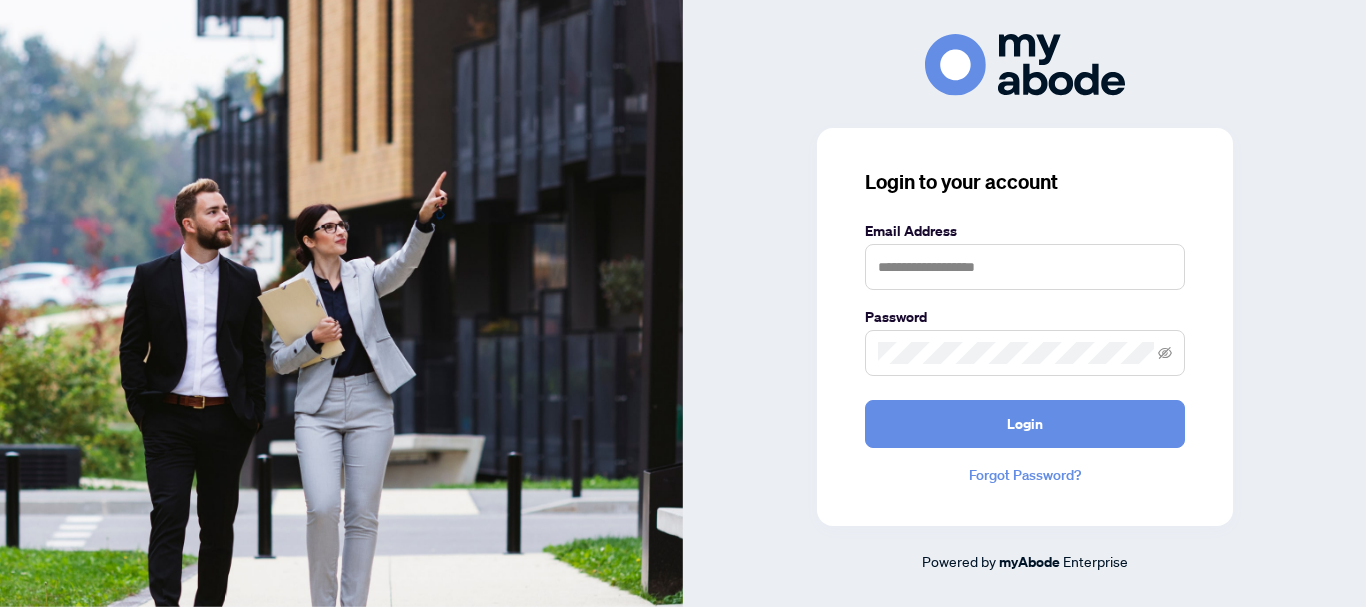 scroll, scrollTop: 0, scrollLeft: 0, axis: both 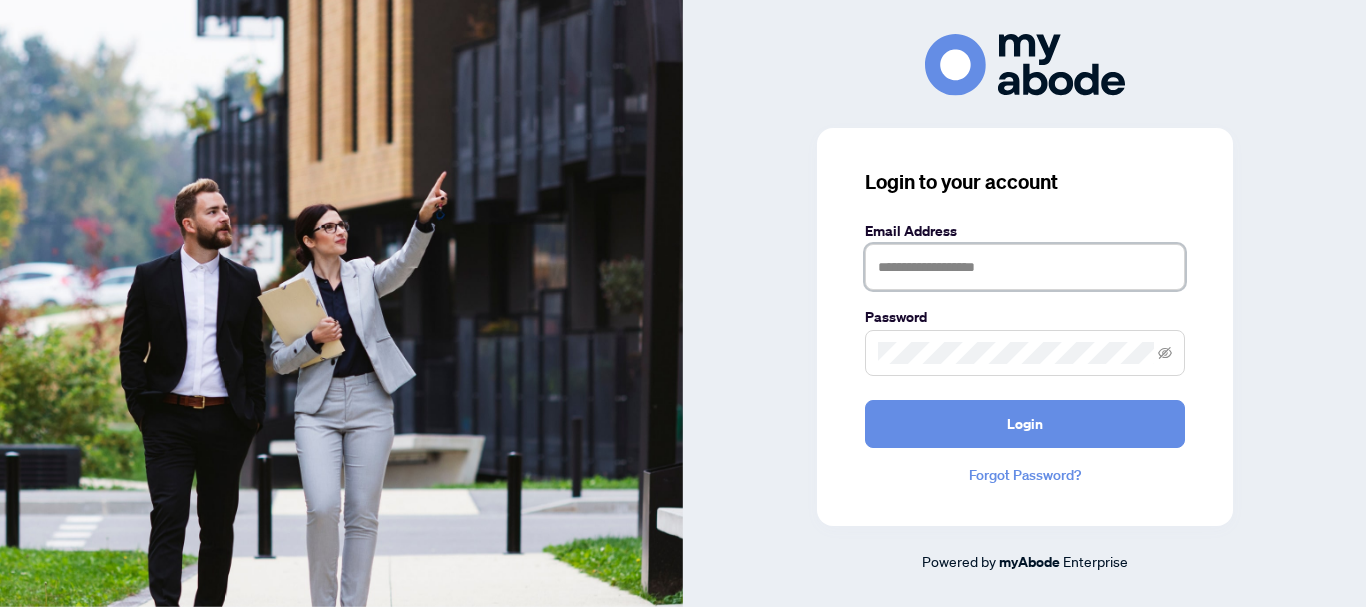 click at bounding box center [1025, 267] 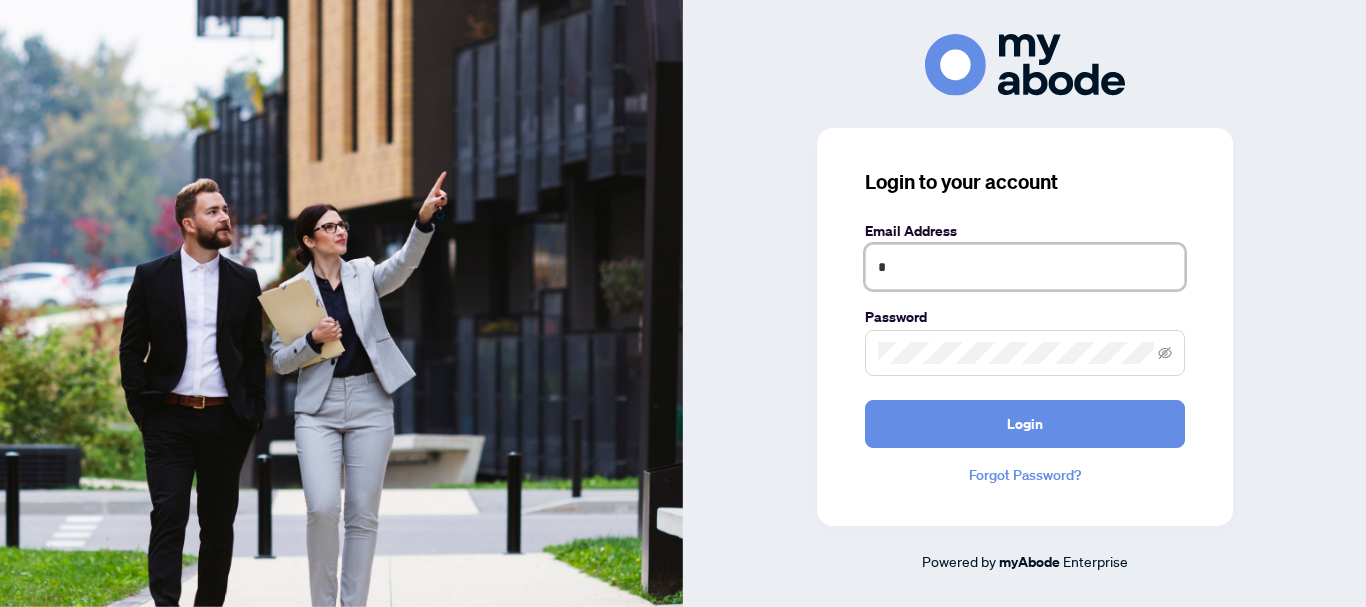 type on "**********" 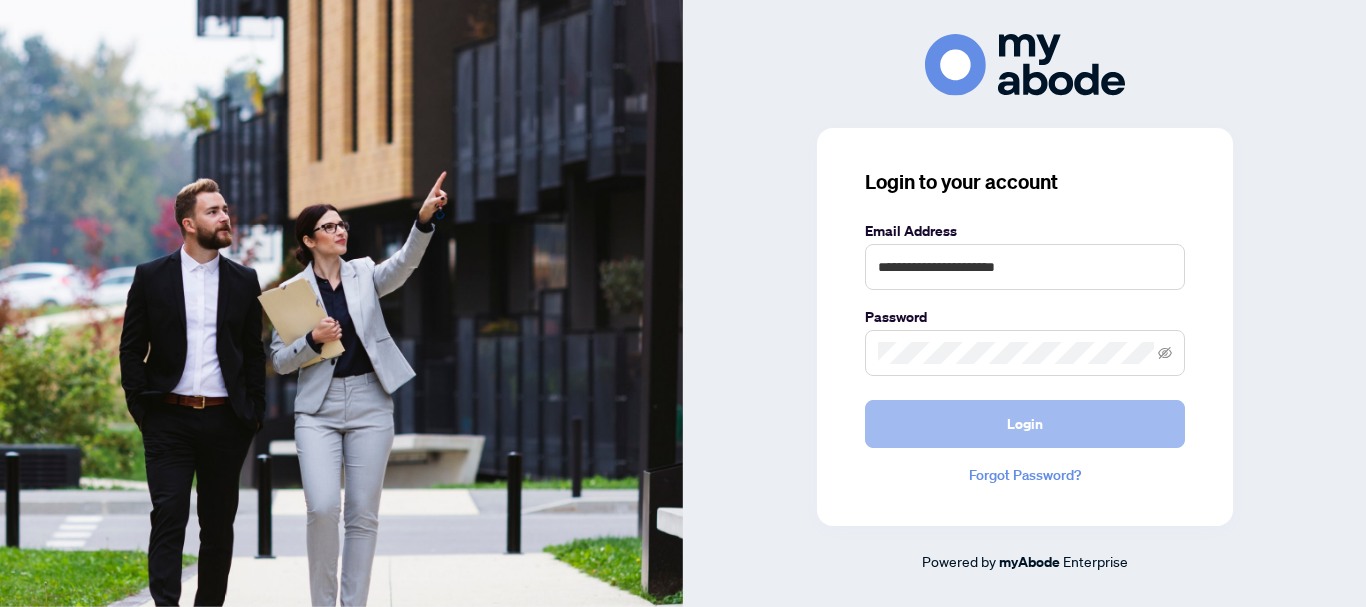 click on "Login" at bounding box center [1025, 424] 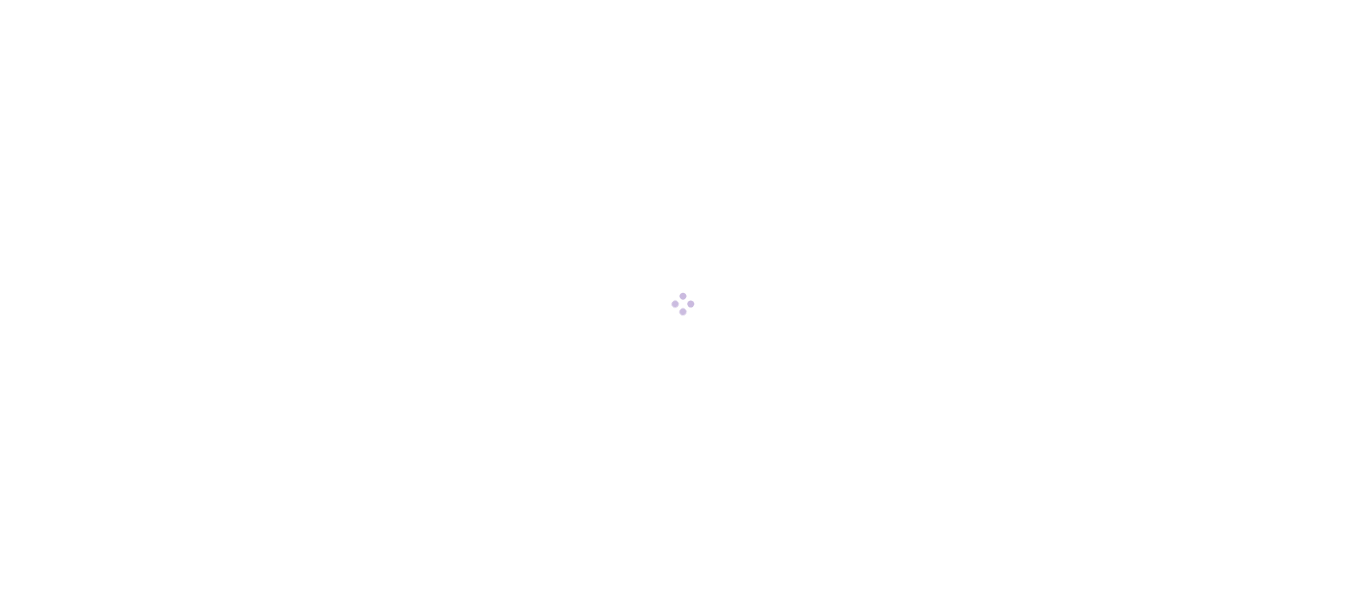 scroll, scrollTop: 0, scrollLeft: 0, axis: both 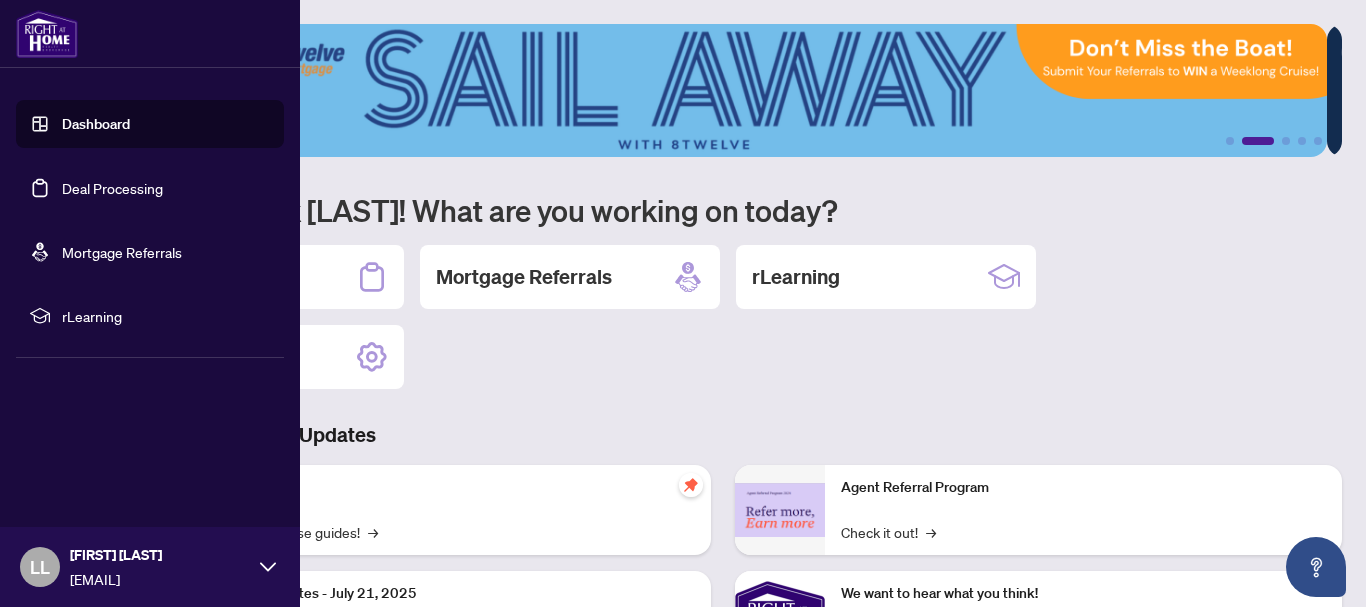 click on "Deal Processing" at bounding box center (112, 188) 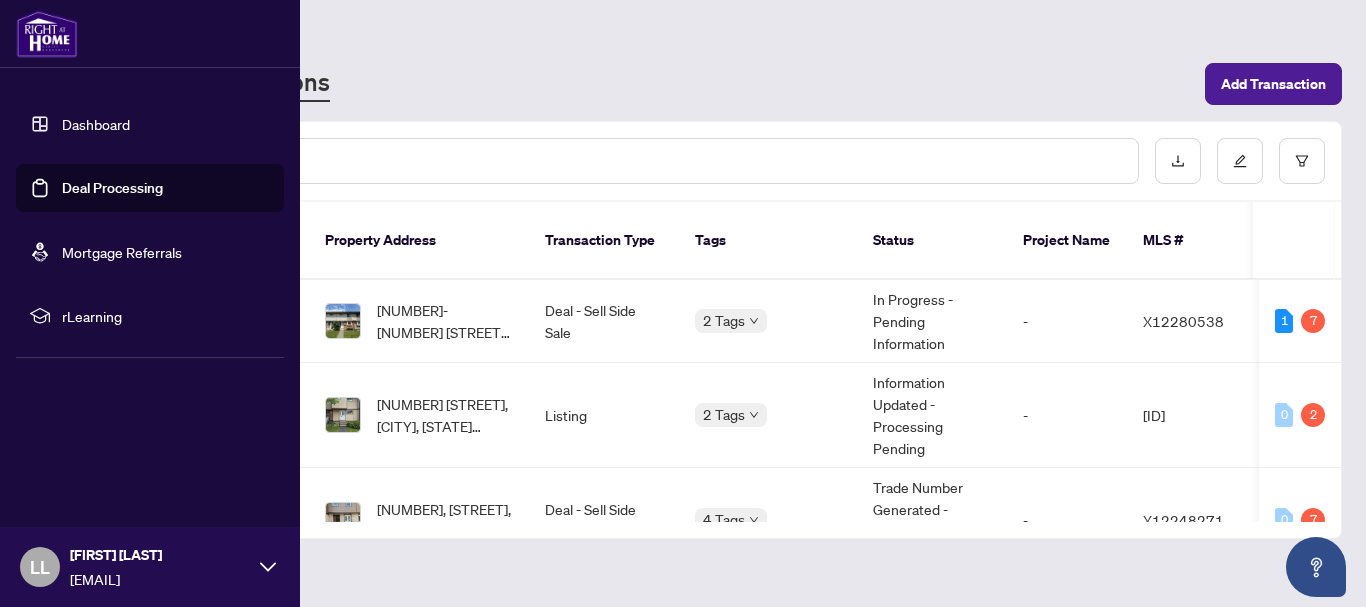 click on "Deal Processing" at bounding box center (112, 188) 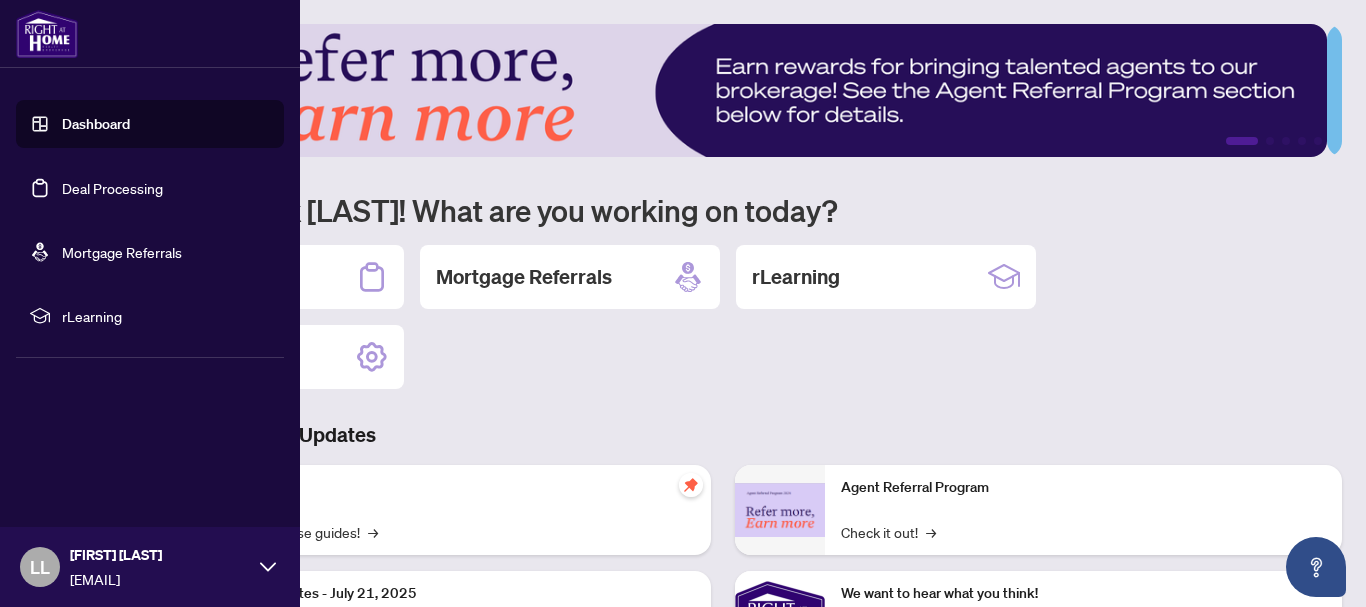 click on "Deal Processing" at bounding box center (112, 188) 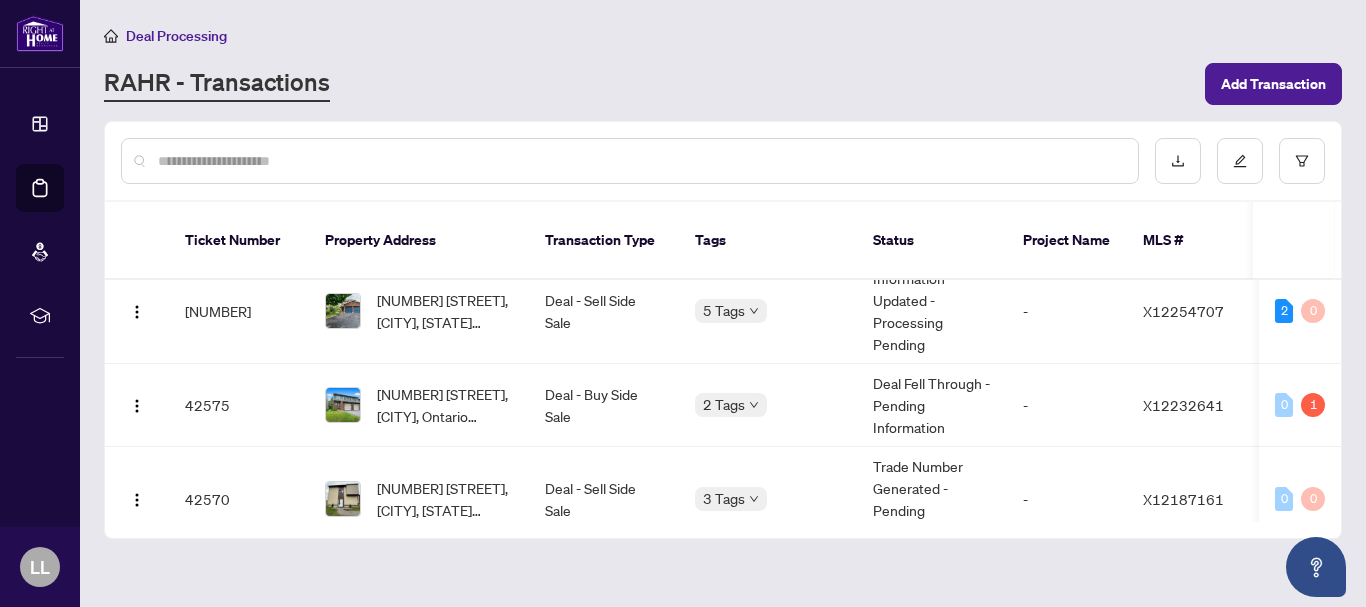 scroll, scrollTop: 538, scrollLeft: 0, axis: vertical 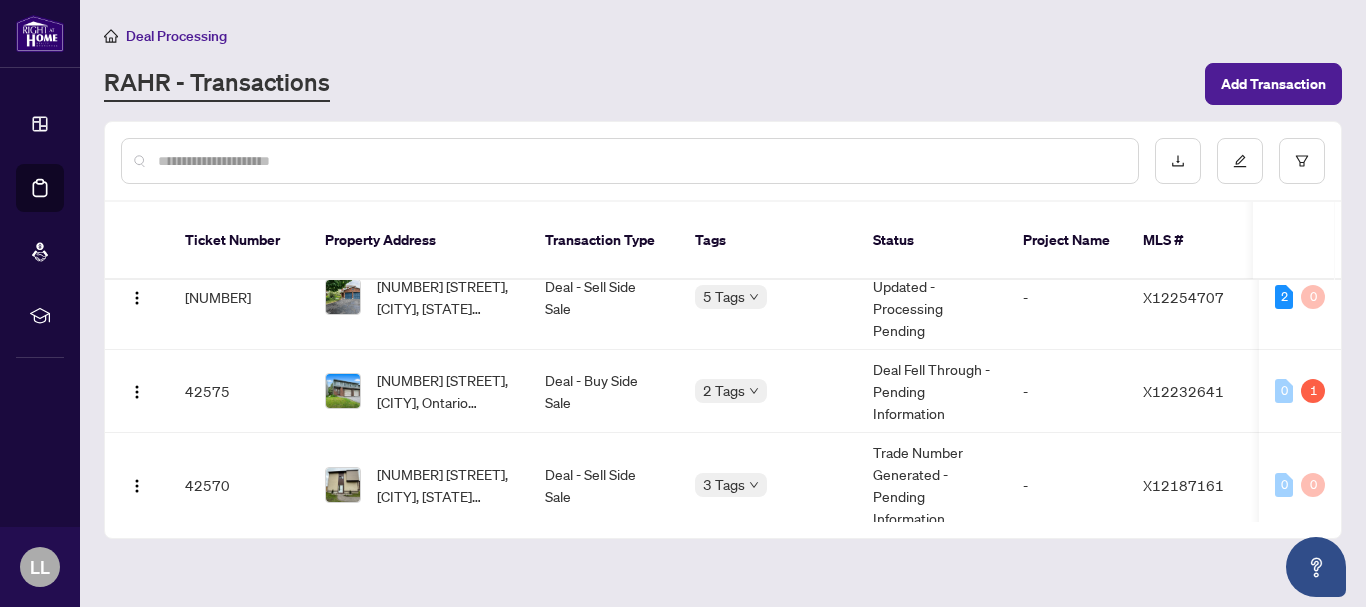 click at bounding box center (640, 161) 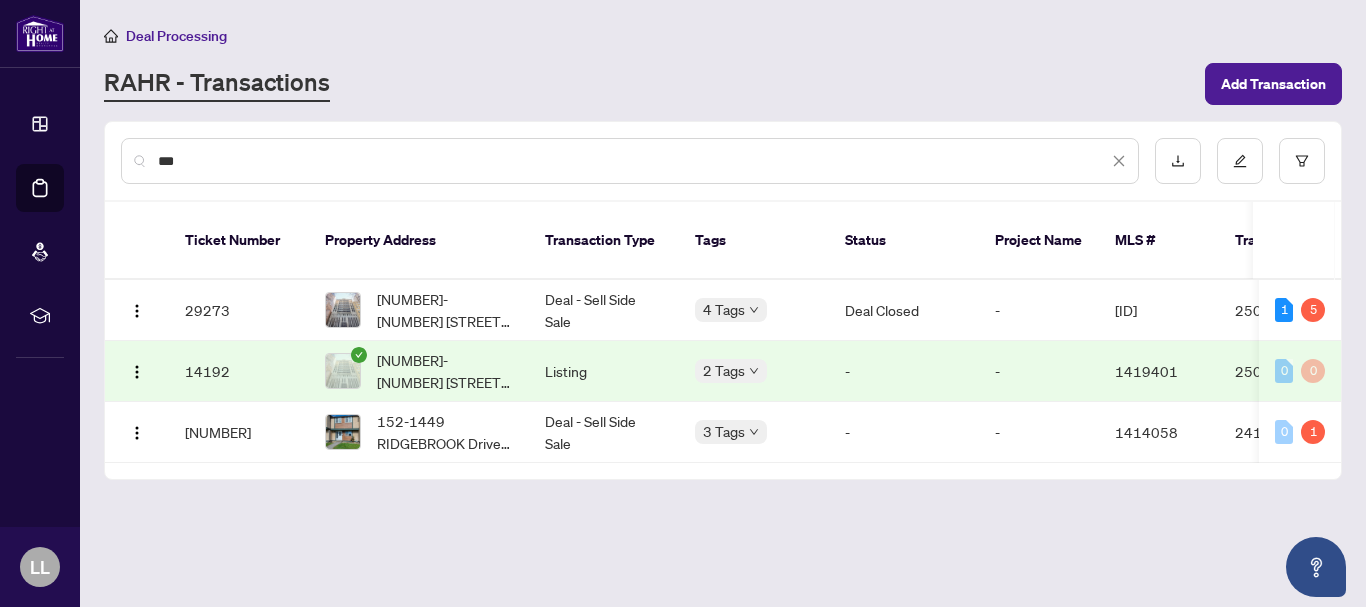 scroll, scrollTop: 0, scrollLeft: 0, axis: both 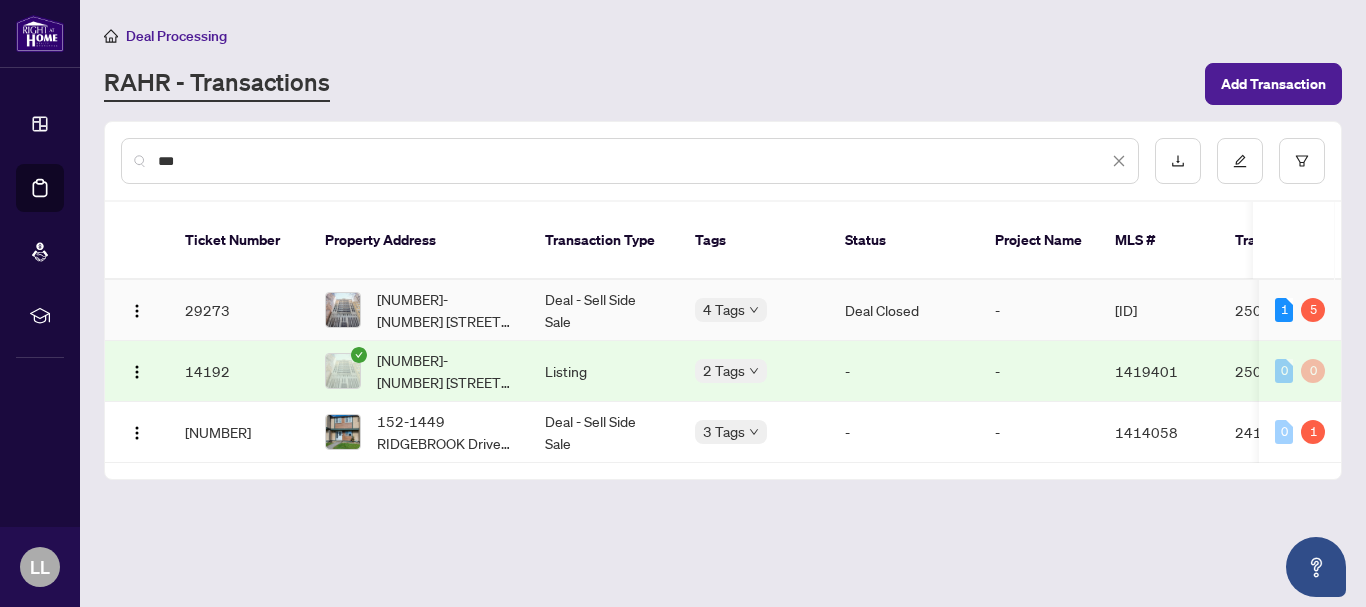 type on "***" 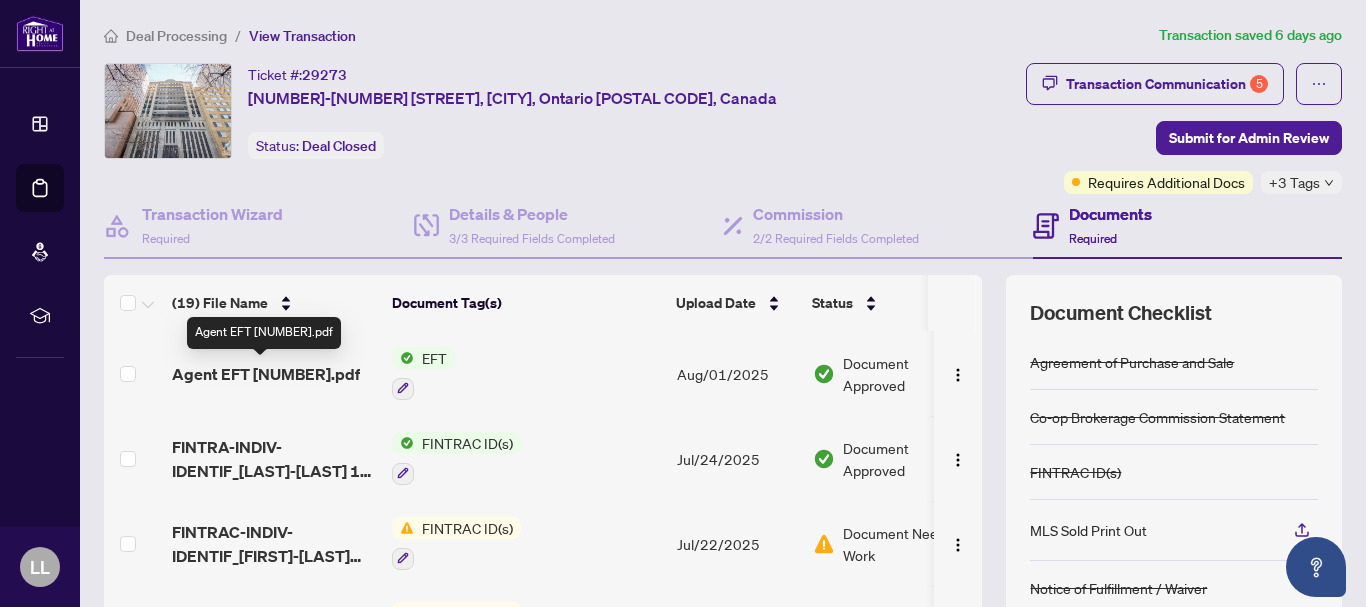 click on "Agent EFT [NUMBER].pdf" at bounding box center [266, 374] 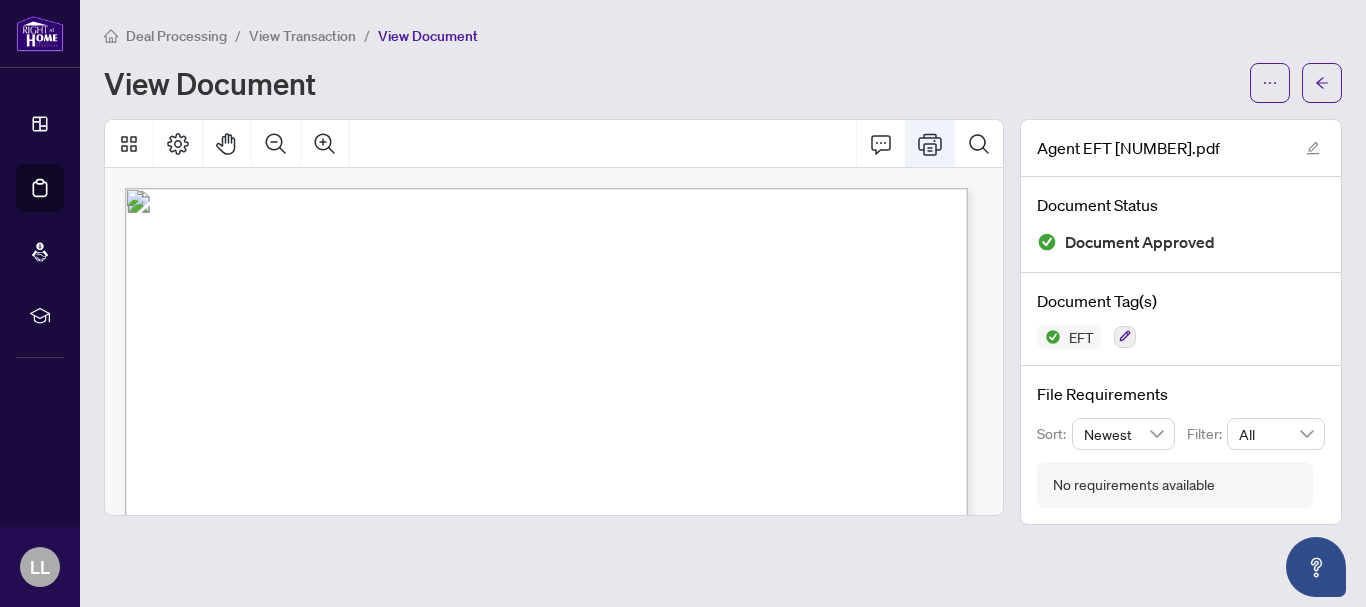click 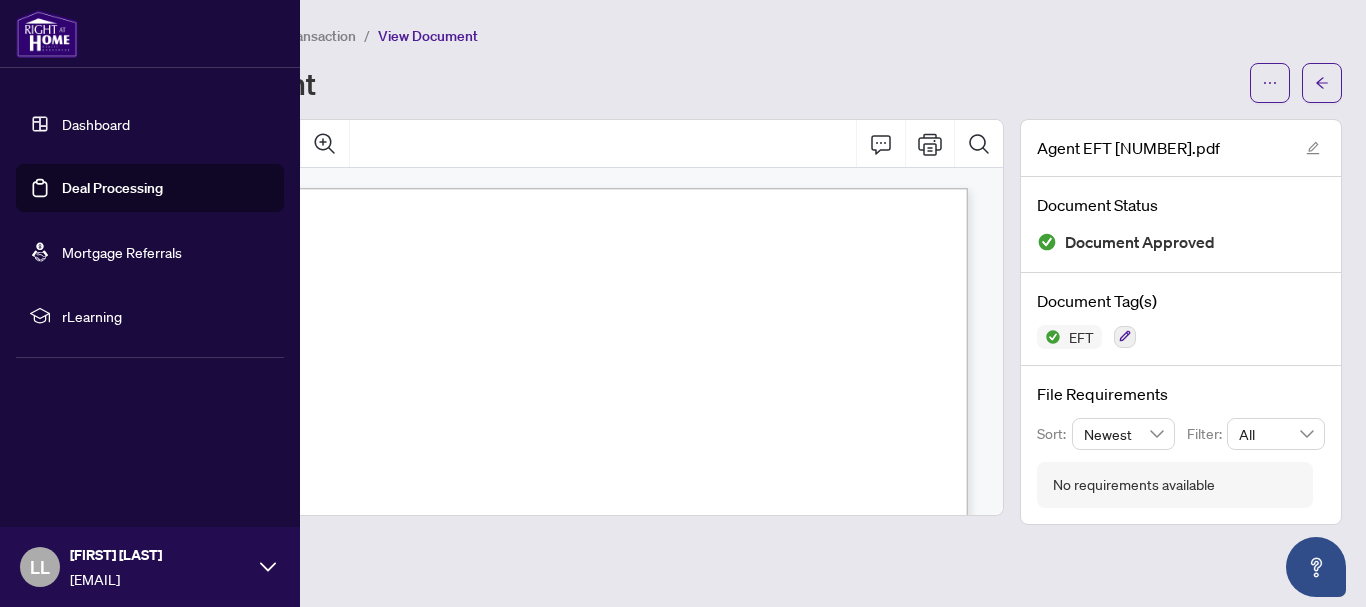 click on "Deal Processing" at bounding box center (112, 188) 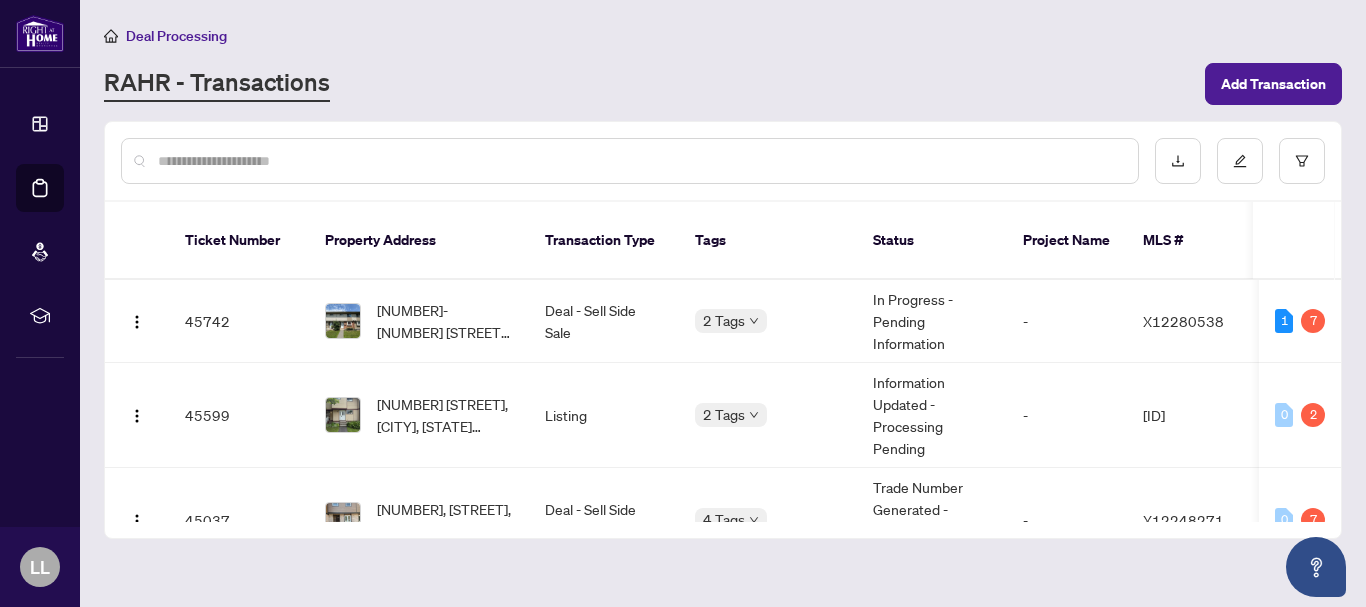 click at bounding box center [640, 161] 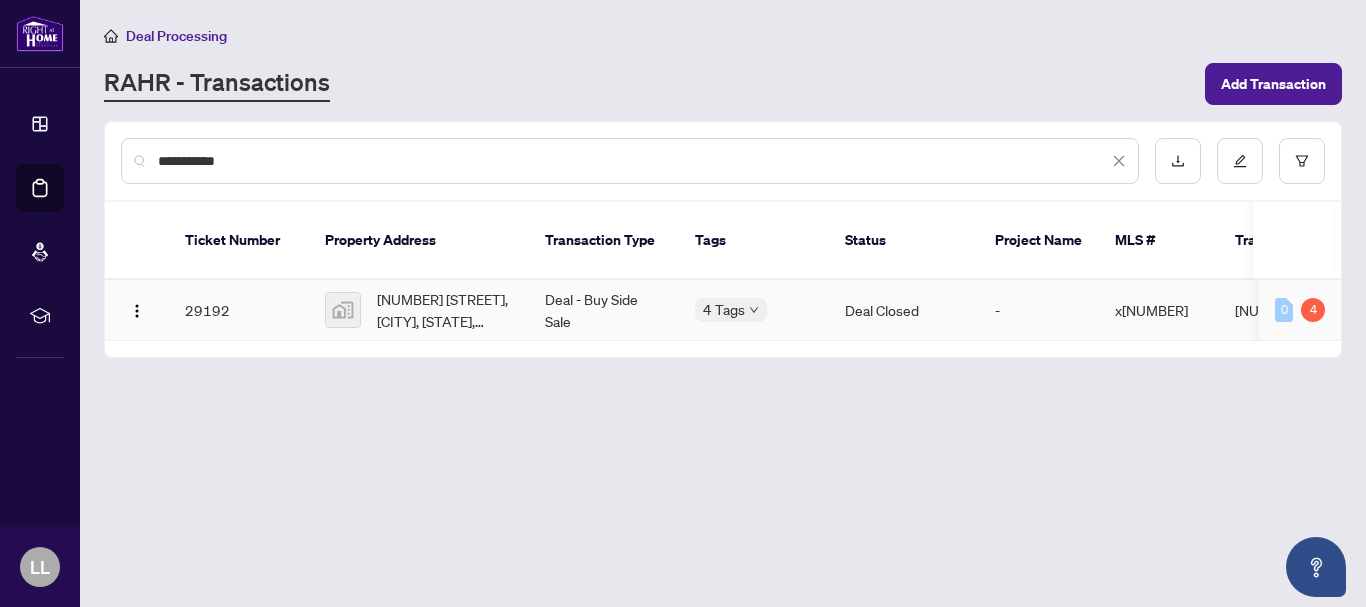 type on "**********" 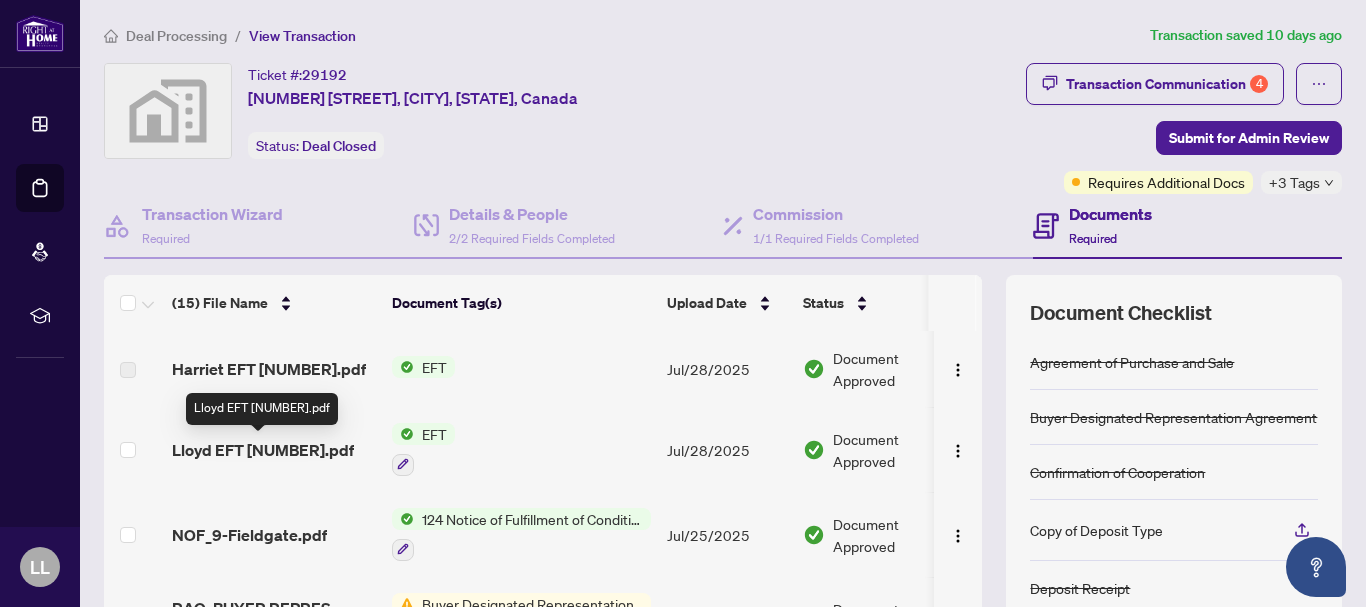 click on "Lloyd EFT [NUMBER].pdf" at bounding box center (263, 450) 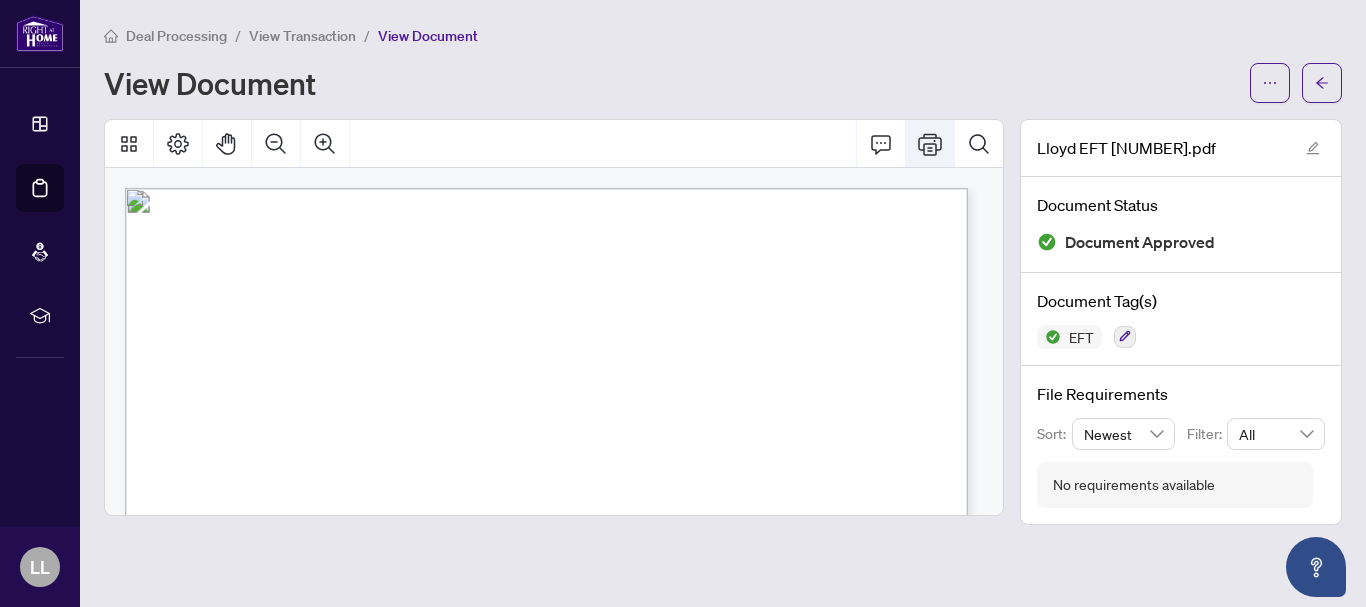 click 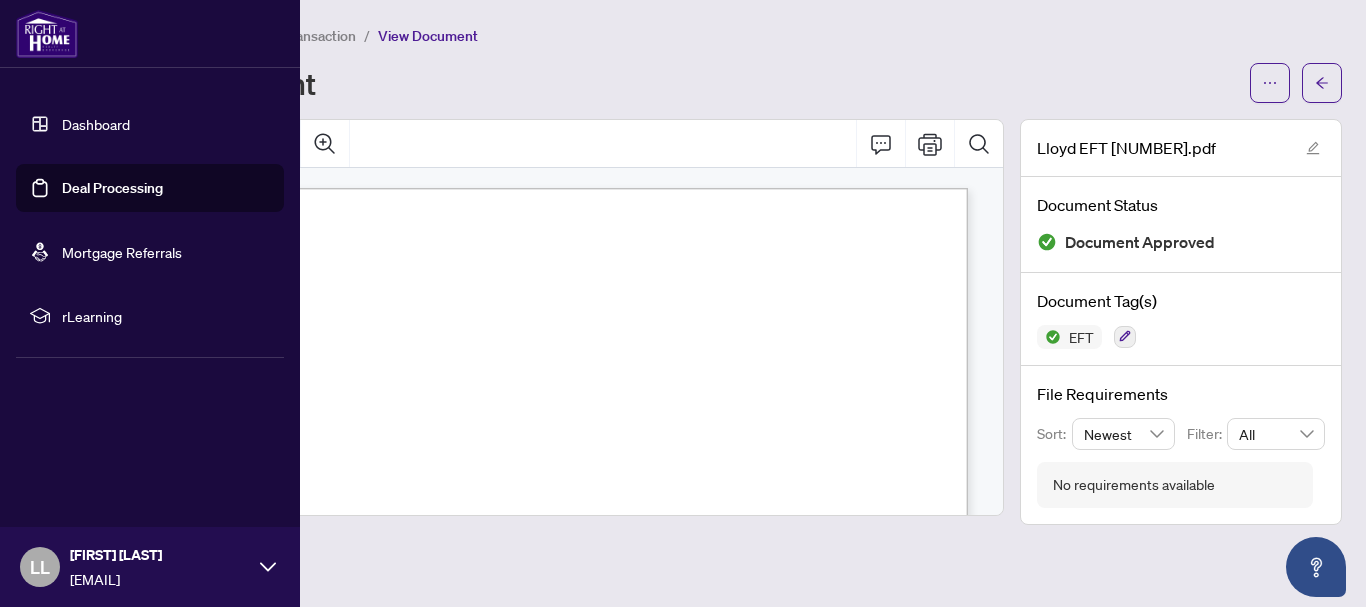click on "Deal Processing" at bounding box center [112, 188] 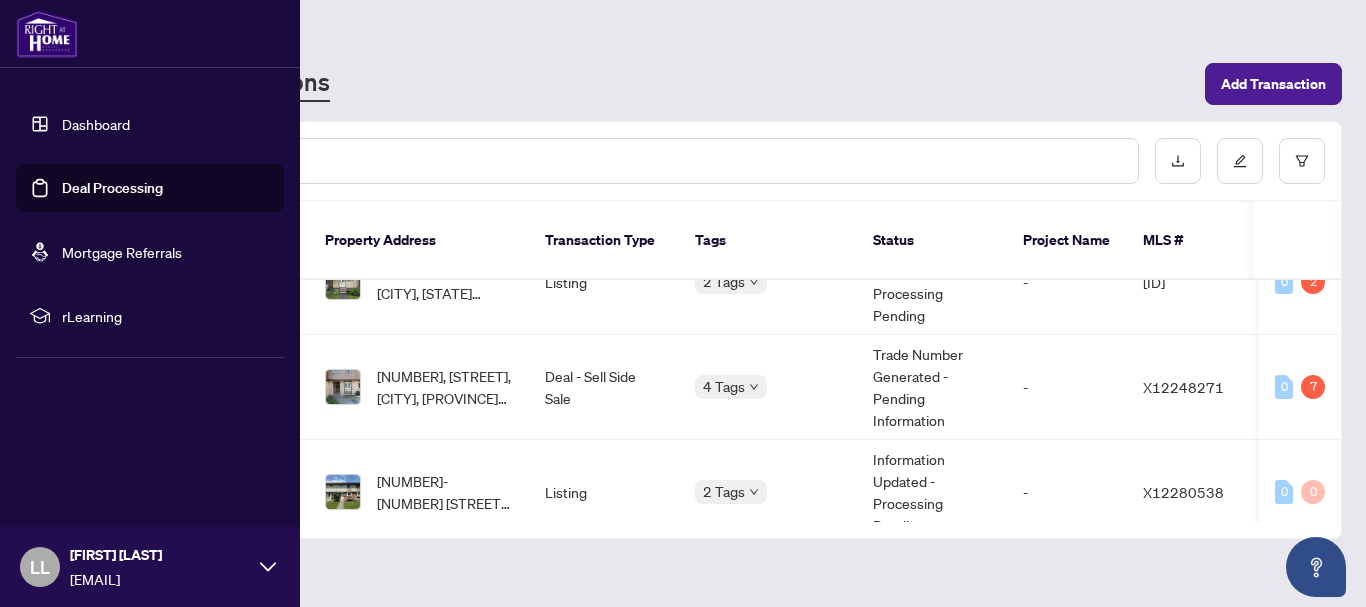 scroll, scrollTop: 134, scrollLeft: 0, axis: vertical 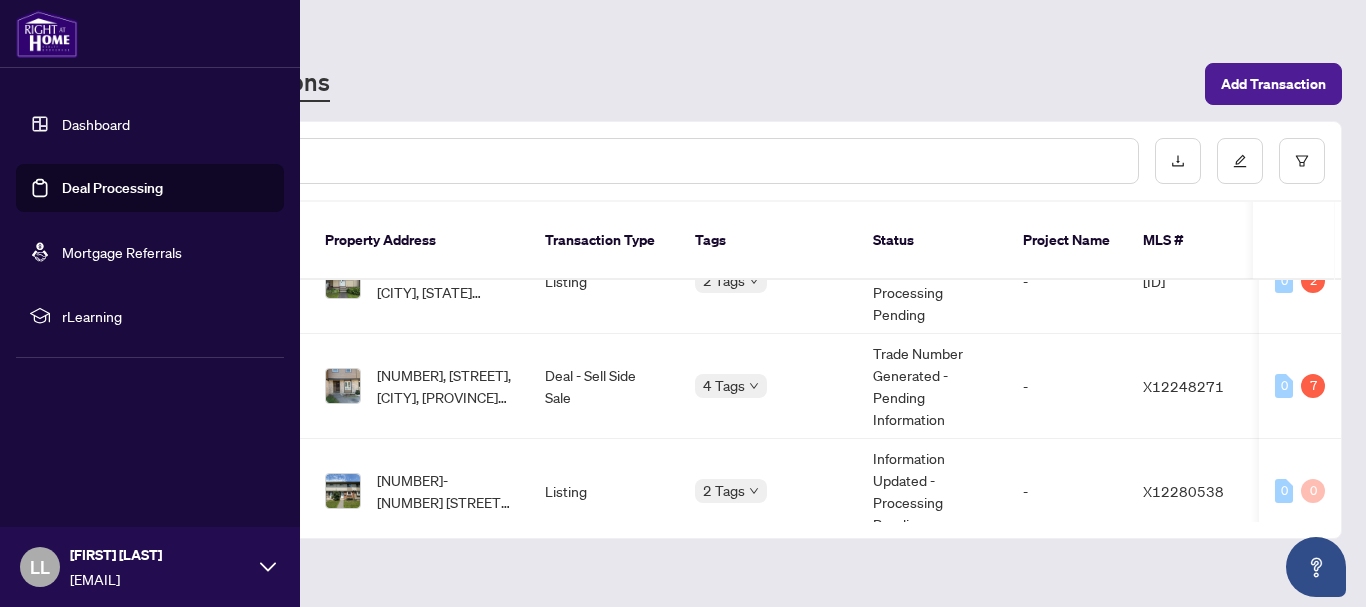 click on "Deal Processing" at bounding box center (112, 188) 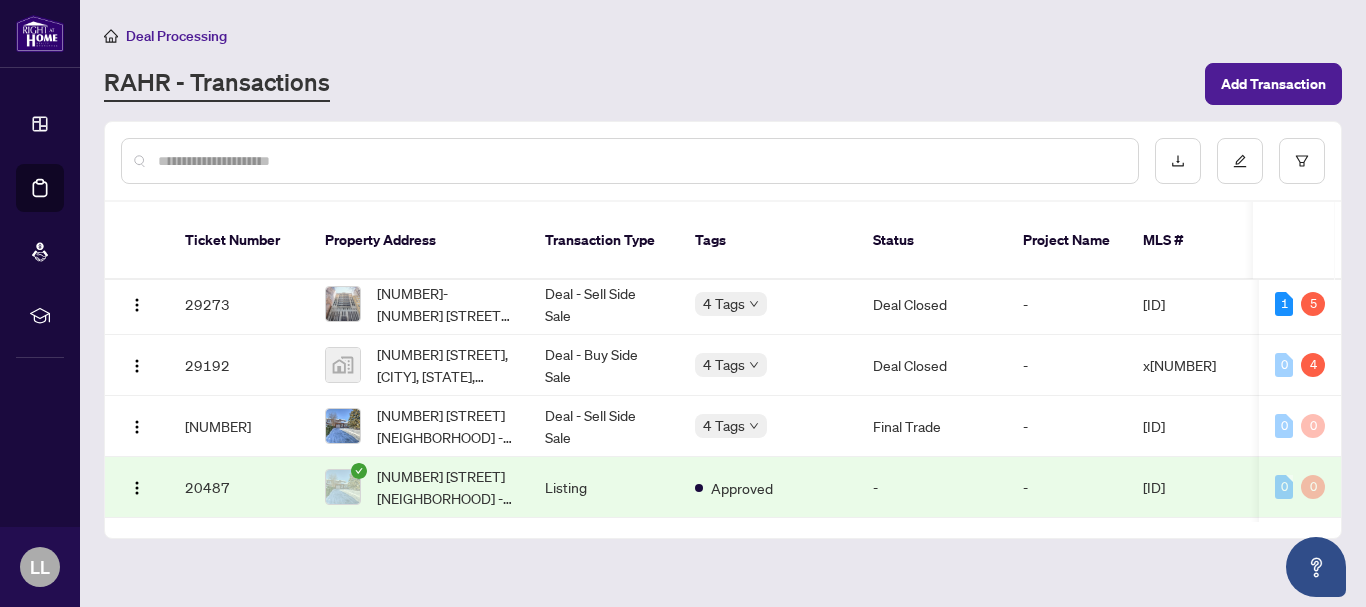 scroll, scrollTop: 2732, scrollLeft: 0, axis: vertical 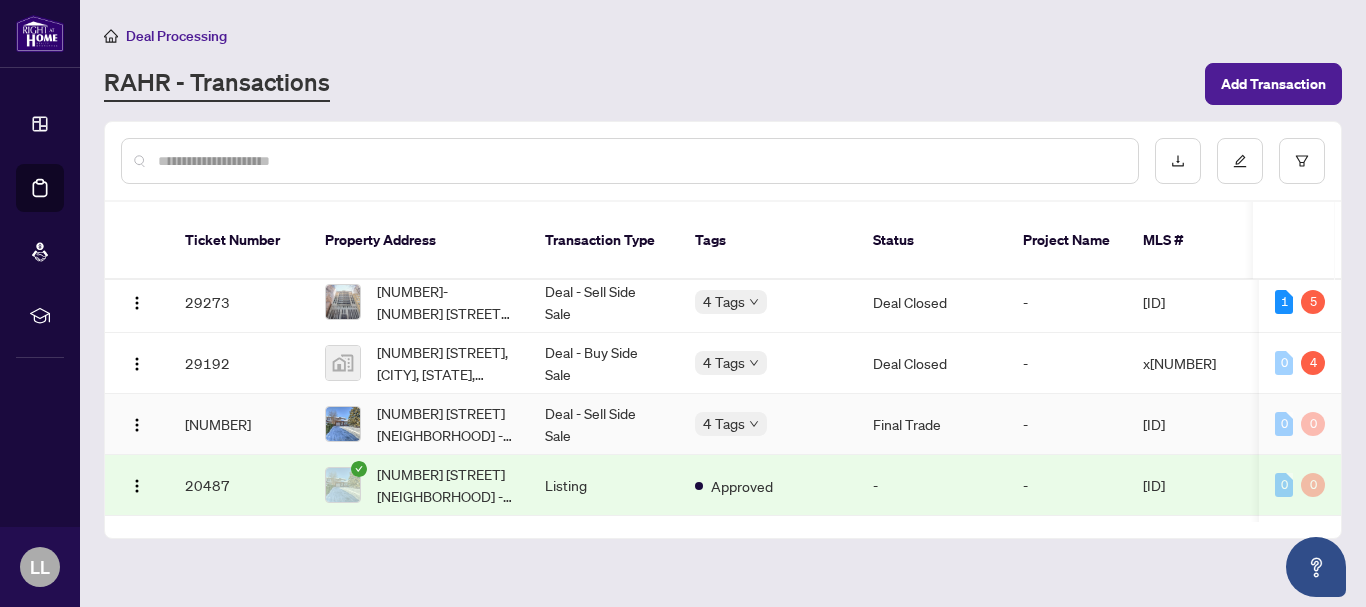 click on "[NUMBER]" at bounding box center [239, 424] 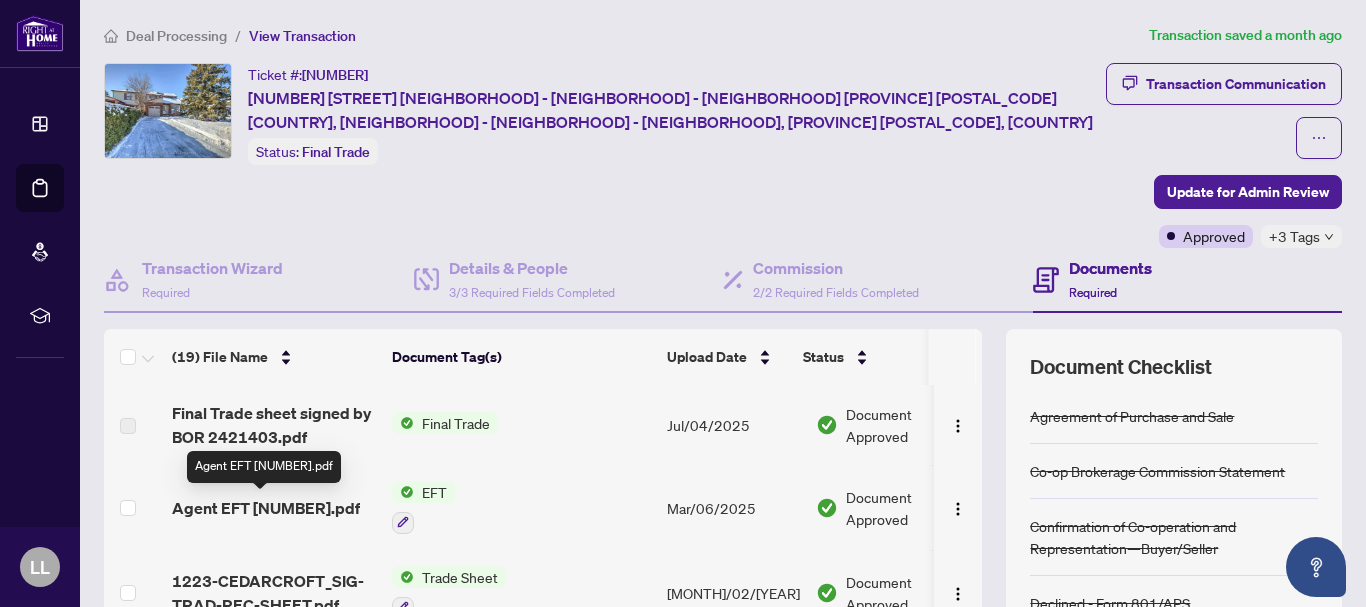click on "Agent EFT [NUMBER].pdf" at bounding box center (266, 508) 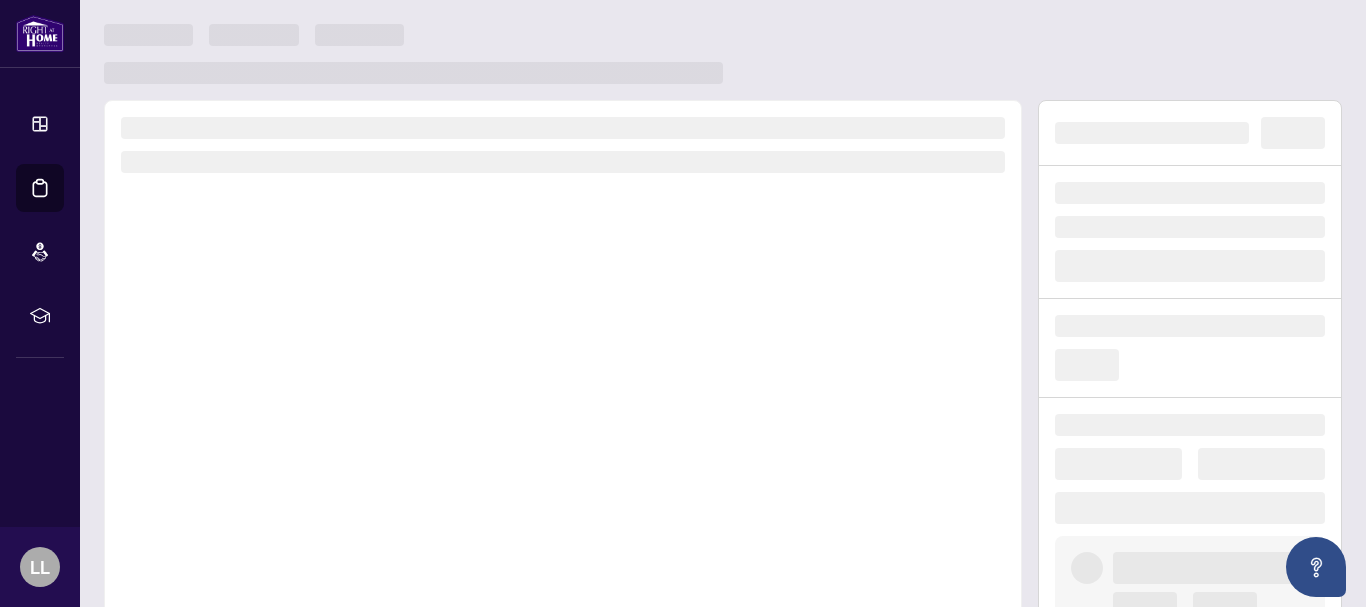 click at bounding box center (563, 378) 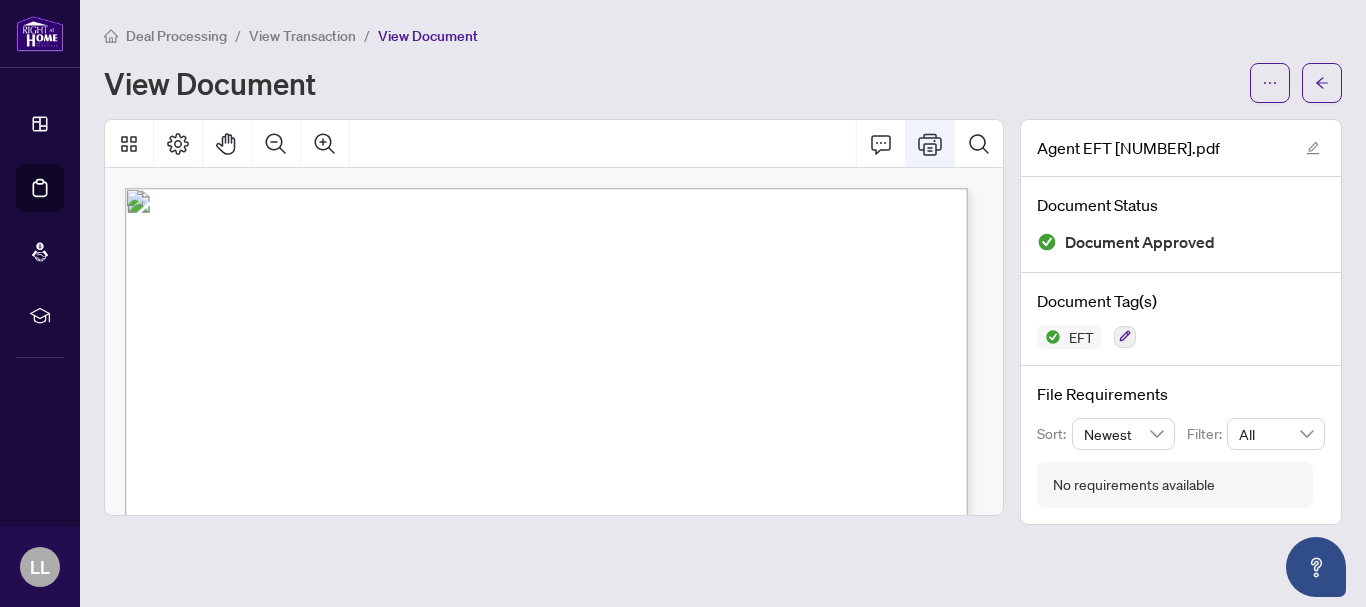 click at bounding box center (930, 144) 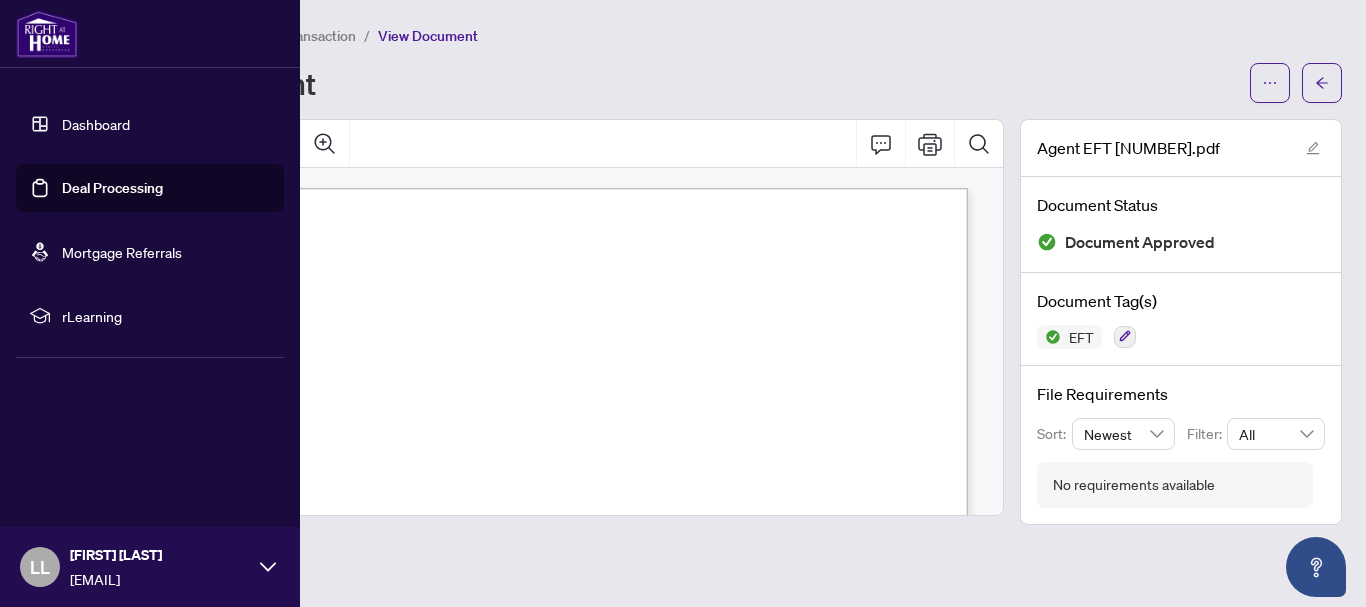 click on "Deal Processing" at bounding box center (112, 188) 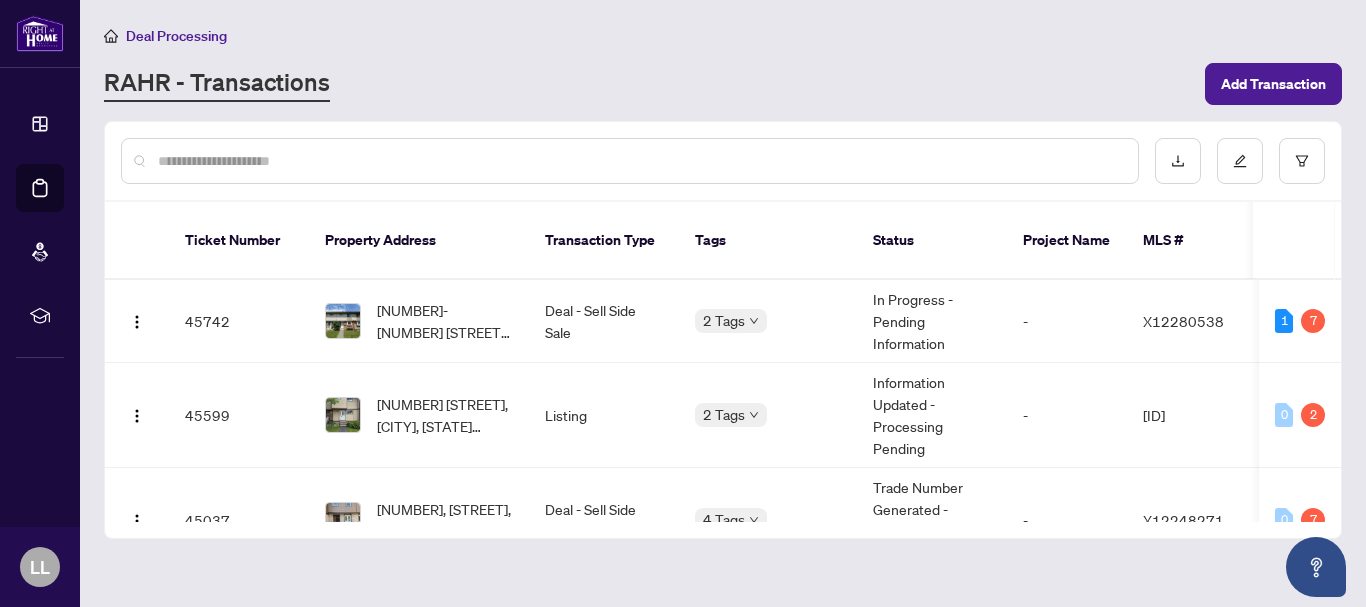 click on "RAHR - Transactions" at bounding box center [648, 84] 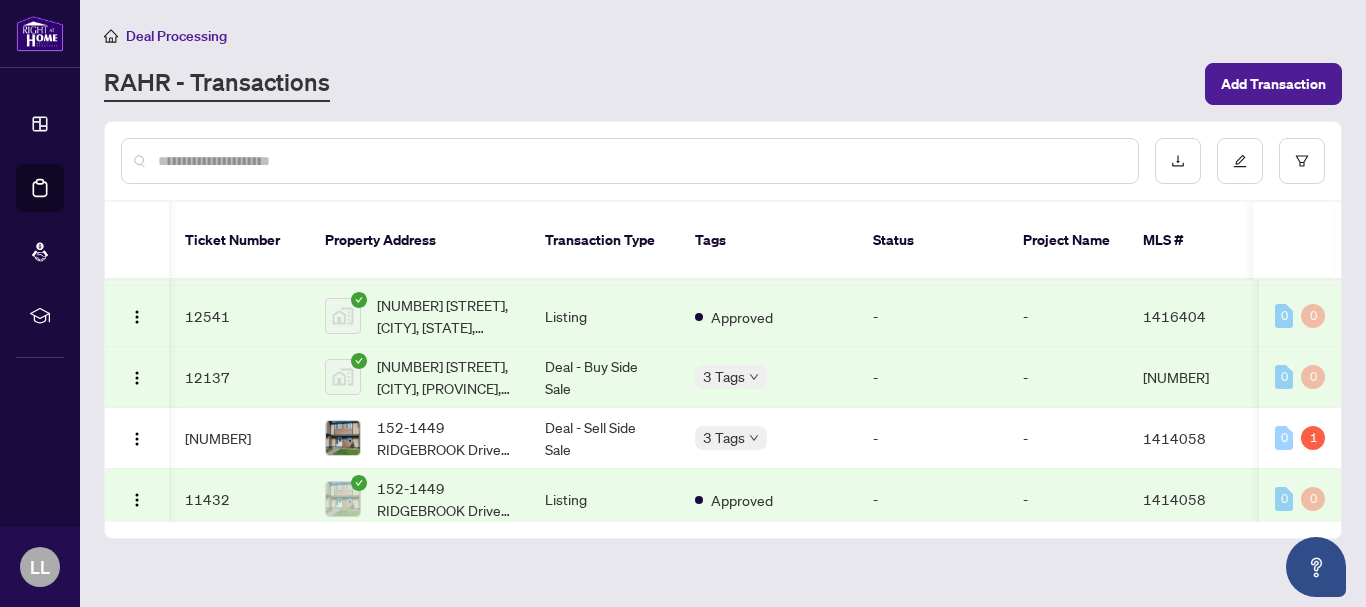 scroll, scrollTop: 3281, scrollLeft: 2, axis: both 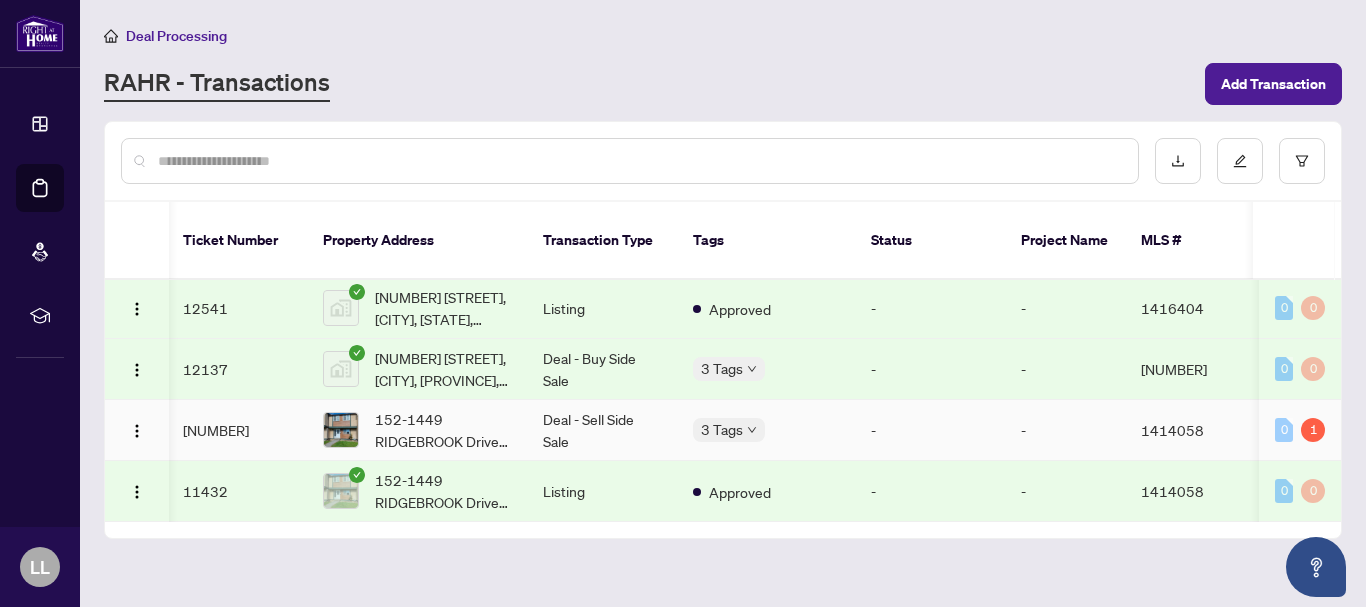 click on "[NUMBER]" at bounding box center [237, 430] 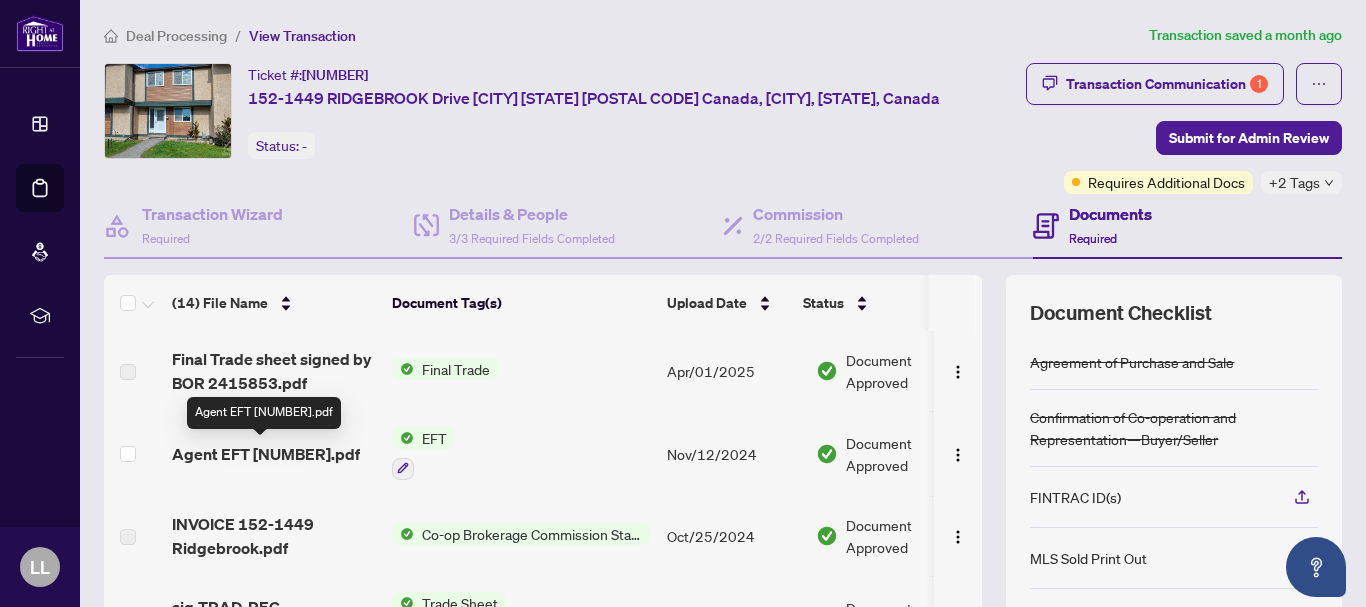 click on "Agent EFT [NUMBER].pdf" at bounding box center (266, 454) 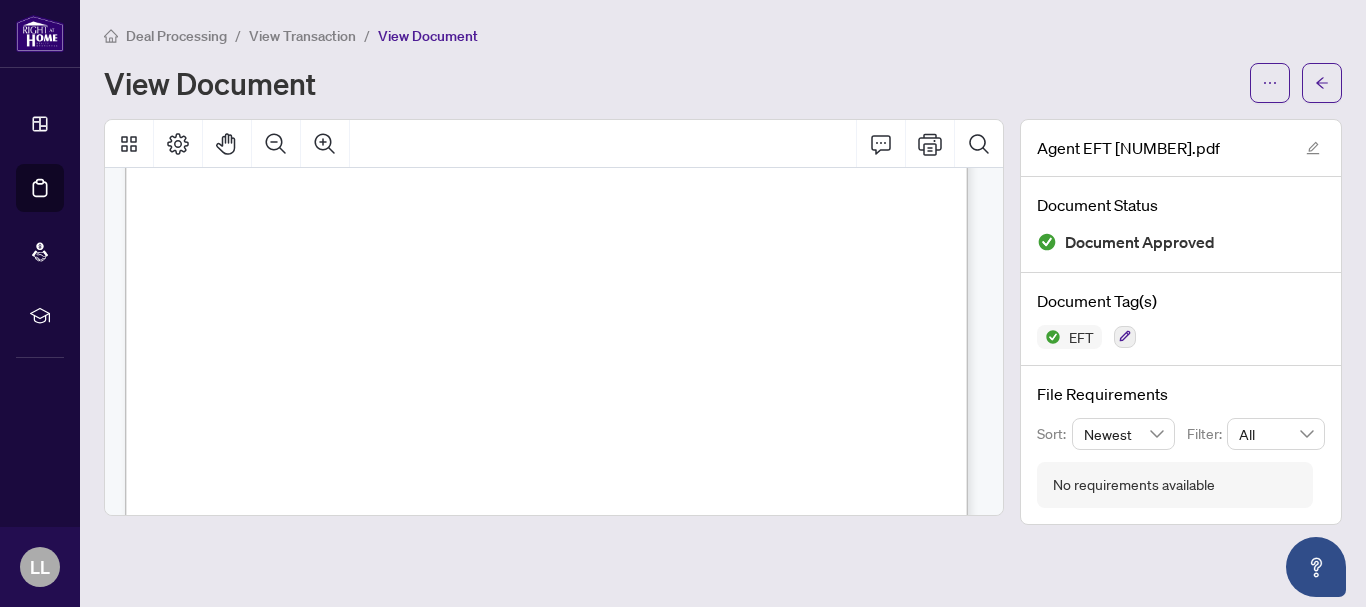scroll, scrollTop: 476, scrollLeft: 0, axis: vertical 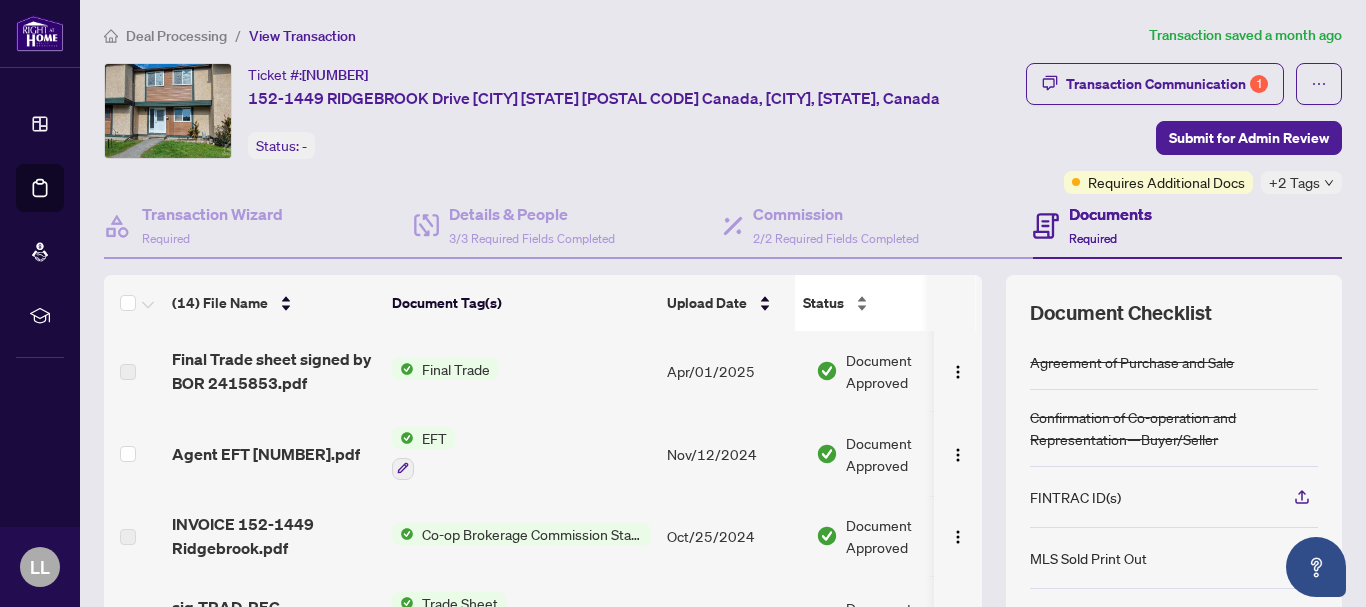 click on "Status" at bounding box center [880, 303] 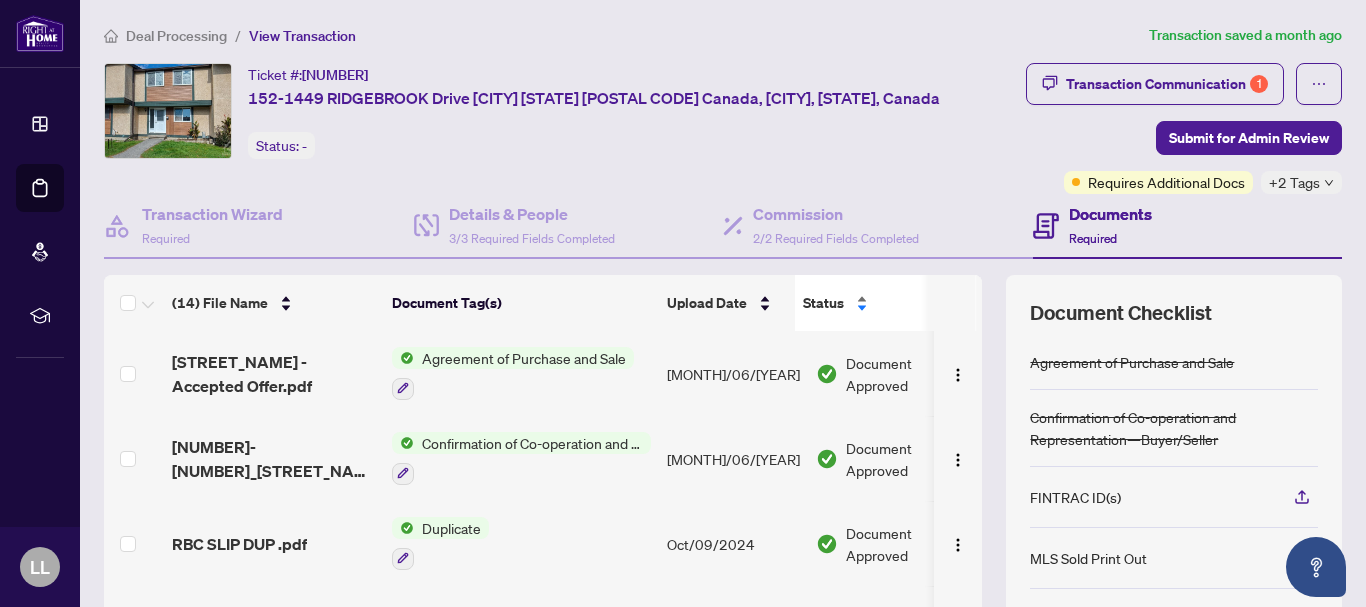 click on "Status" at bounding box center (880, 303) 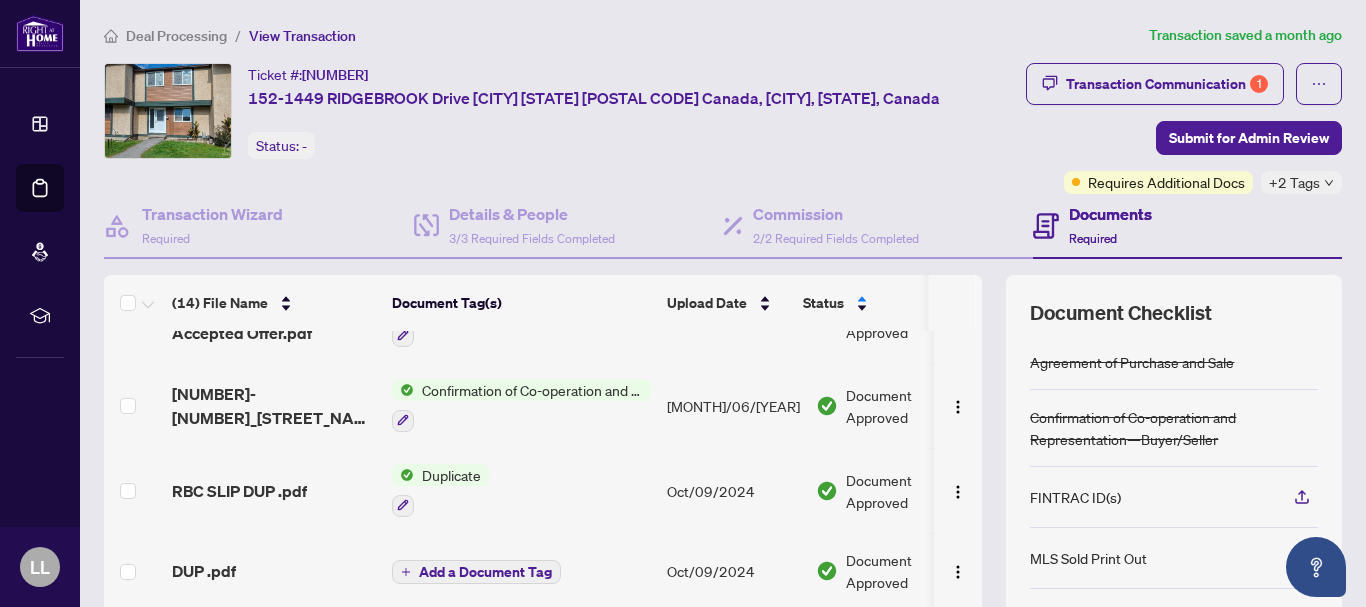 scroll, scrollTop: 0, scrollLeft: 0, axis: both 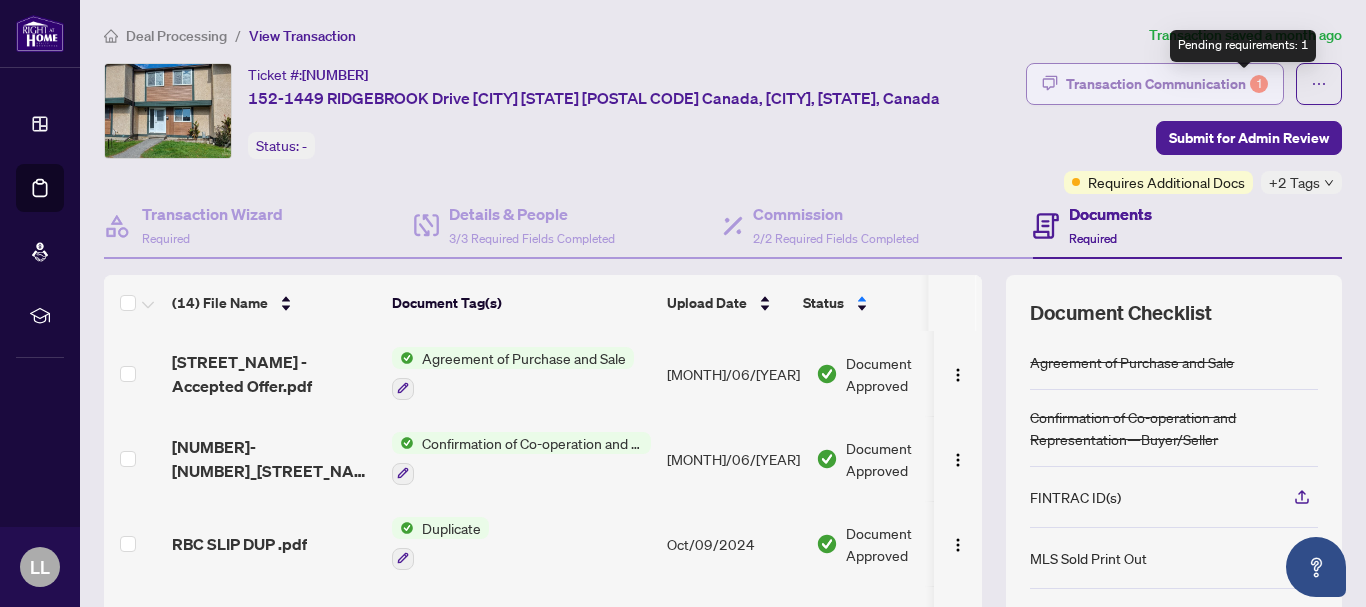 click on "1" at bounding box center (1259, 84) 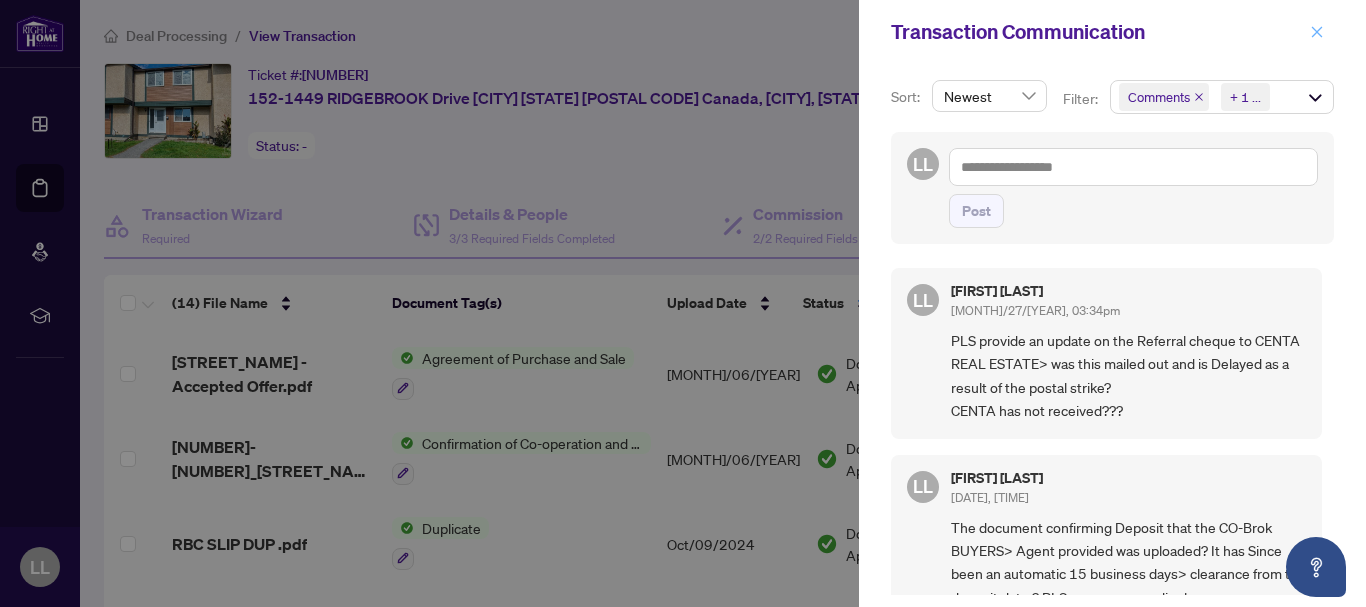 click 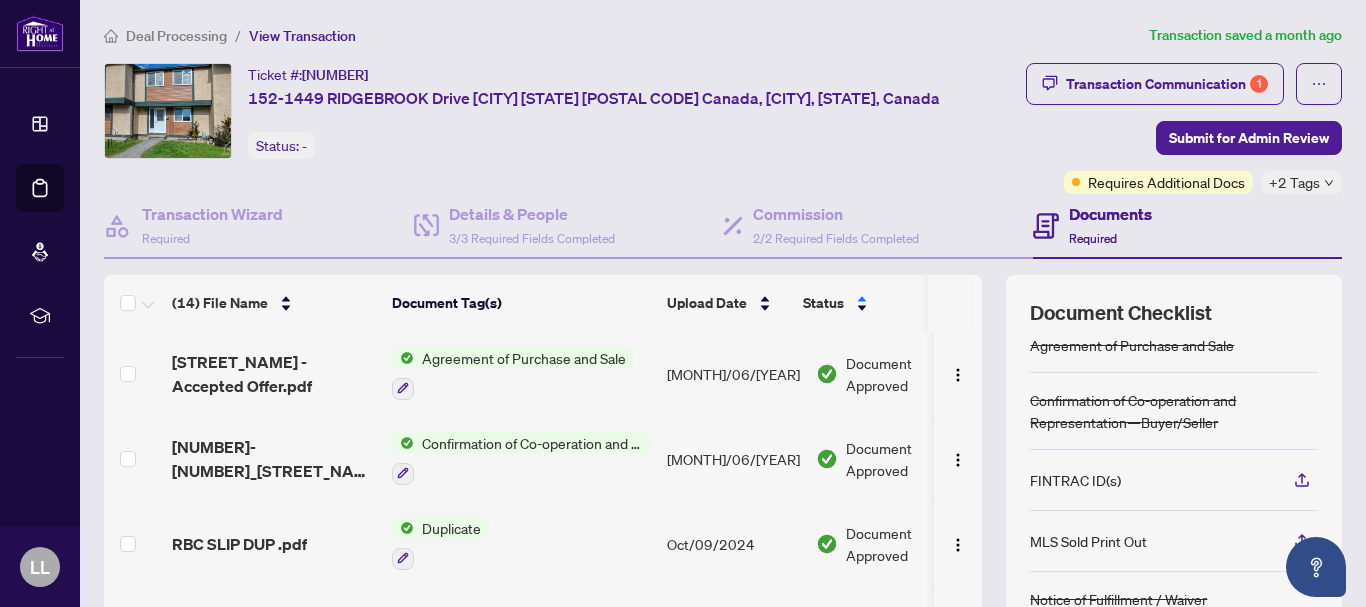 scroll, scrollTop: 0, scrollLeft: 0, axis: both 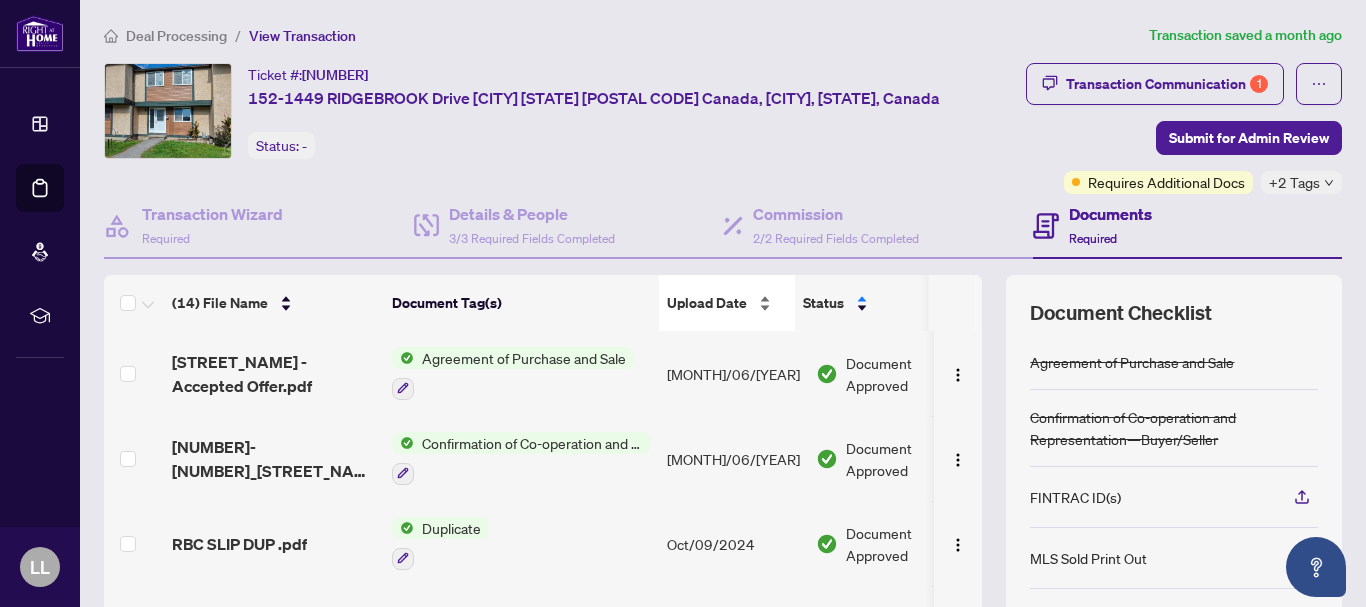 click on "Upload Date" at bounding box center [727, 303] 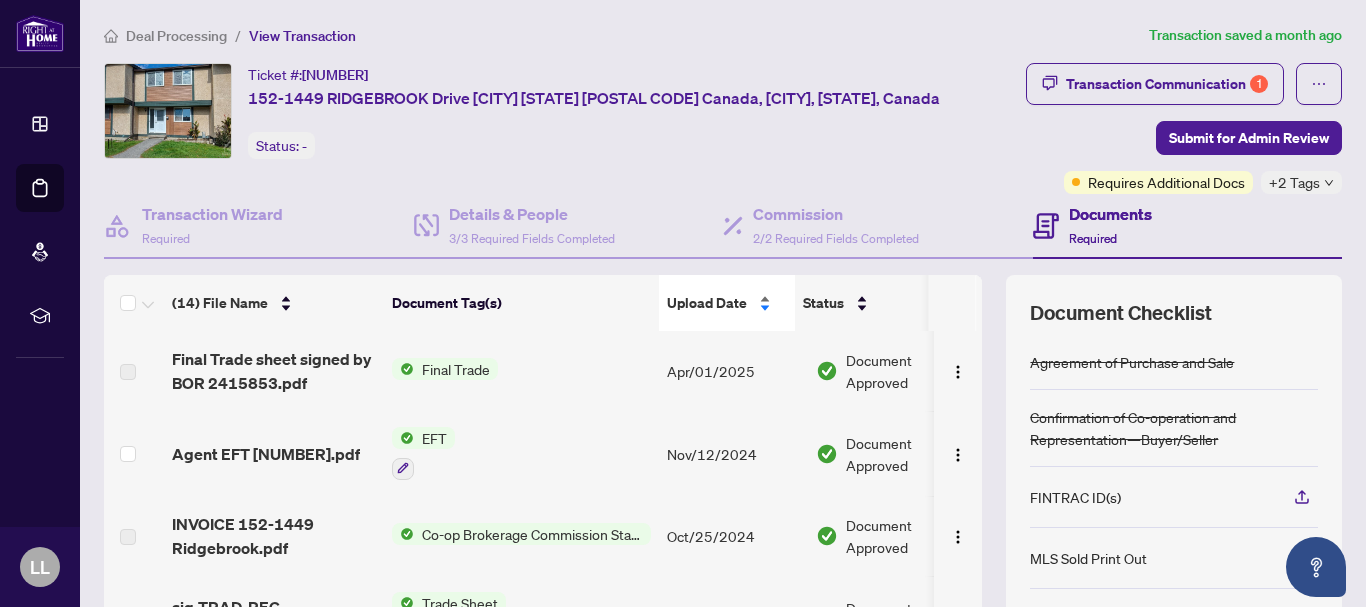 click on "Upload Date" at bounding box center (727, 303) 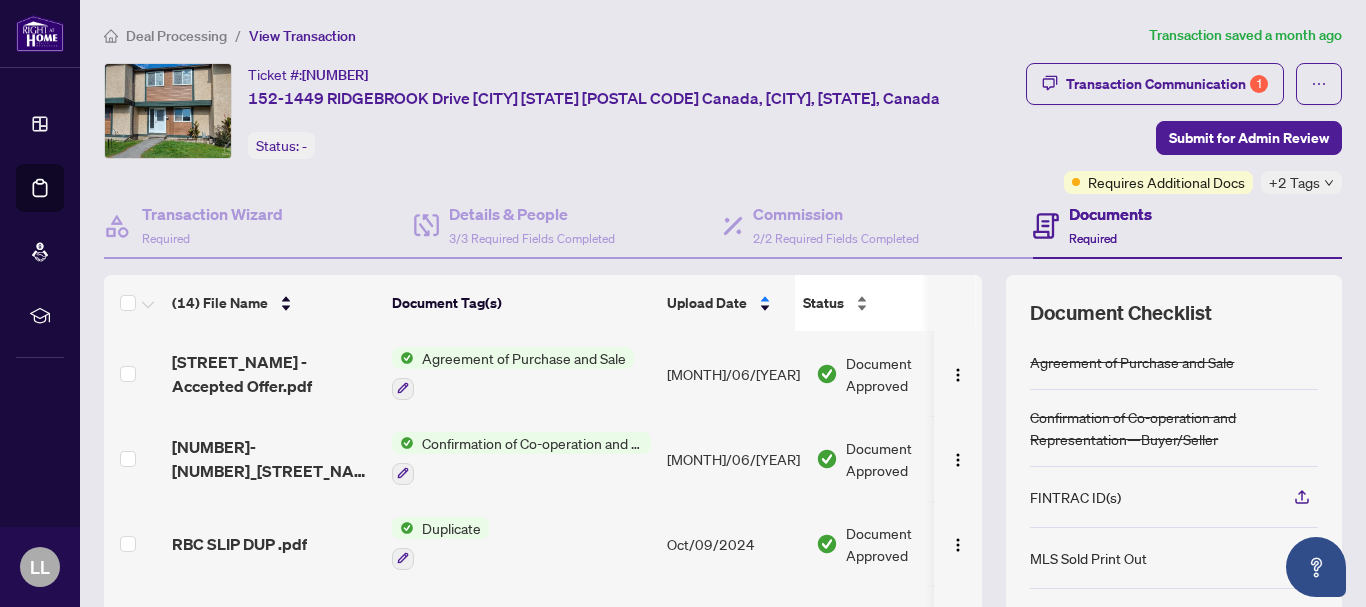 click on "Status" at bounding box center (880, 303) 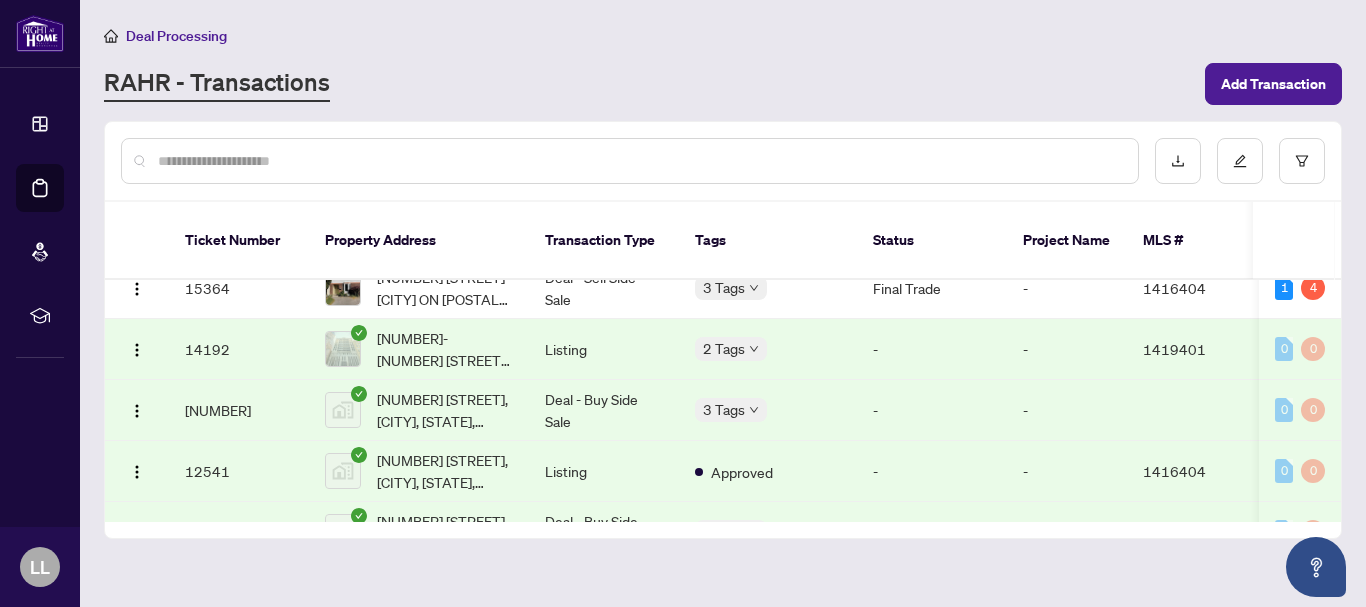 scroll, scrollTop: 3281, scrollLeft: 0, axis: vertical 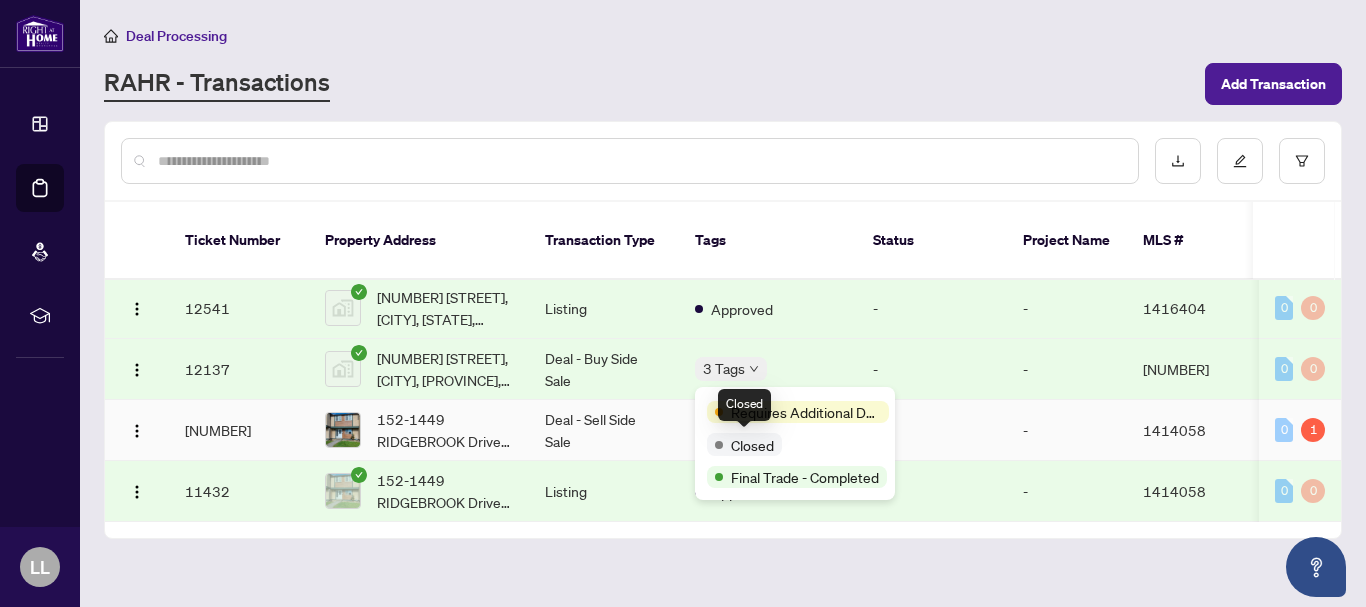 click on "Closed" at bounding box center [752, 445] 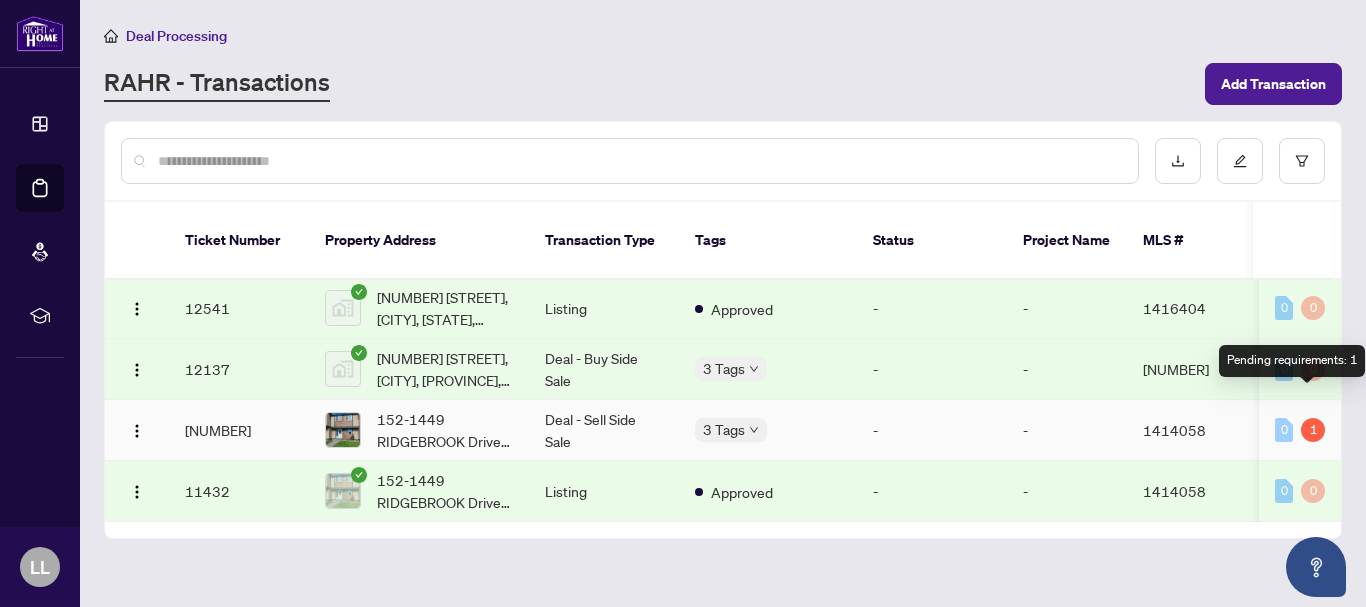click on "1" at bounding box center (1313, 430) 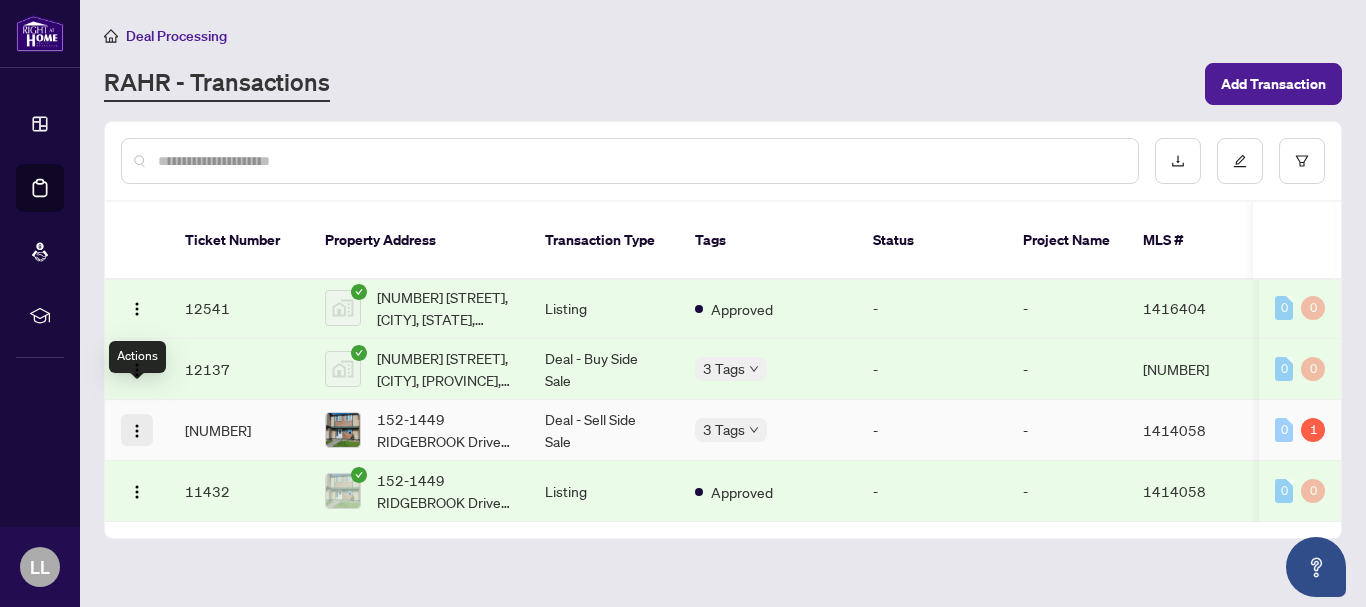 click at bounding box center [137, 431] 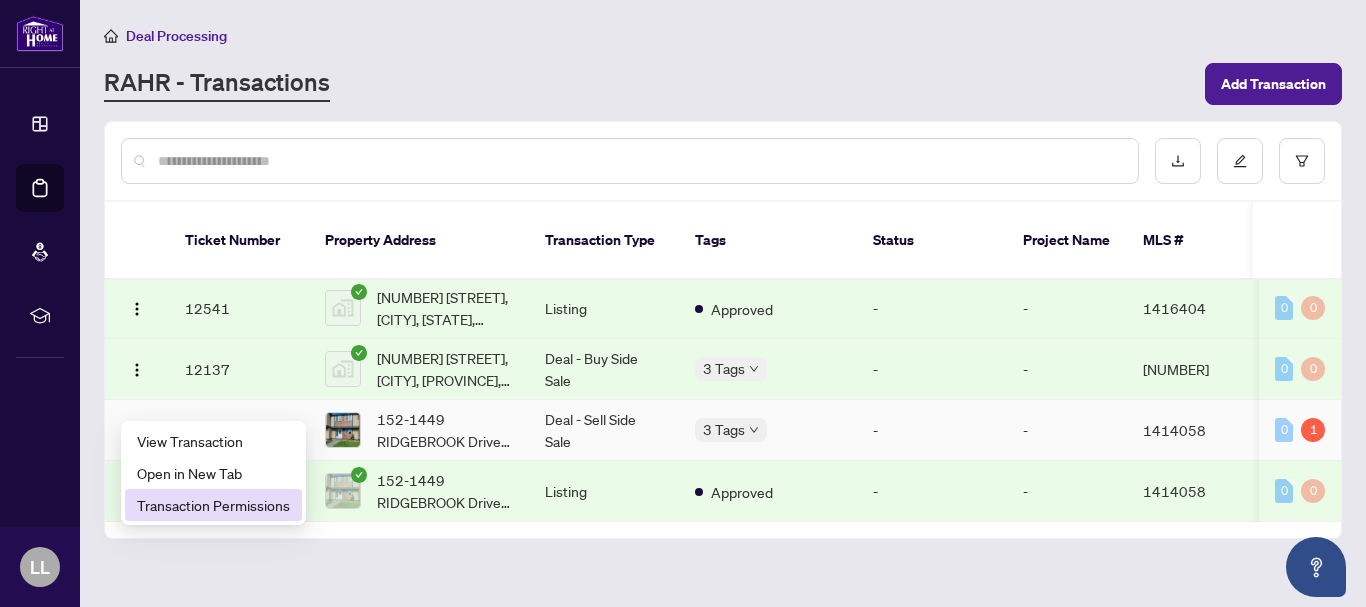 click on "Transaction Permissions" at bounding box center [213, 505] 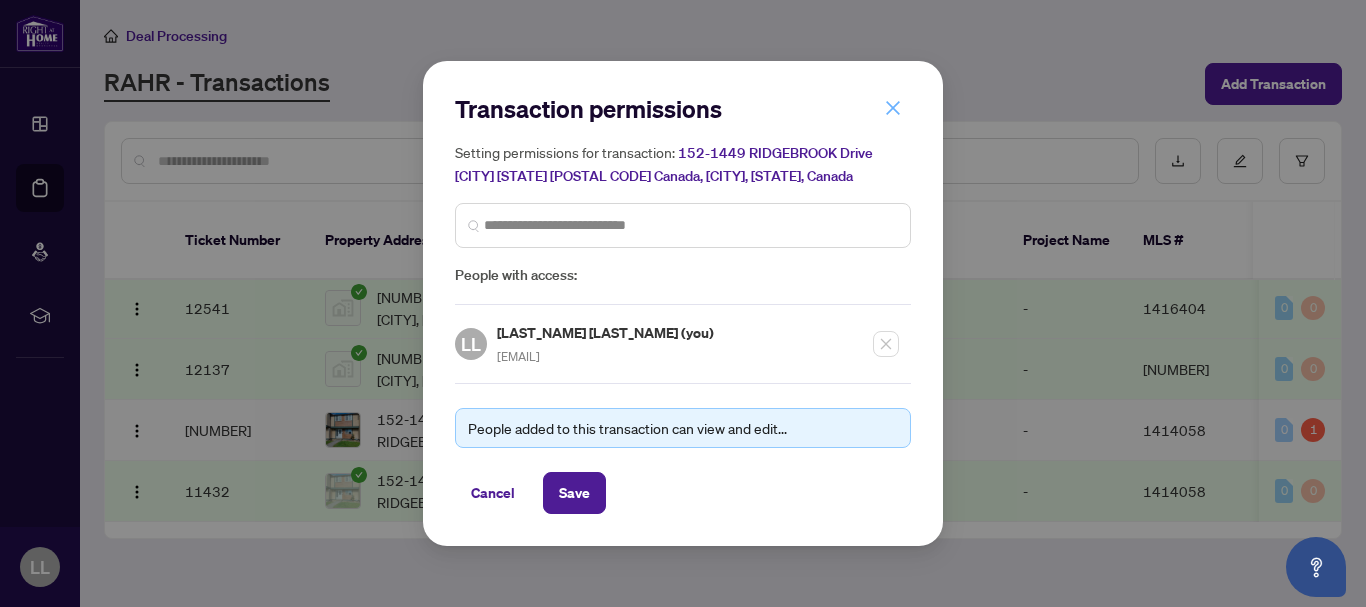 click 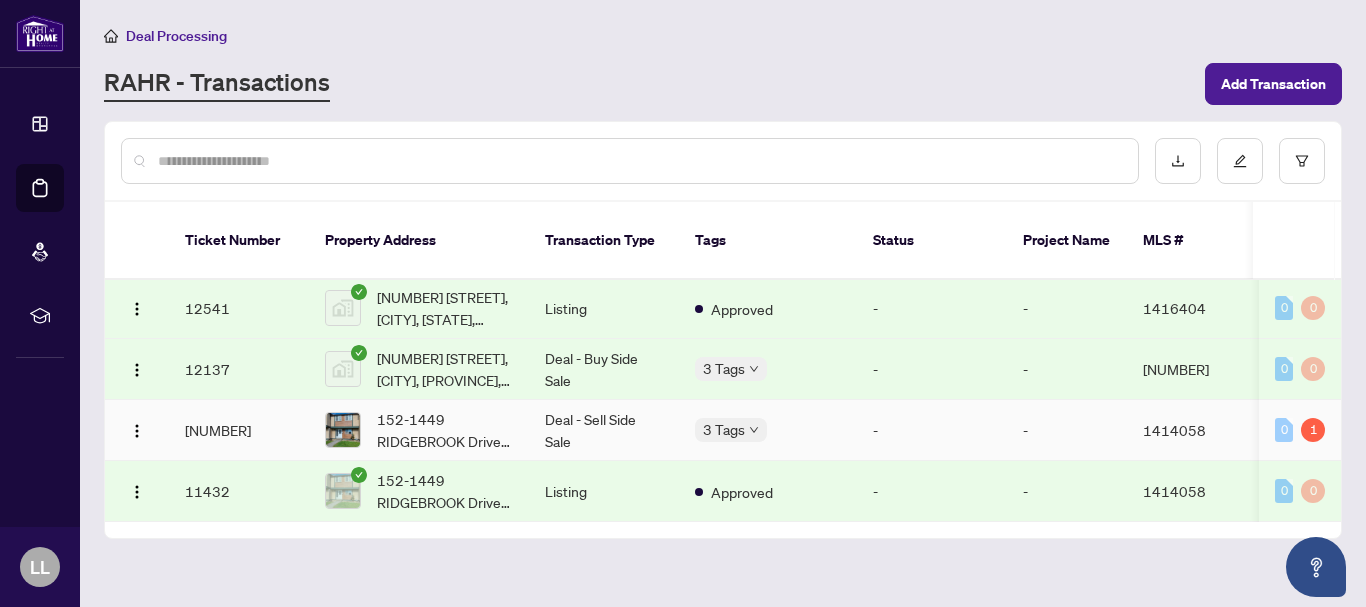 click on "-" at bounding box center [932, 430] 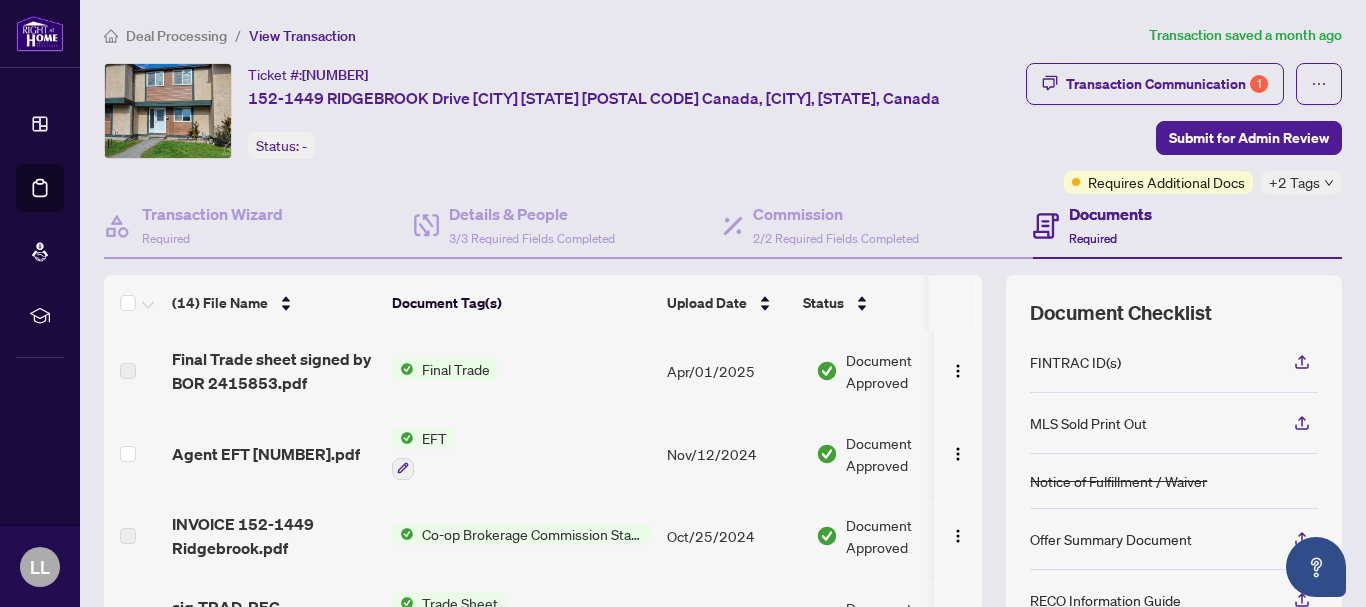 scroll, scrollTop: 131, scrollLeft: 0, axis: vertical 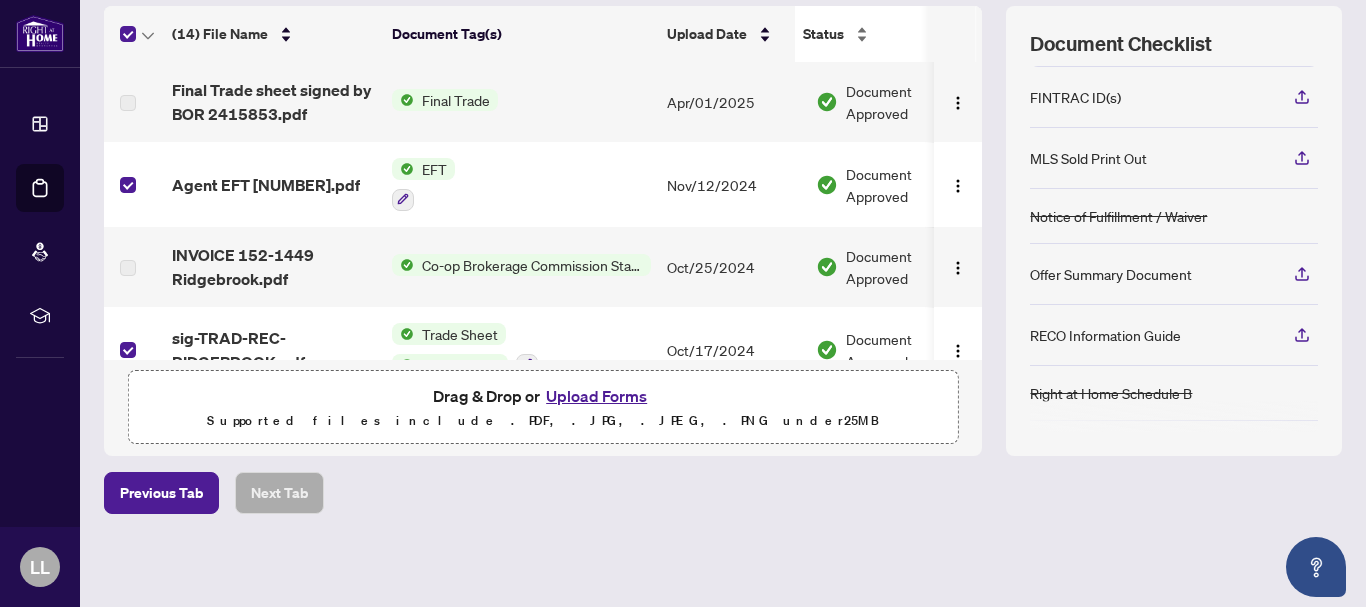 click on "Status" at bounding box center [880, 34] 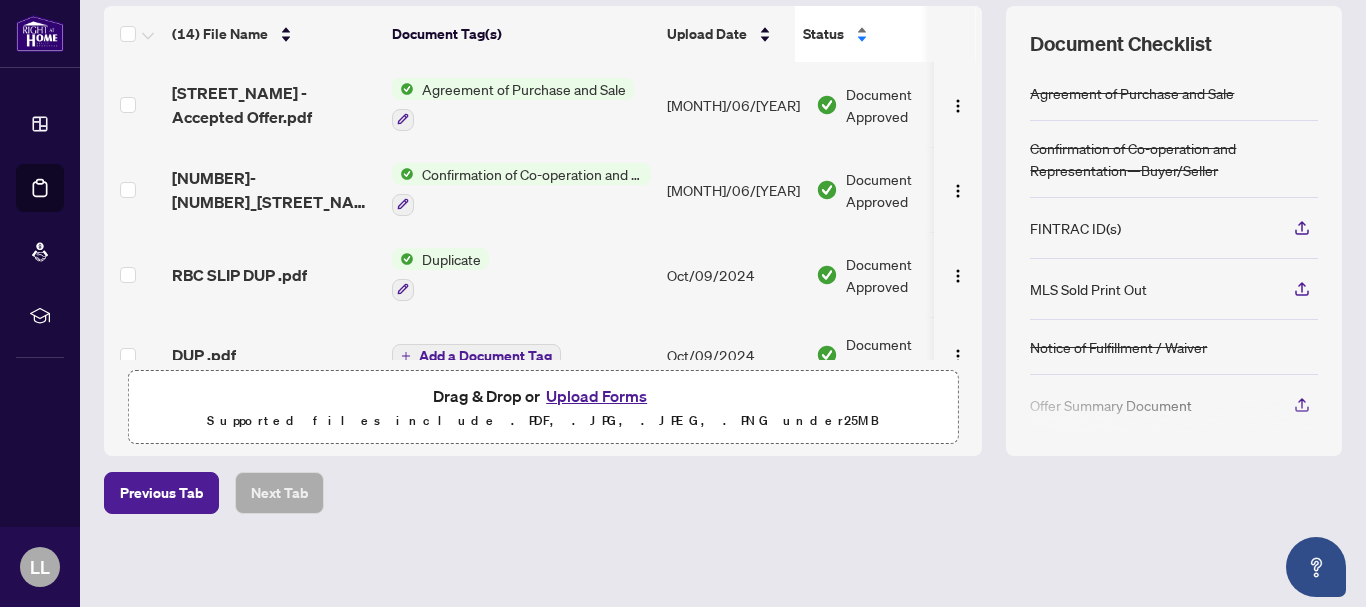 click on "Status" at bounding box center (880, 34) 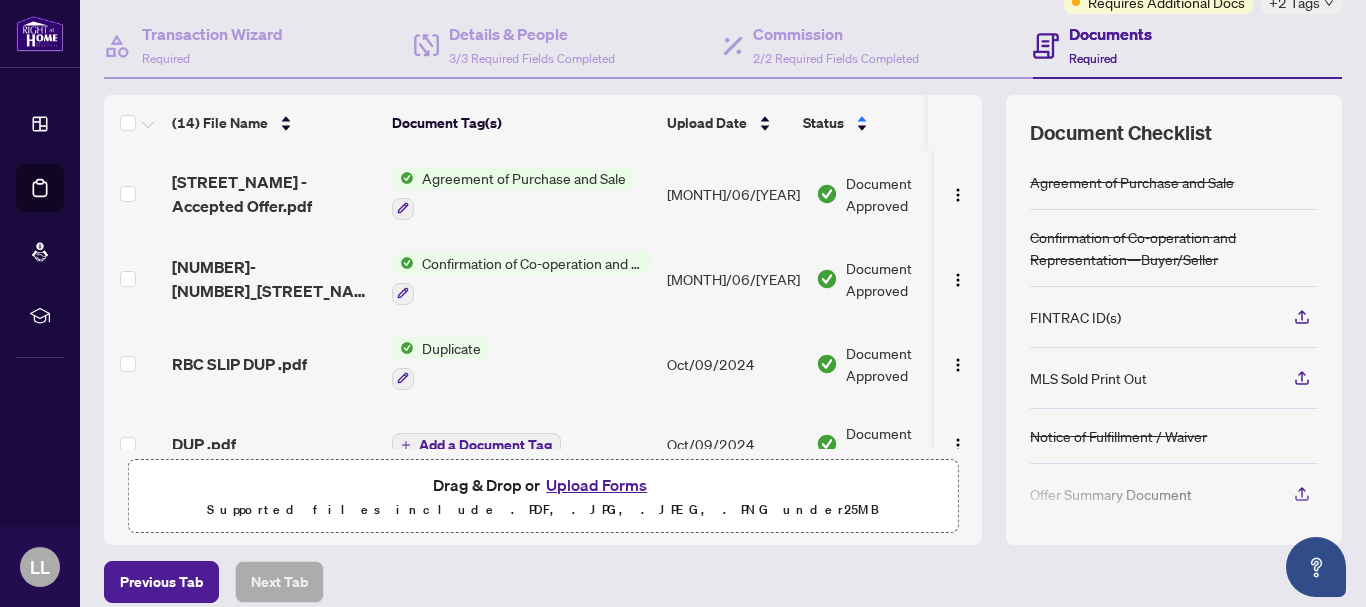scroll, scrollTop: 177, scrollLeft: 0, axis: vertical 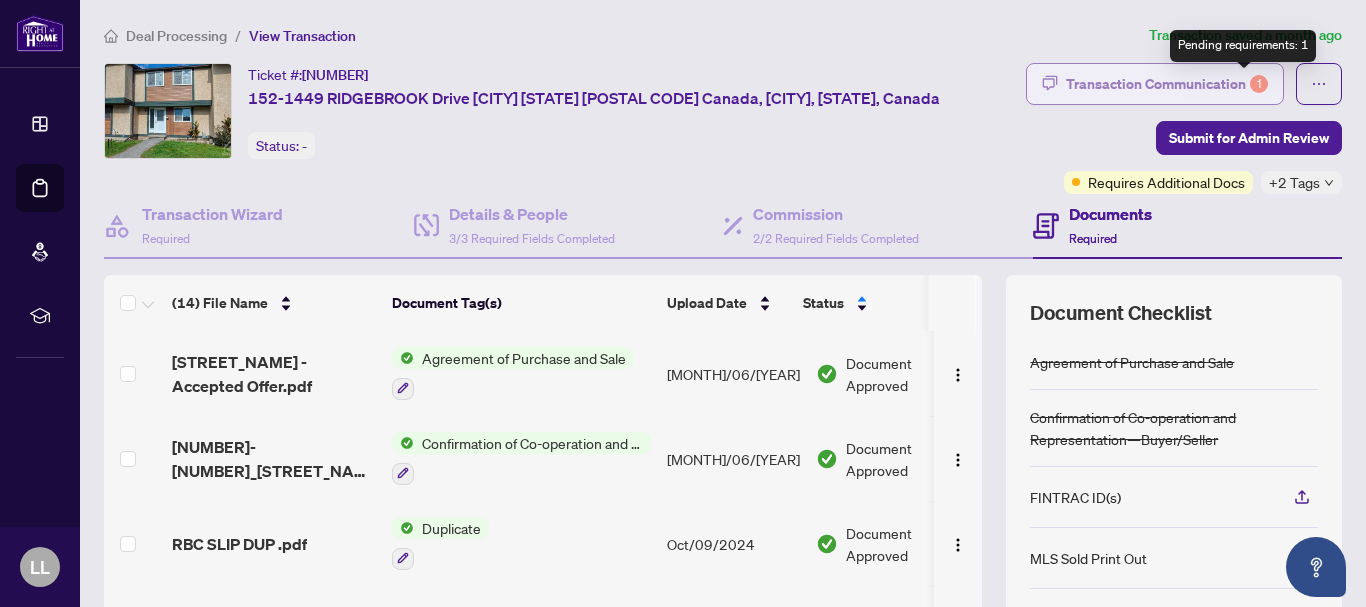 click on "1" at bounding box center (1259, 84) 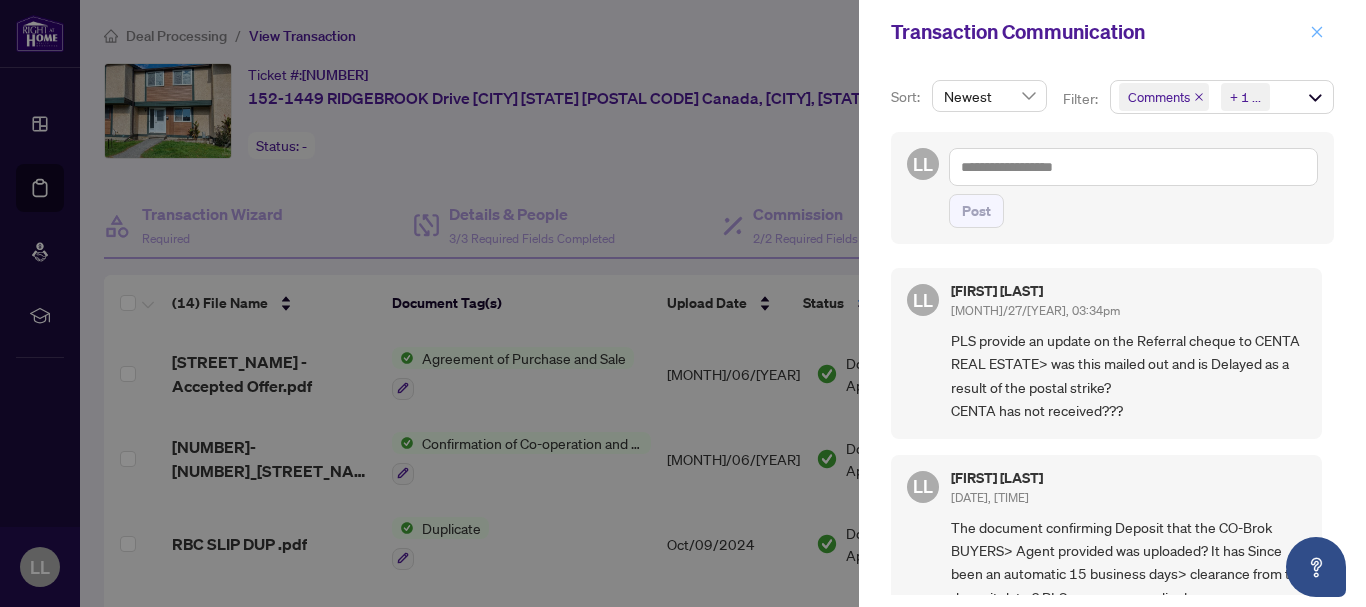 click 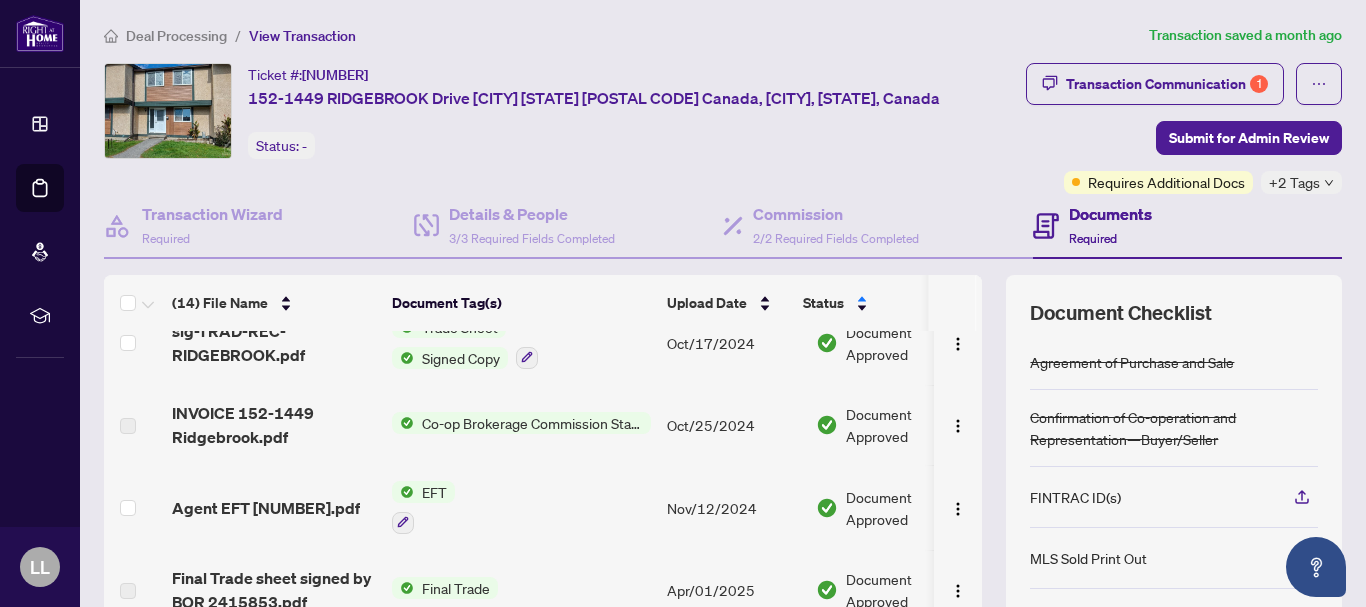 scroll, scrollTop: 875, scrollLeft: 0, axis: vertical 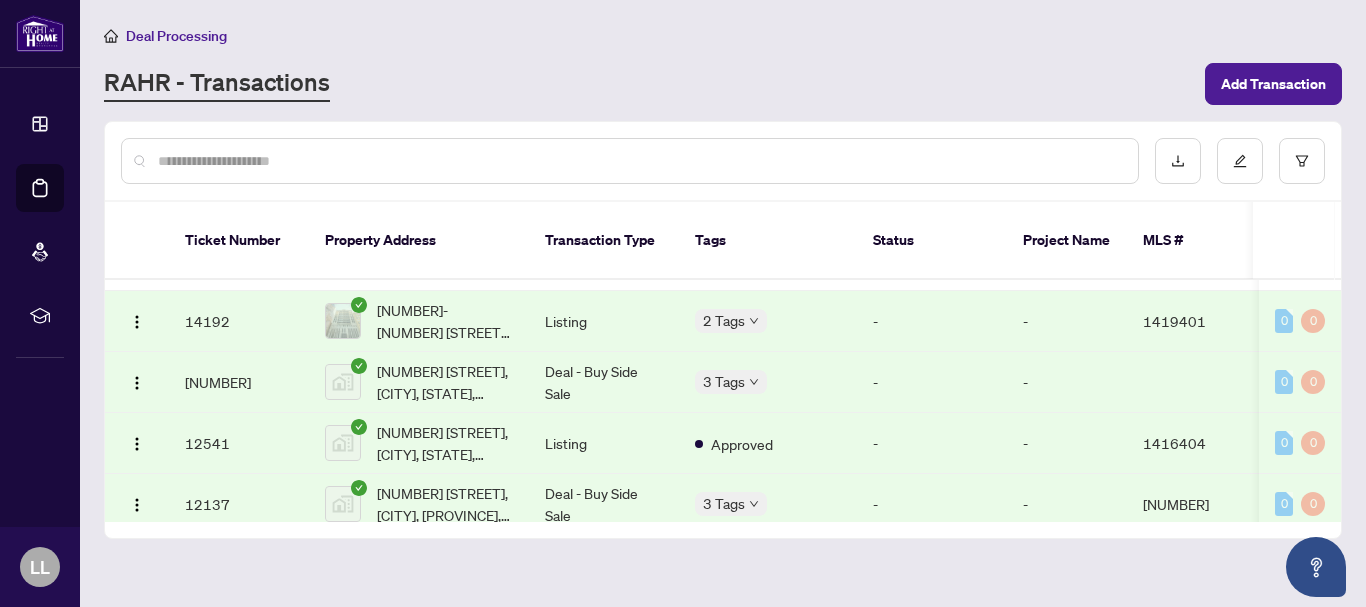 click on "[NUMBER]" at bounding box center (239, 382) 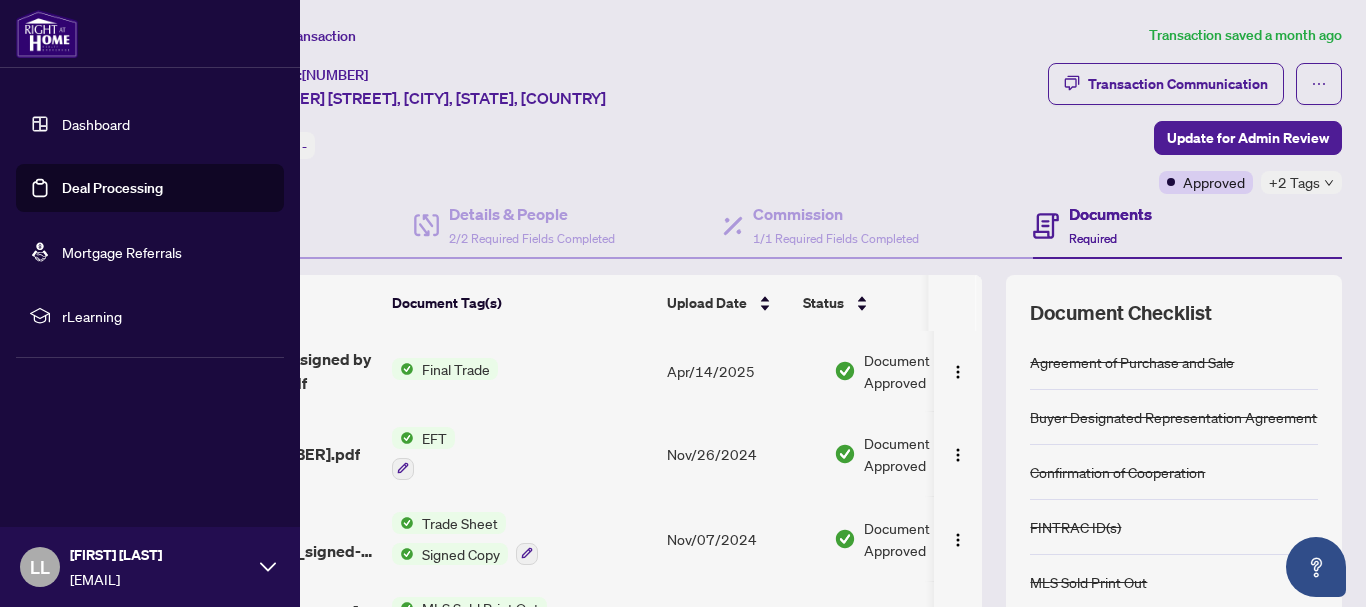 click on "Deal Processing" at bounding box center [112, 188] 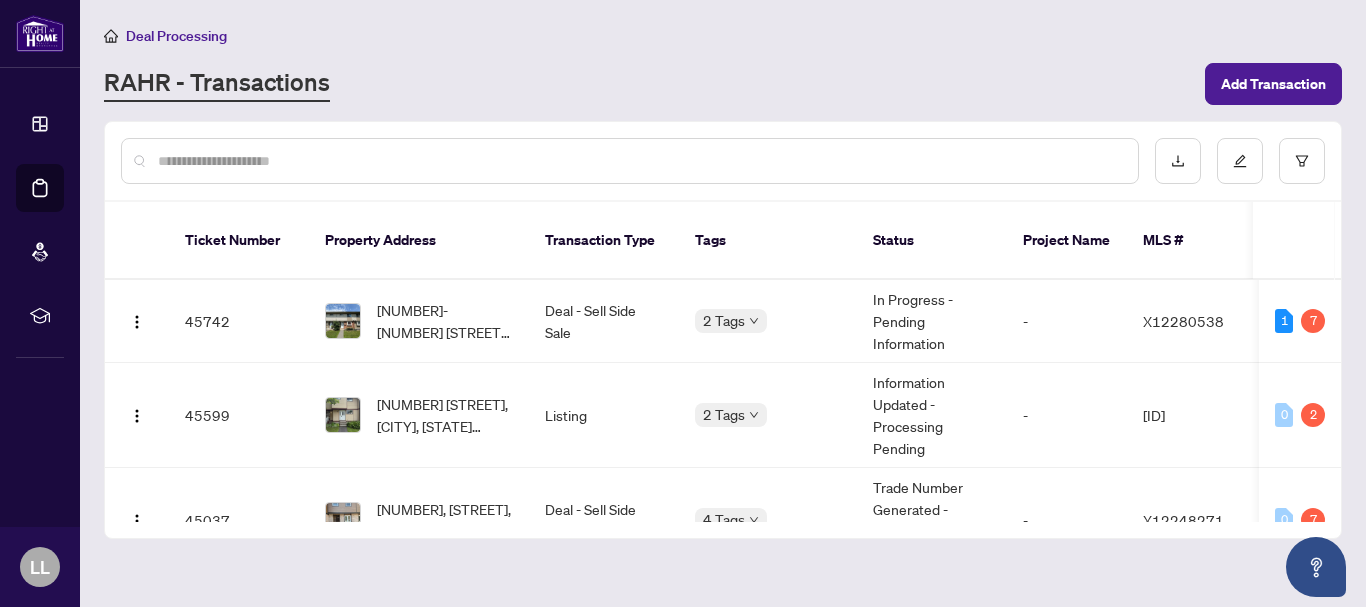 click on "Ticket Number Property Address Transaction Type Tags Status Project Name MLS # Trade Number Last Updated By Last Modified Date Created By Created Date                             [NUMBER] [NUMBER]-[NUMBER] [STREET], [CITY], [PROVINCE] [POSTAL_CODE], [COUNTRY] Deal - Sell Side Sale 2 Tags In Progress - Pending Information - X[NUMBER] [NUMBER] - NS [LAST] [LAST] [DATE] [LAST] [LAST] [DATE] 1 7 [NUMBER] [NUMBER] [STREET], [CITY], [PROVINCE] [POSTAL_CODE], [COUNTRY] Listing 2 Tags Information Updated - Processing Pending - X[NUMBER] [LAST] [LAST] [DATE] [LAST] [LAST] [DATE] 0 2 [NUMBER] [NUMBER] [STREET], [CITY], [PROVINCE] [POSTAL_CODE], [COUNTRY] Deal - Sell Side Sale 4 Tags Trade Number Generated - Pending Information - X[NUMBER] [NUMBER] [LAST] [LAST] [DATE] [LAST] [LAST] [DATE] 0 7 [NUMBER] [STREET], [CITY], [PROVINCE] [POSTAL_CODE], [COUNTRY] Listing 2 Tags Information Updated - Processing Pending - X[NUMBER] [NUMBER] [LAST] [LAST] [DATE] [LAST] [LAST] [DATE] 0 0 [NUMBER] Deal - Sell Side Sale 3 Tags - X[NUMBER] [NUMBER]" at bounding box center (723, 330) 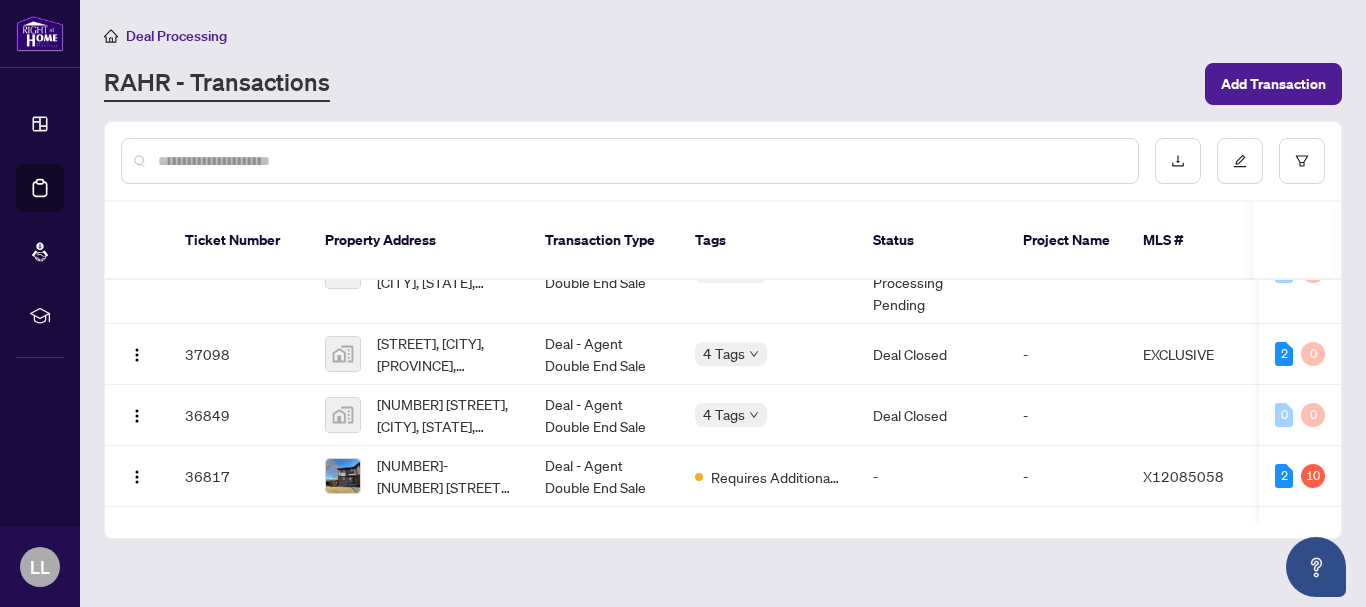 scroll, scrollTop: 1424, scrollLeft: 0, axis: vertical 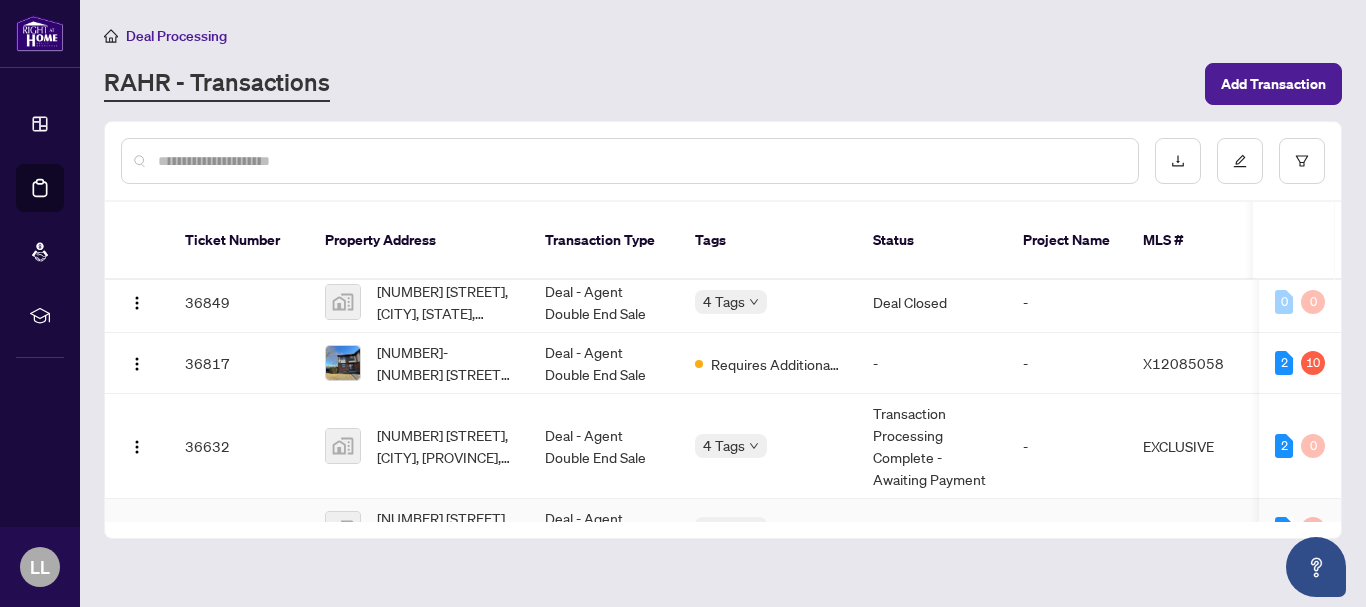 click on "2 0" at bounding box center (1300, 529) 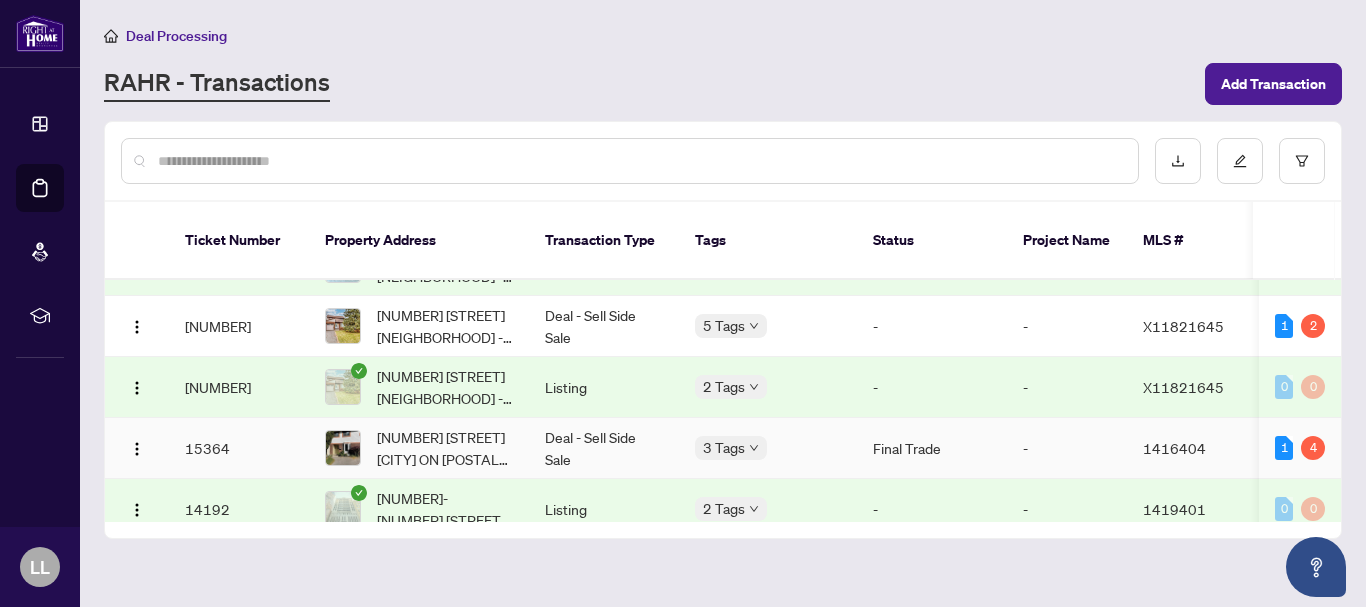 scroll, scrollTop: 2951, scrollLeft: 0, axis: vertical 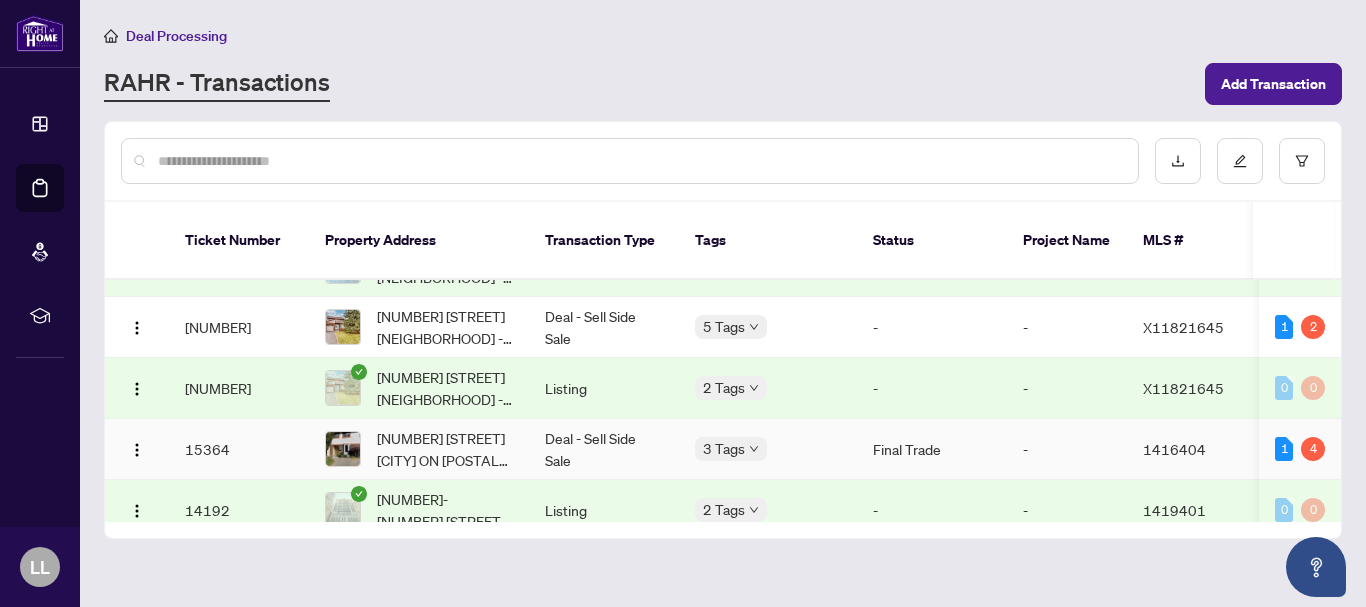click on "15364" at bounding box center (239, 449) 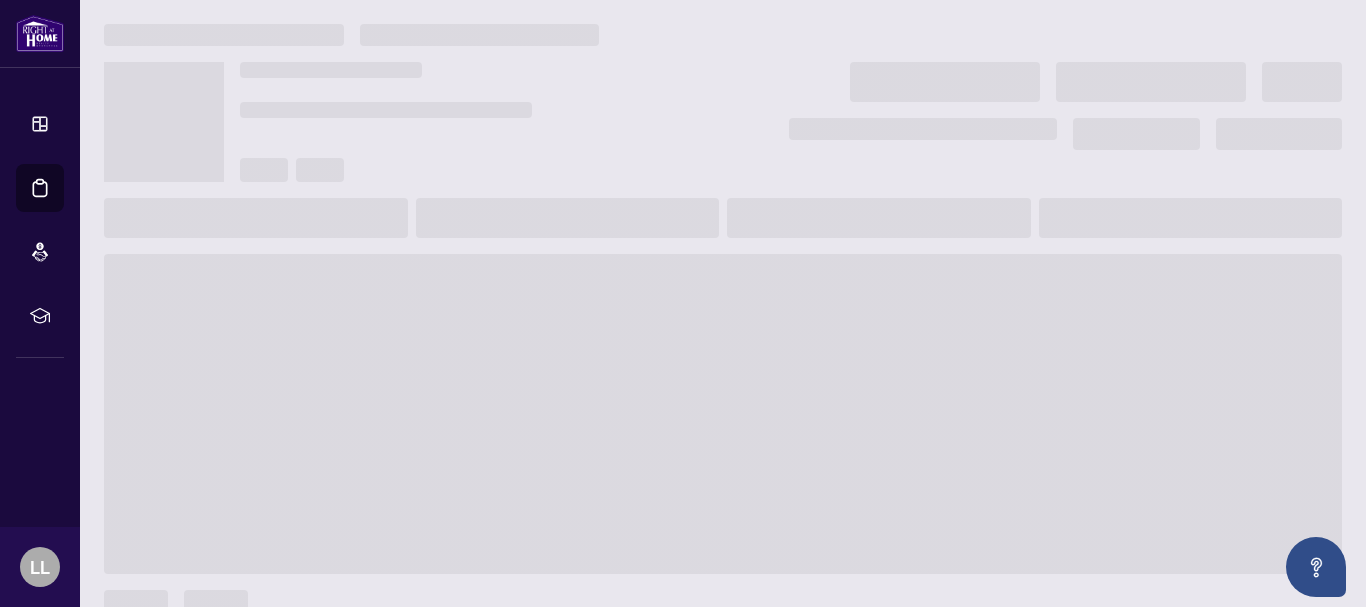 click at bounding box center [723, 414] 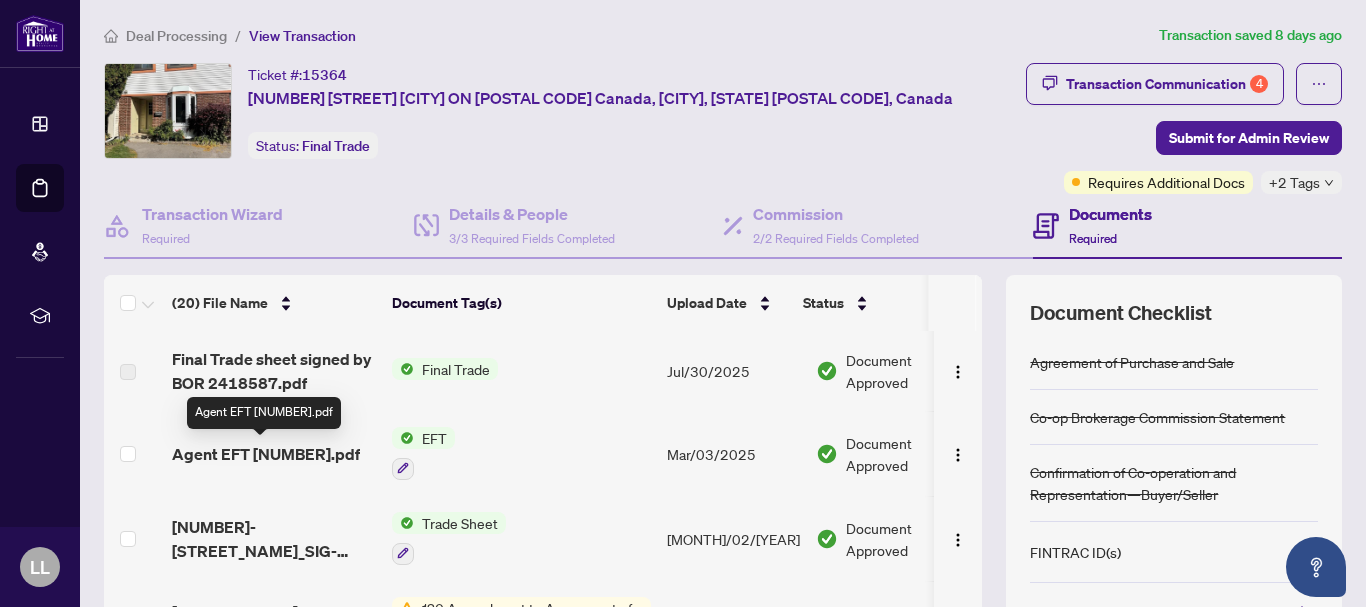 click on "Agent EFT [NUMBER].pdf" at bounding box center [266, 454] 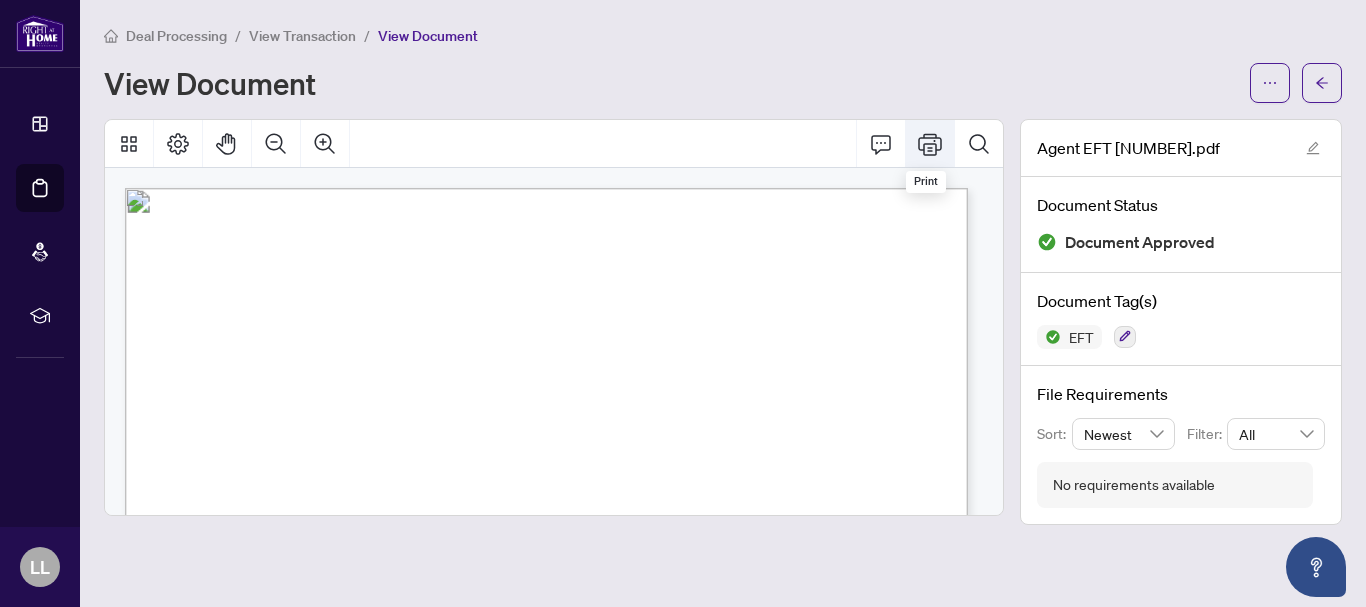 click 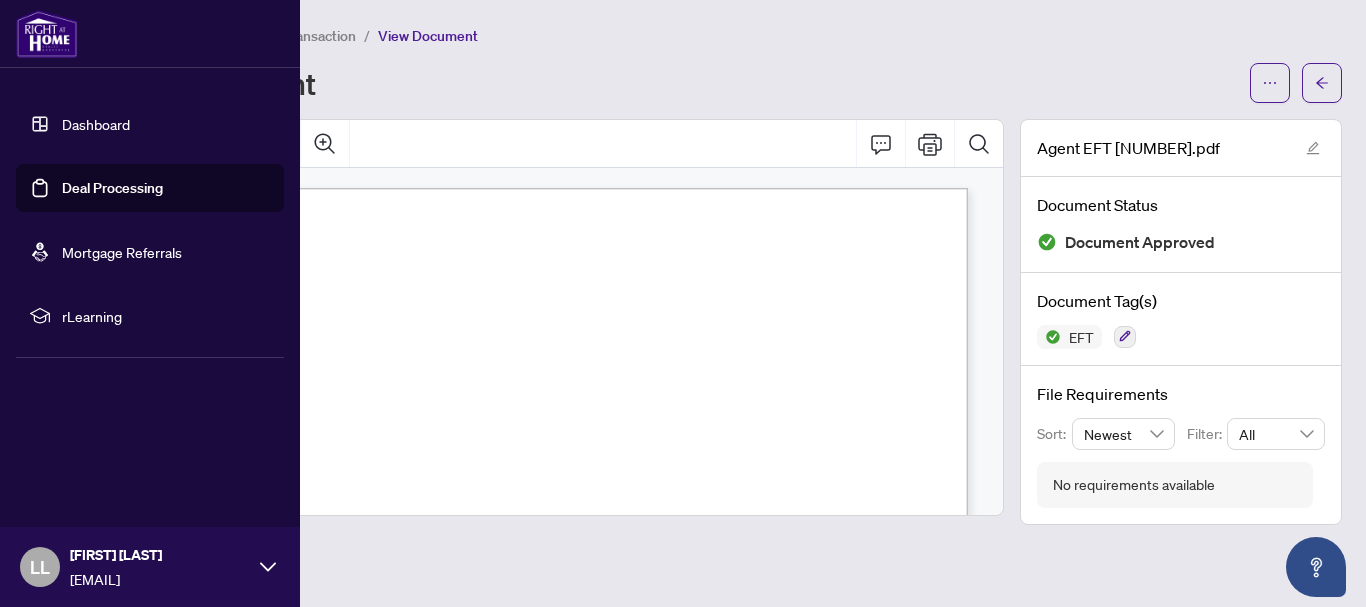 click on "Deal Processing" at bounding box center (112, 188) 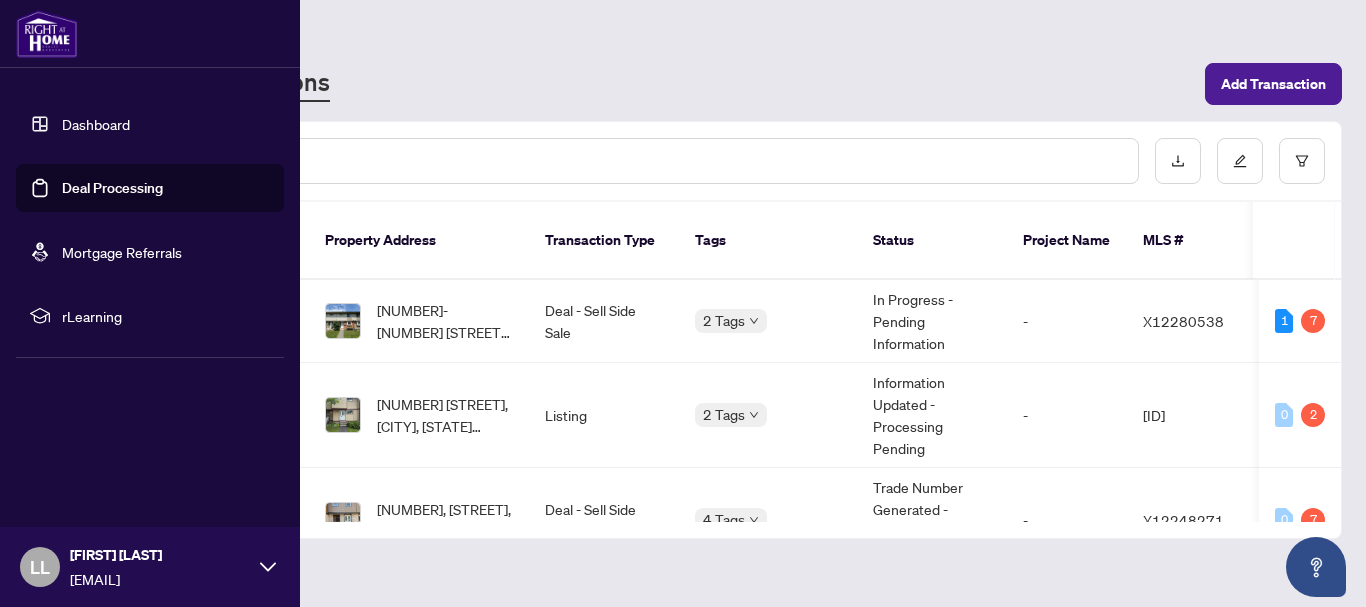 click on "Dashboard" at bounding box center [96, 124] 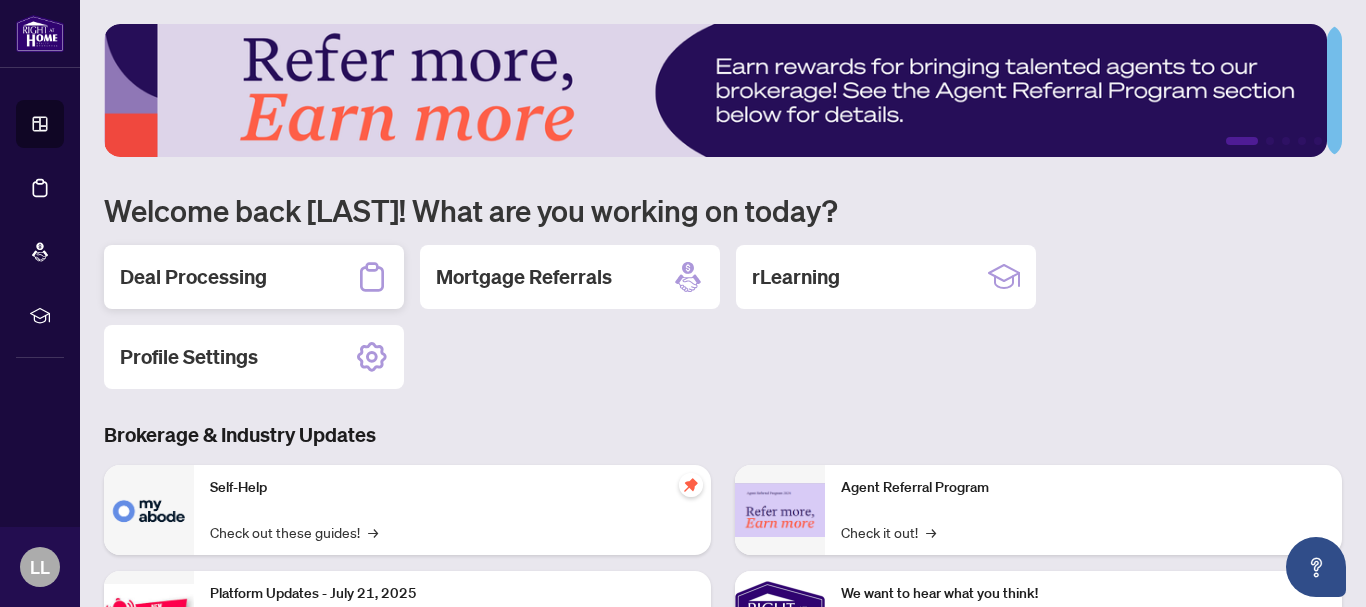 click 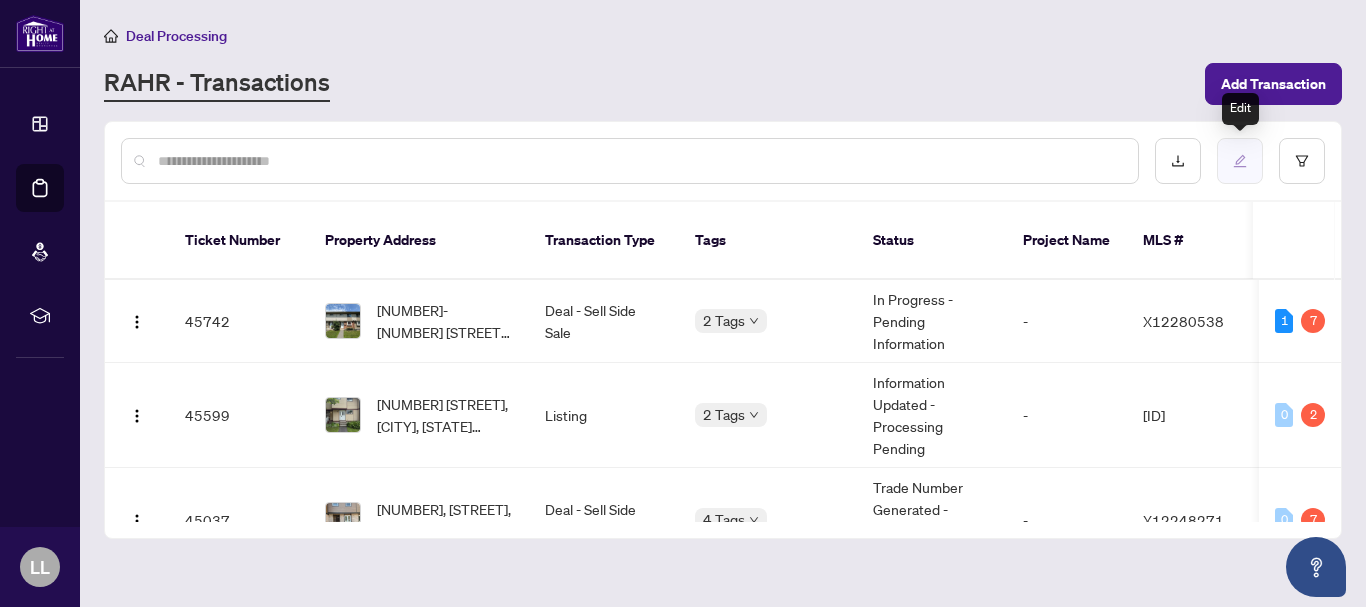 click 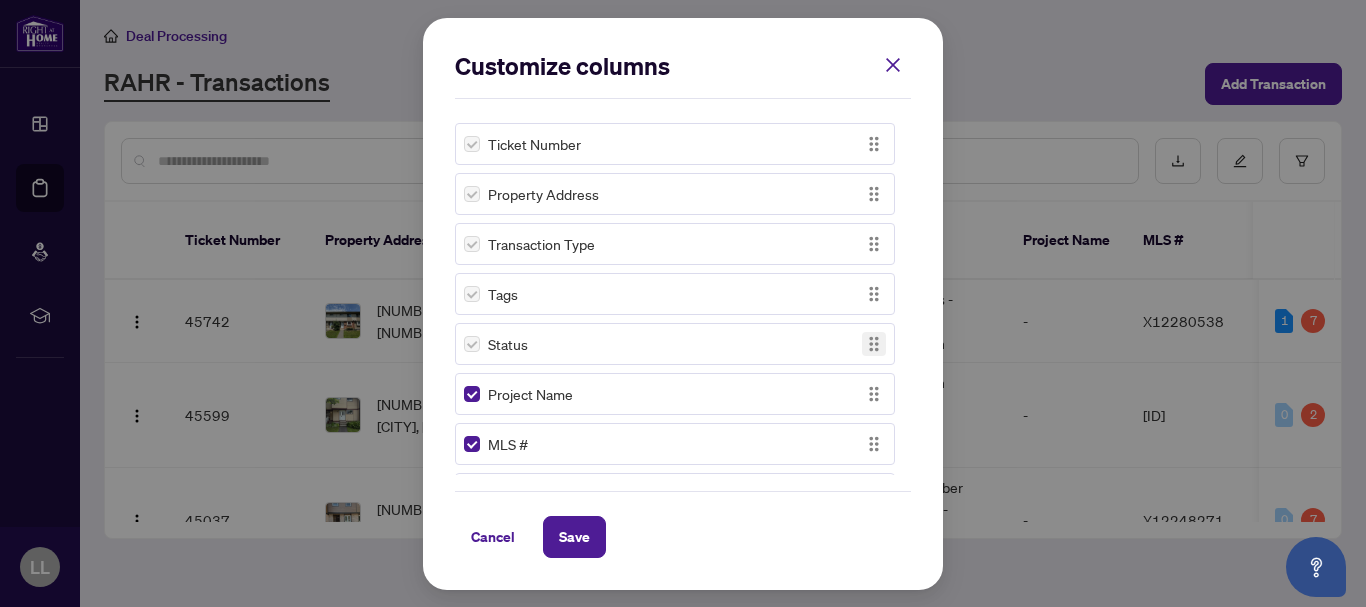 click at bounding box center (874, 344) 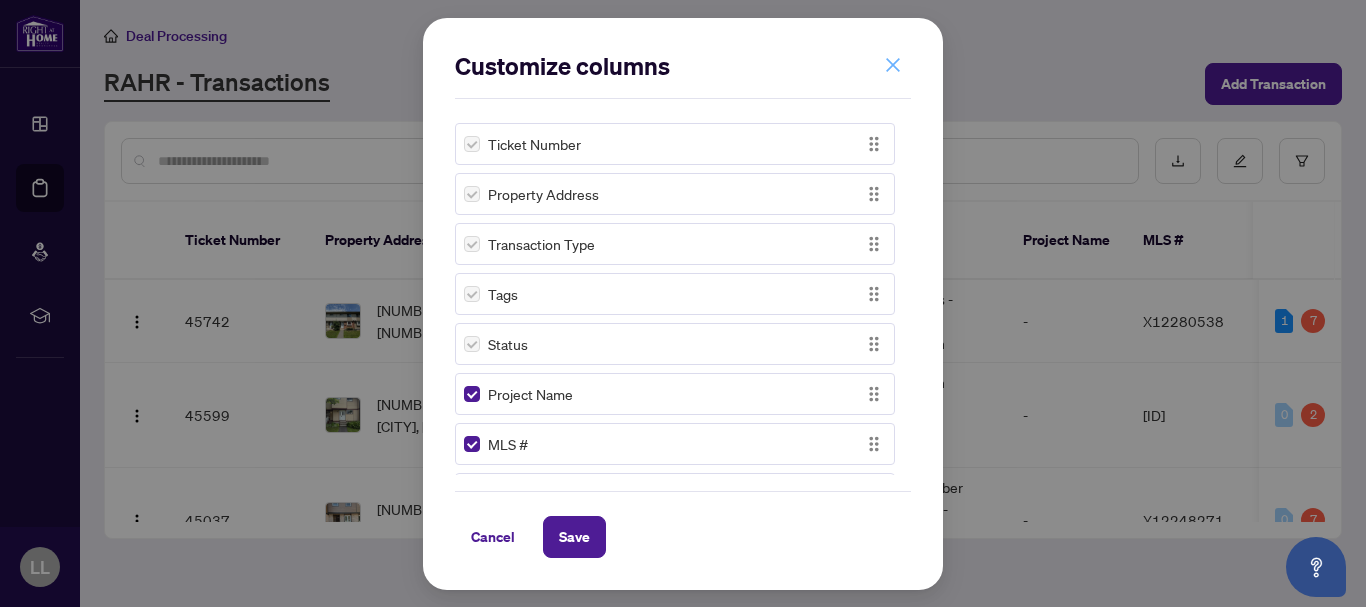 click 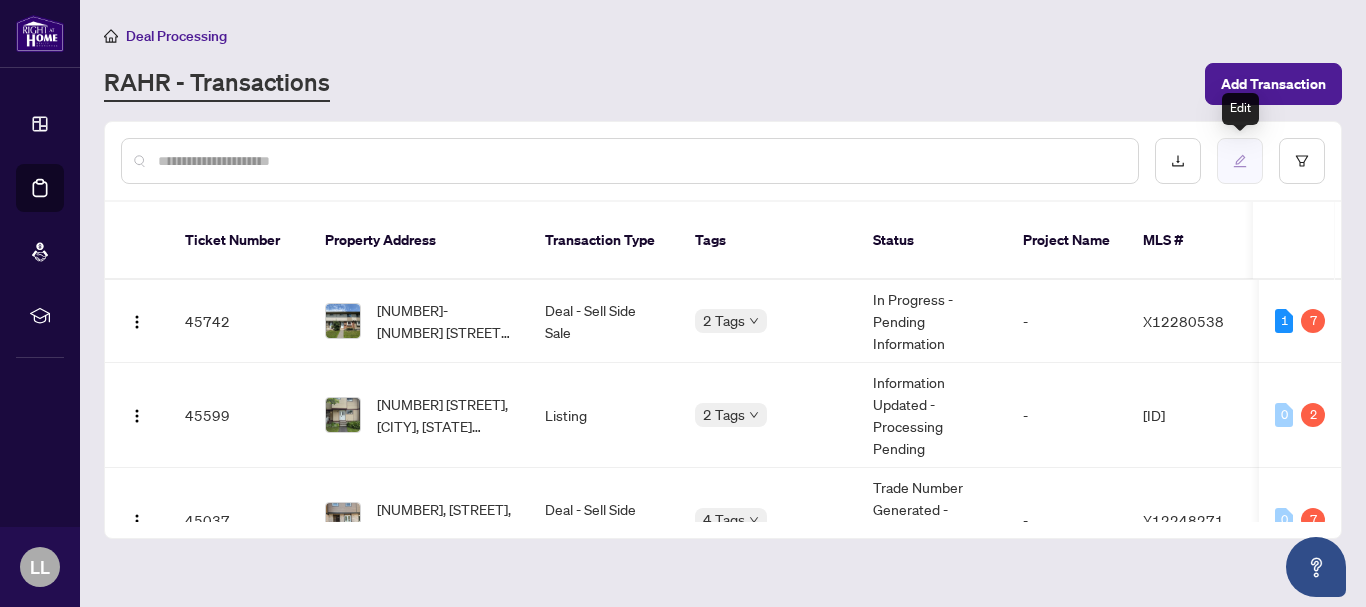 click at bounding box center [1240, 161] 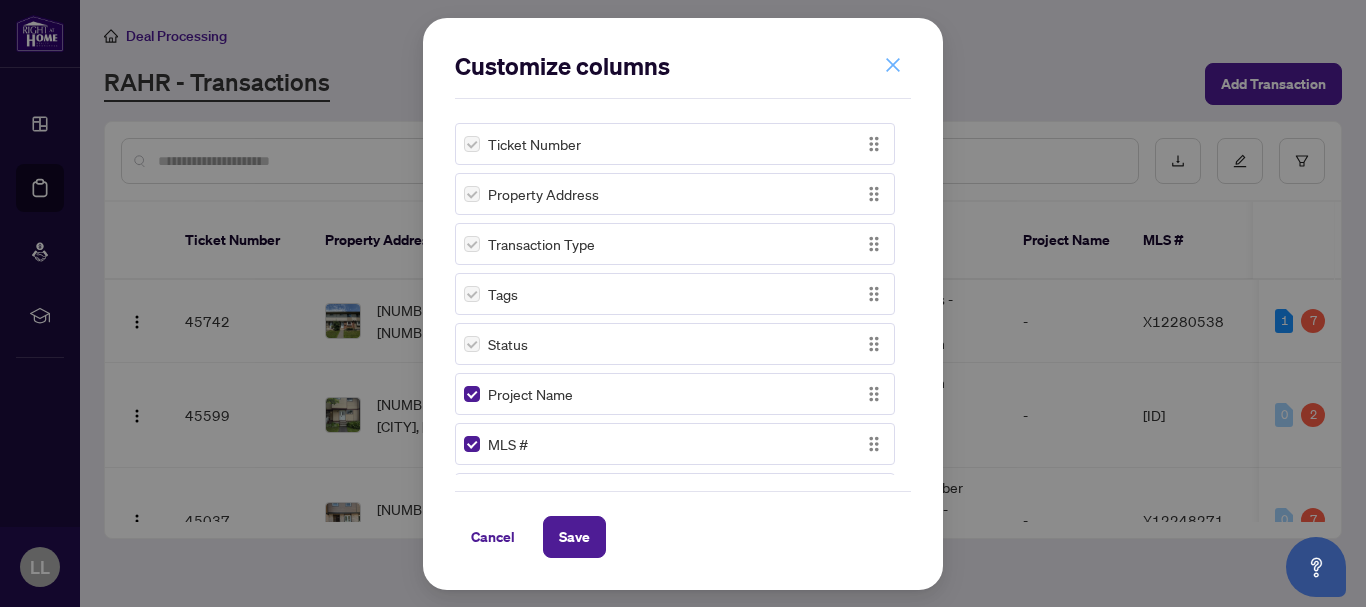 click 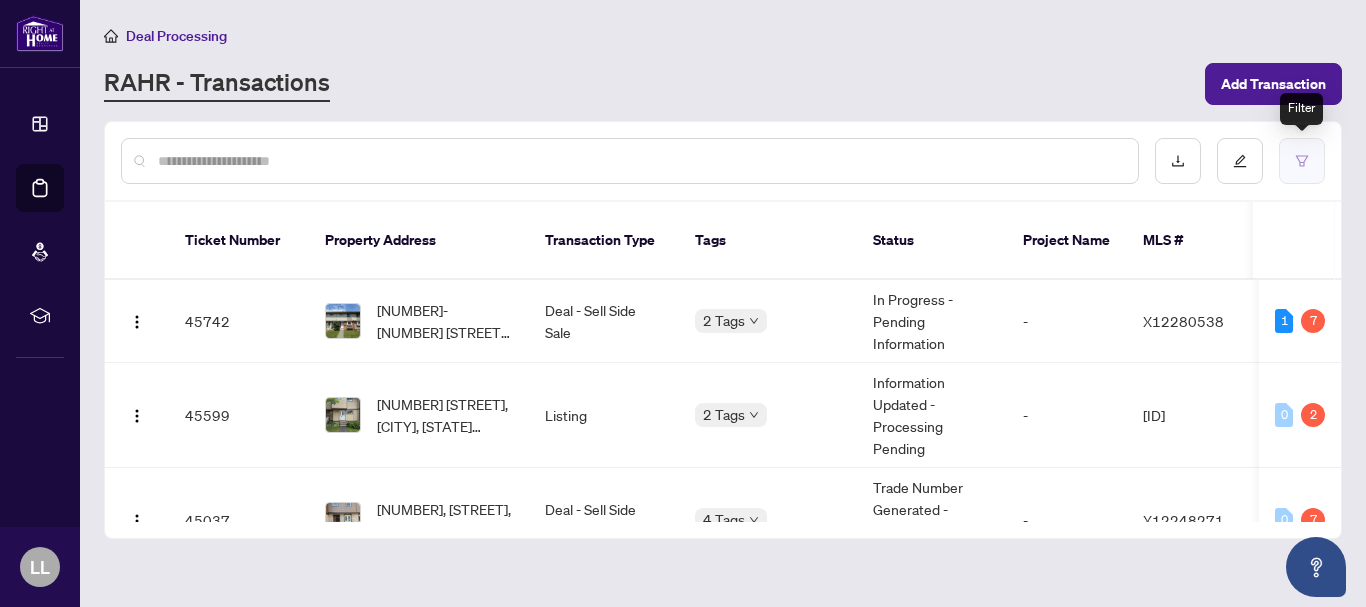 click 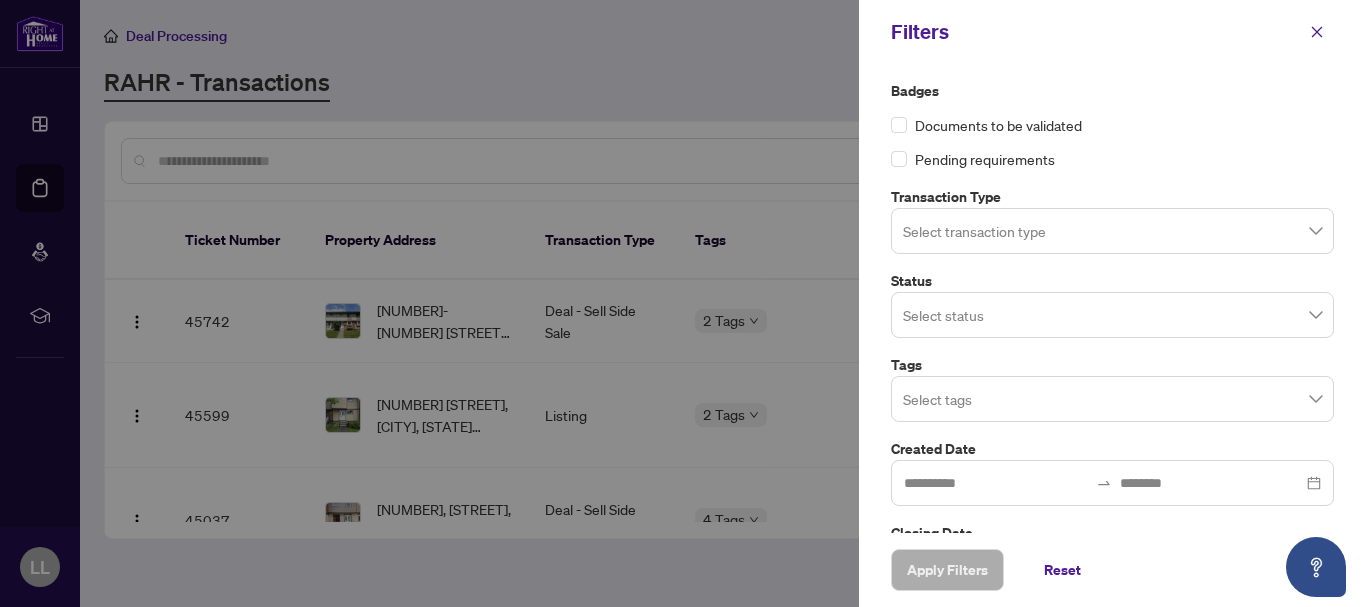 click on "Select status" at bounding box center (1112, 315) 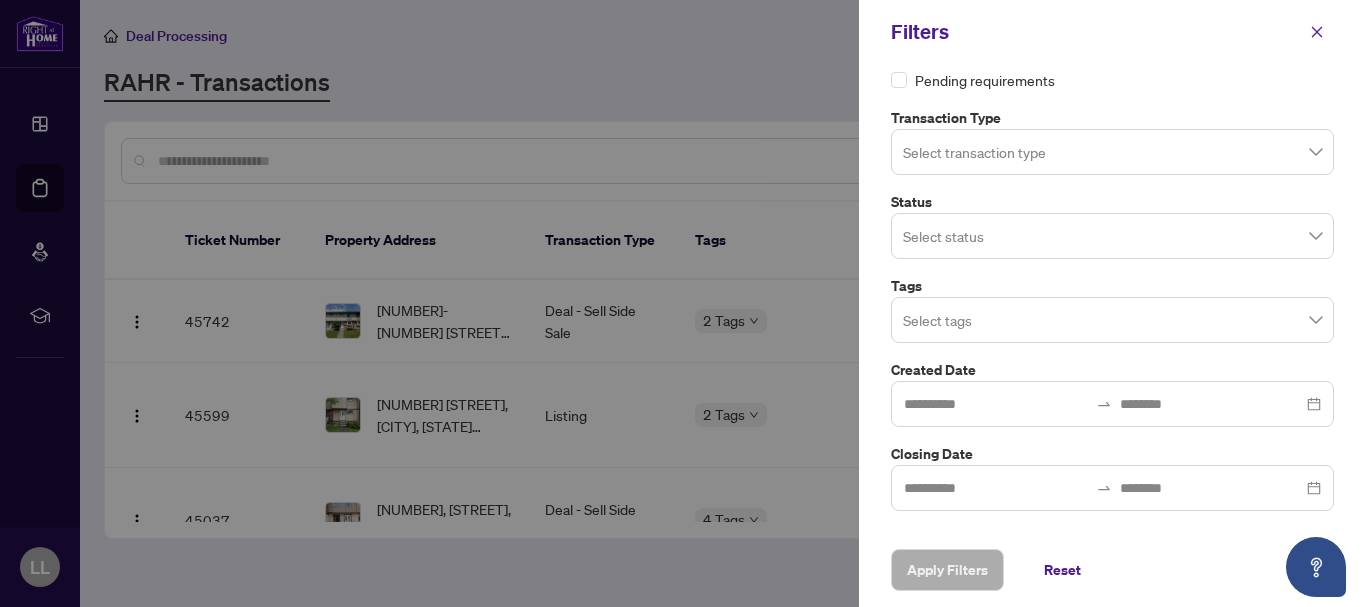 scroll, scrollTop: 145, scrollLeft: 0, axis: vertical 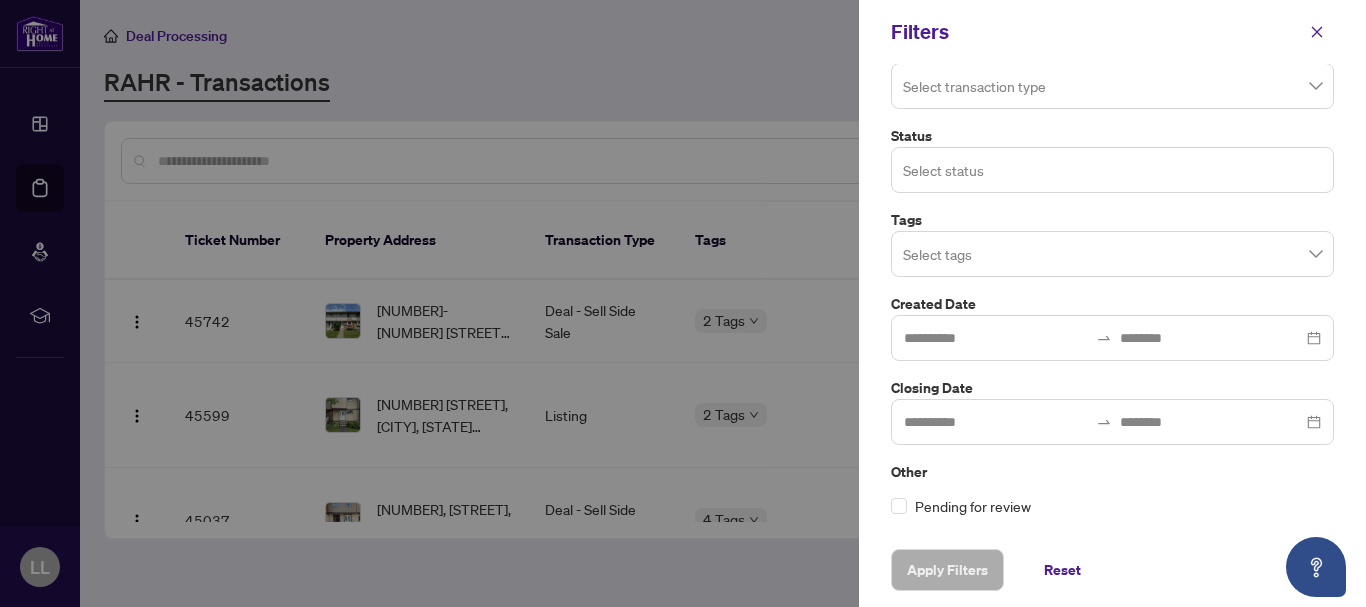 click on "Select status" at bounding box center [1112, 170] 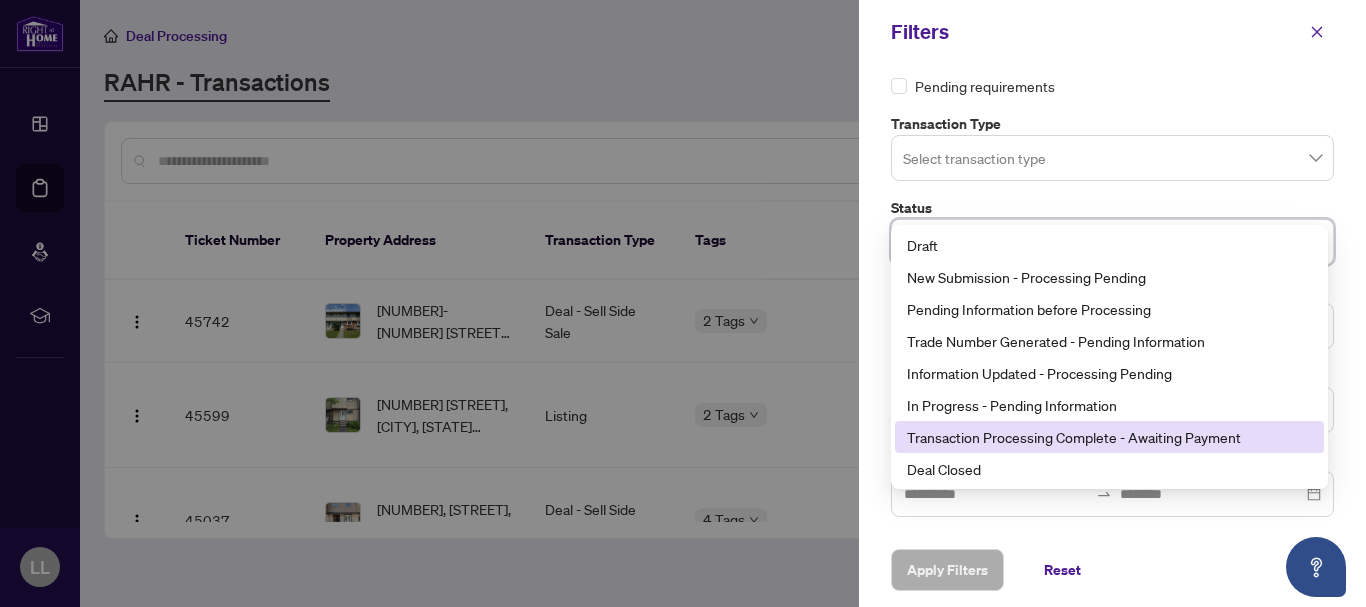 scroll, scrollTop: 0, scrollLeft: 0, axis: both 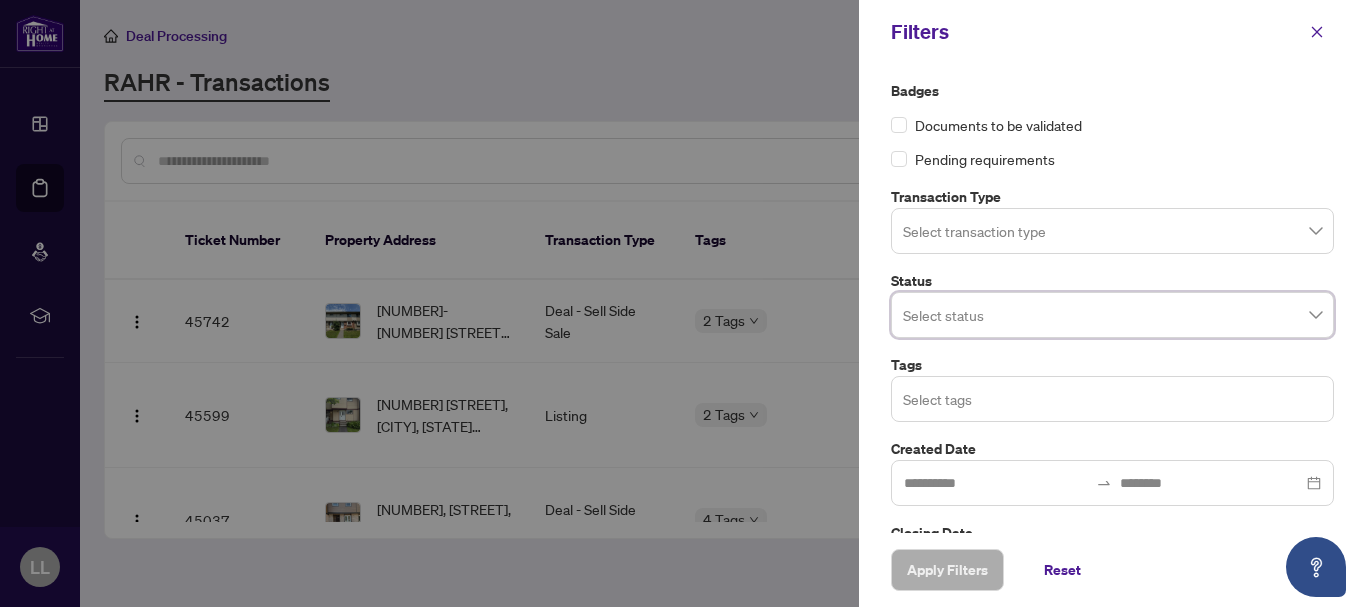 click at bounding box center (1112, 398) 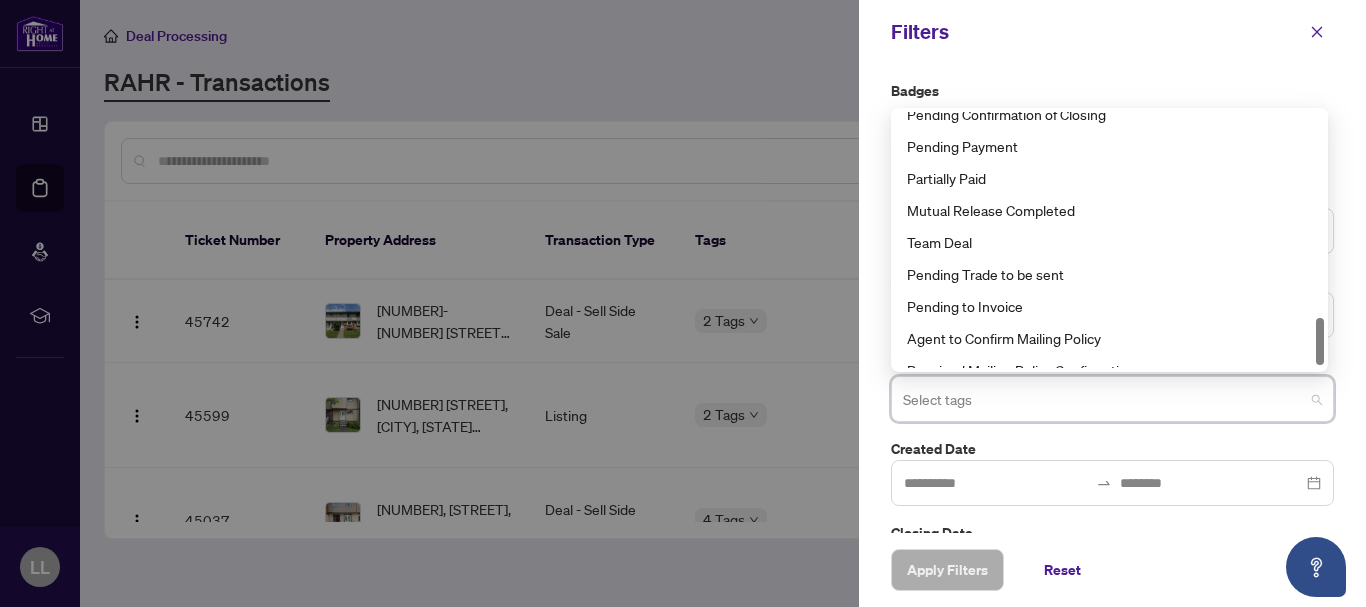 scroll, scrollTop: 1120, scrollLeft: 0, axis: vertical 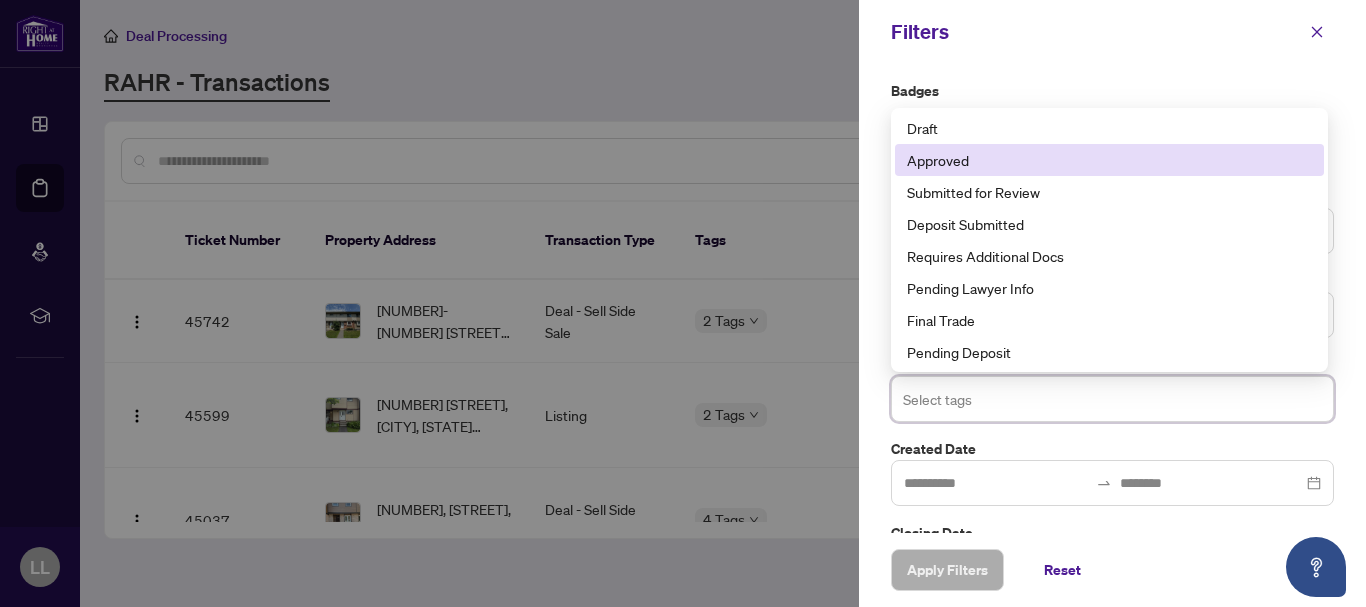 click on "Approved" at bounding box center (1109, 160) 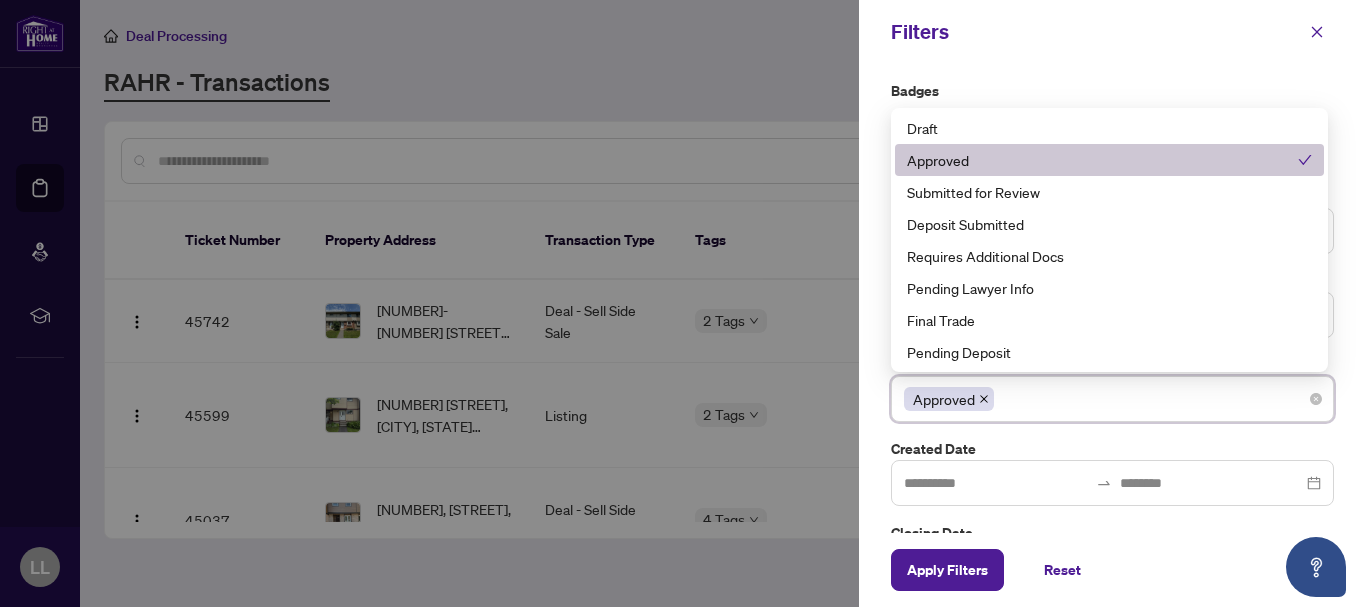 click on "Approved" at bounding box center [1102, 160] 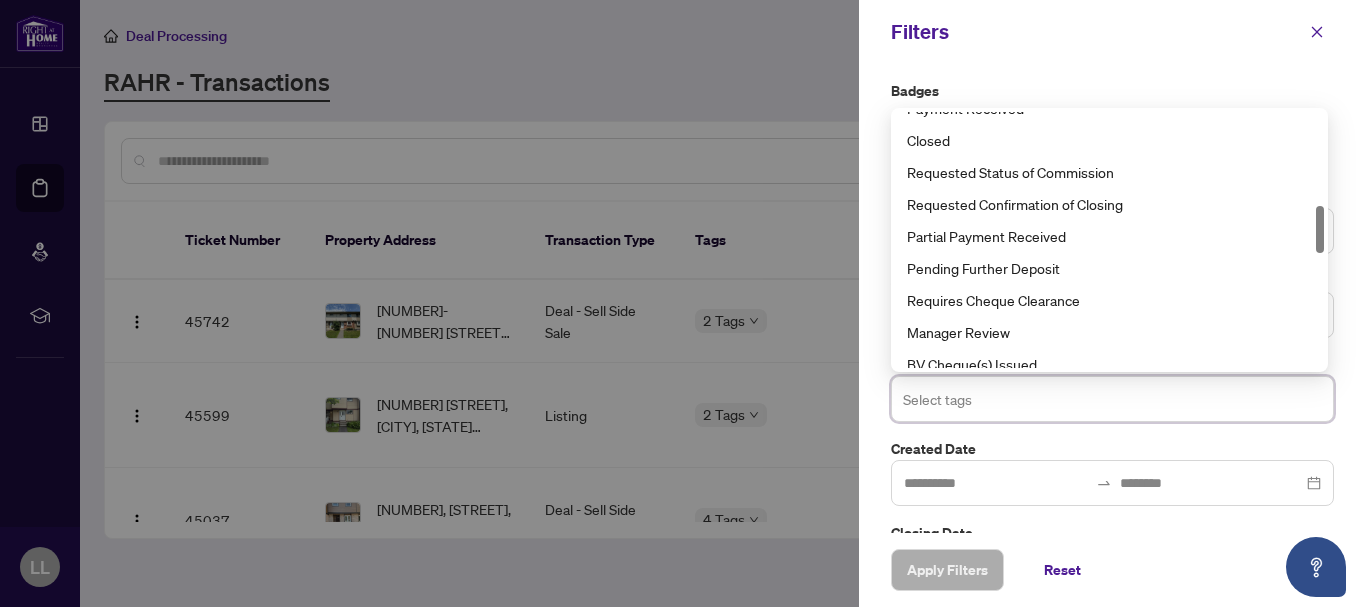 scroll, scrollTop: 552, scrollLeft: 0, axis: vertical 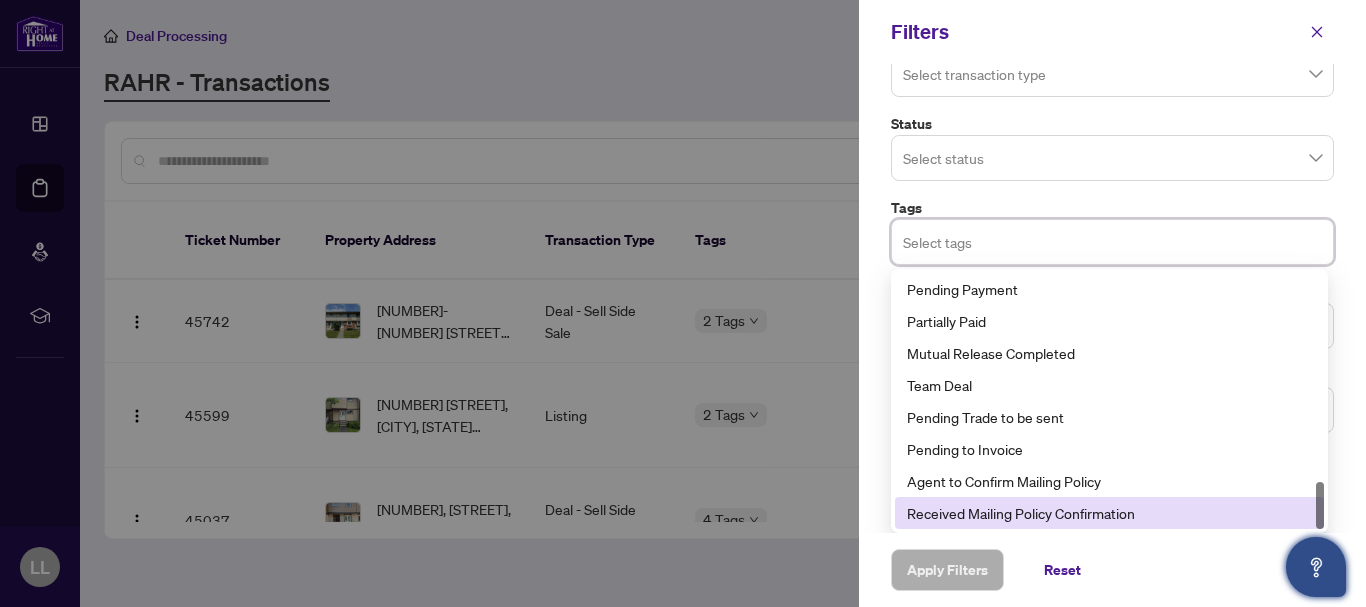 click 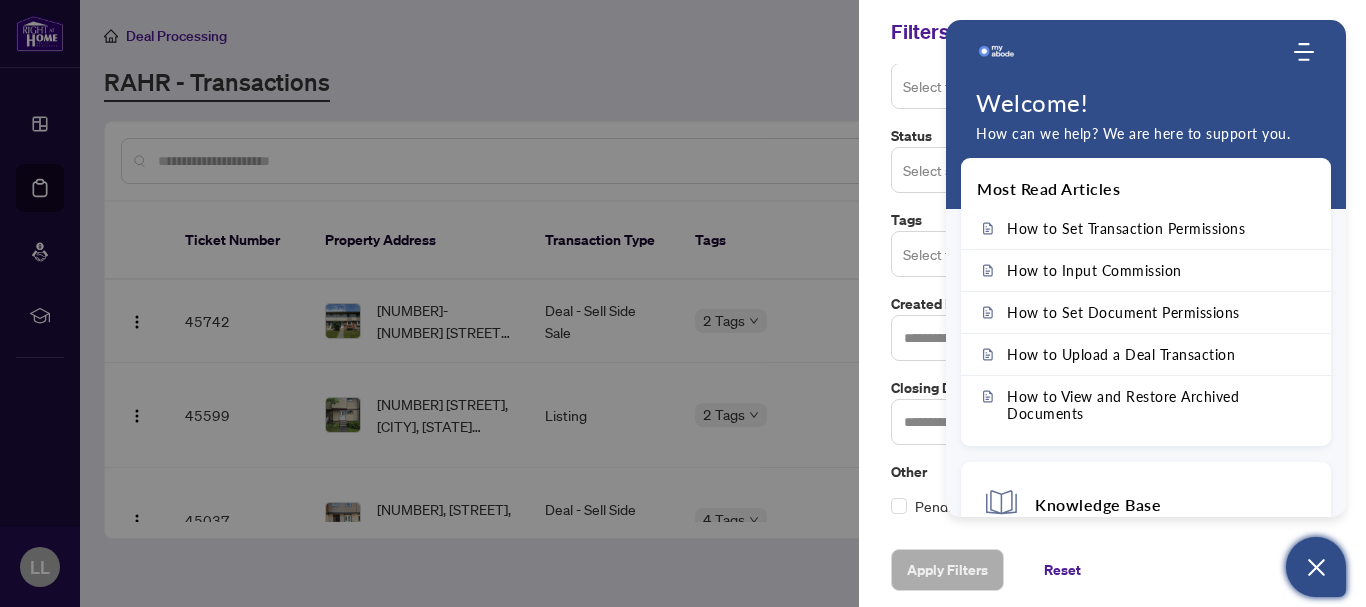 scroll, scrollTop: 145, scrollLeft: 0, axis: vertical 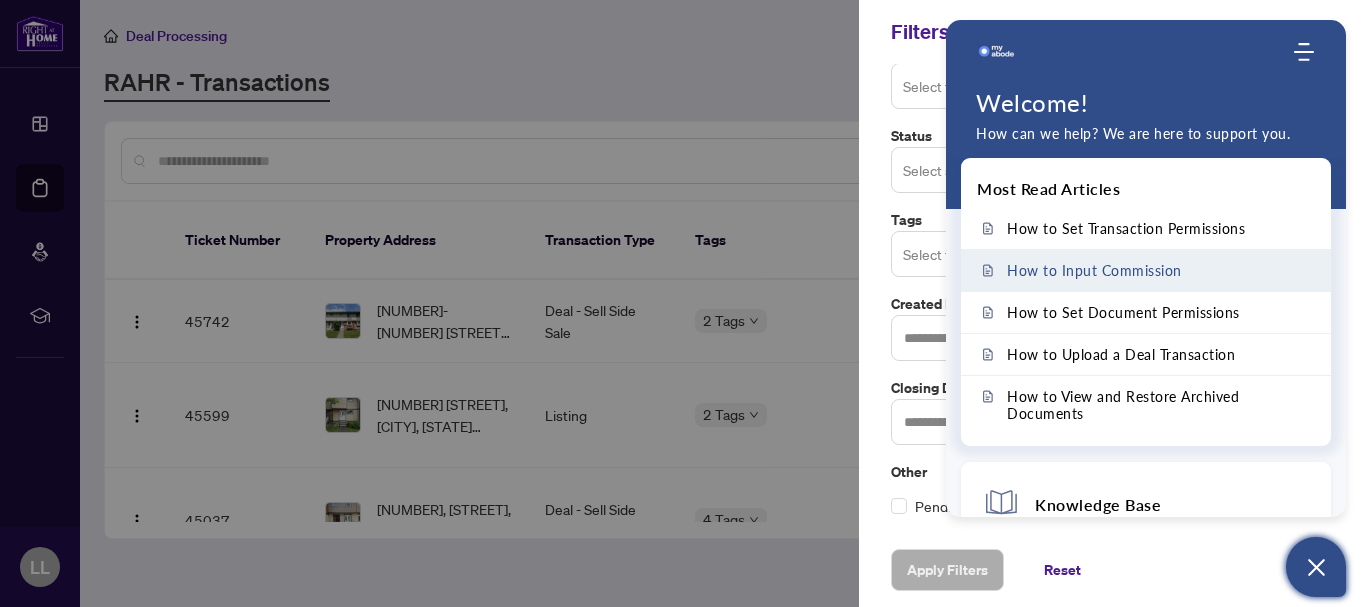 click on "How to Input Commission" at bounding box center [1094, 270] 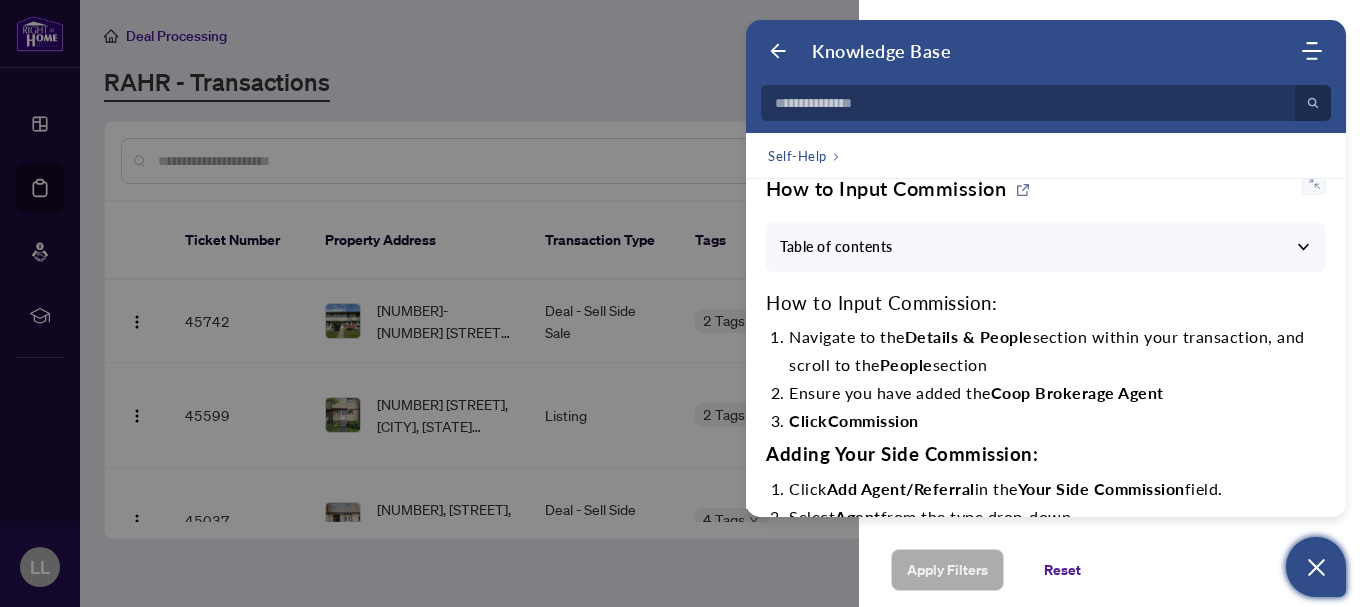 scroll, scrollTop: 0, scrollLeft: 0, axis: both 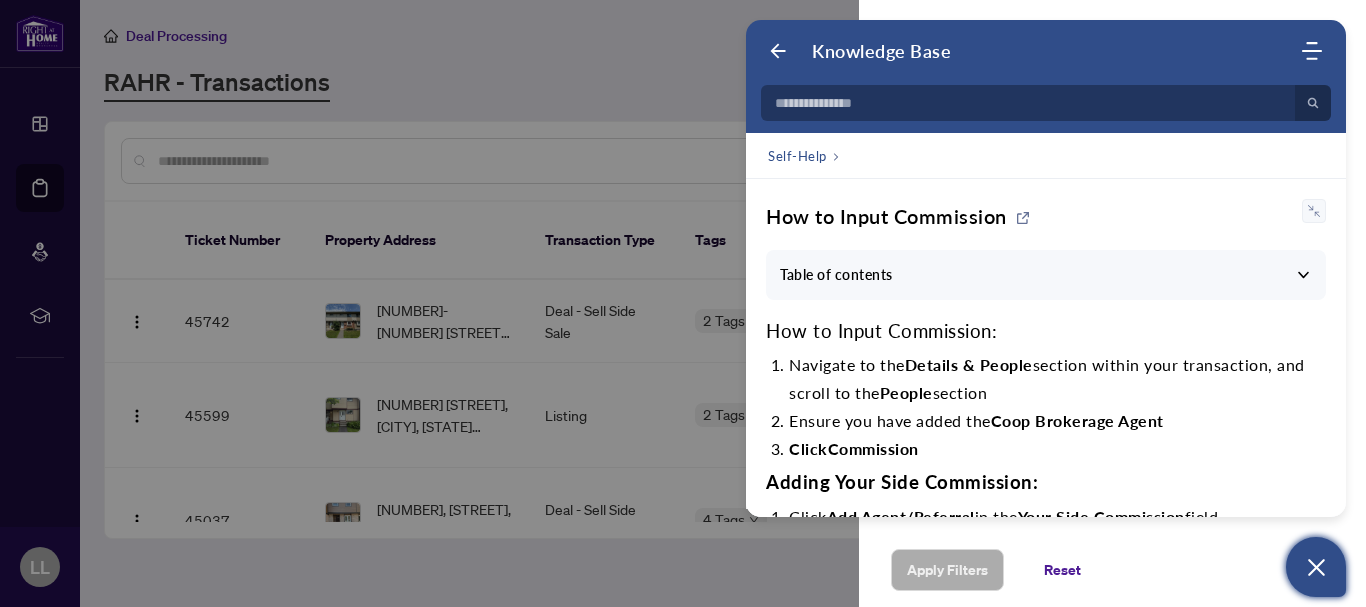 click at bounding box center [683, 303] 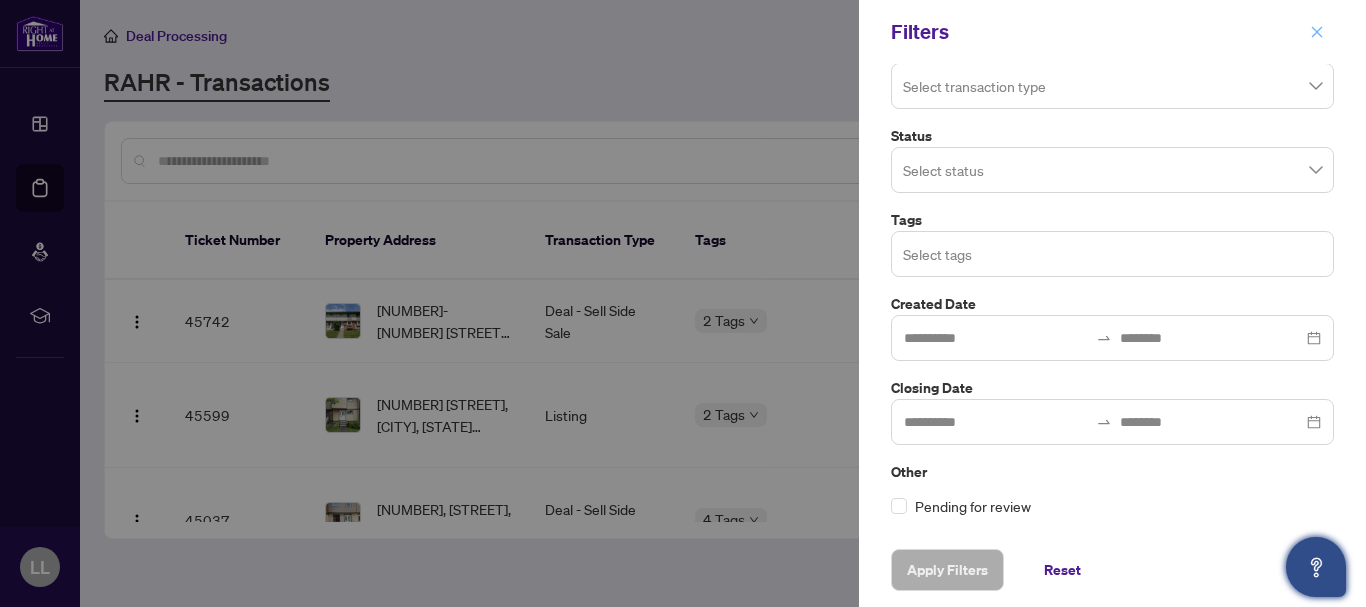 click at bounding box center (1317, 32) 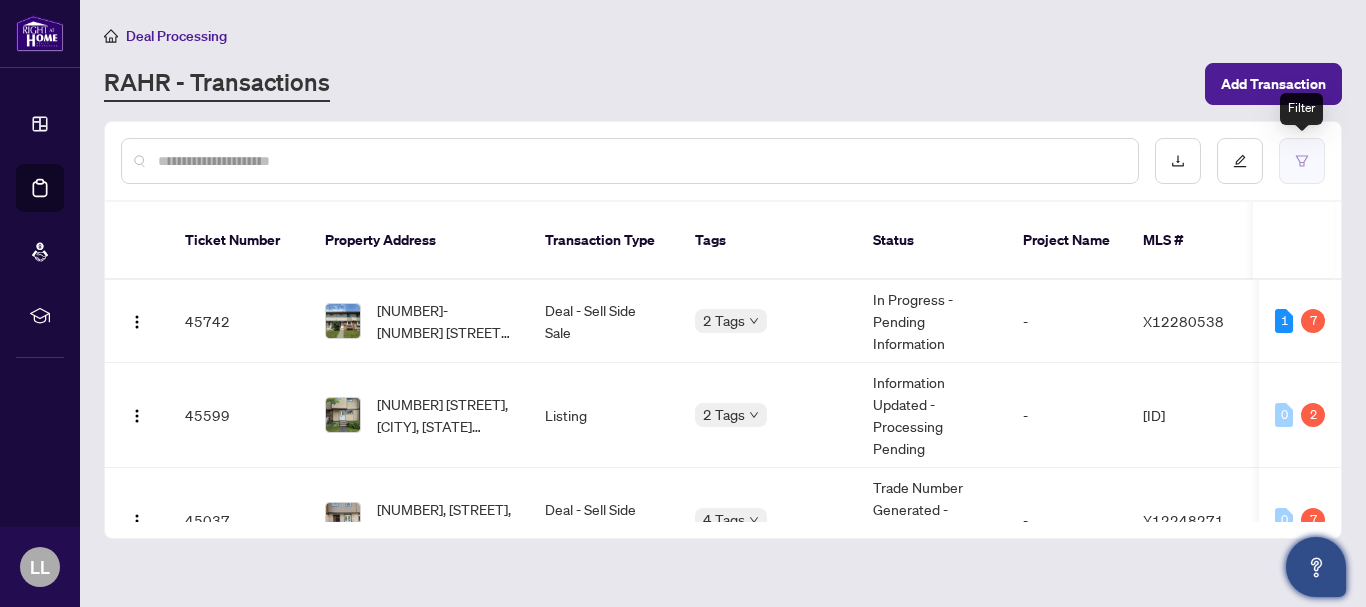 click 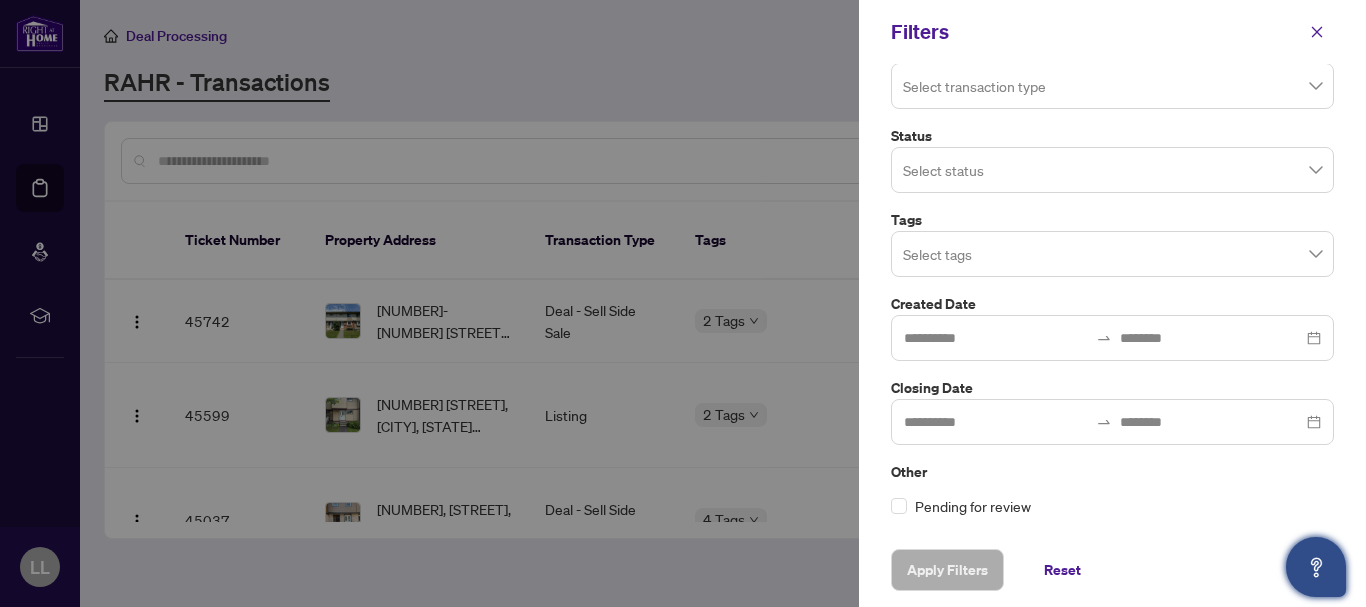 click at bounding box center (1112, 85) 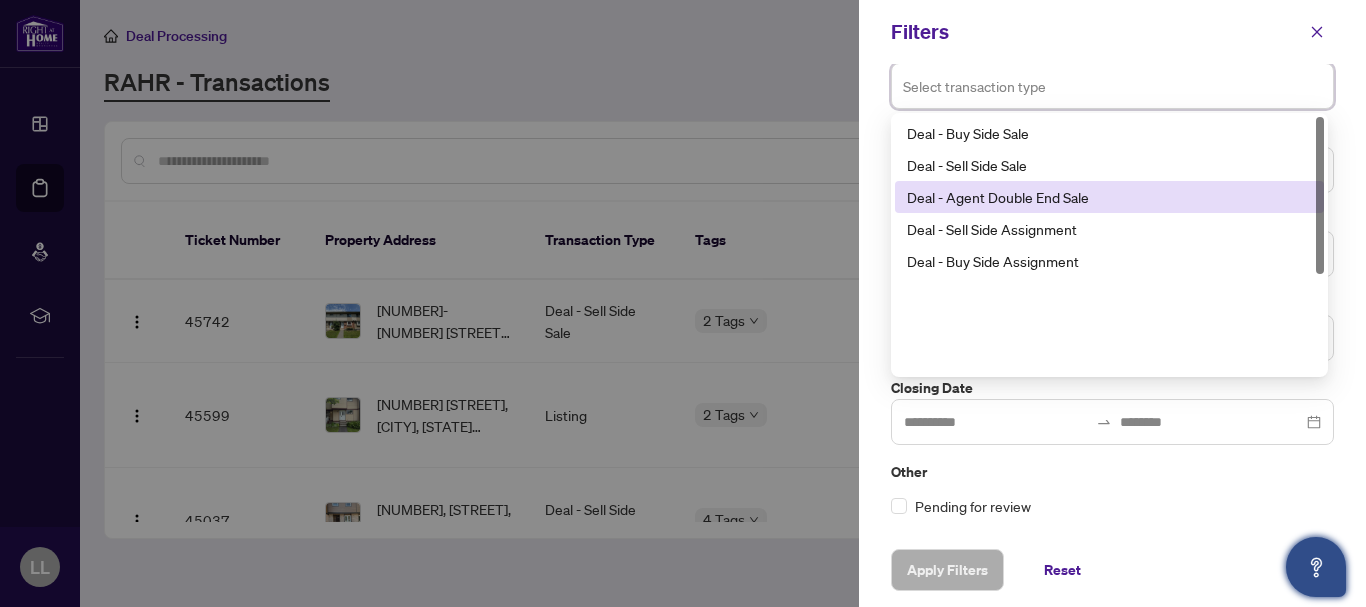 scroll, scrollTop: 0, scrollLeft: 0, axis: both 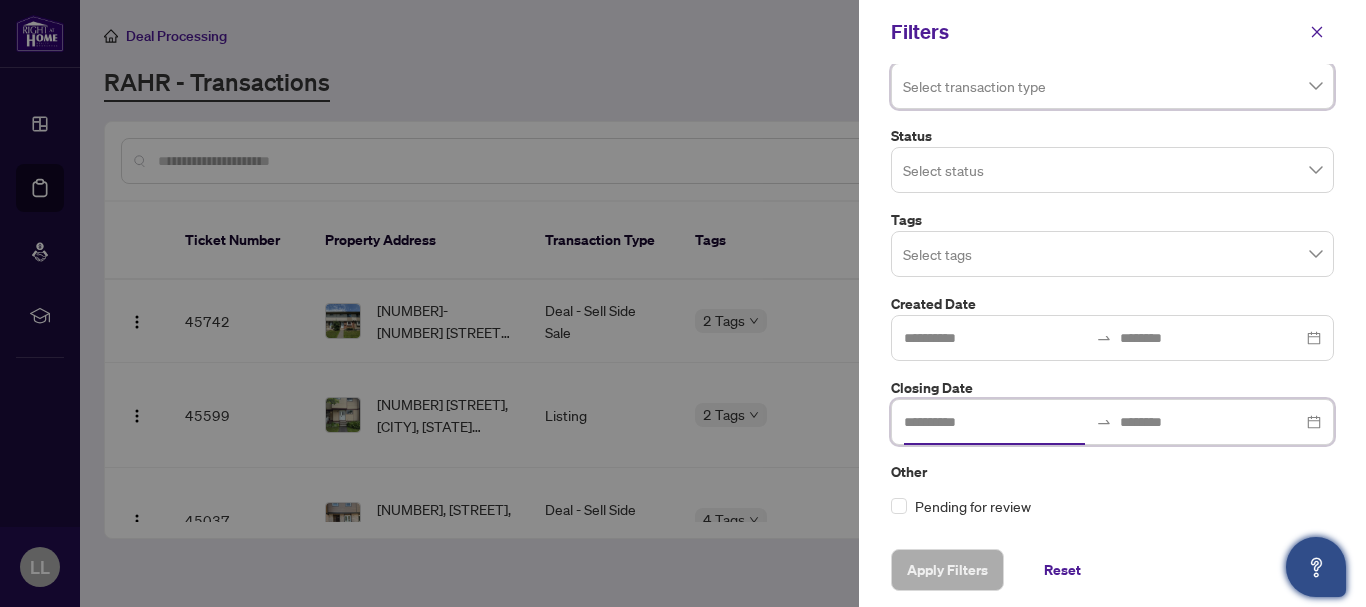 click at bounding box center (996, 422) 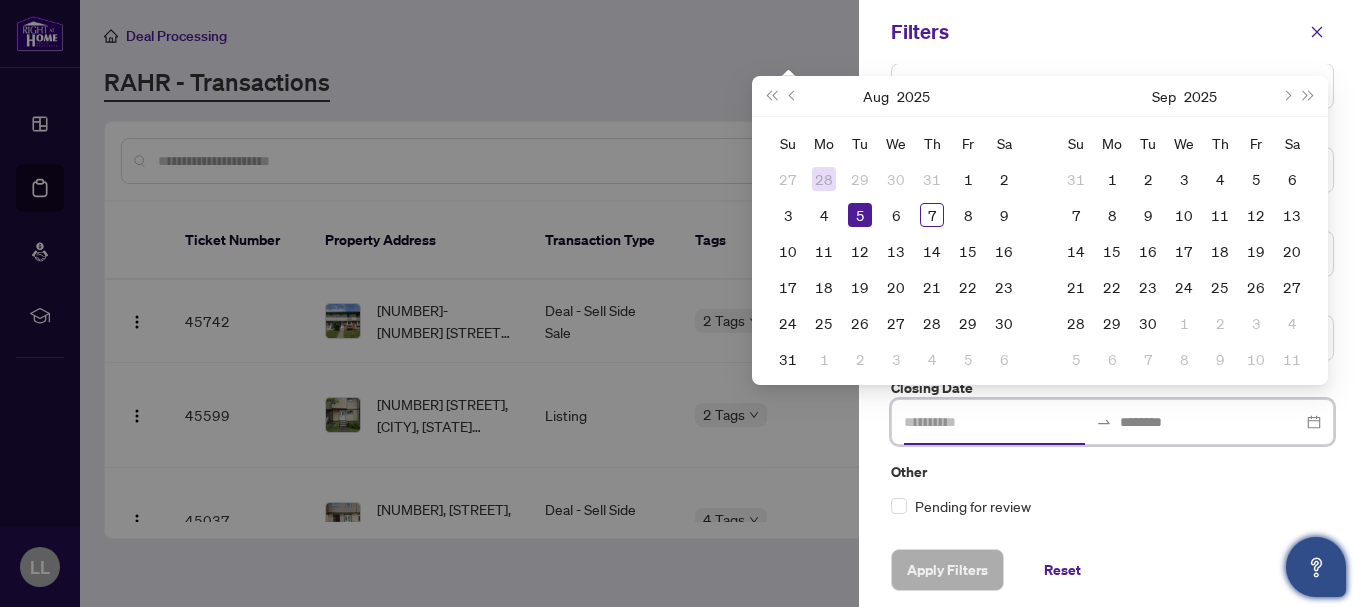 type on "**********" 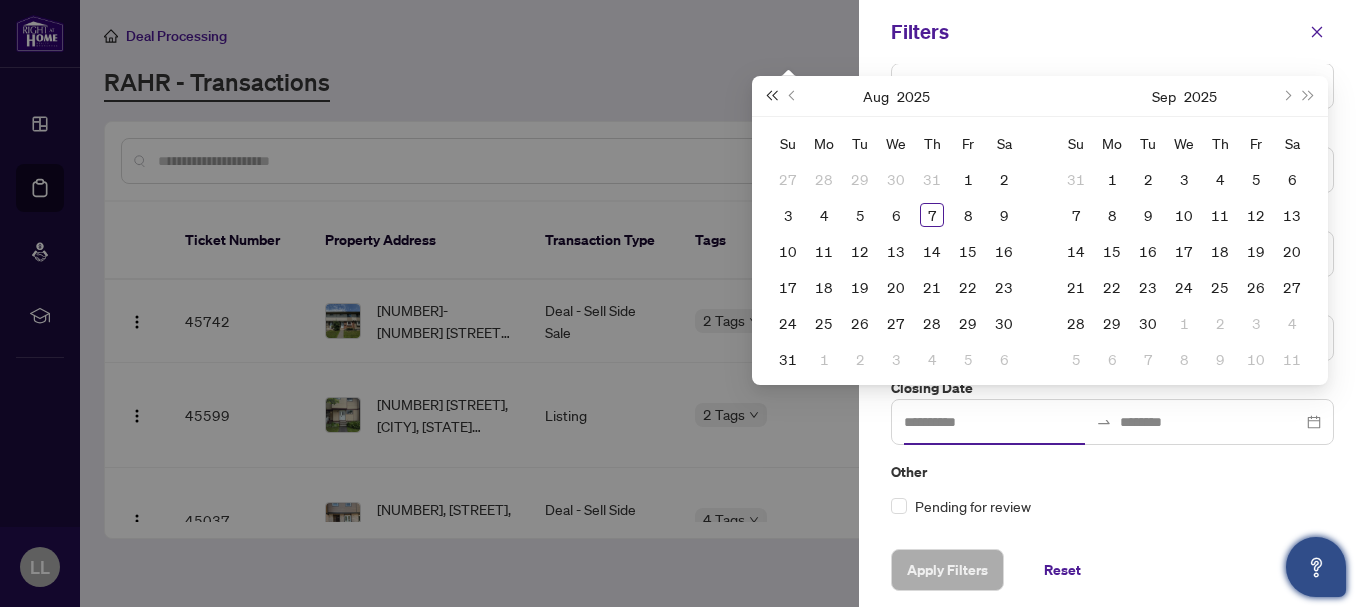 click at bounding box center [771, 96] 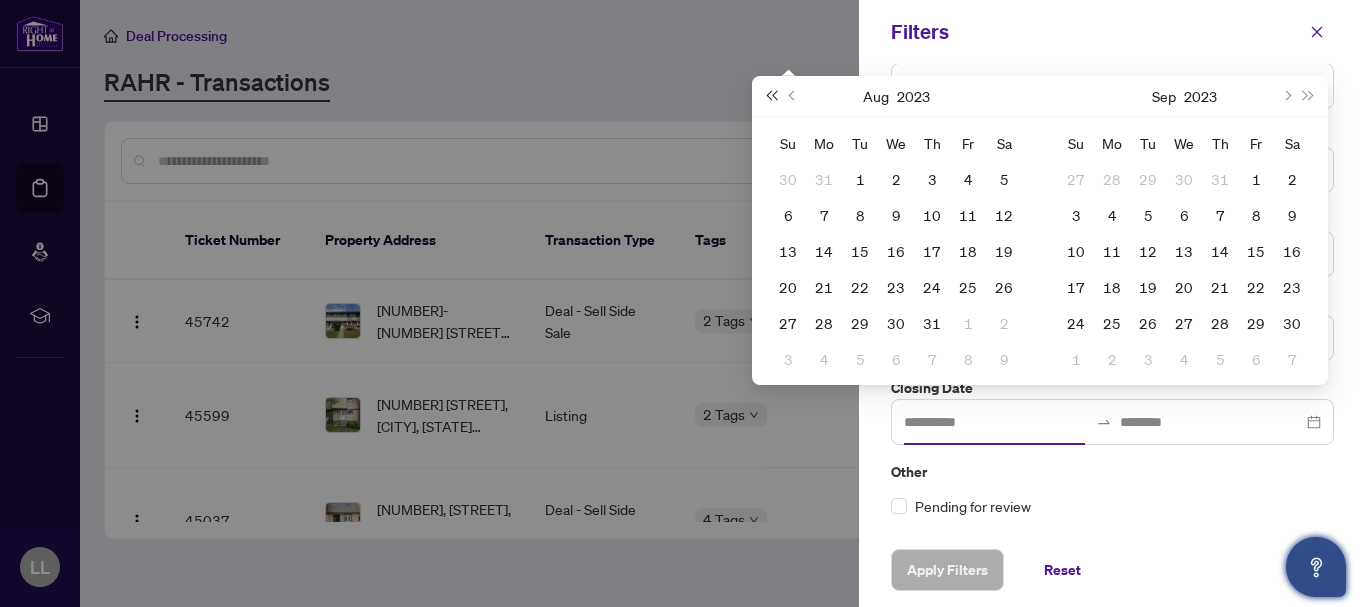 click at bounding box center (771, 96) 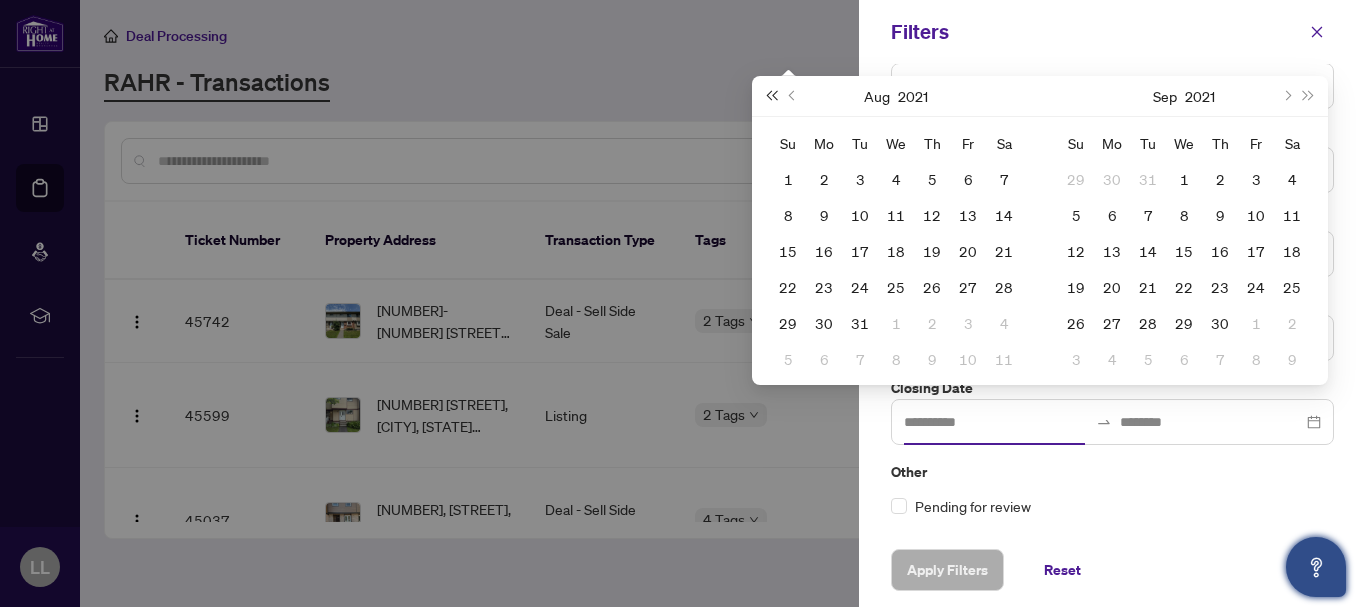 click at bounding box center (771, 96) 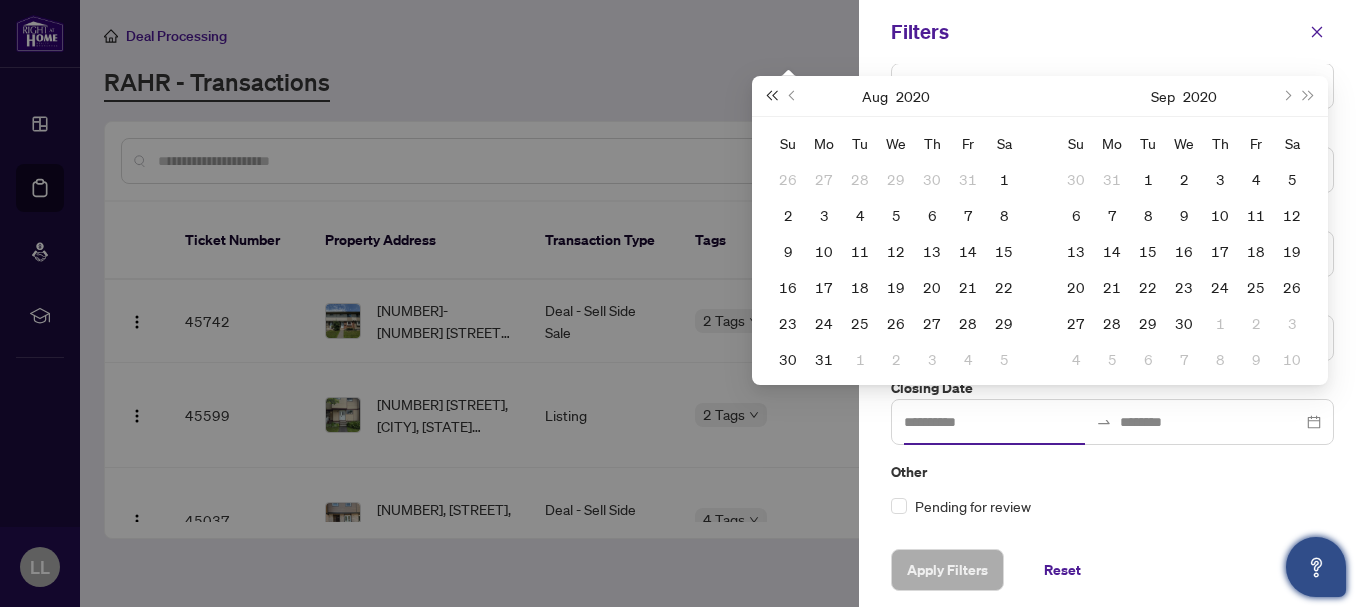 click at bounding box center (771, 96) 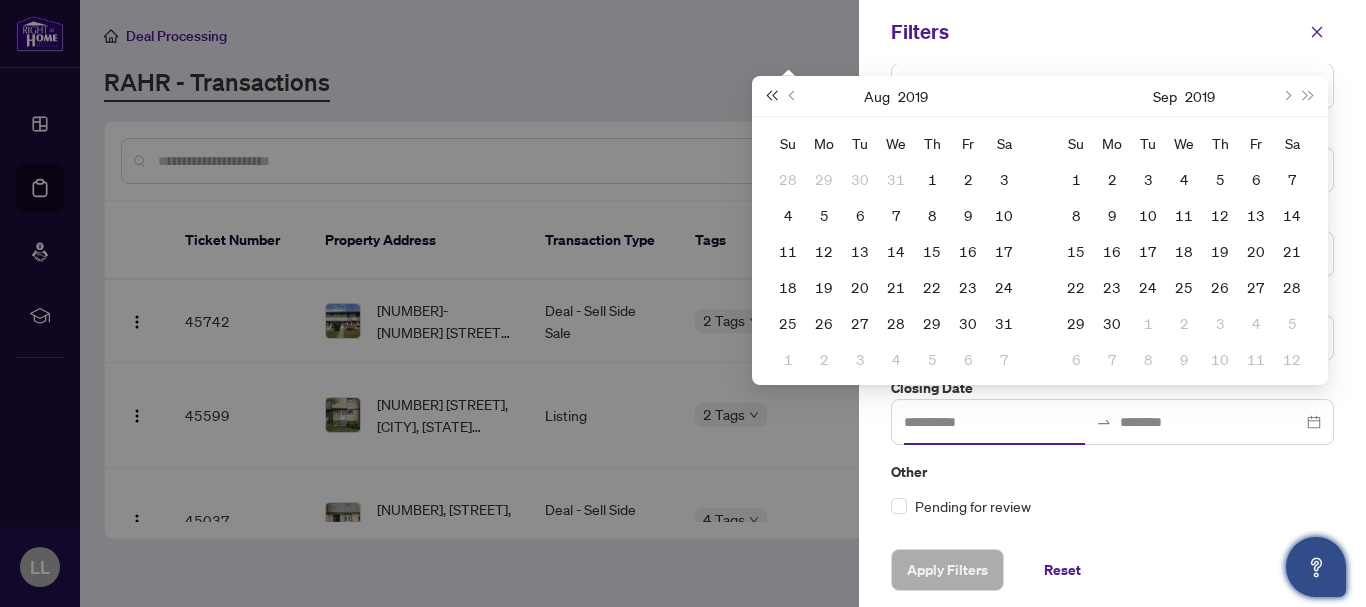 click at bounding box center (771, 96) 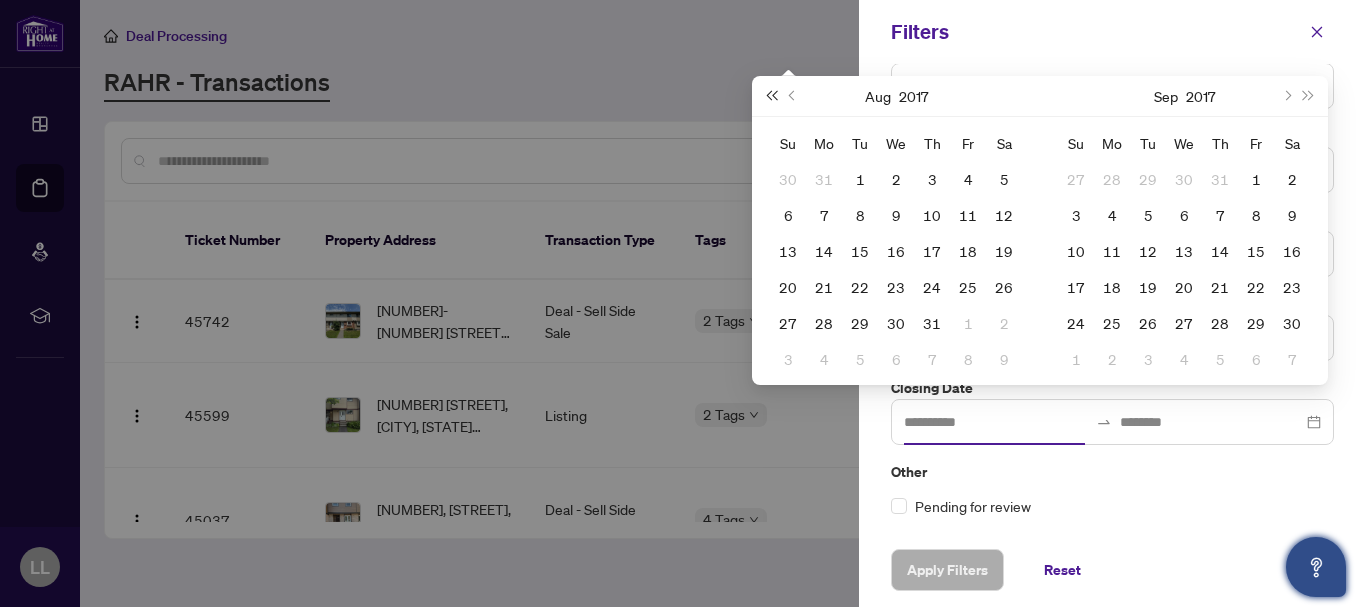 click at bounding box center [771, 96] 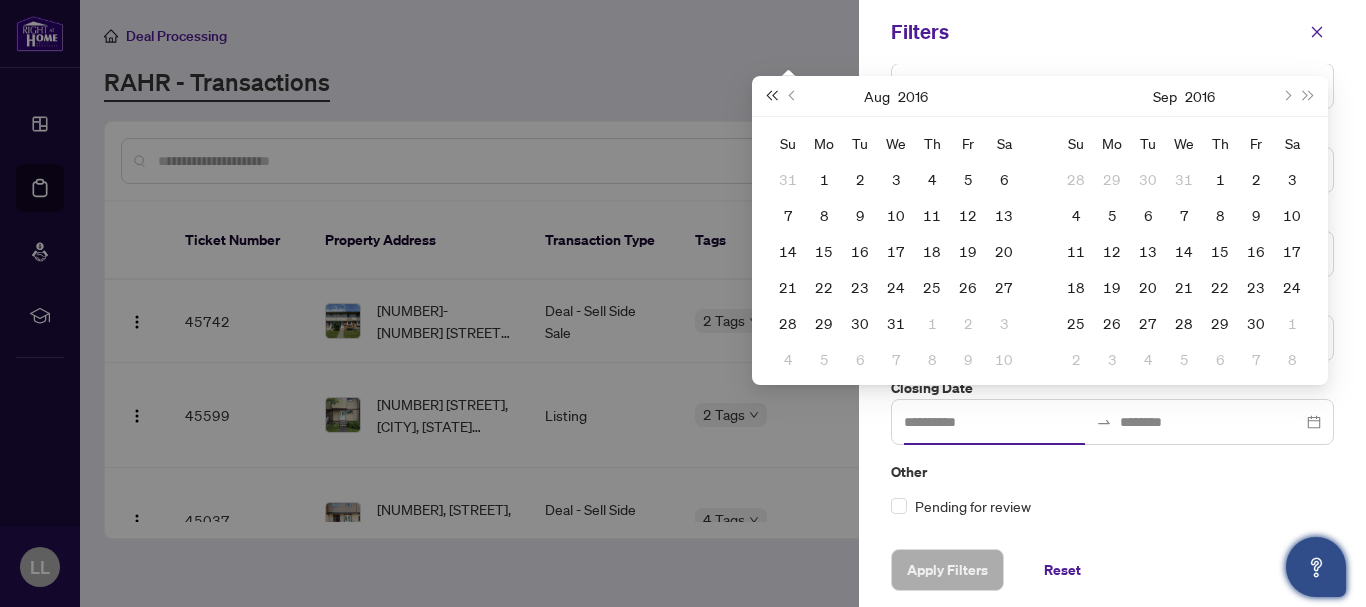 click at bounding box center (771, 96) 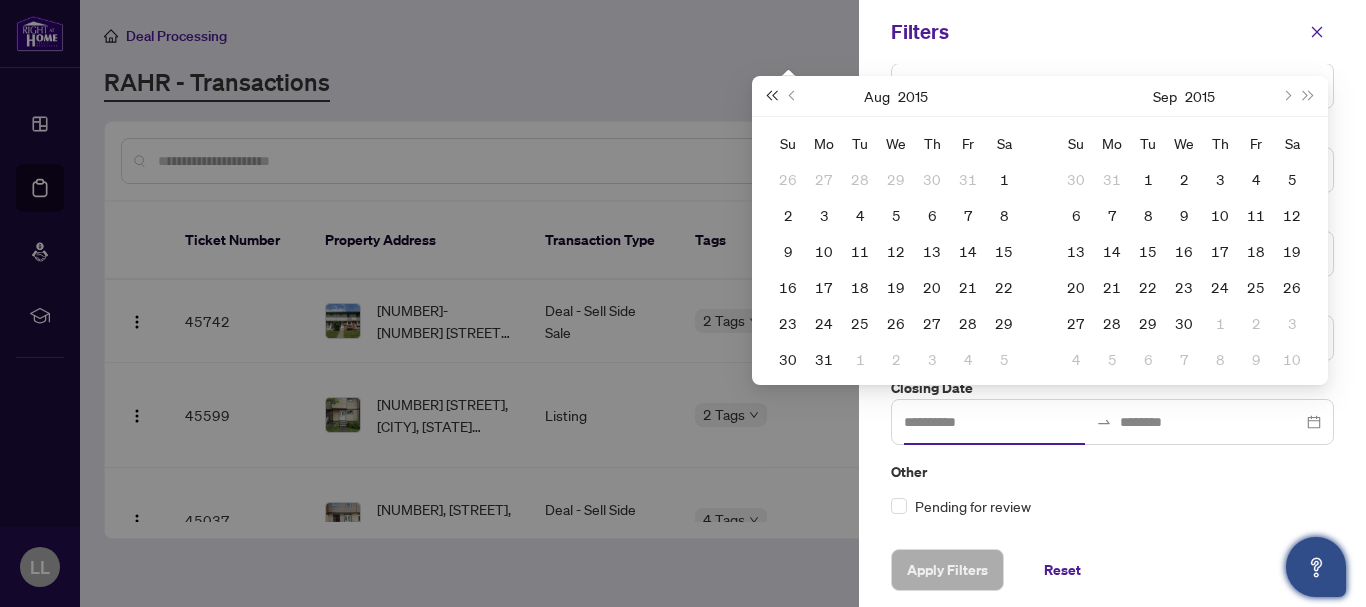 click at bounding box center [771, 96] 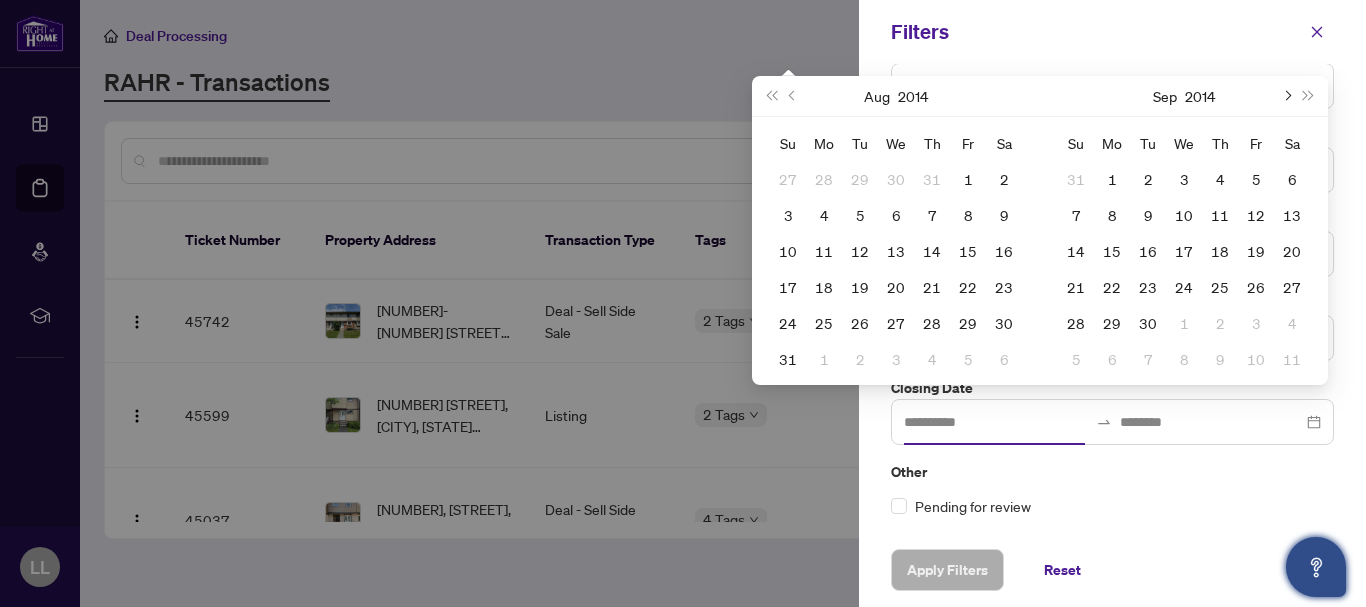 click at bounding box center [1286, 96] 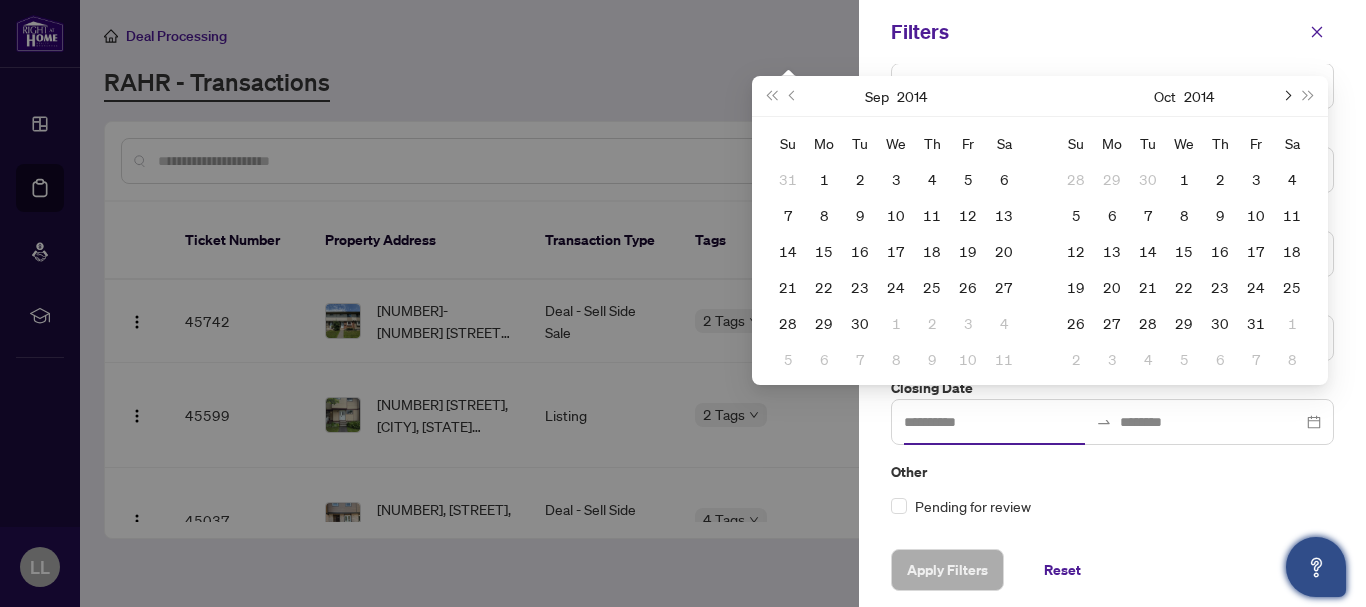 click at bounding box center [1286, 96] 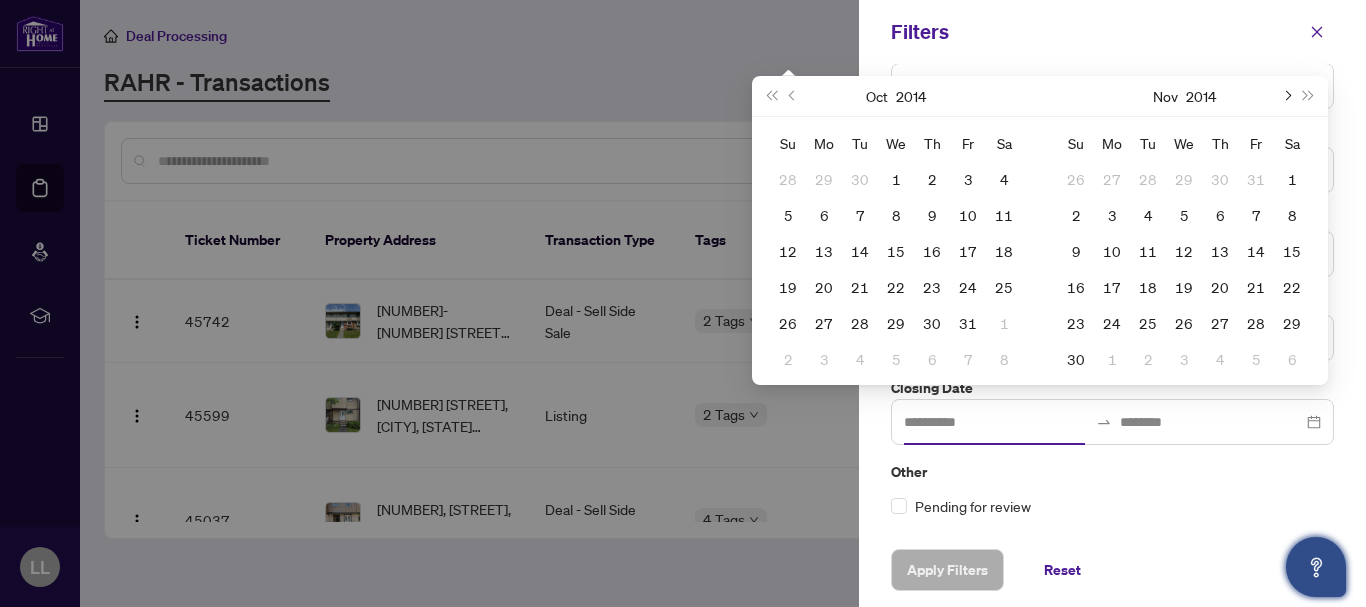 click at bounding box center (1286, 96) 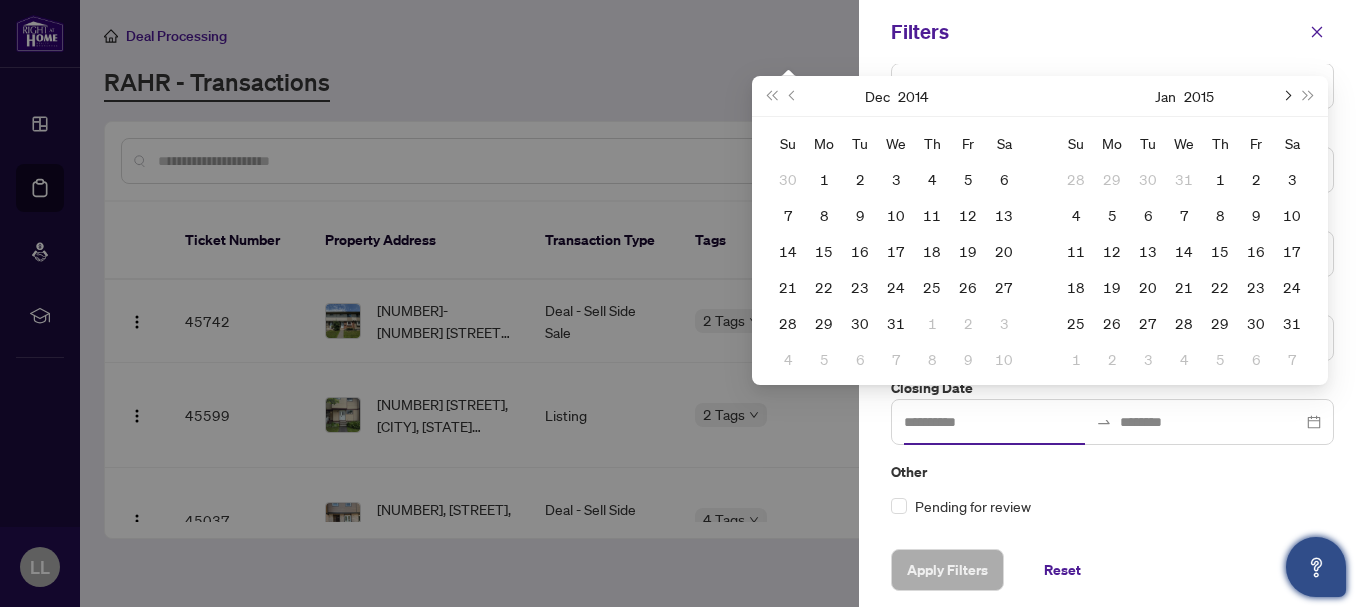 click at bounding box center [1286, 96] 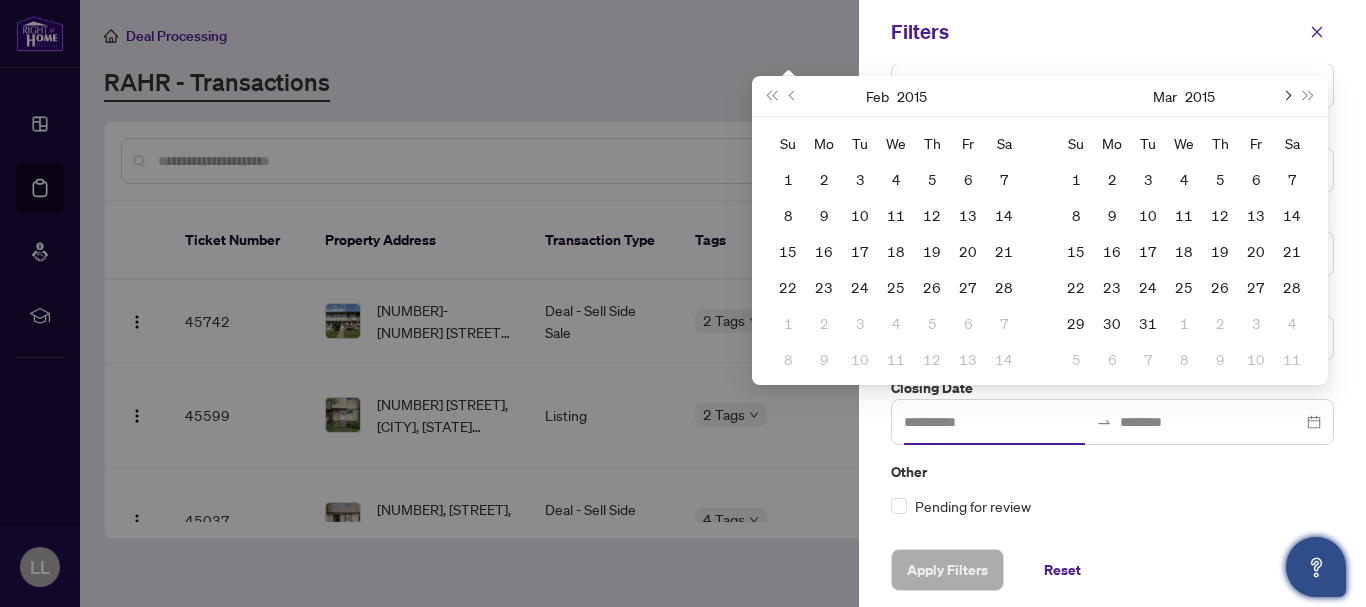 click at bounding box center [1286, 96] 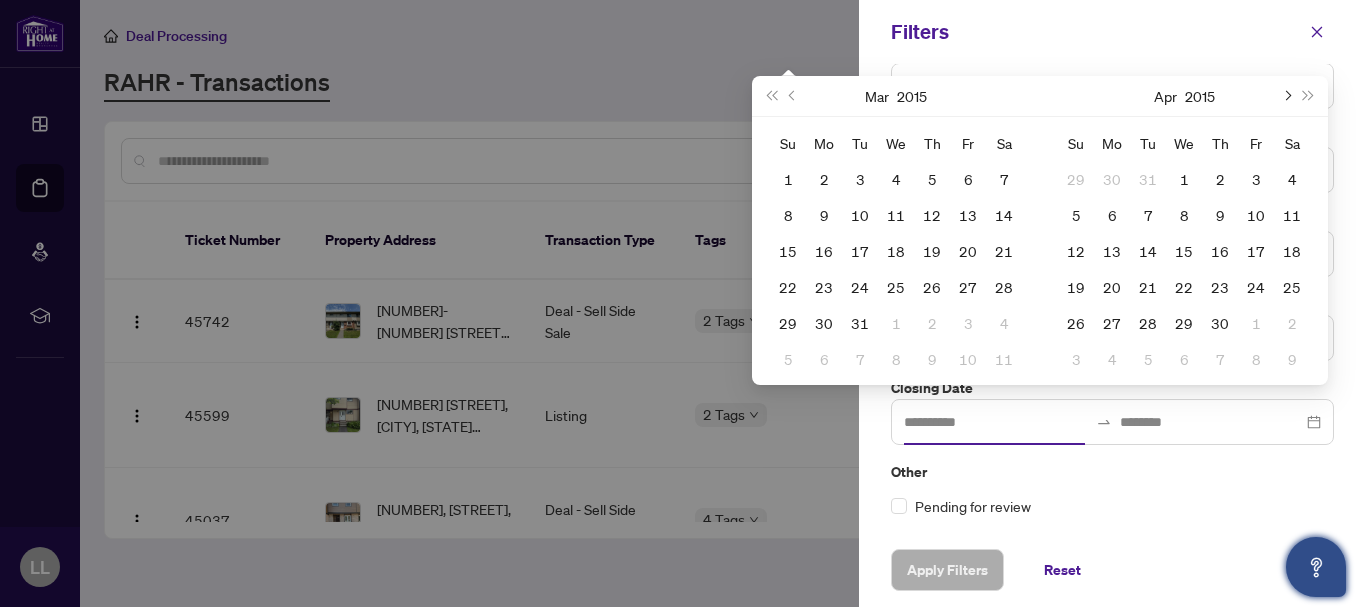 click at bounding box center [1286, 96] 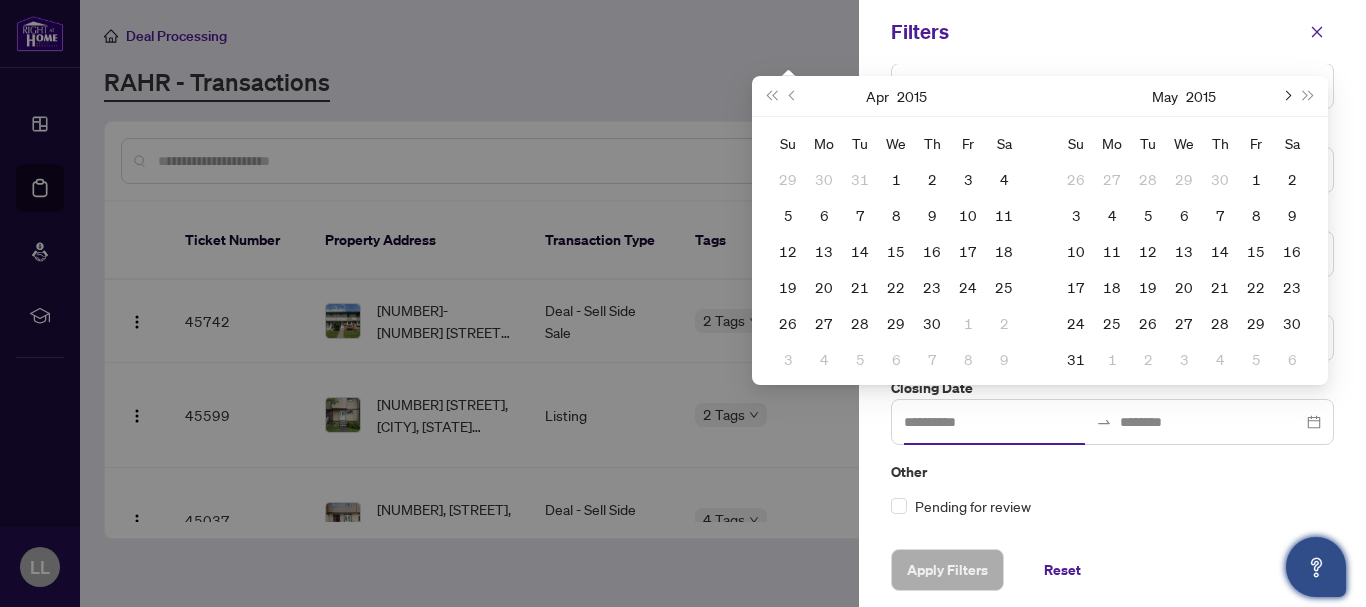 click at bounding box center (1286, 96) 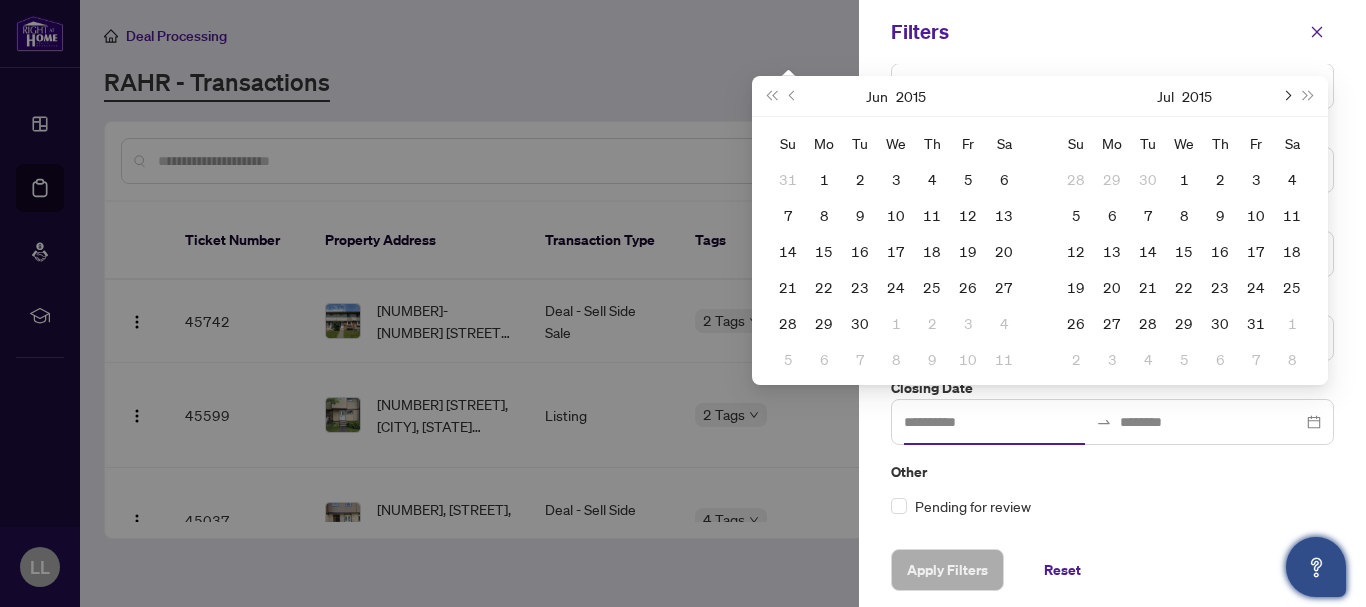 click at bounding box center [1286, 96] 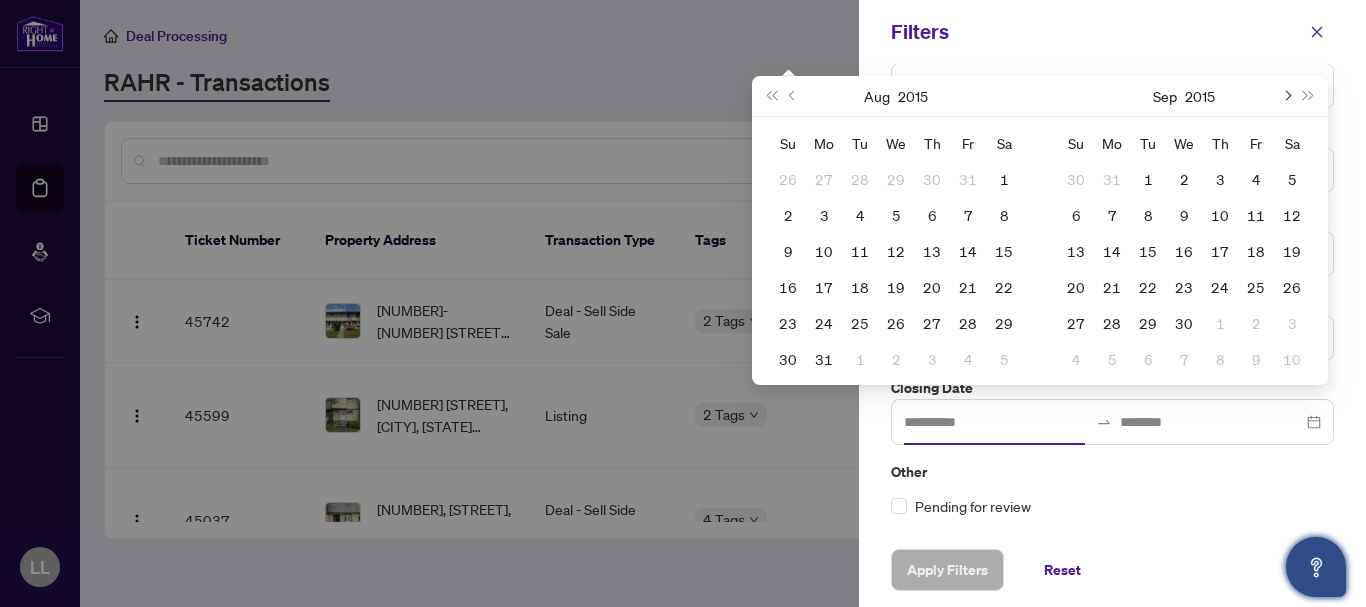 click at bounding box center (1286, 96) 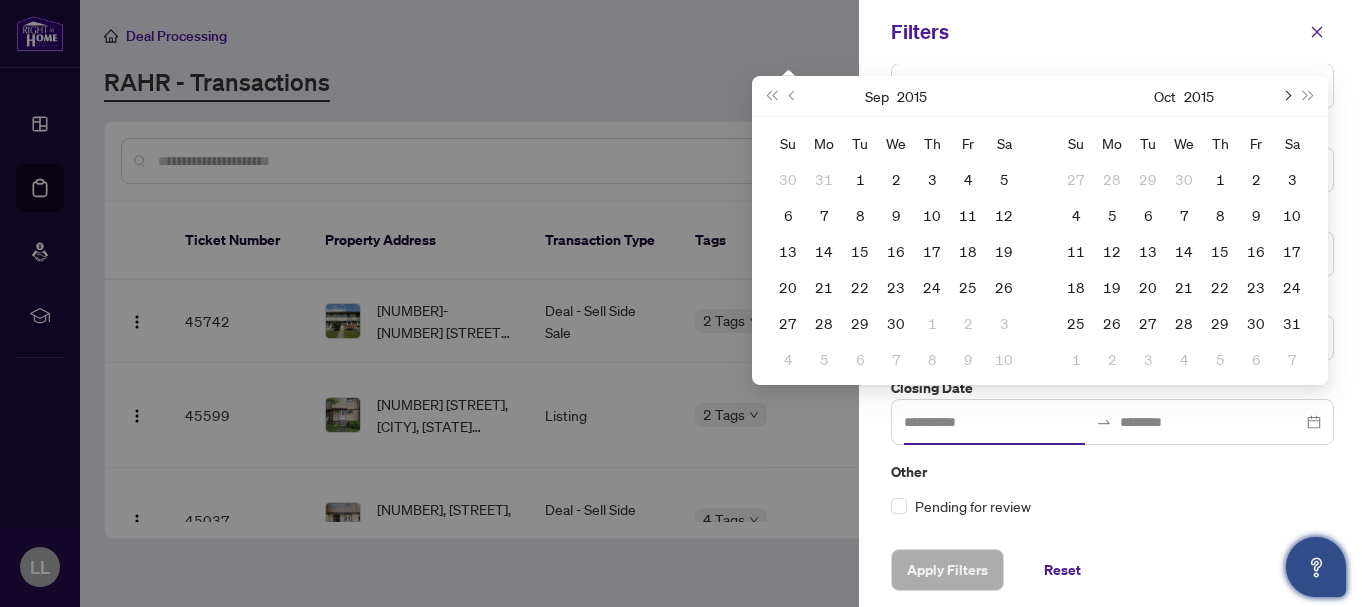 click at bounding box center (1286, 96) 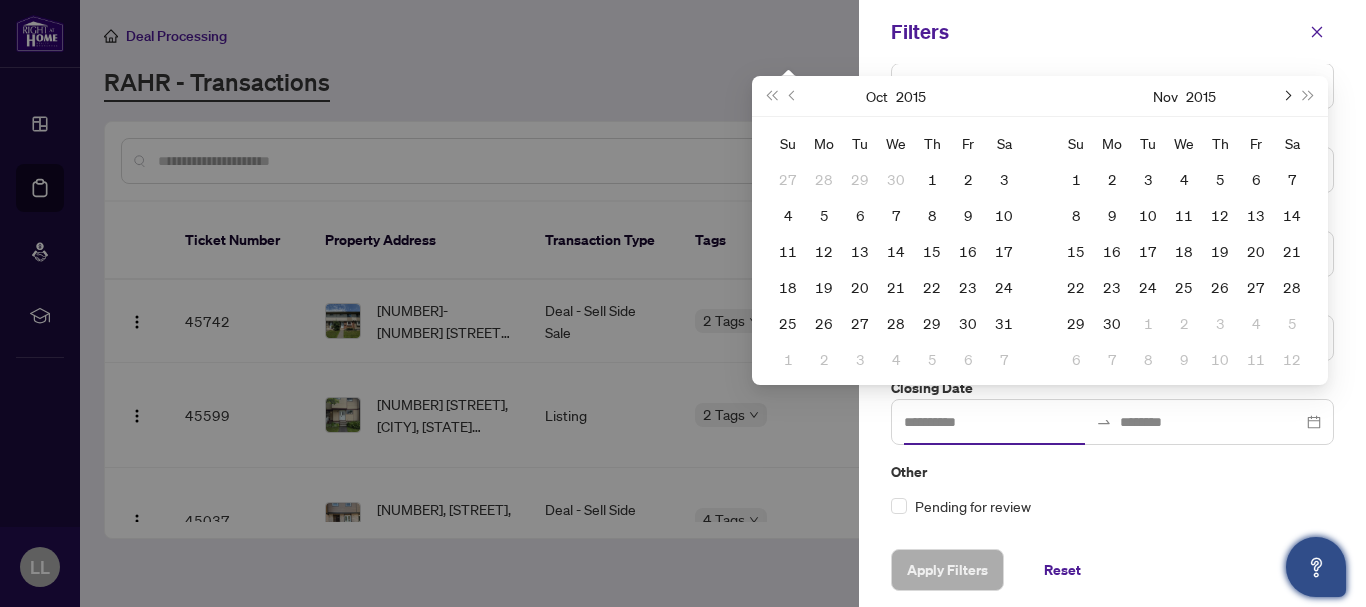 click at bounding box center [1286, 96] 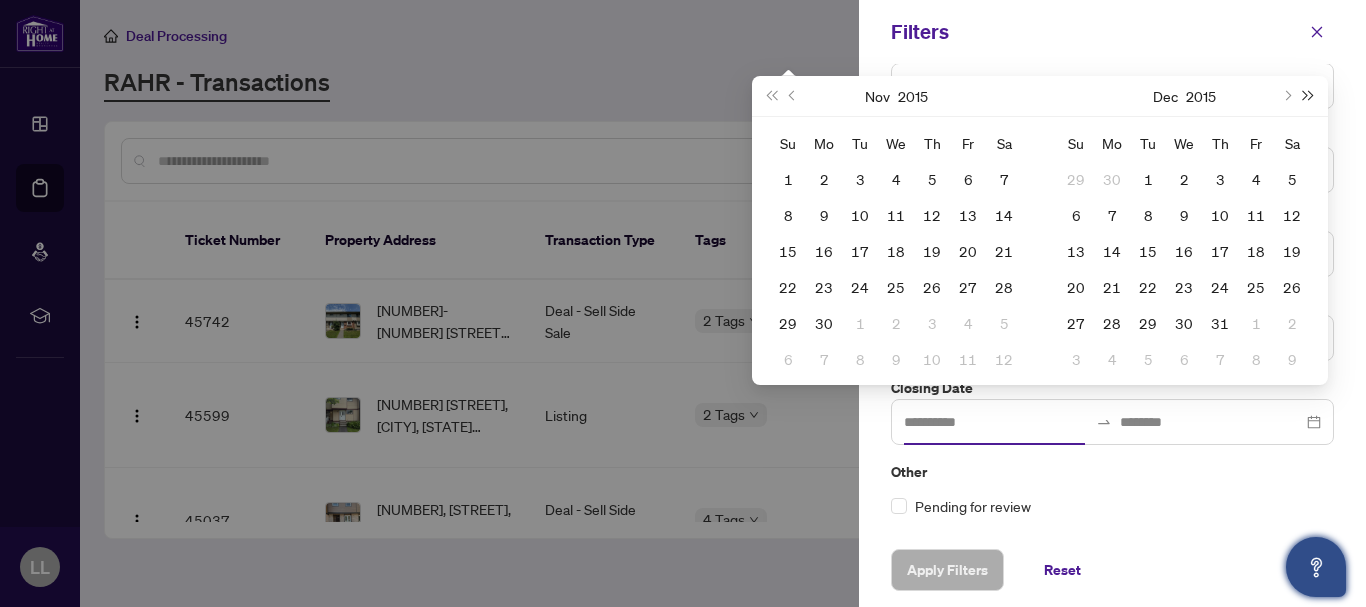 click at bounding box center (1309, 96) 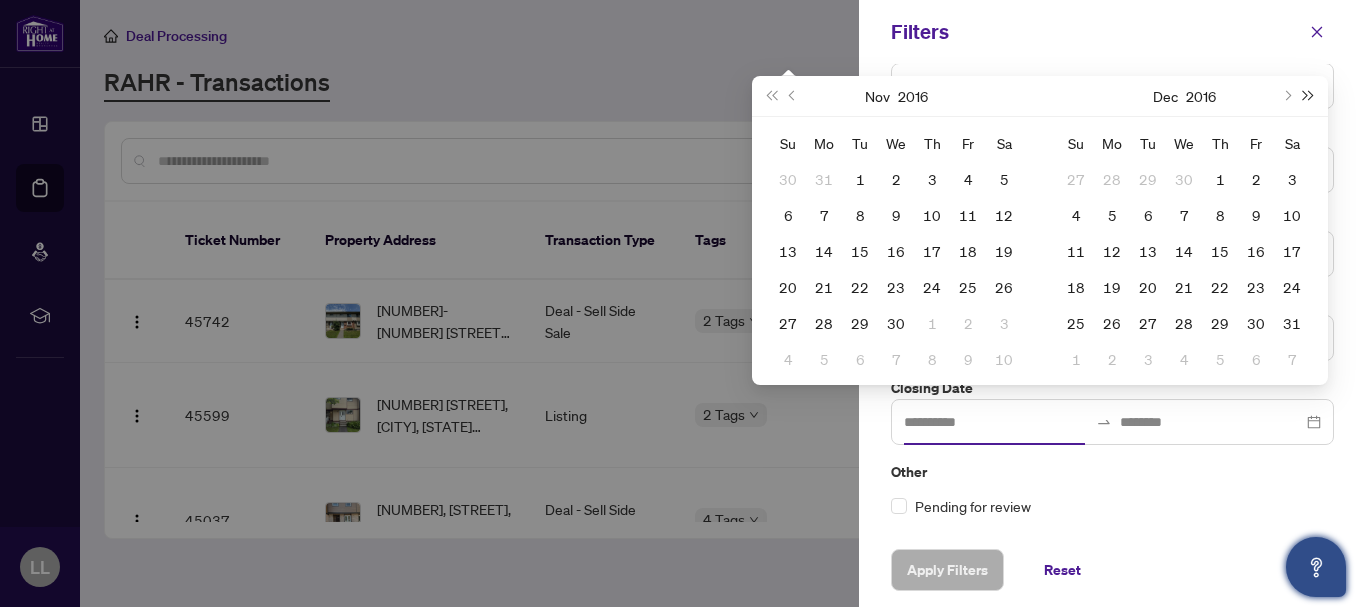 click at bounding box center (1309, 96) 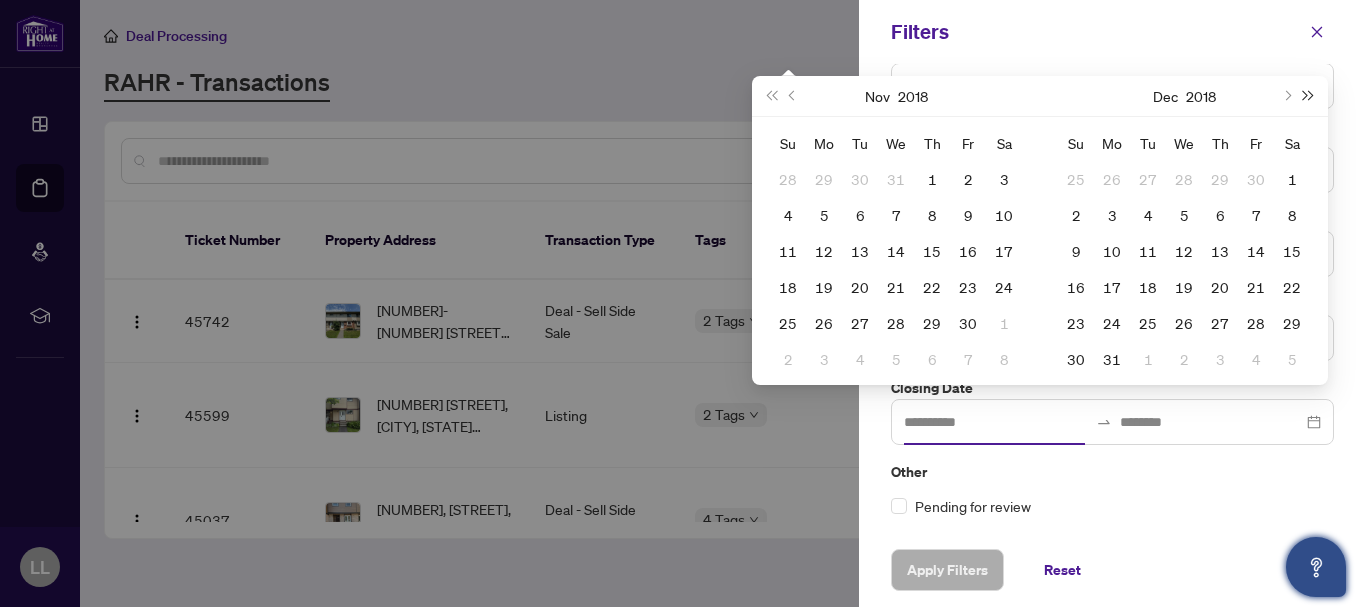 click at bounding box center [1309, 96] 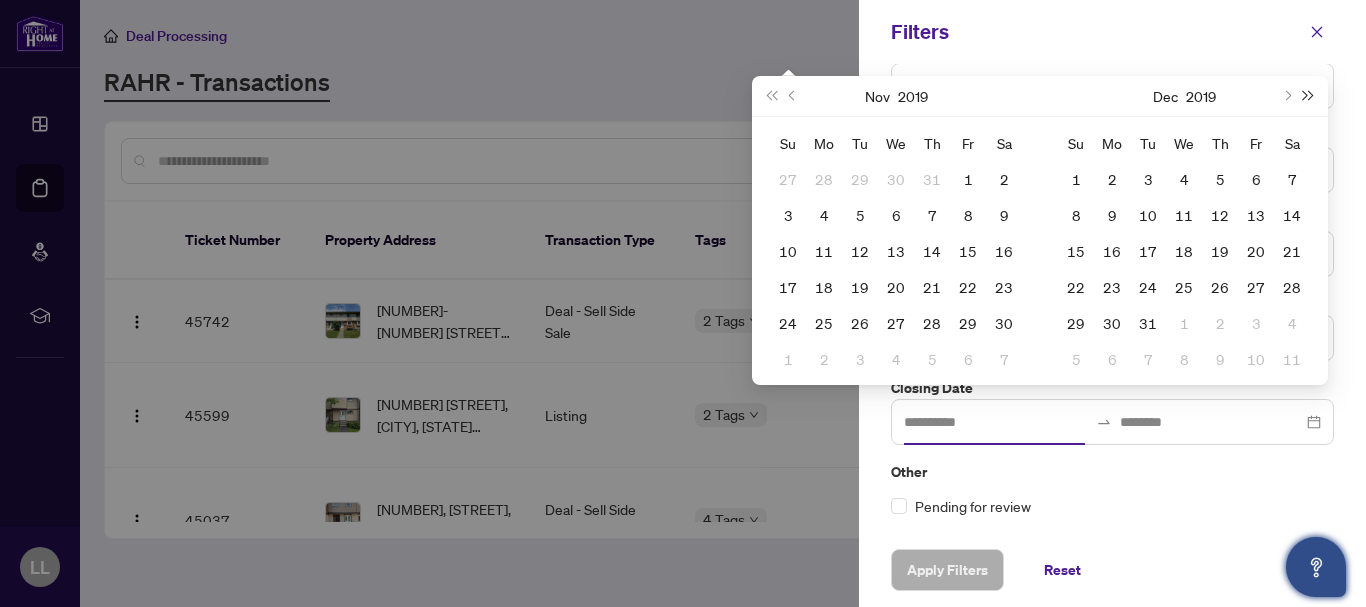 click at bounding box center (1309, 96) 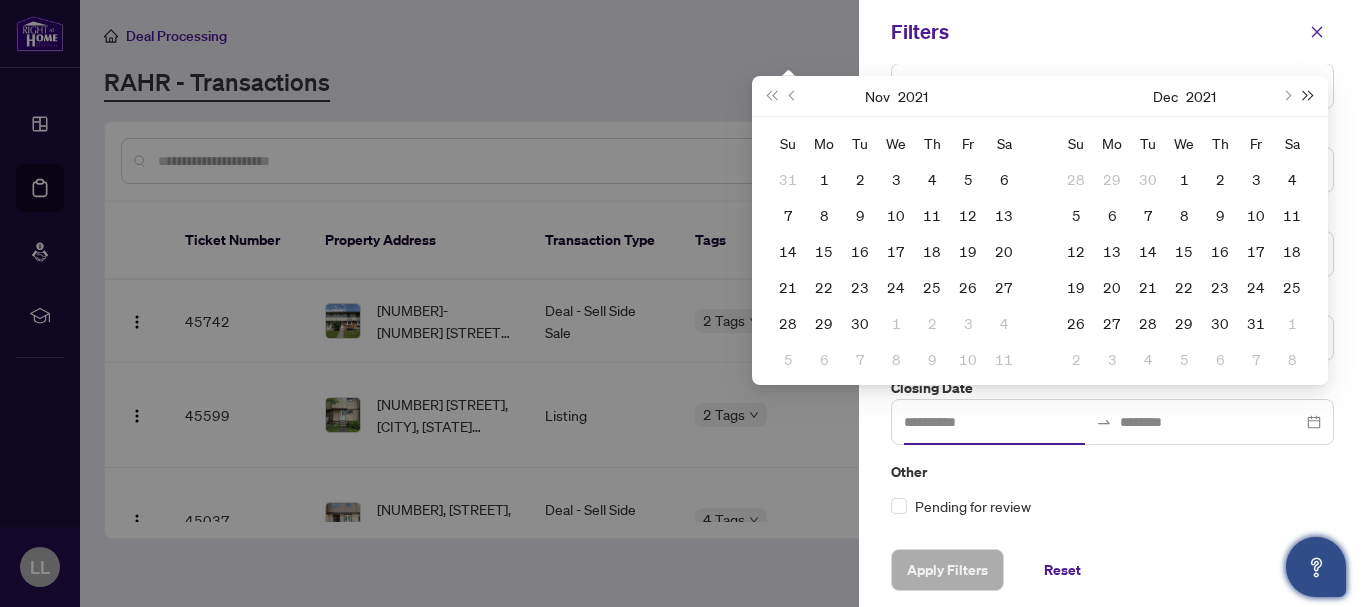 click at bounding box center (1309, 96) 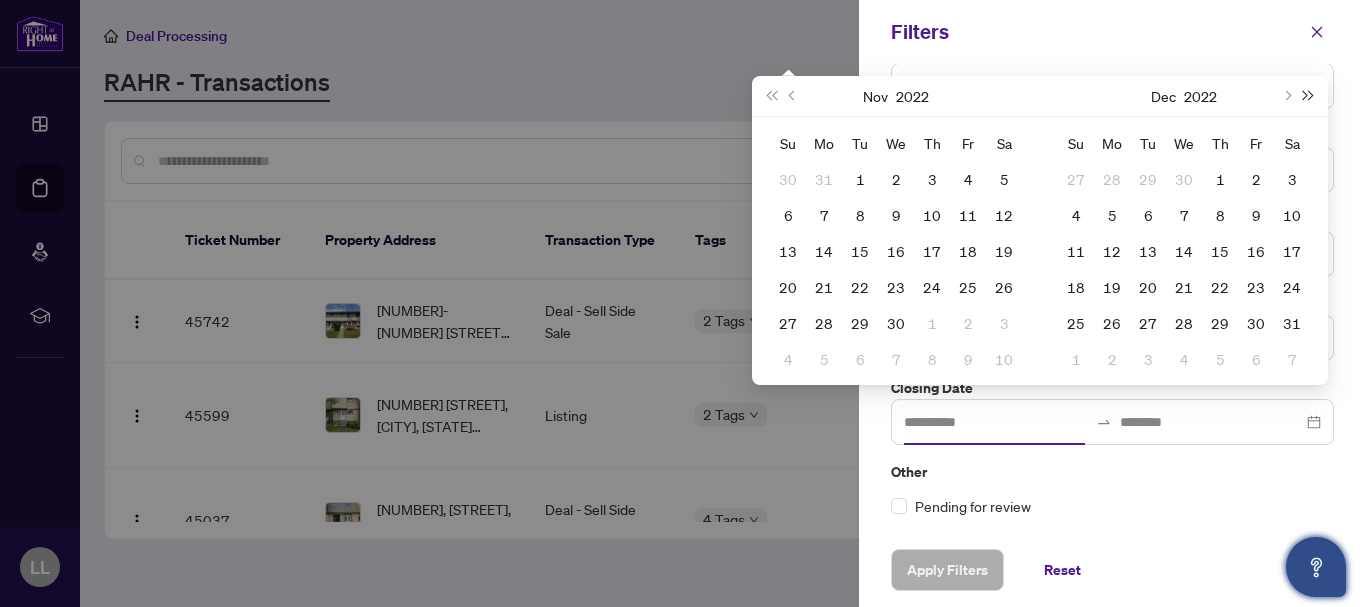 click at bounding box center [1309, 96] 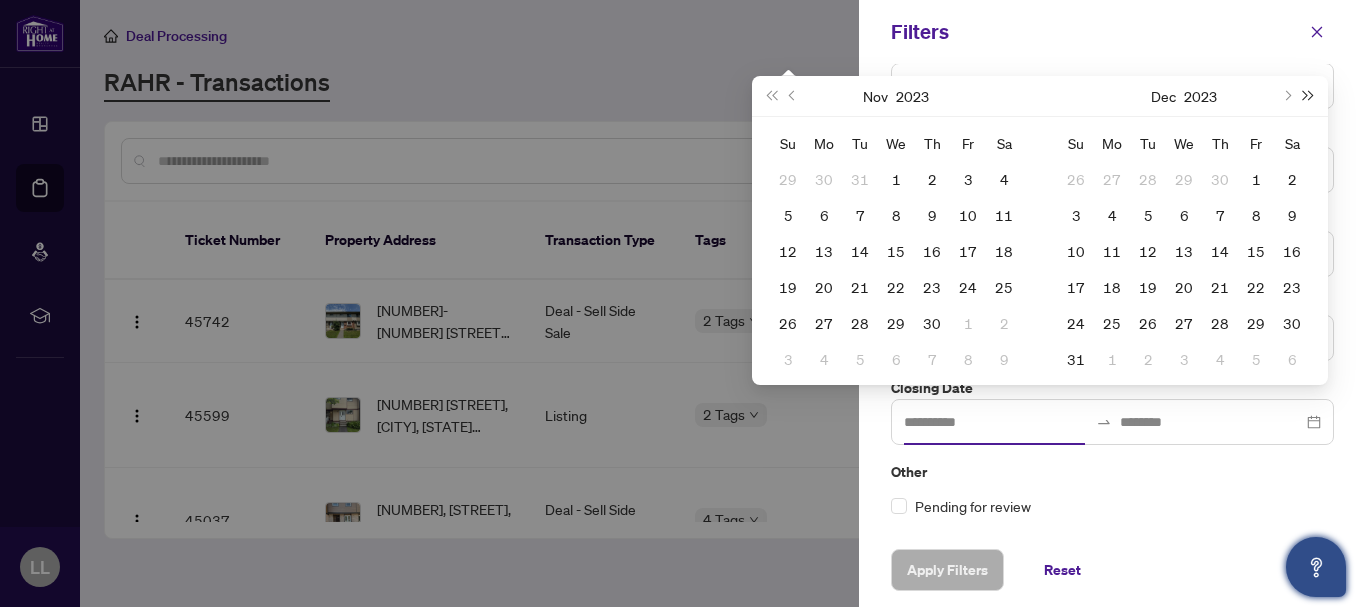 click at bounding box center (1309, 96) 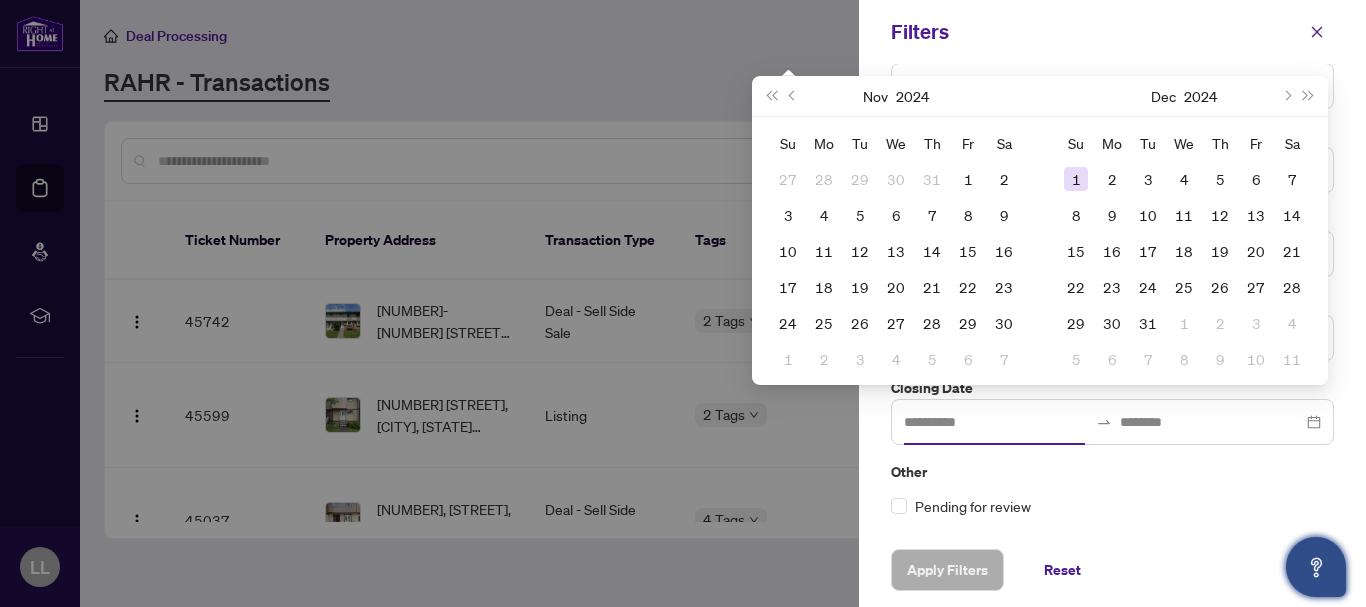type on "**********" 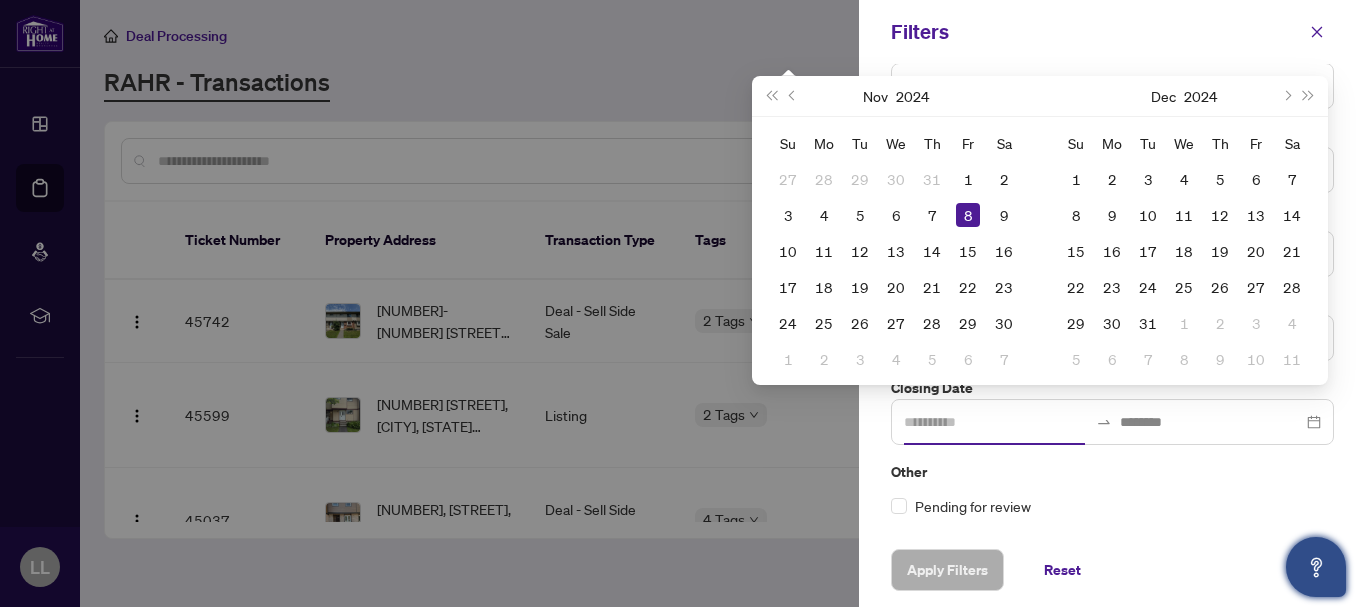 type on "**********" 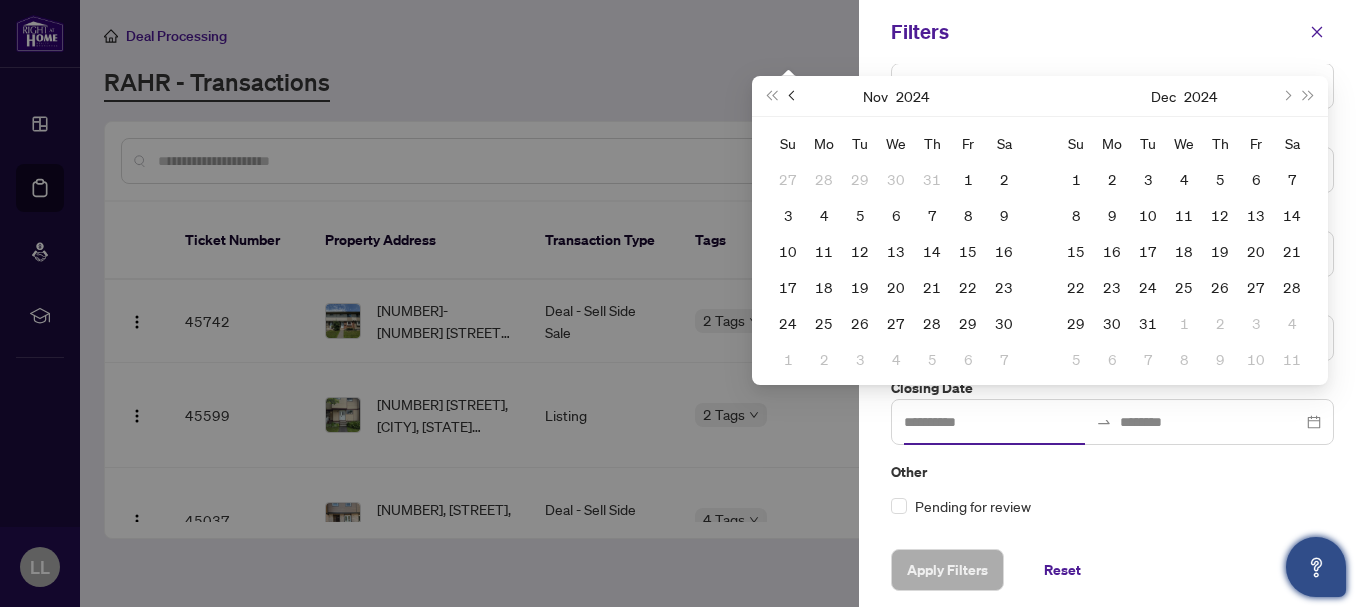 click at bounding box center [793, 96] 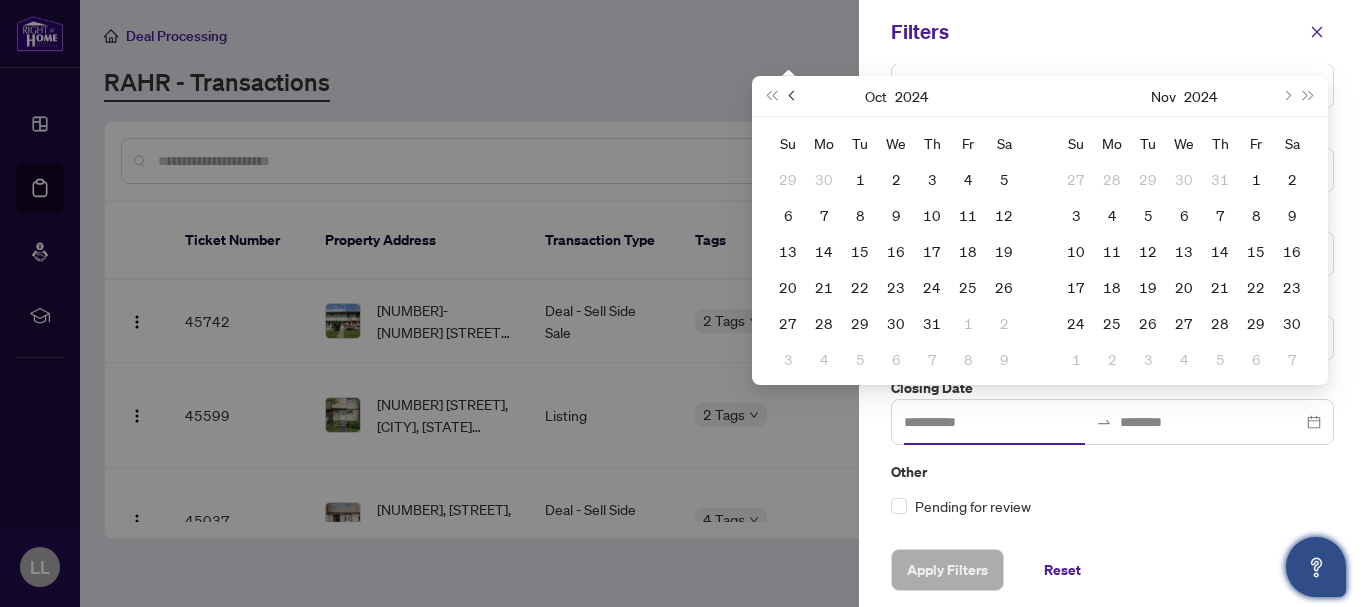 click at bounding box center (793, 96) 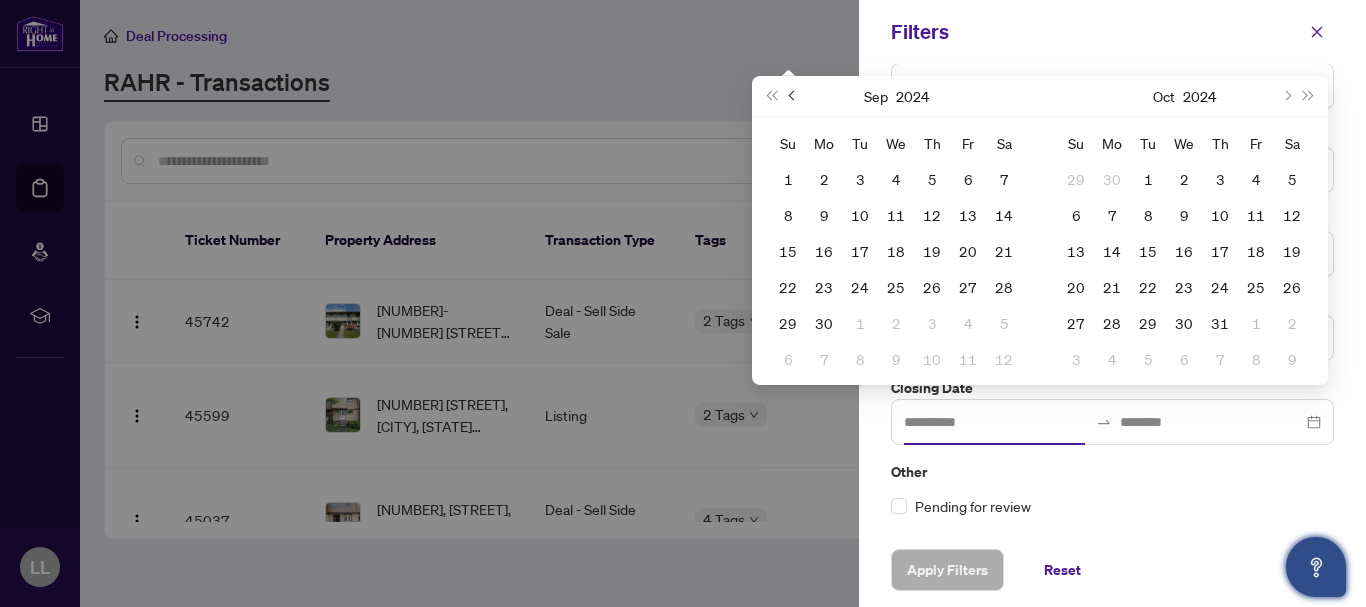 click at bounding box center [793, 96] 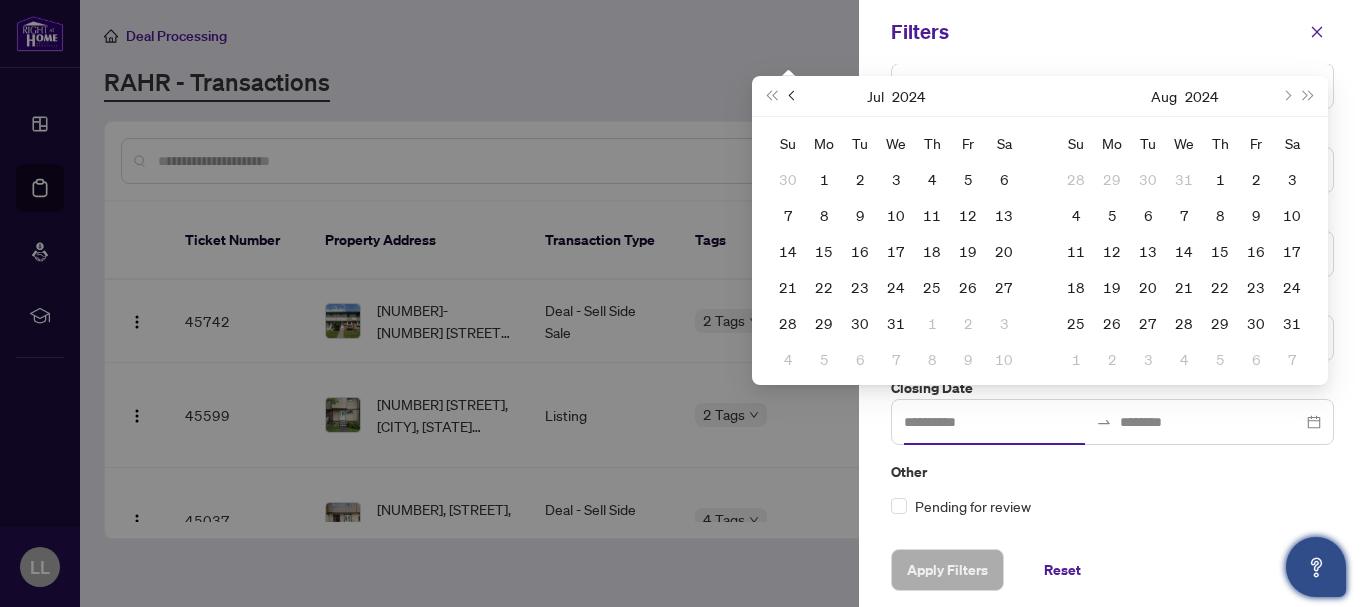 click at bounding box center (793, 96) 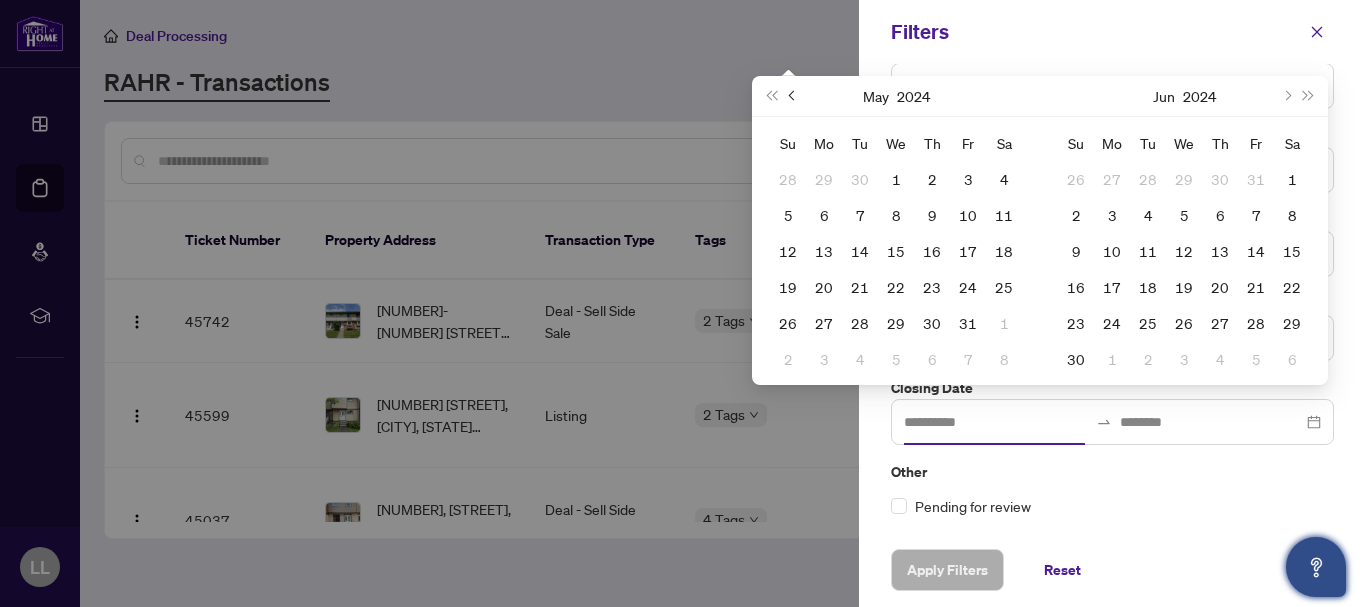 click at bounding box center [793, 96] 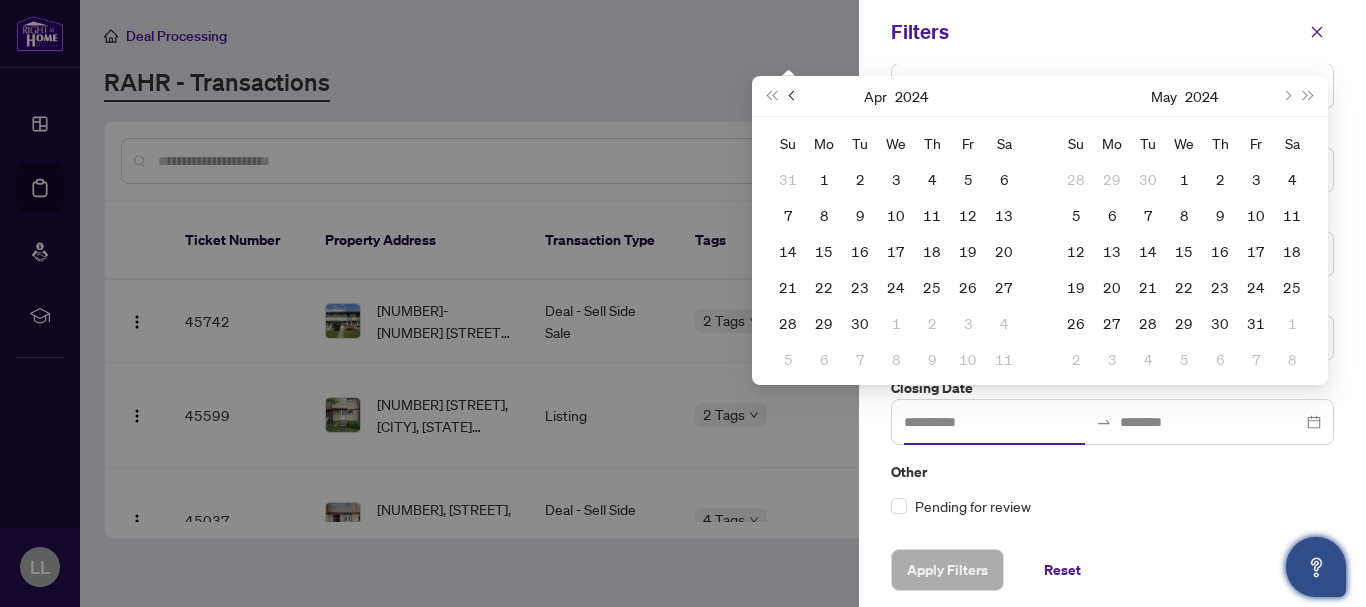 click at bounding box center (793, 96) 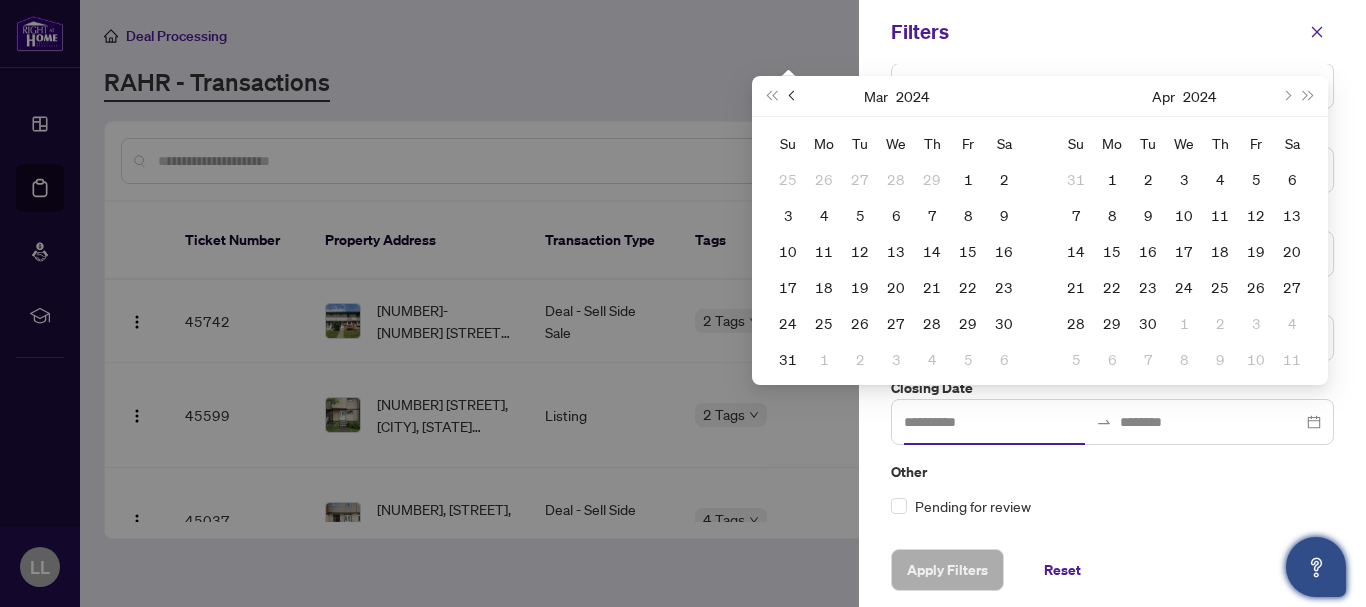click at bounding box center [793, 96] 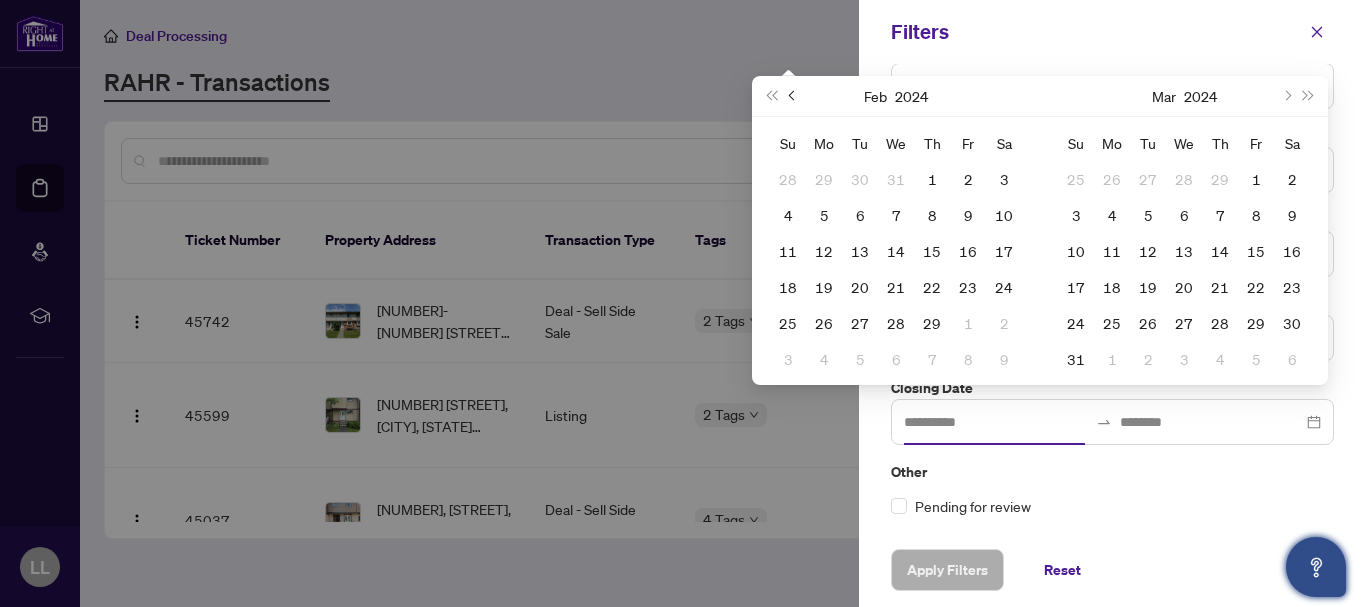 click at bounding box center (793, 96) 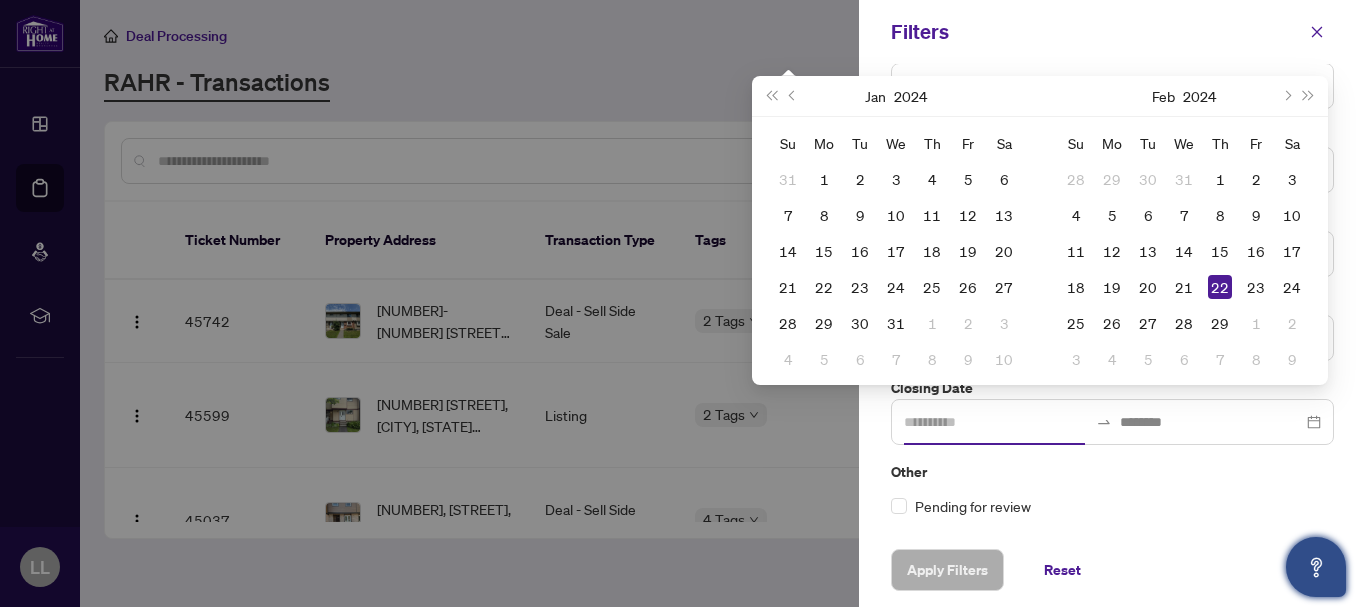 type on "**********" 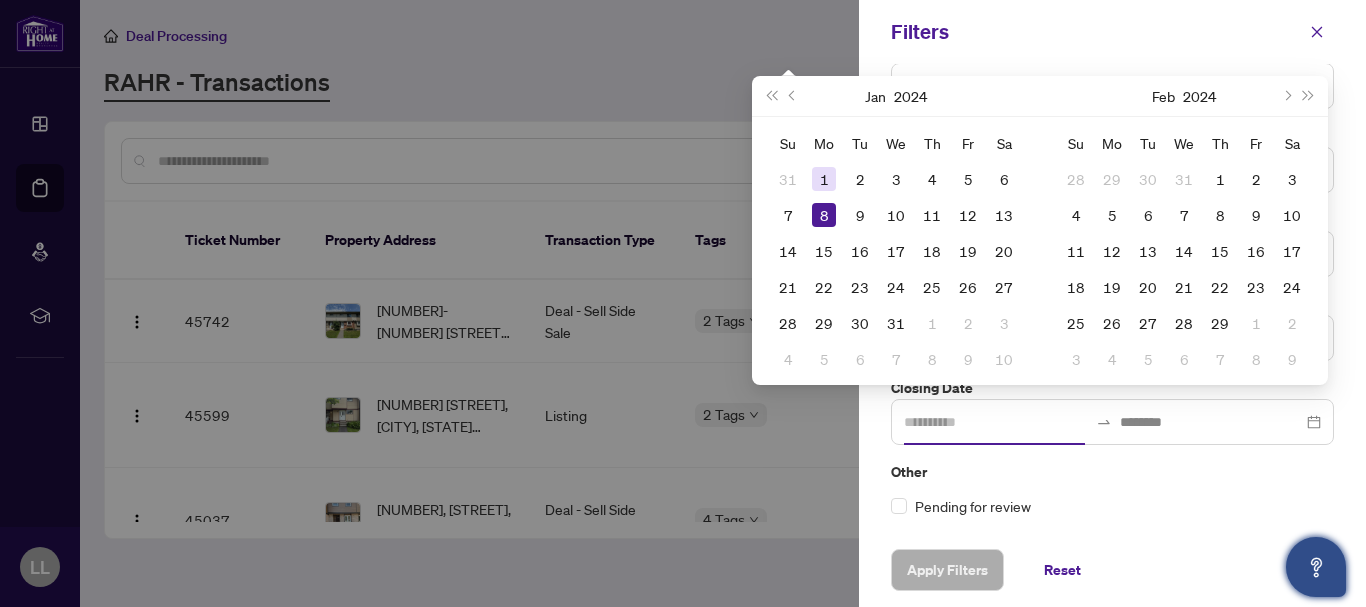 type on "**********" 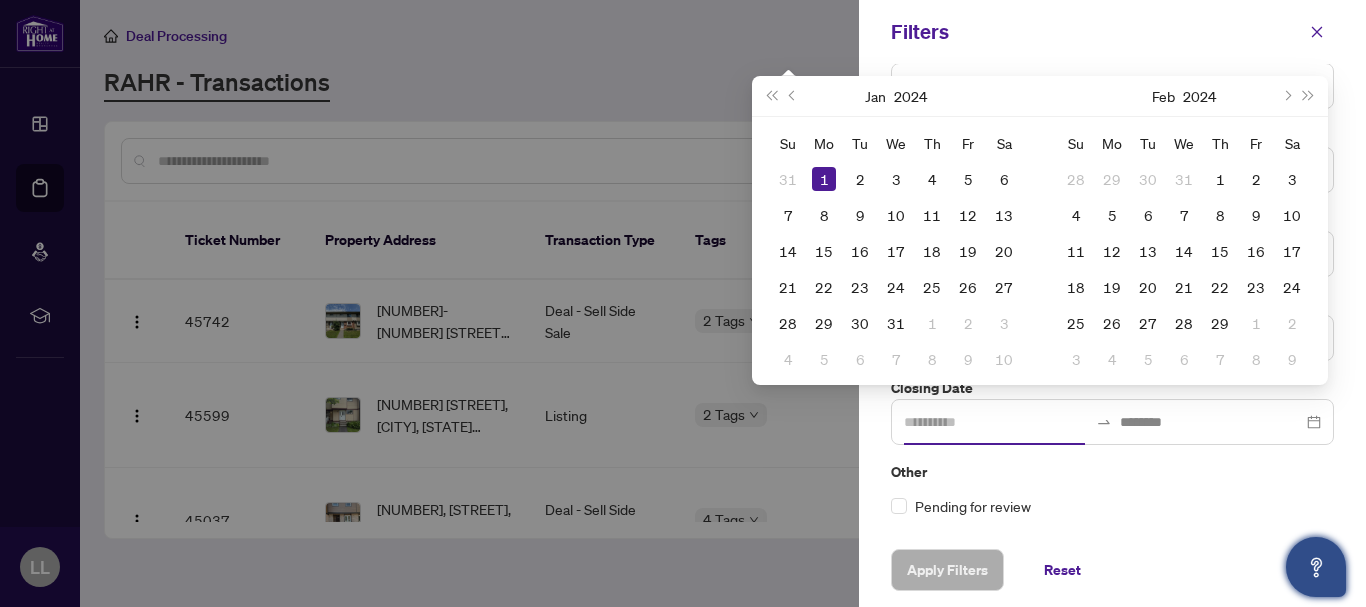 click on "1" at bounding box center [824, 179] 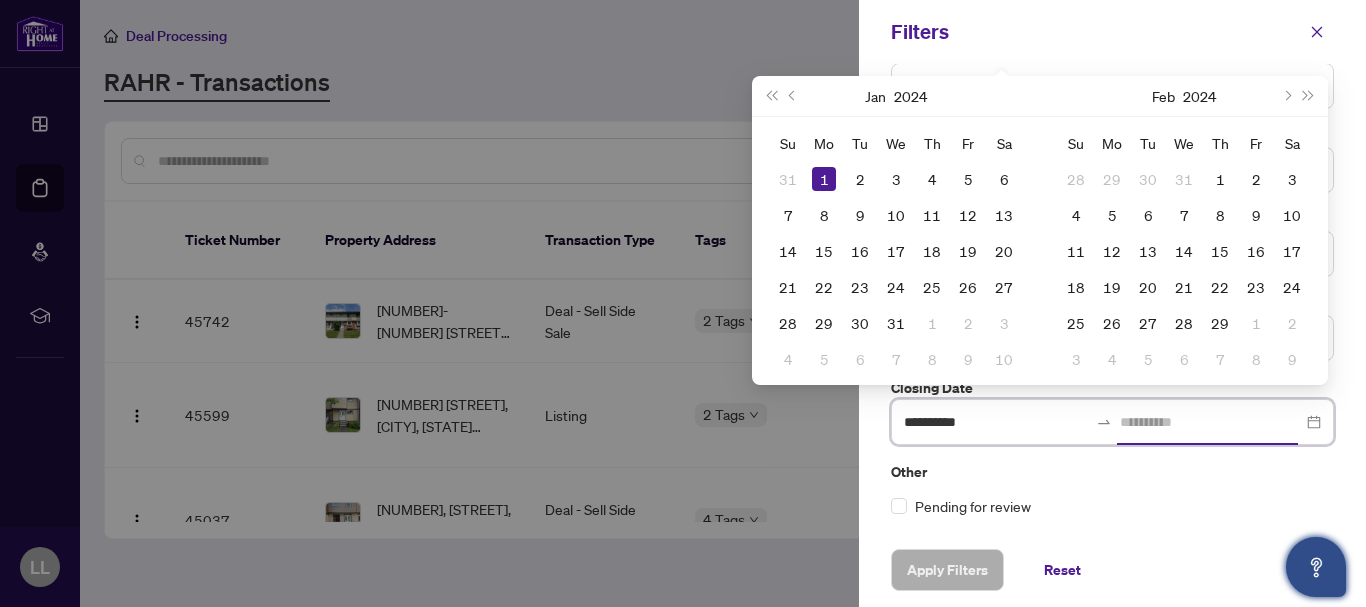 type on "**********" 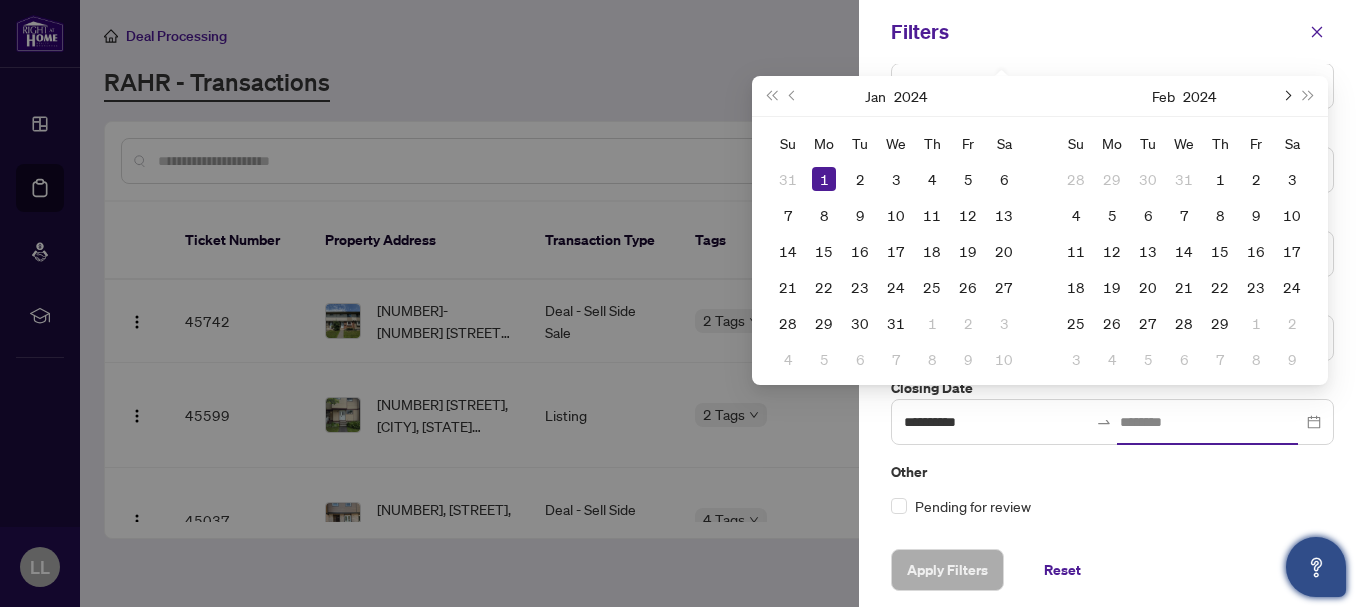 click at bounding box center [1286, 96] 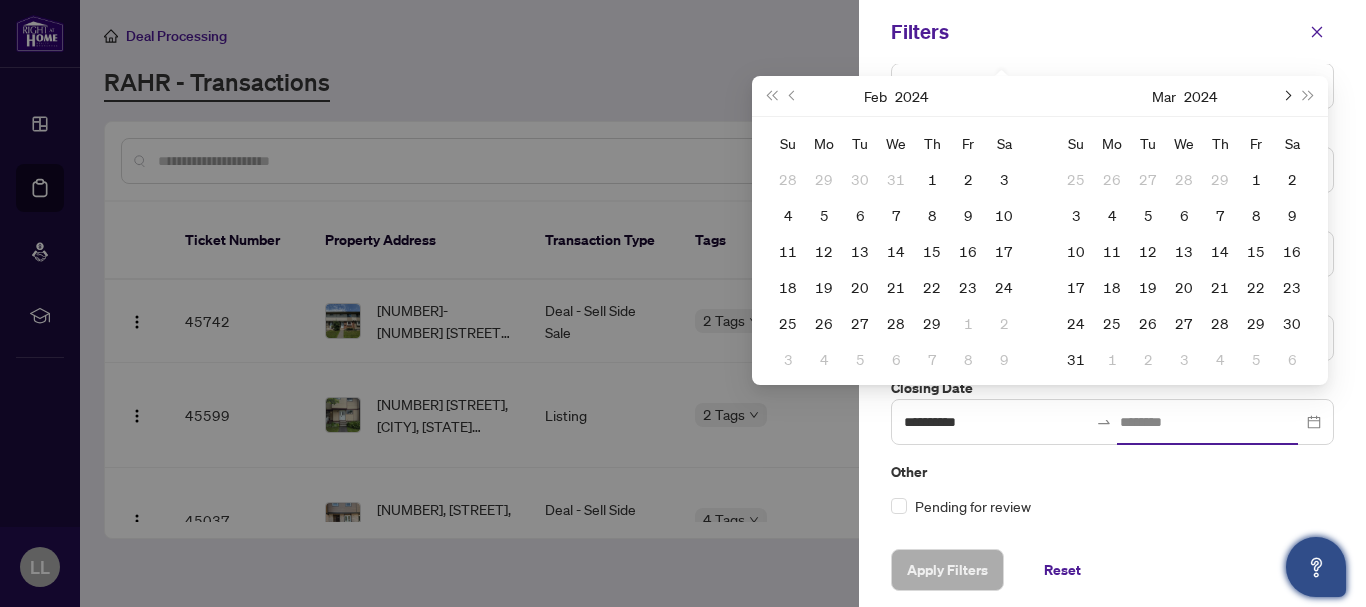 click at bounding box center (1286, 96) 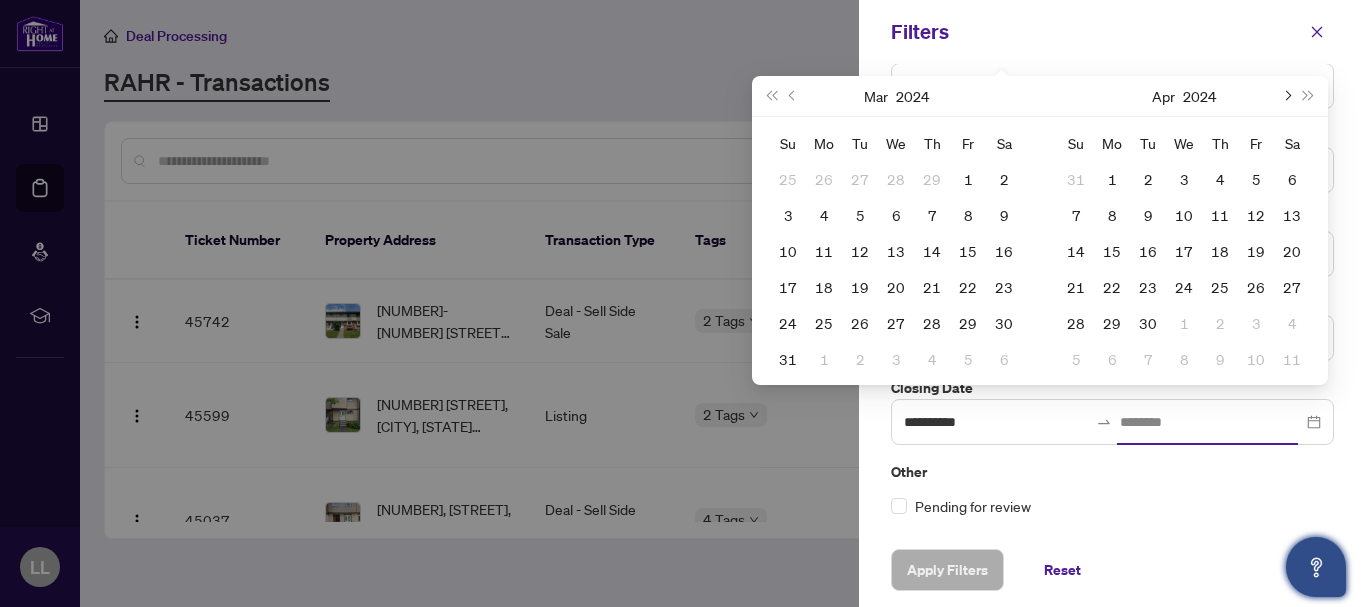 click at bounding box center (1286, 96) 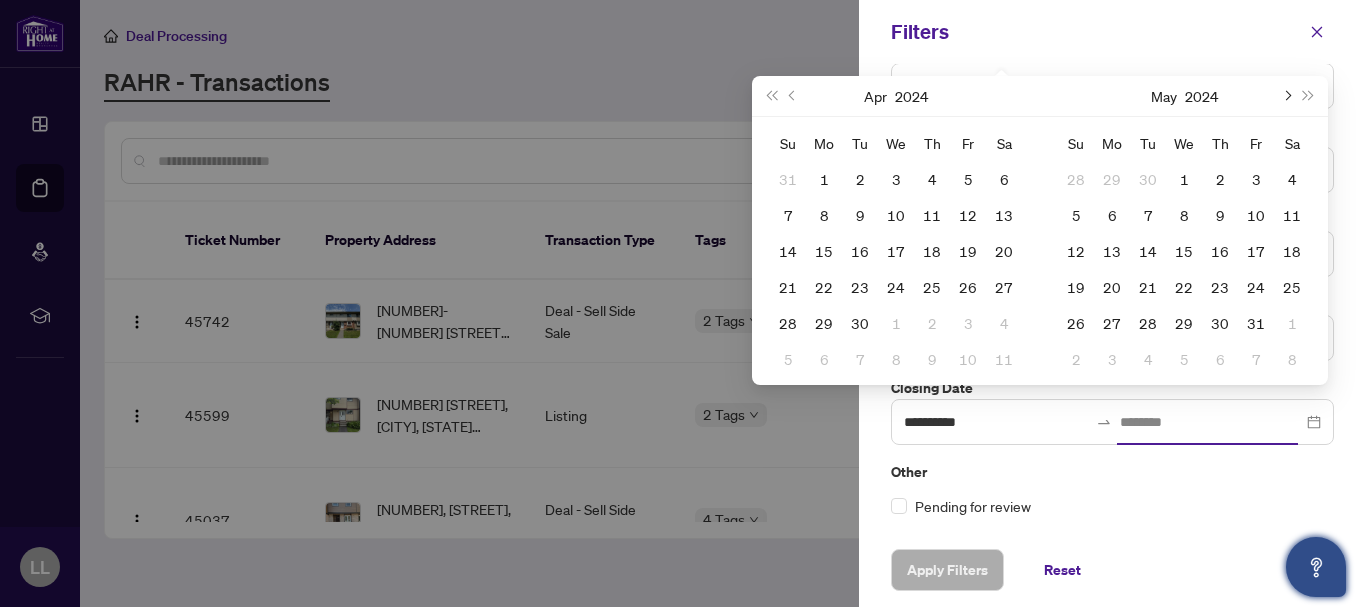 click at bounding box center (1286, 96) 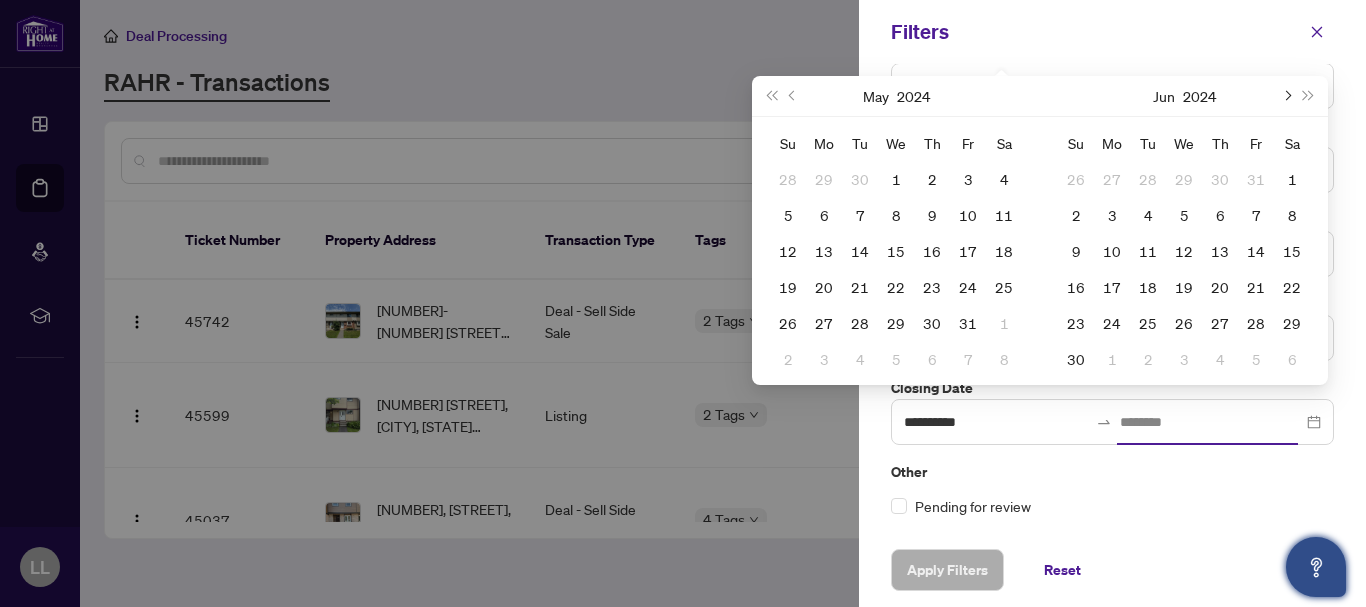 click at bounding box center [1286, 96] 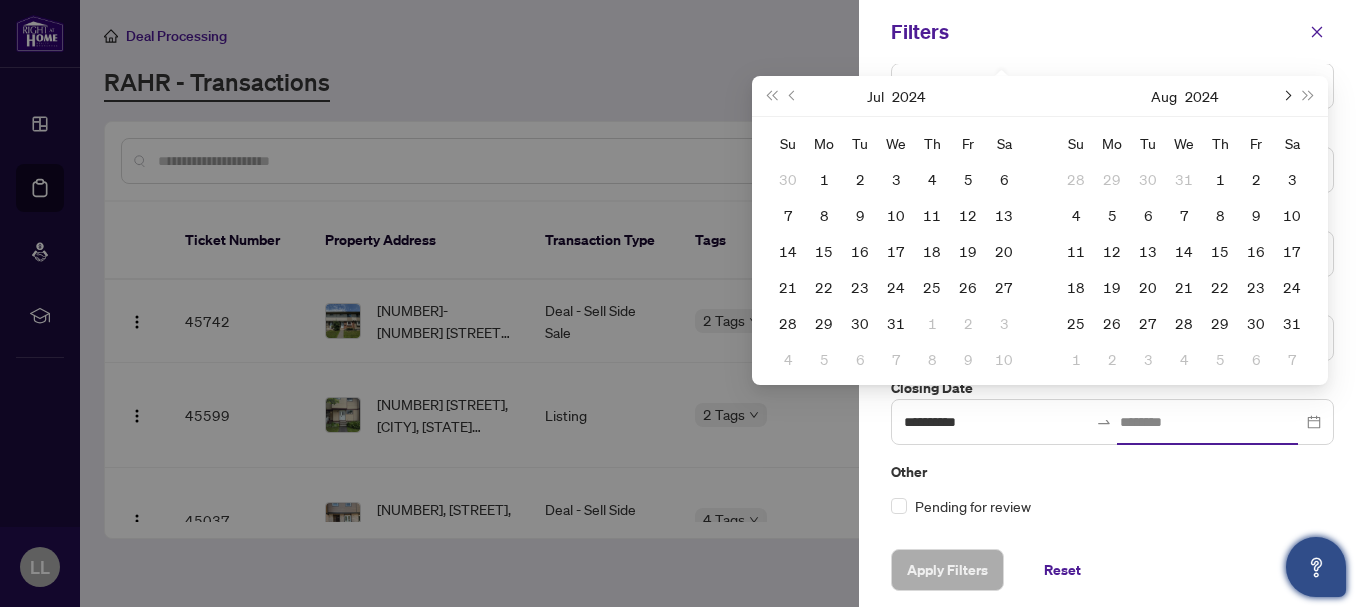 click at bounding box center (1286, 96) 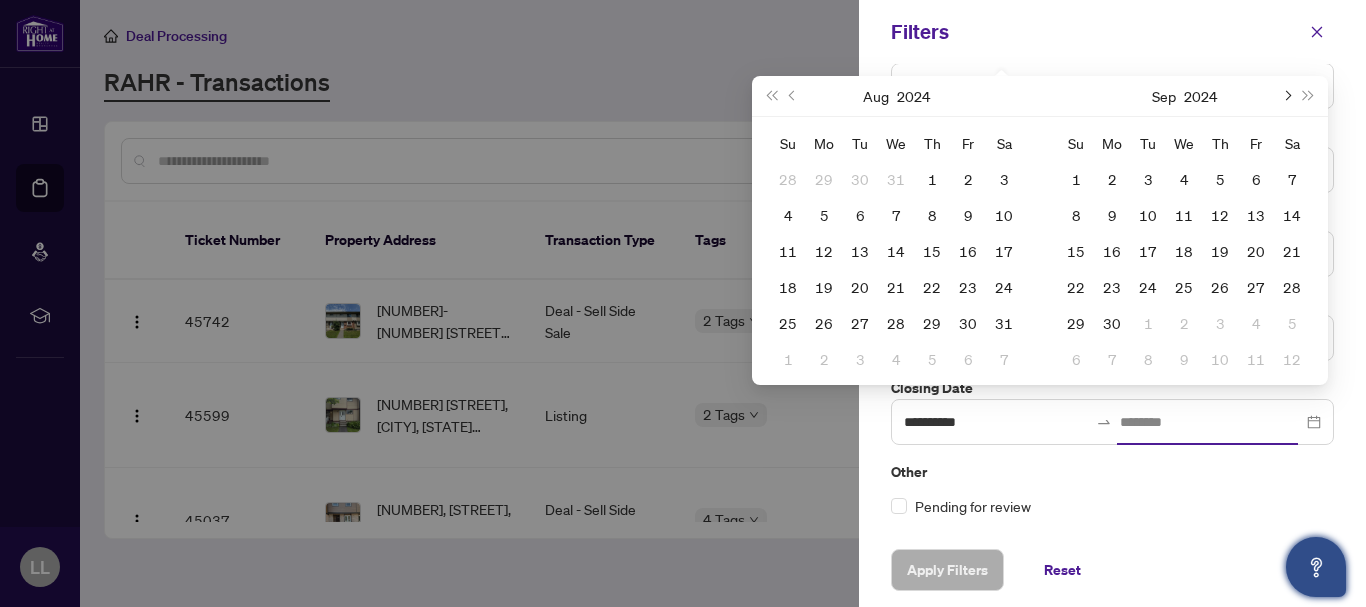 click at bounding box center (1286, 96) 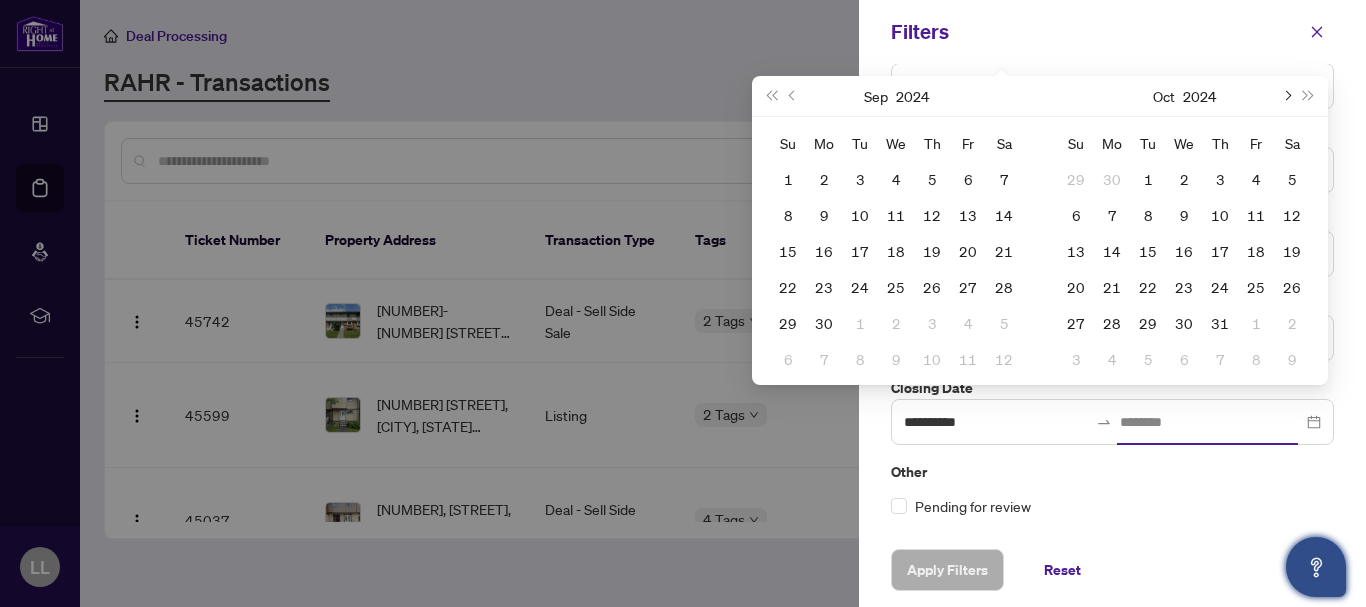 click at bounding box center (1286, 96) 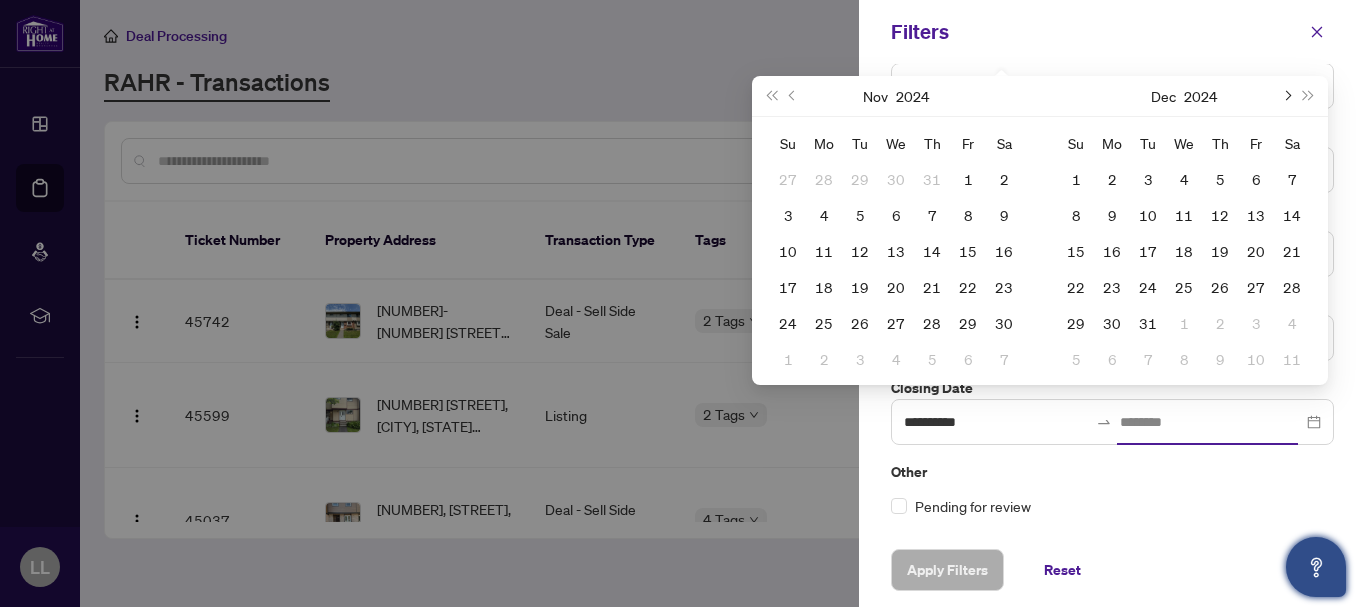 click at bounding box center (1286, 96) 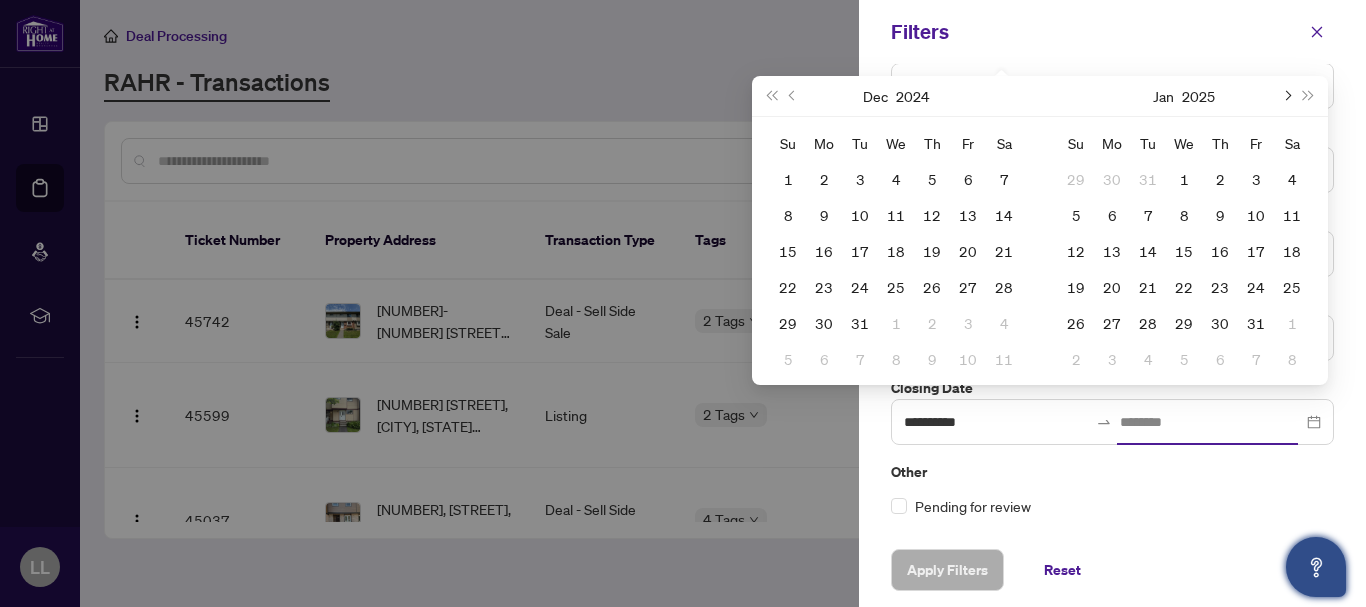 click at bounding box center [1286, 96] 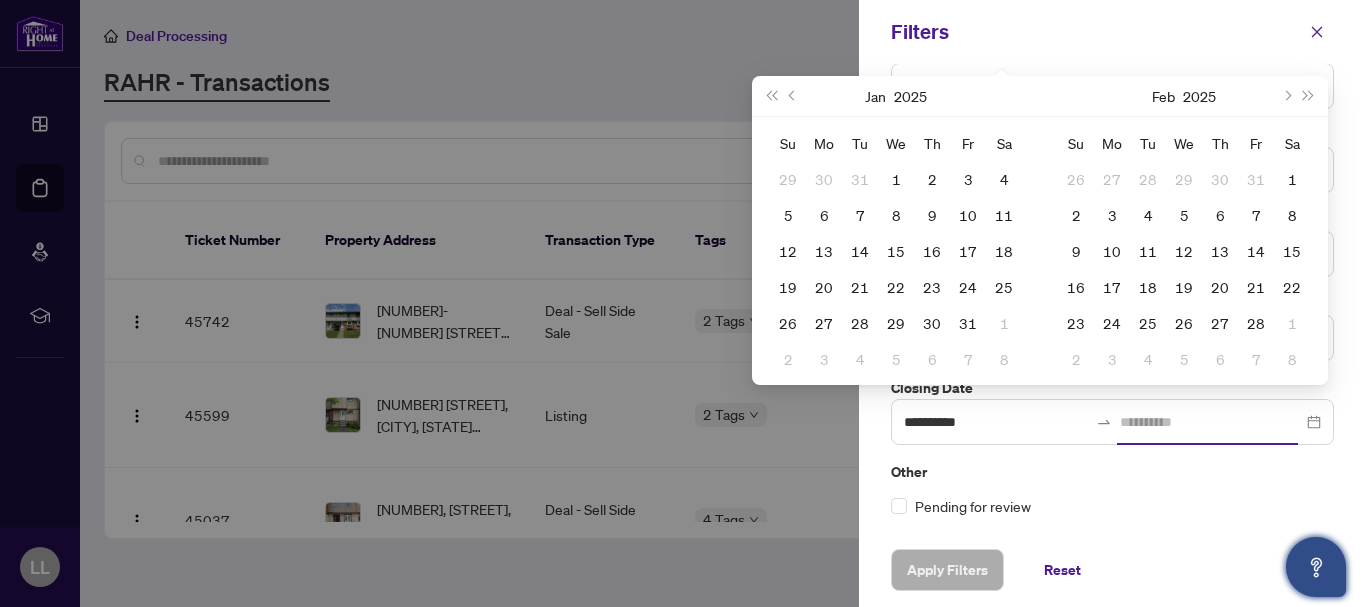 type on "**********" 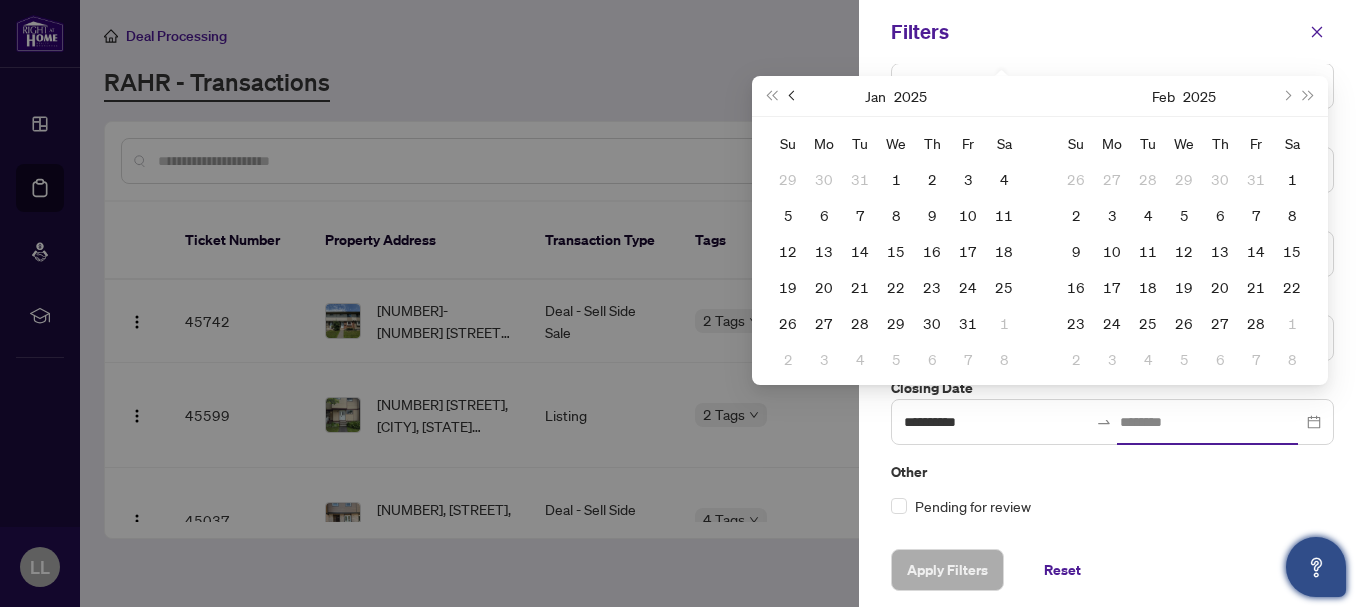 click at bounding box center (793, 96) 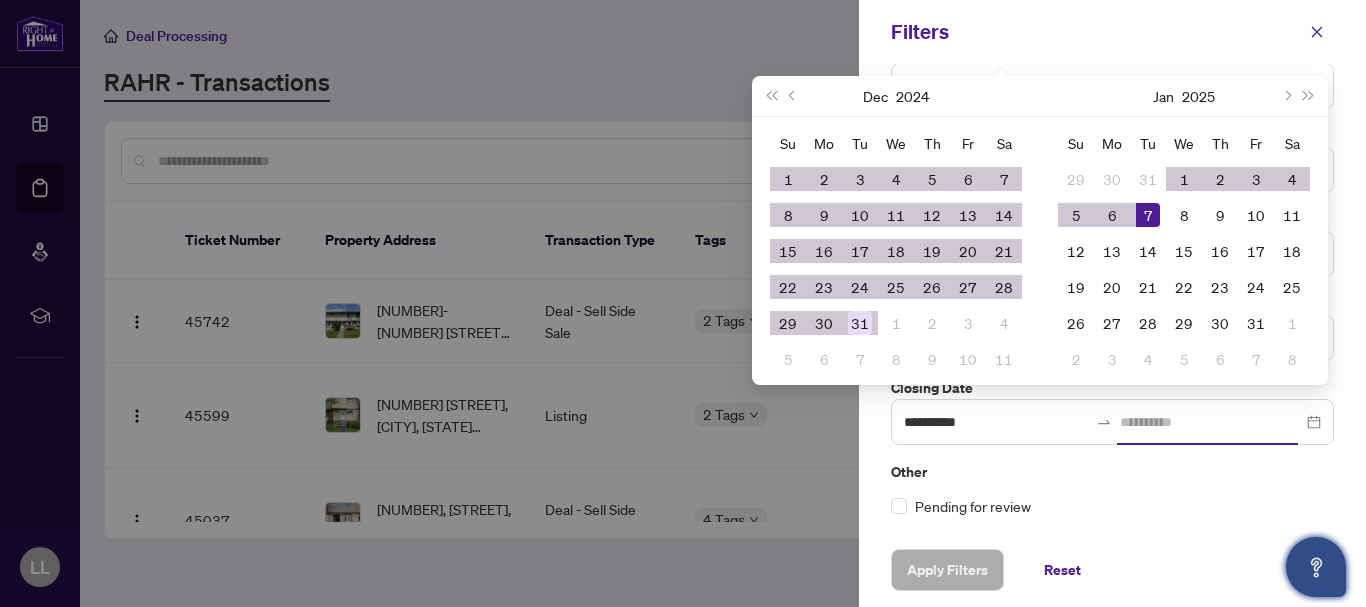 type on "**********" 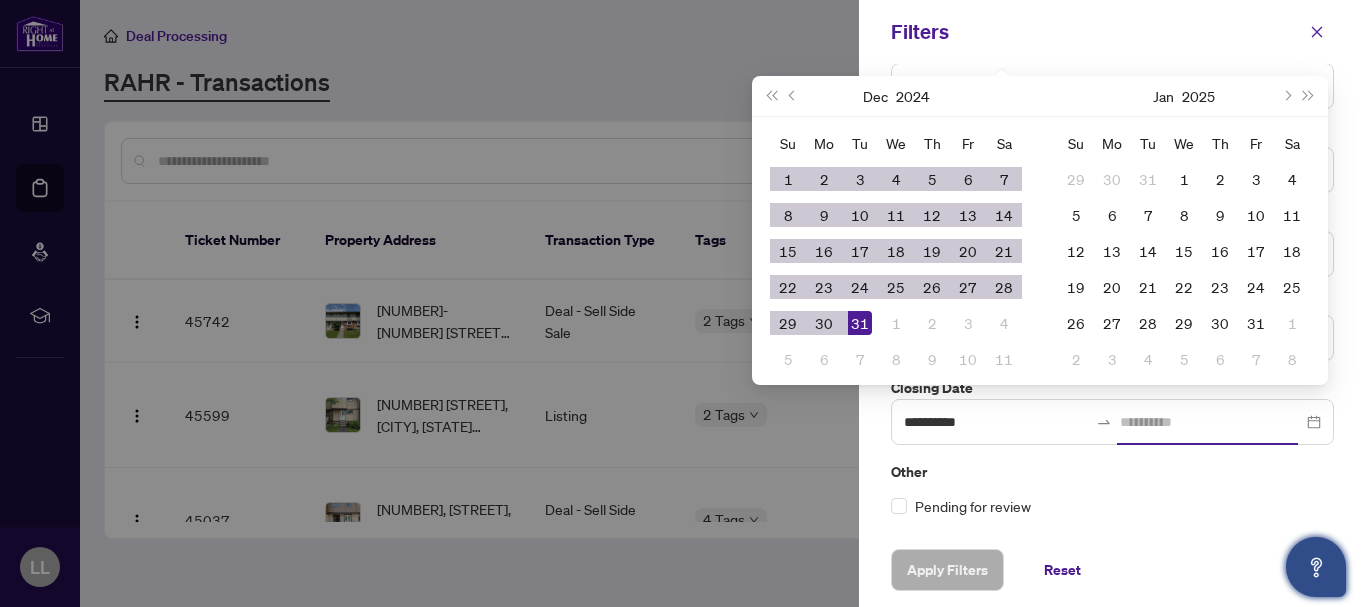 click on "31" at bounding box center [860, 323] 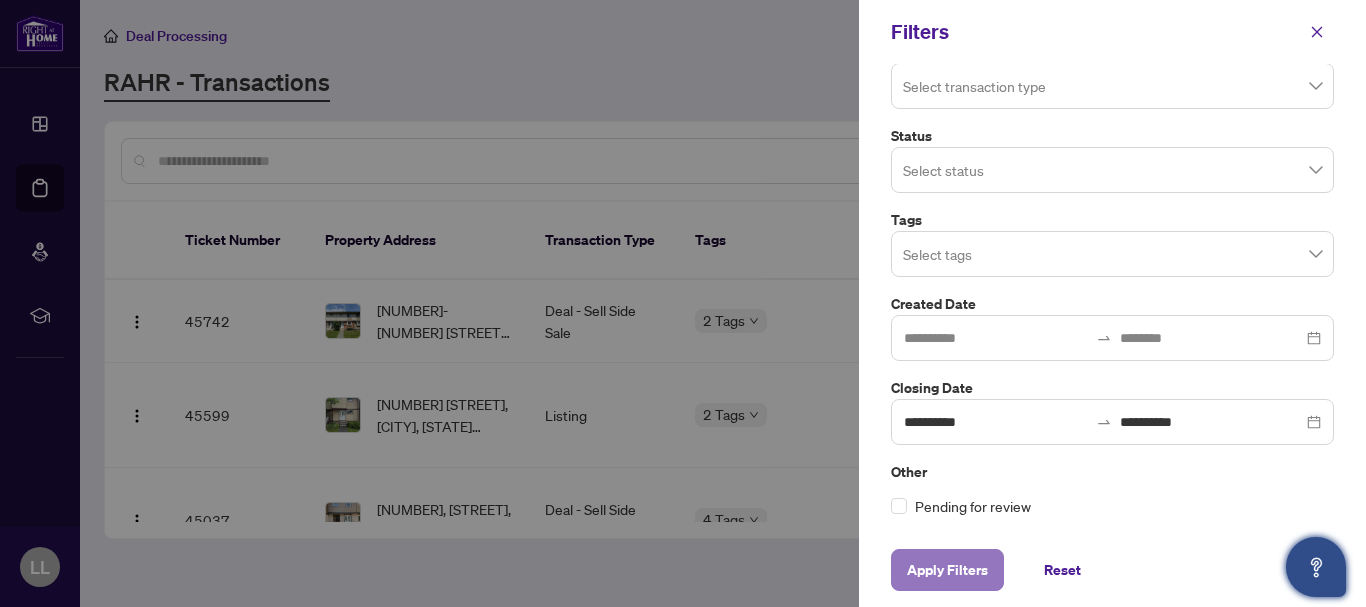 click on "Apply Filters" at bounding box center [947, 570] 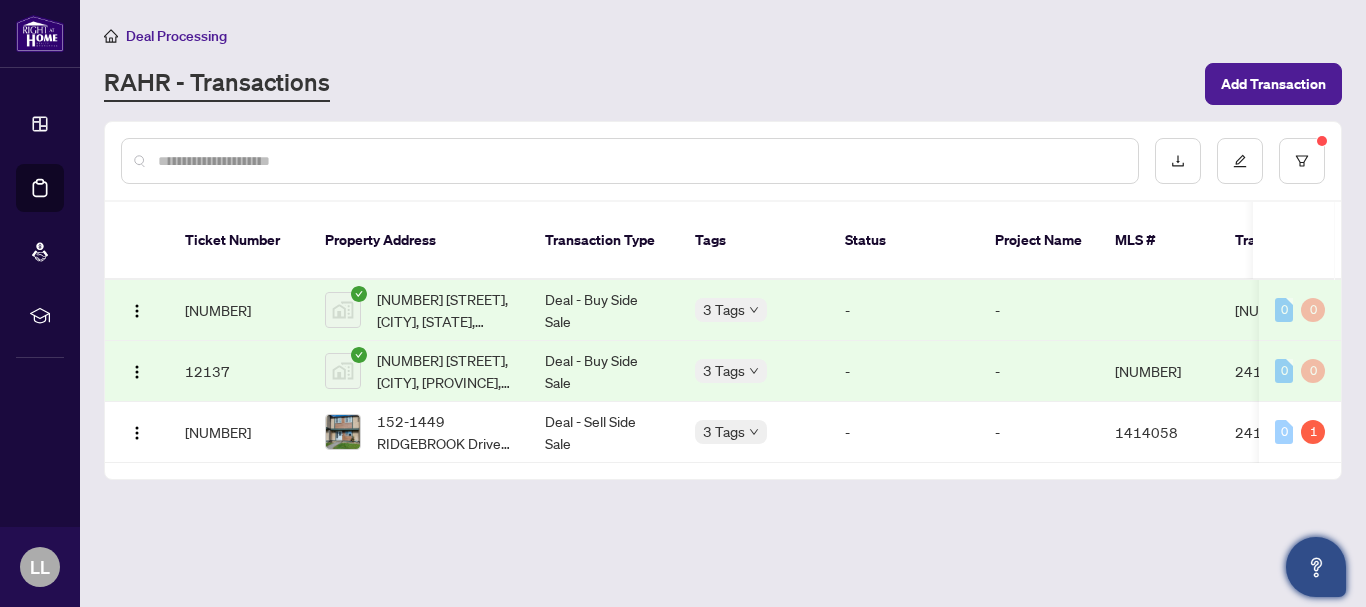 click on "12596 43 Oriska Way, [CITY], [STATE], Canada Deal - Buy Side Sale 3 Tags - - 2417006 [LAST] [LAST] [MONTH]/23/[YEAR] [FIRST] [LAST] [MONTH]/23/[YEAR] 0 0 12137 117 Locheland Crescent, [CITY], [STATE], Canada Deal - Buy Side Sale 3 Tags - - 1411502 2416567 [LAST] [LAST] [MONTH]/23/[YEAR] [FIRST] [LAST] [MONTH]/17/[YEAR] 0 0 11488 152-1449 RIDGEBROOK Drive [CITY] [STATE] [POSTAL CODE] Canada, [CITY], [STATE], Canada Deal - Sell Side Sale 3 Tags - - 1414058 2415853 [LAST] [LAST] [MONTH]/23/[YEAR] [FIRST] [LAST] [MONTH]/06/[YEAR] 0 1" at bounding box center (723, 303) 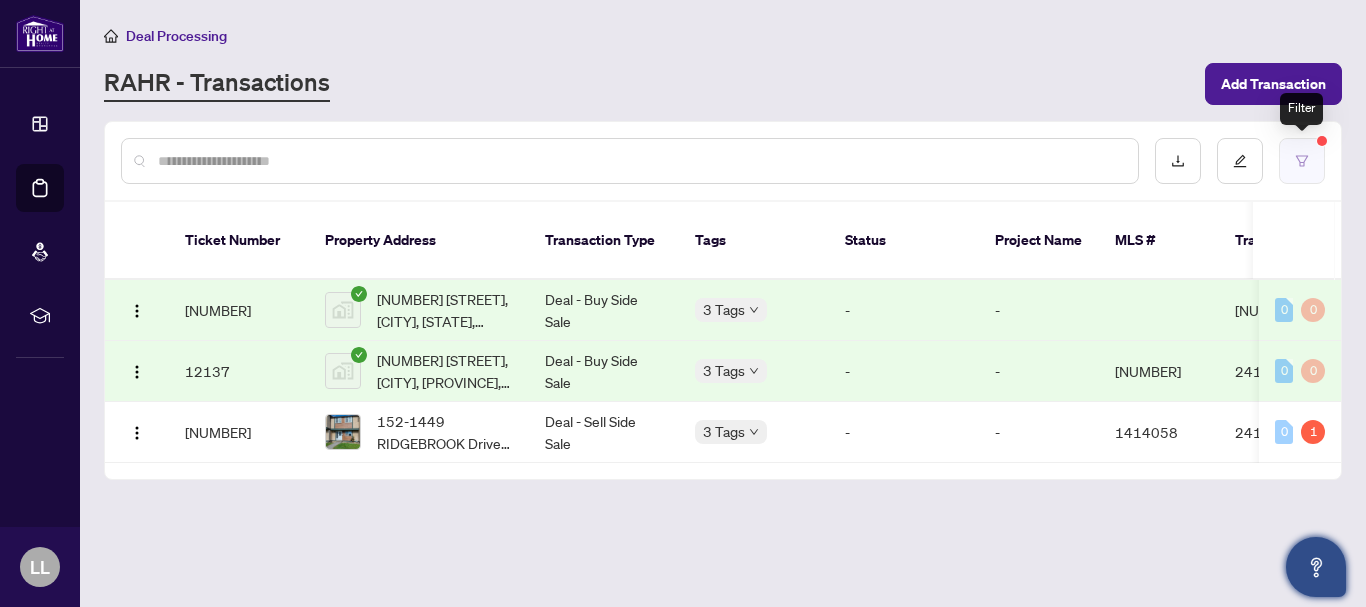 click 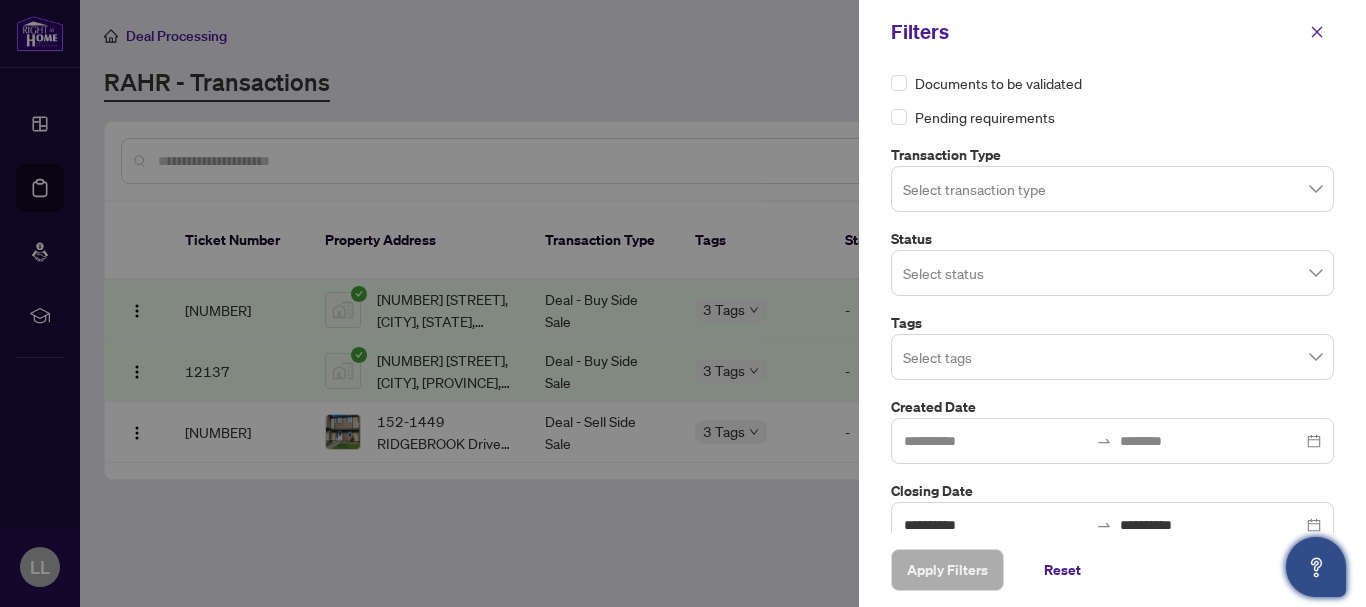 scroll, scrollTop: 3, scrollLeft: 0, axis: vertical 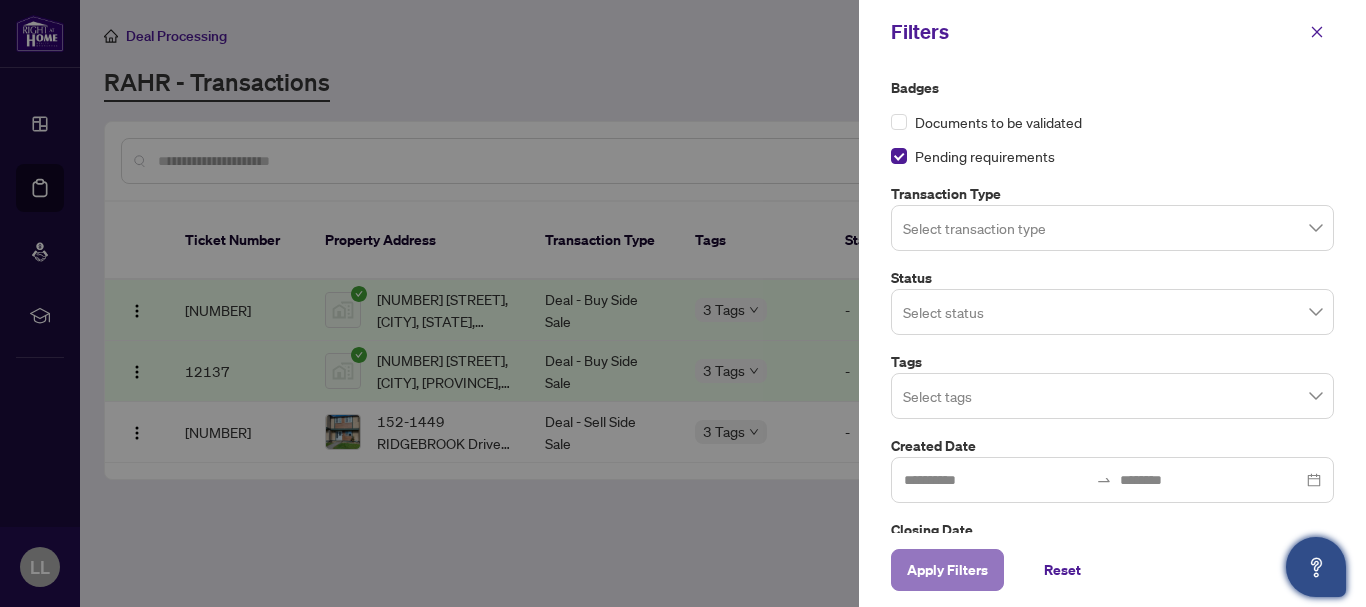 click on "Apply Filters" at bounding box center (947, 570) 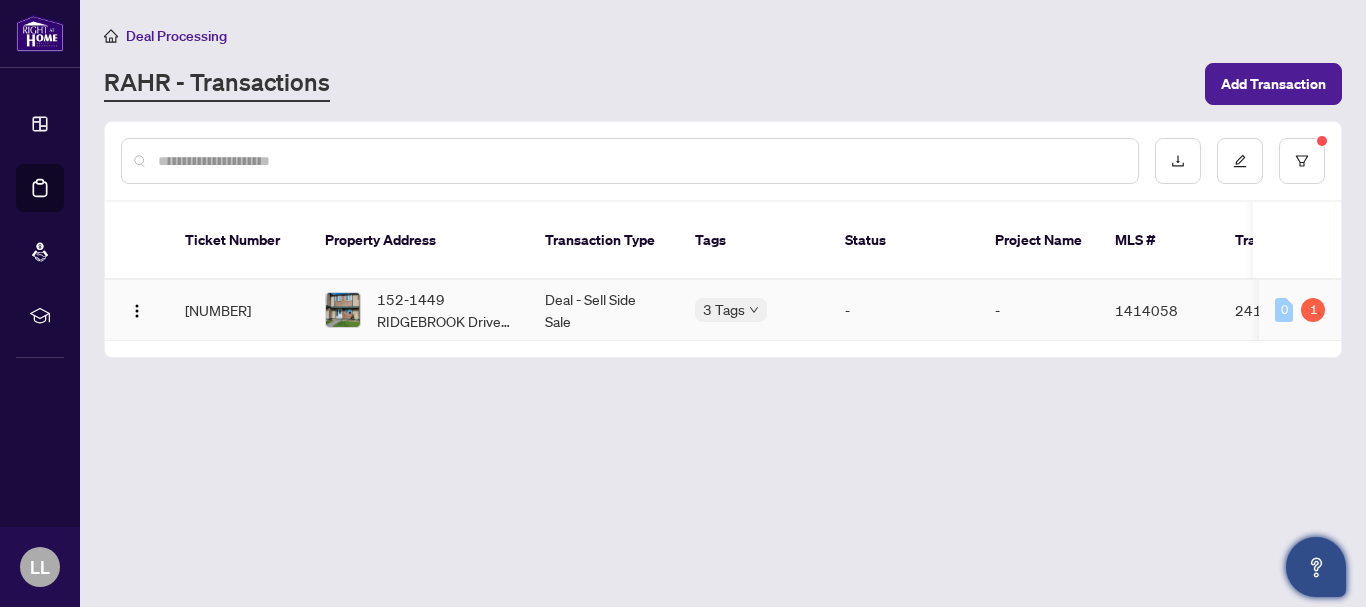 click on "[NUMBER]" at bounding box center [239, 310] 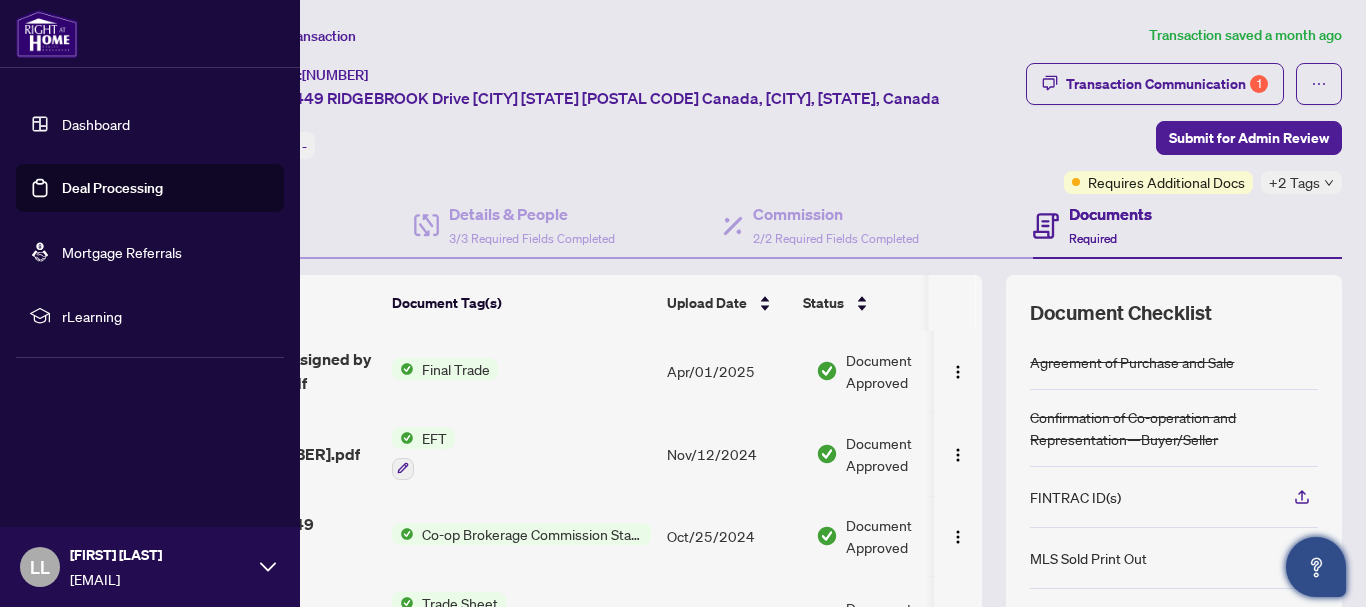click on "Dashboard" at bounding box center (96, 124) 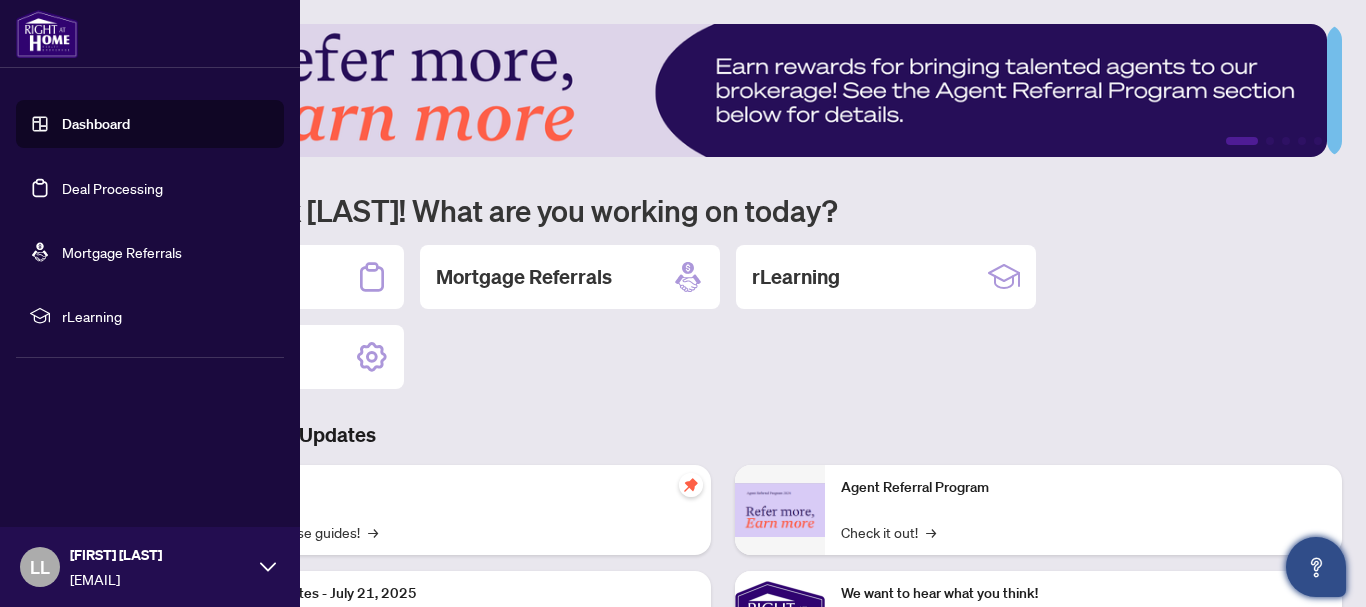 click on "Deal Processing" at bounding box center (112, 188) 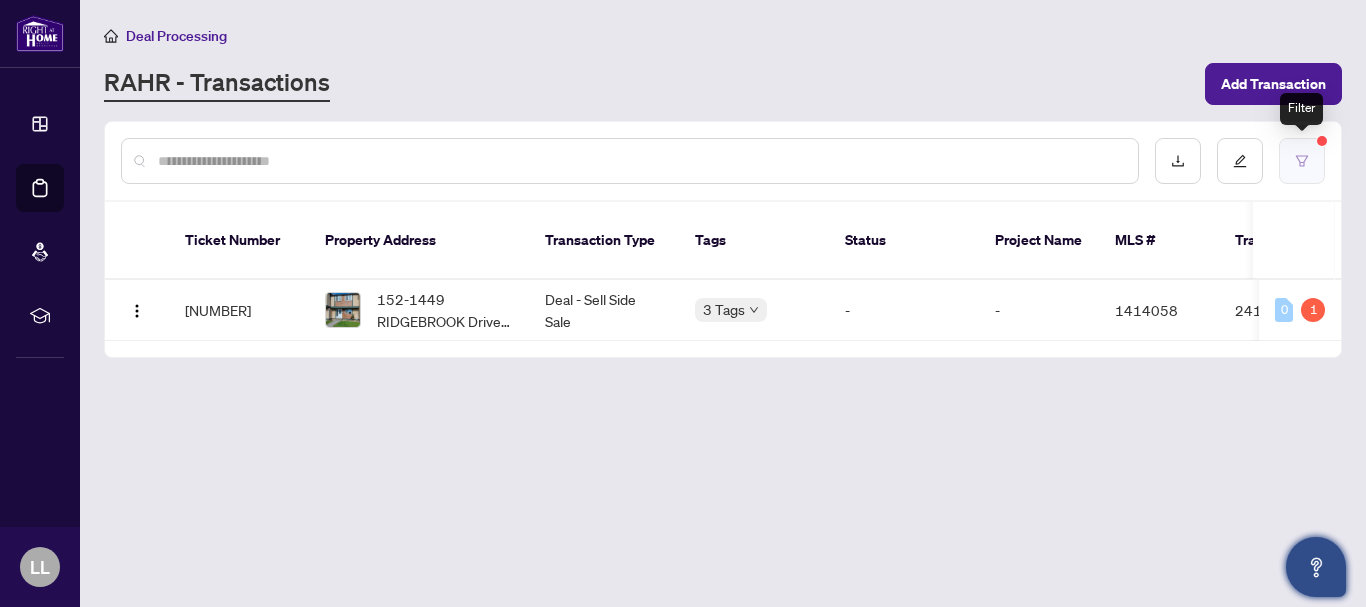 click 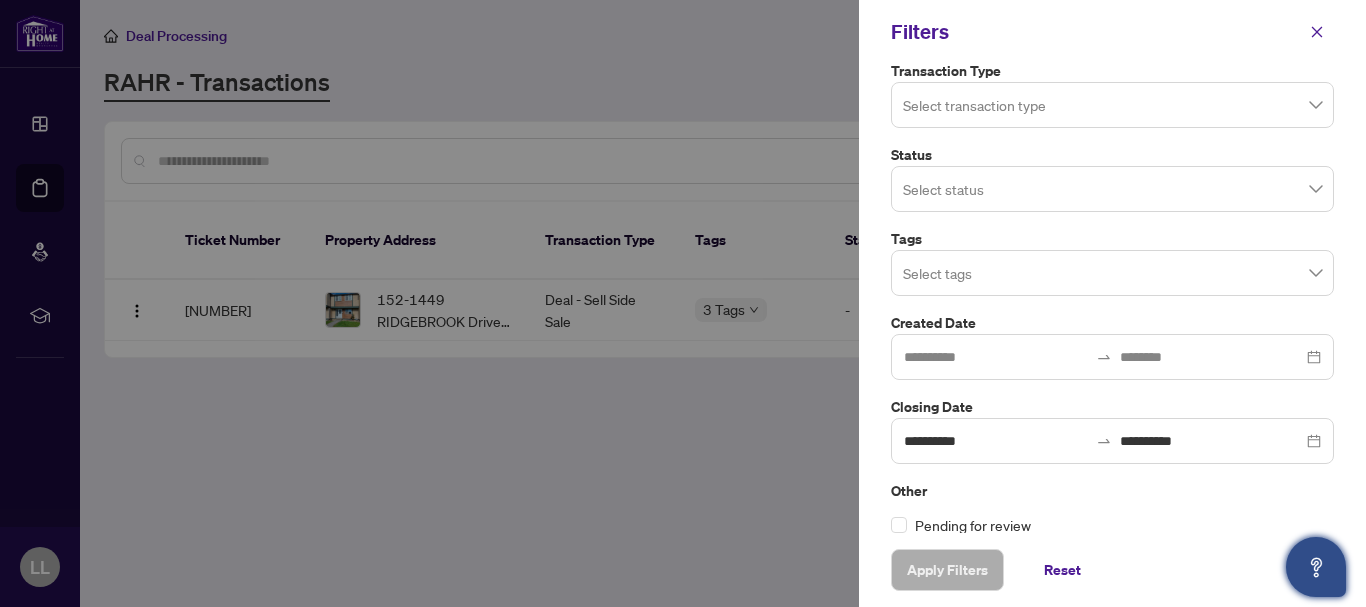 scroll, scrollTop: 133, scrollLeft: 0, axis: vertical 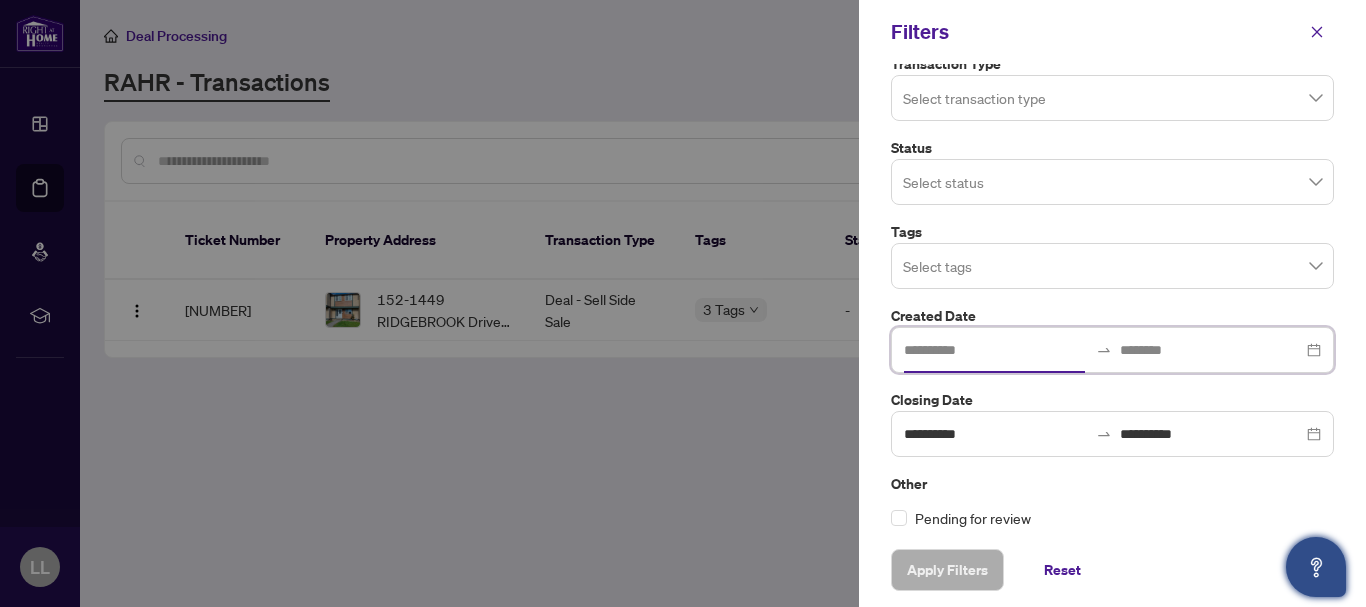 click at bounding box center [996, 350] 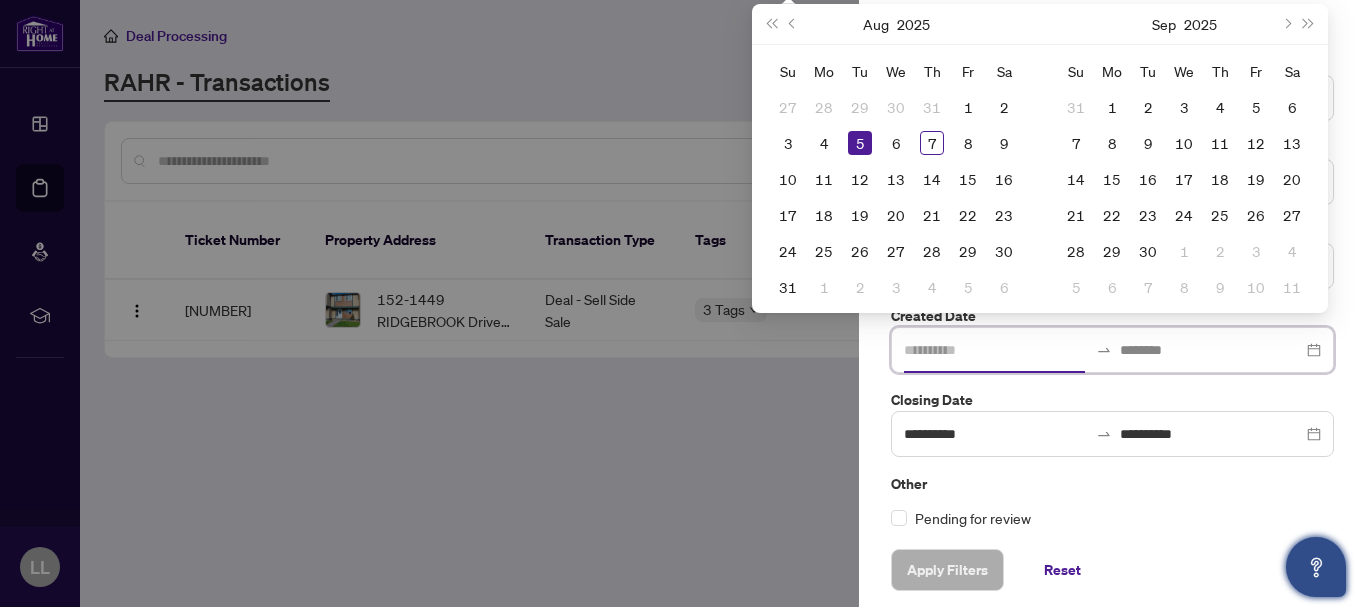 type on "**********" 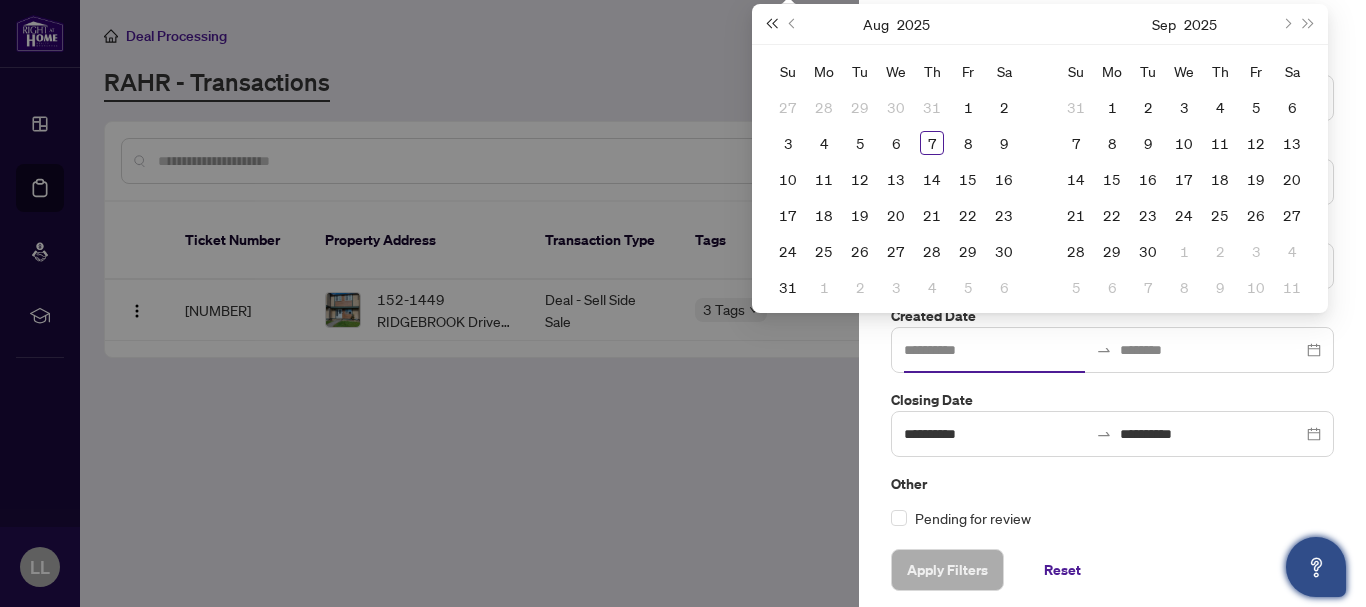 click at bounding box center (771, 24) 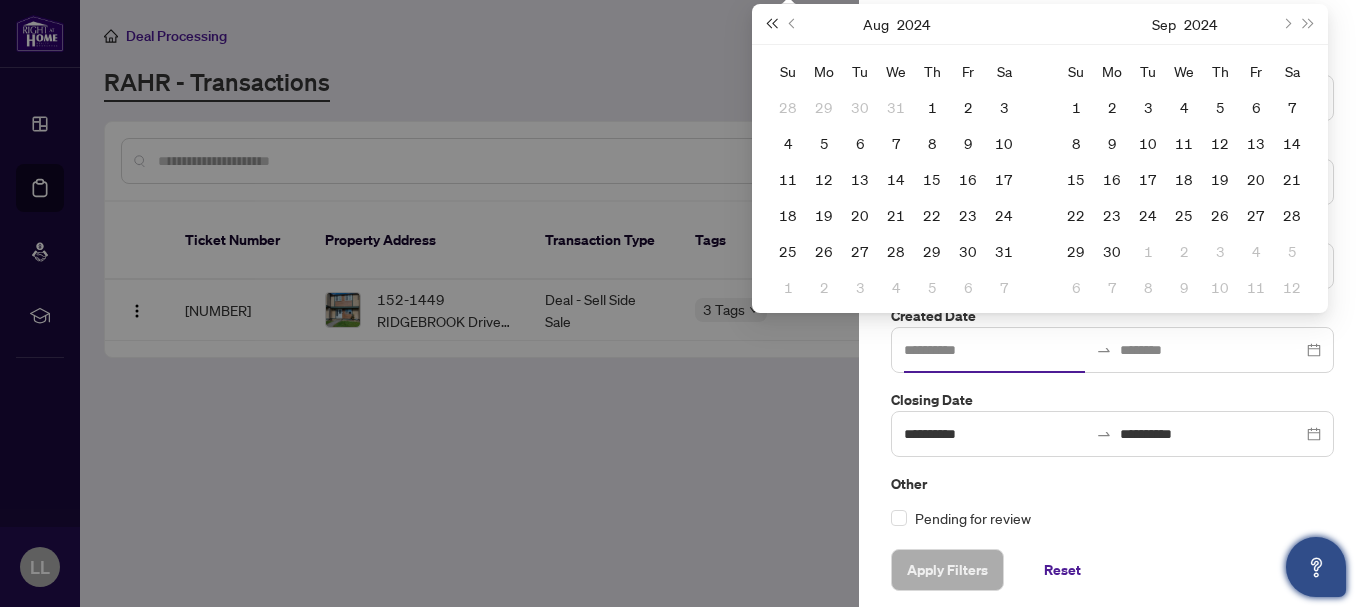 click at bounding box center [771, 24] 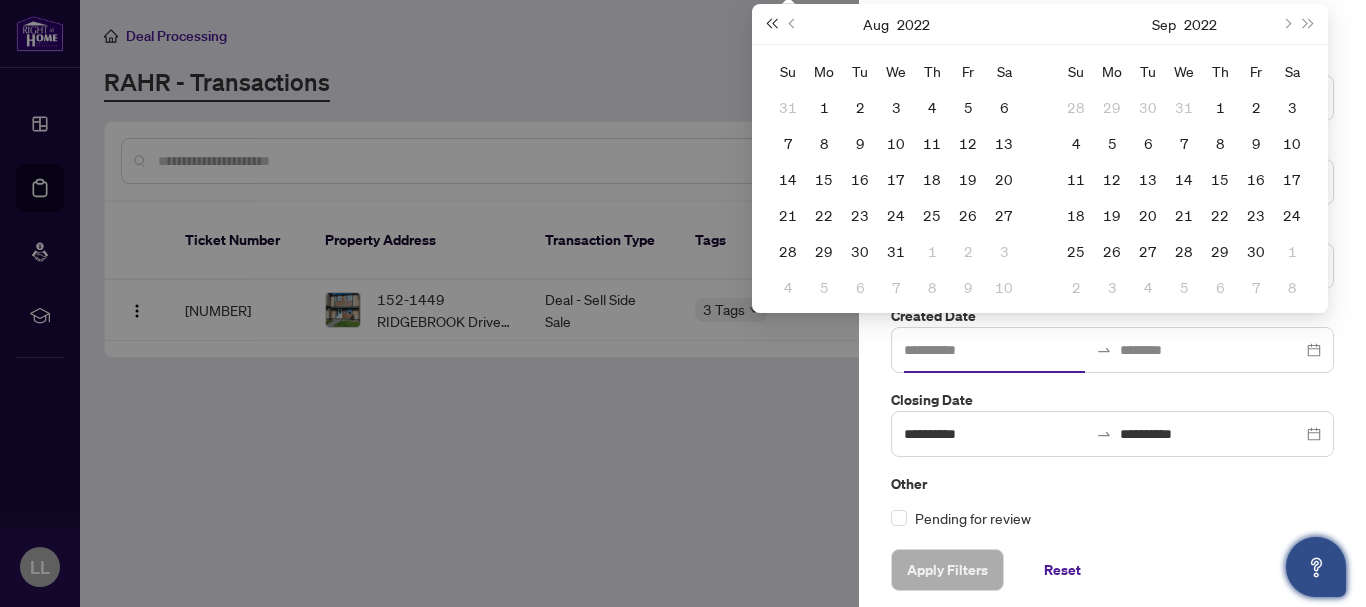 click at bounding box center (771, 24) 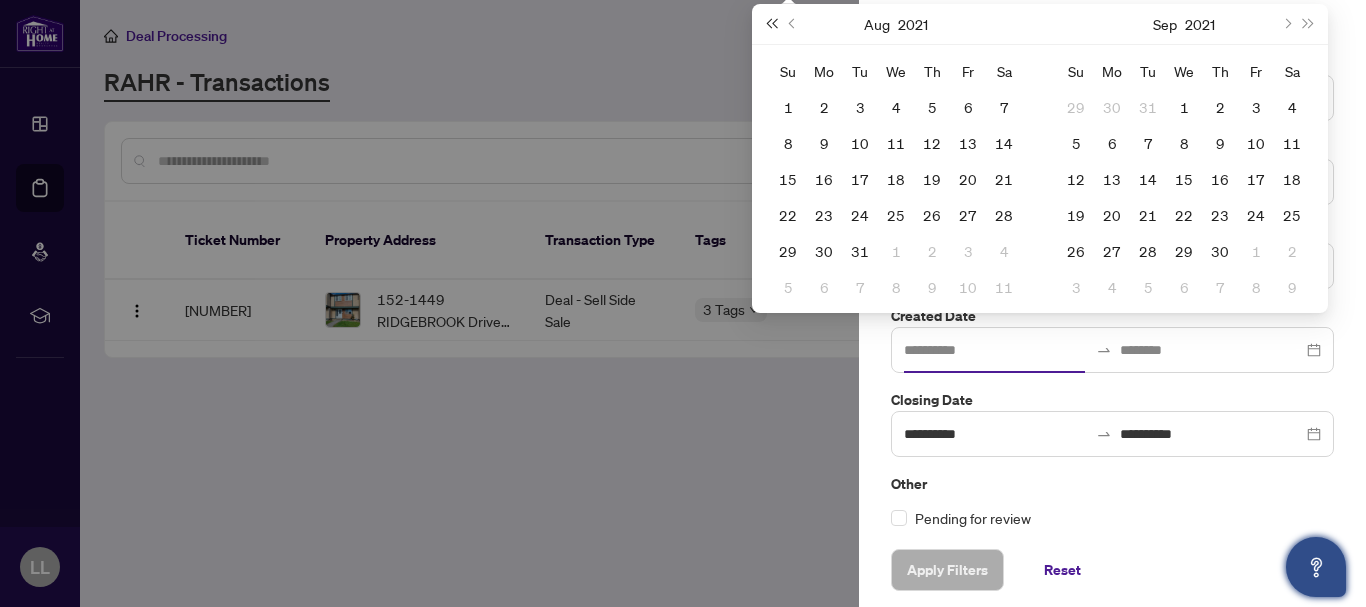 click at bounding box center (771, 24) 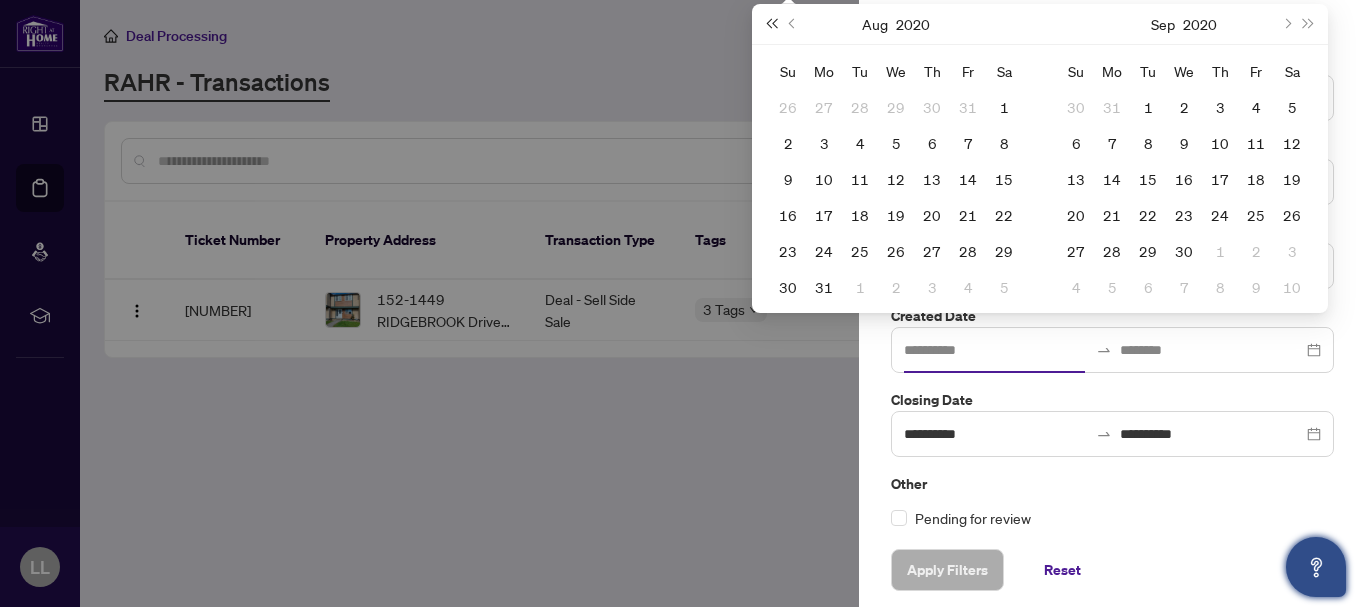 click at bounding box center (771, 24) 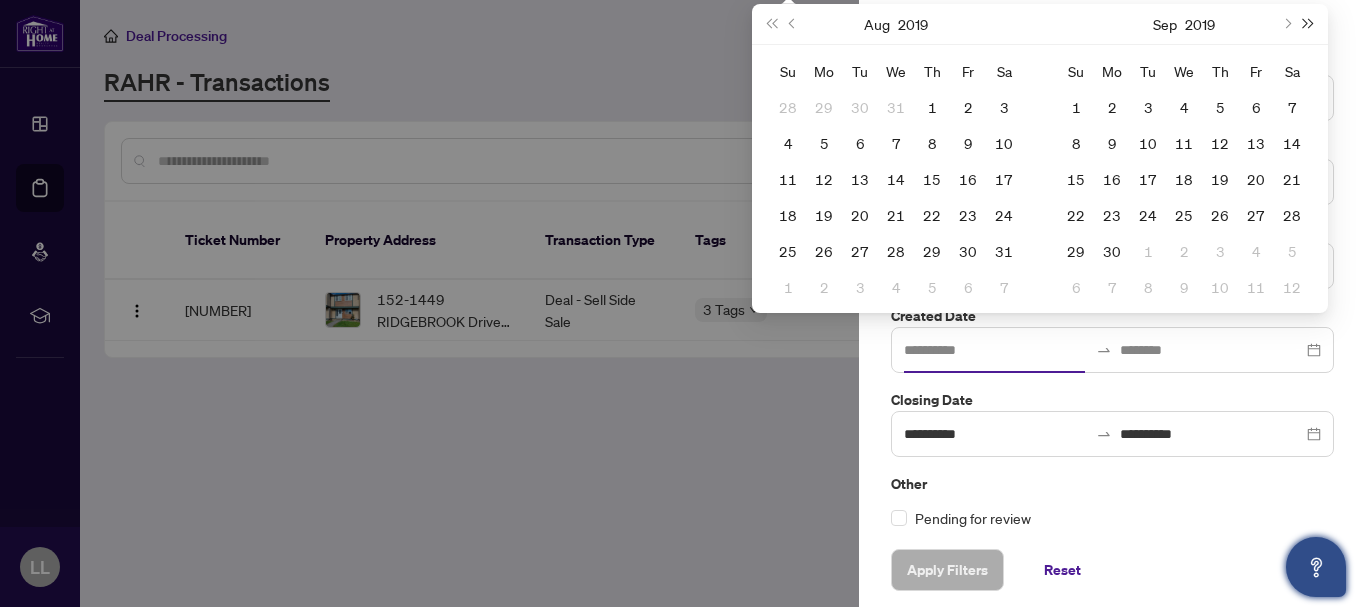 click at bounding box center [1309, 24] 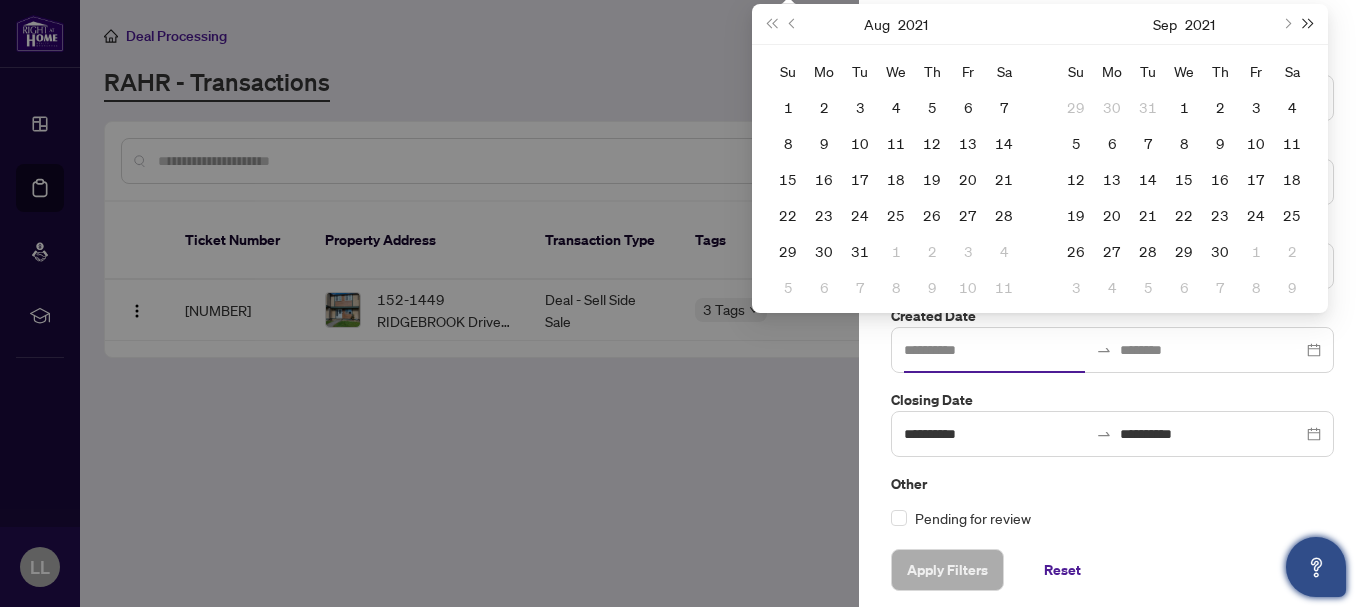 drag, startPoint x: 1311, startPoint y: 36, endPoint x: 1310, endPoint y: 24, distance: 12.0415945 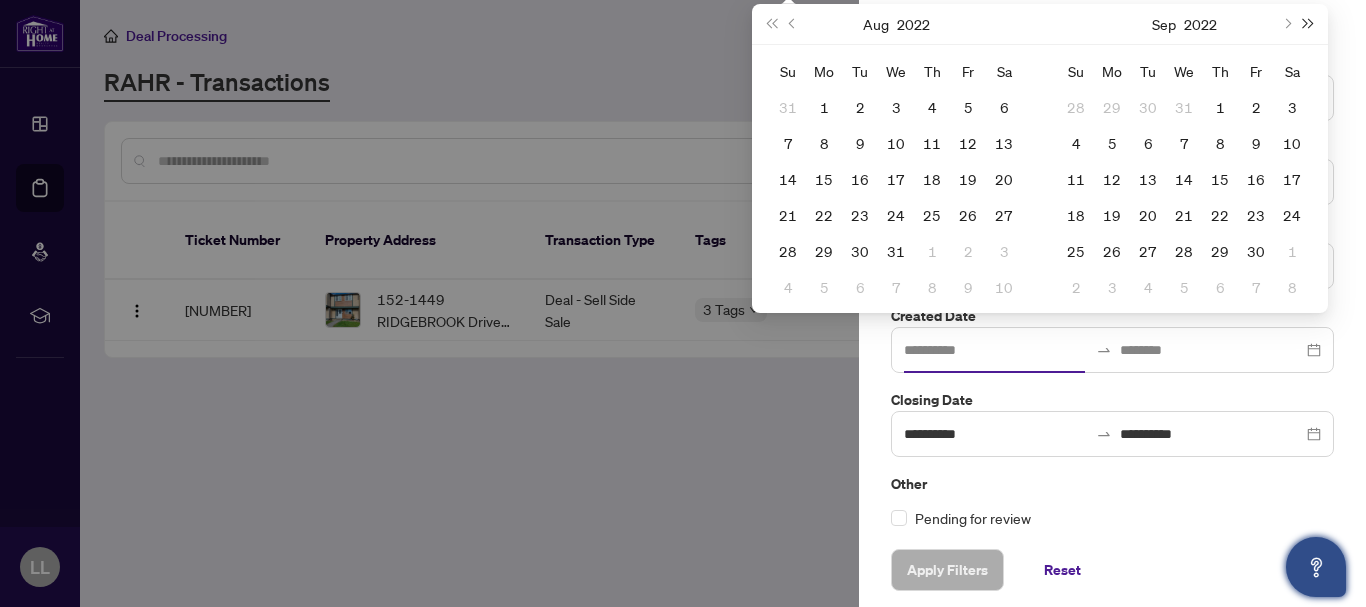 click at bounding box center [1309, 24] 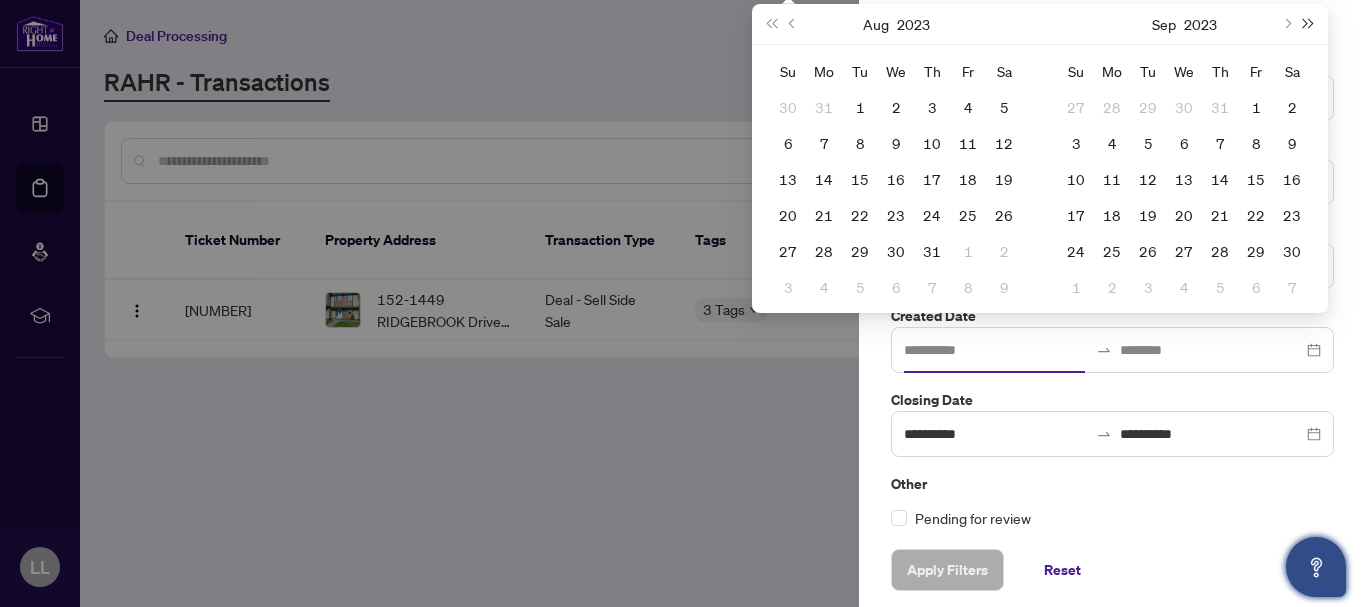 click at bounding box center [1309, 24] 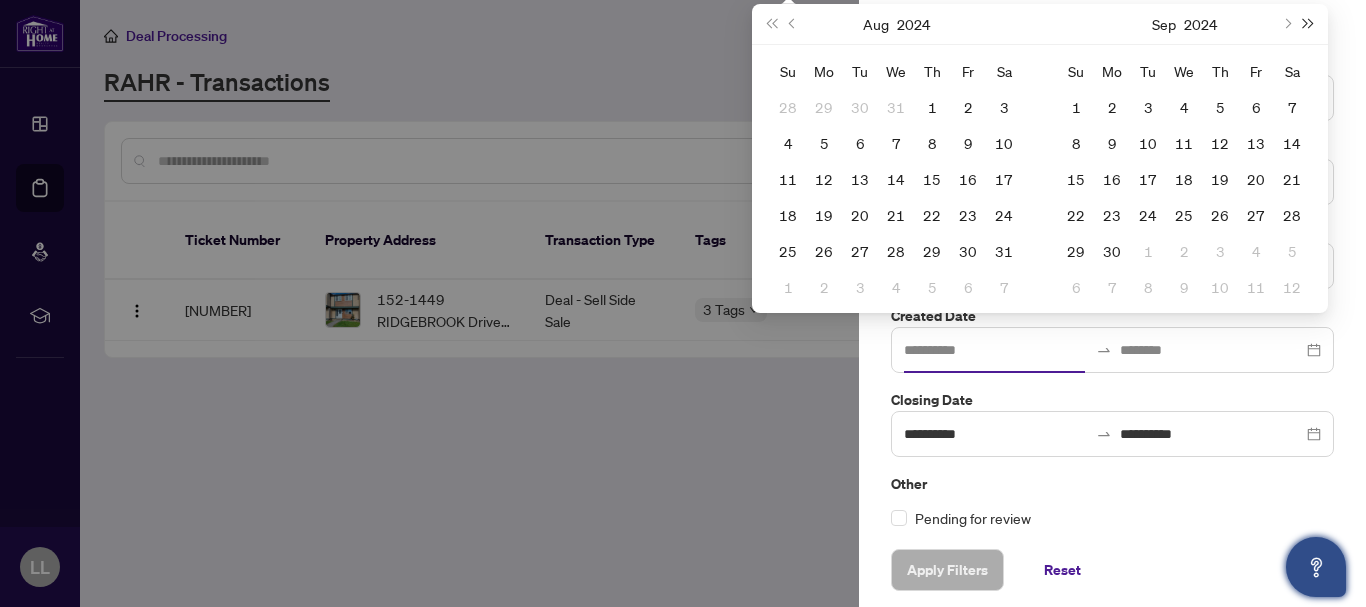 click at bounding box center [1309, 24] 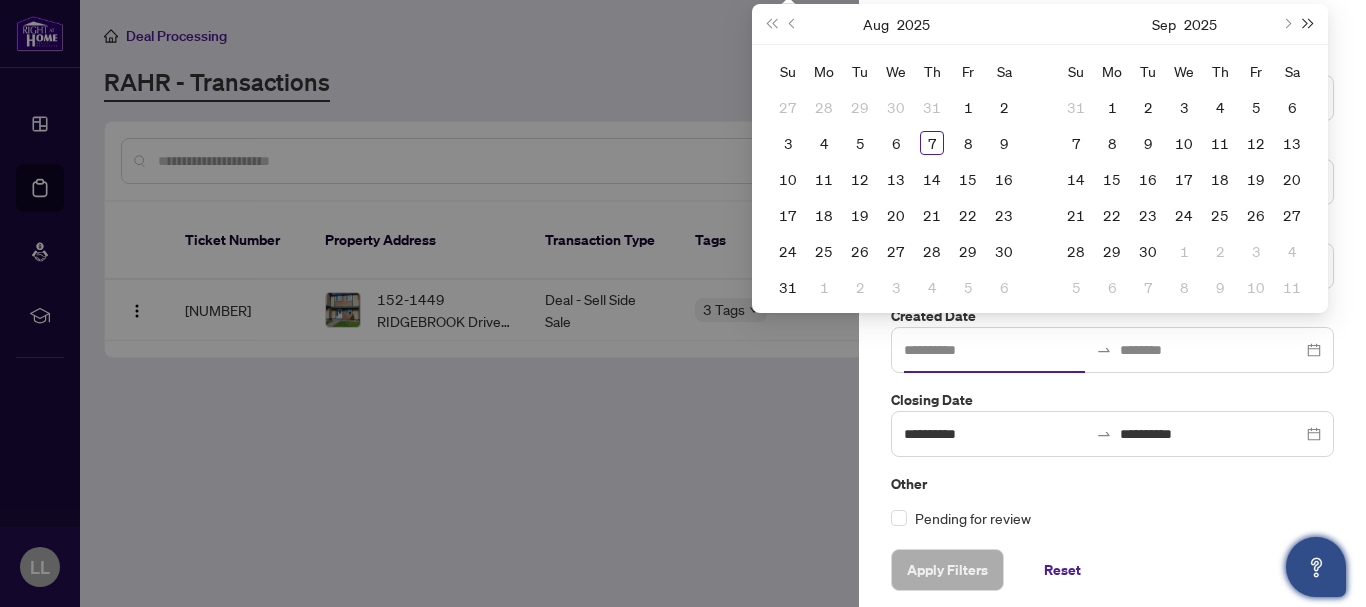 click at bounding box center (1309, 24) 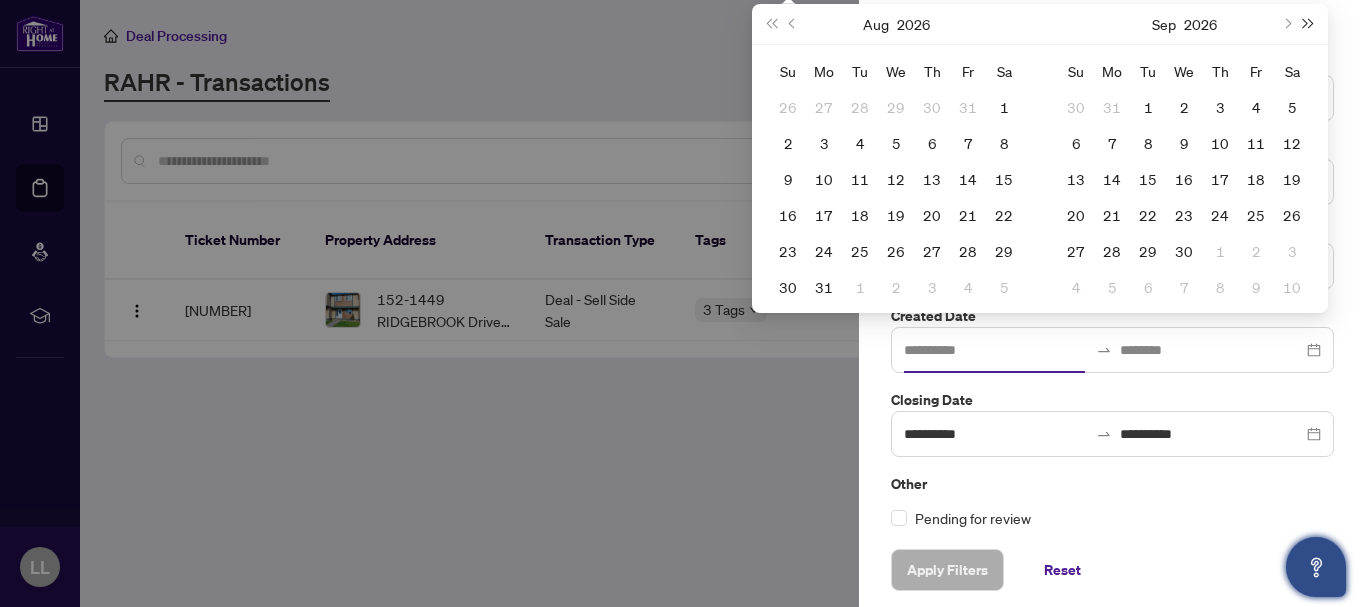 click at bounding box center [1309, 24] 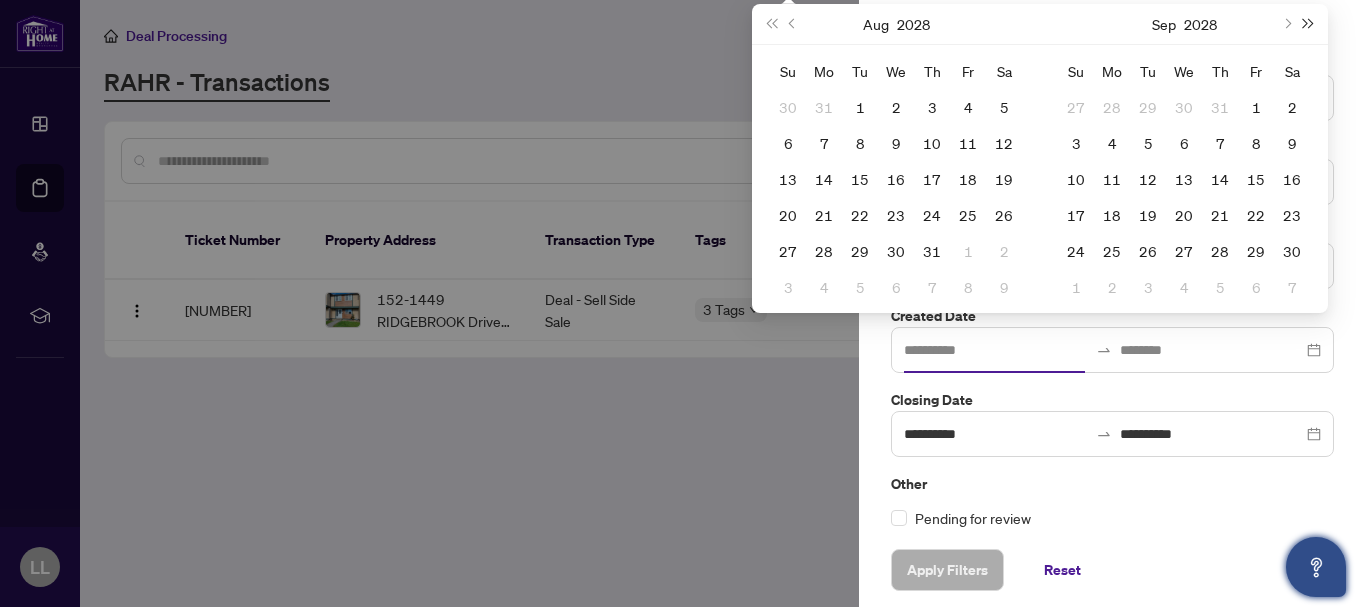 click at bounding box center (1309, 24) 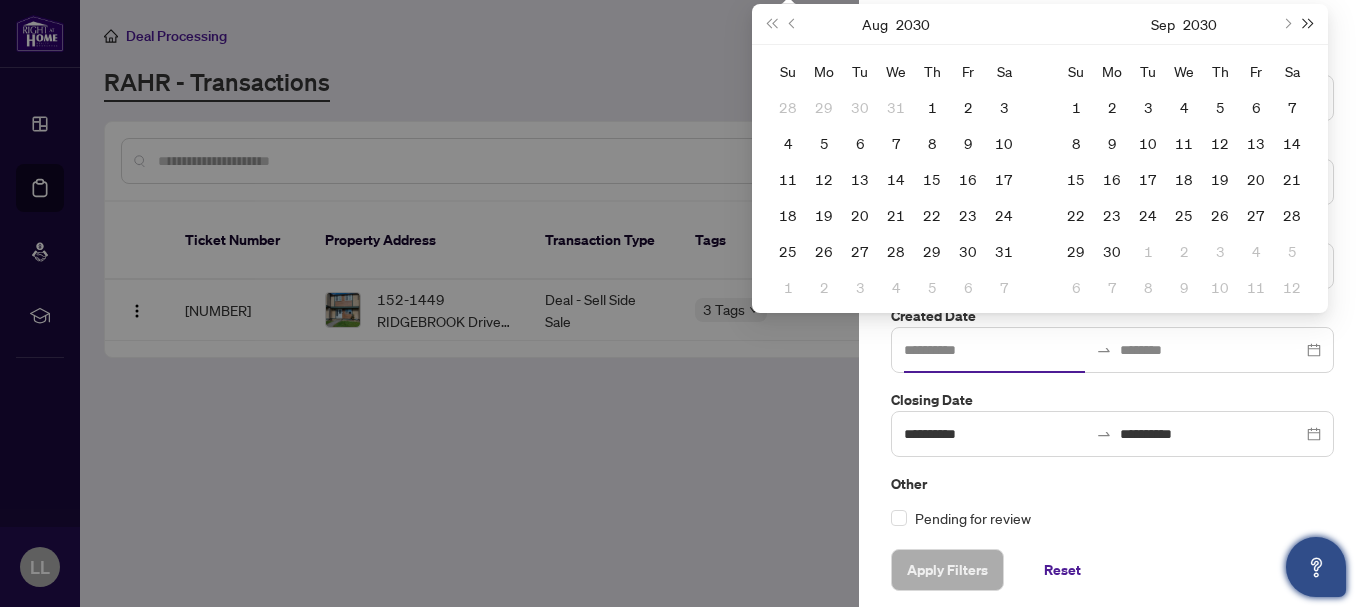 click at bounding box center (1309, 24) 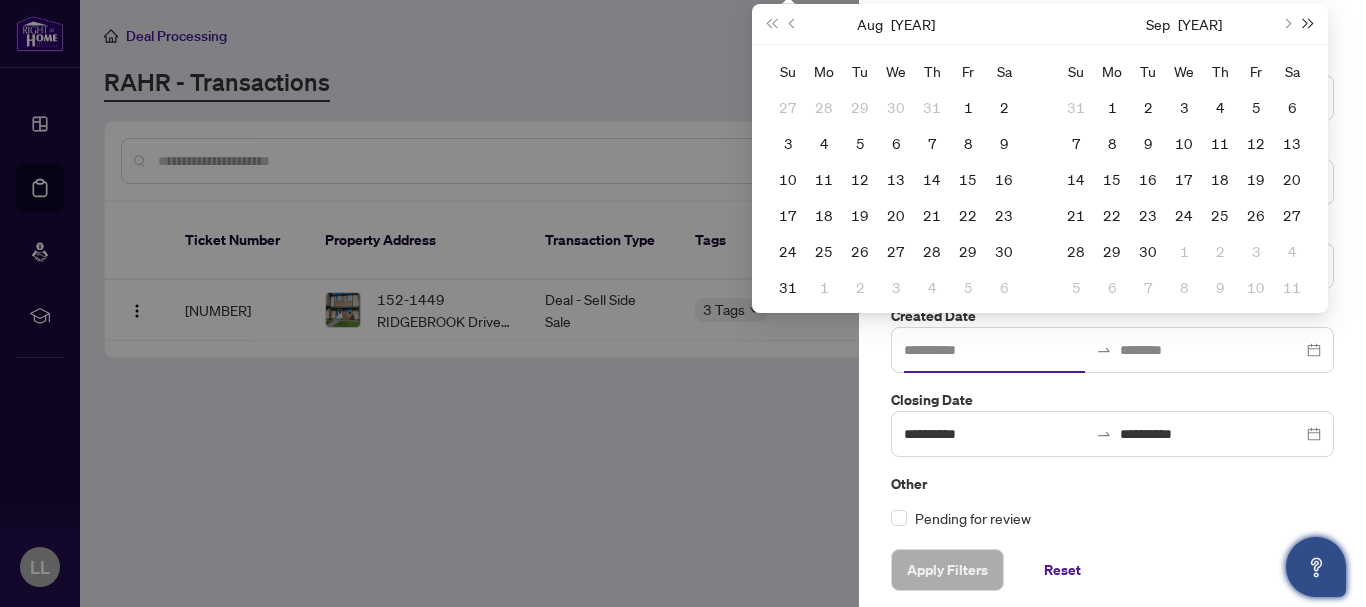 click at bounding box center [1309, 24] 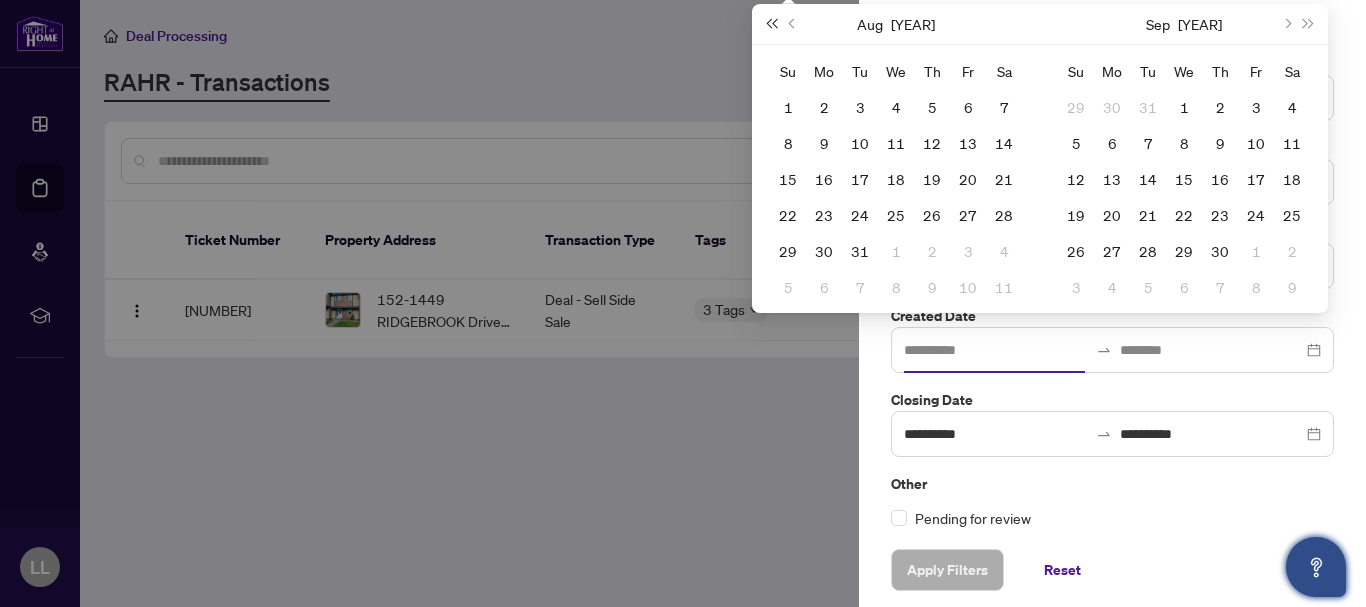 click at bounding box center (771, 24) 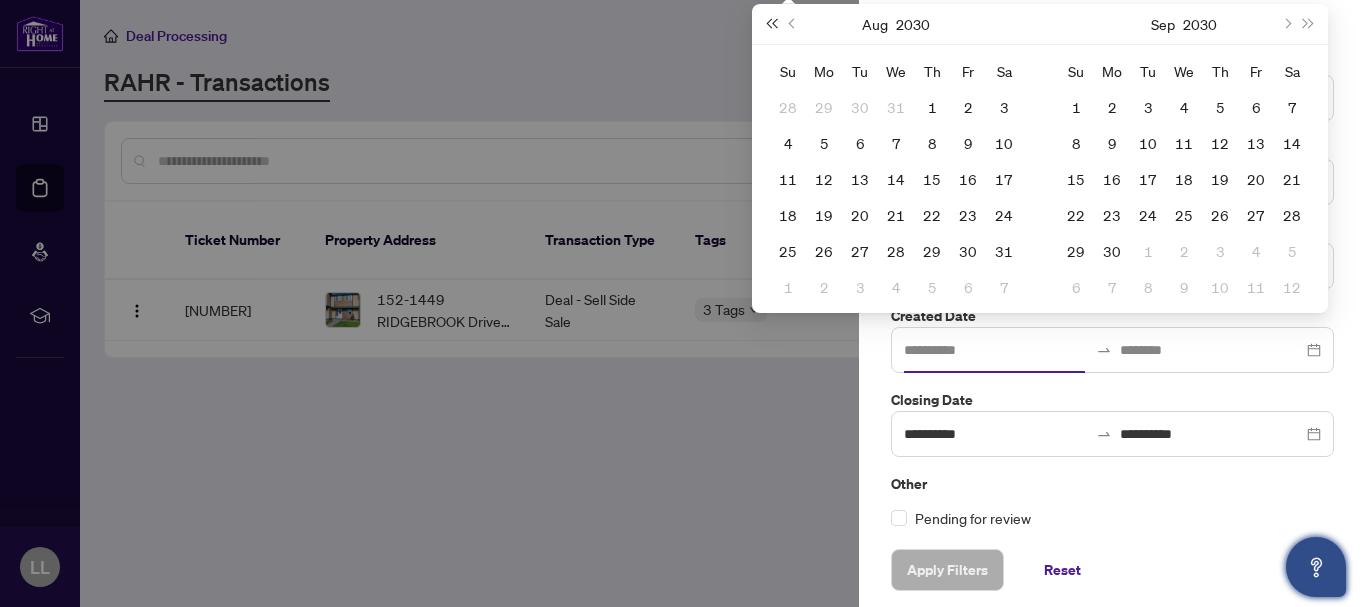 click at bounding box center [771, 24] 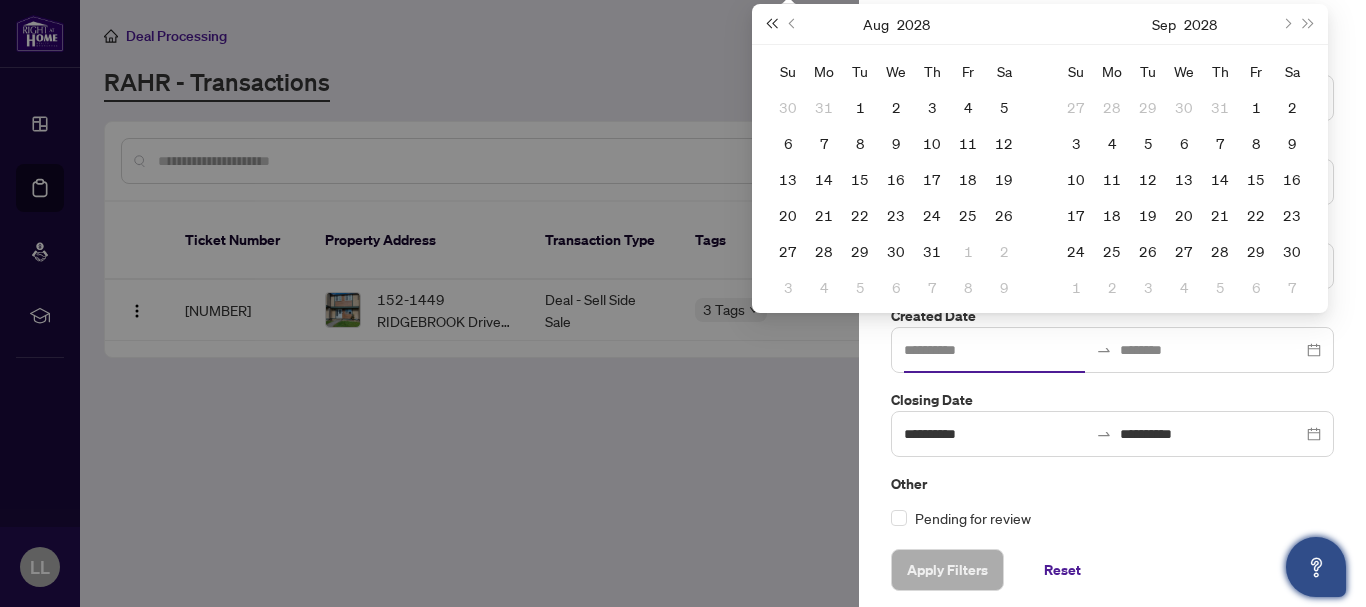 click at bounding box center (771, 24) 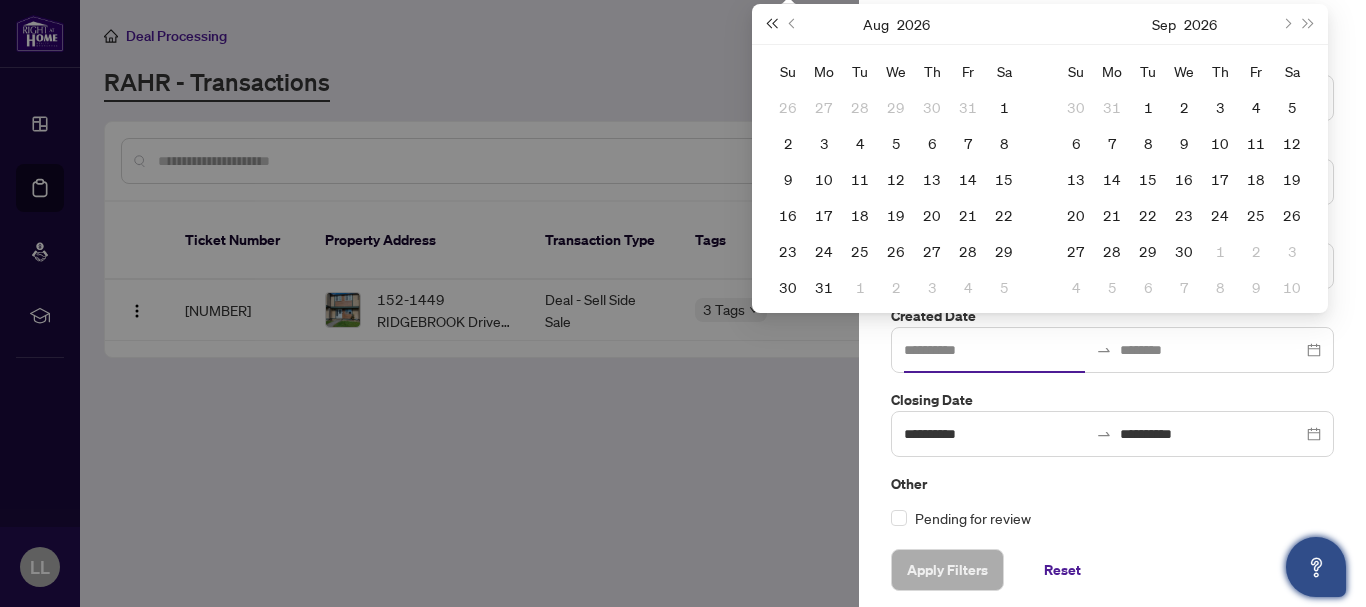 click at bounding box center [771, 24] 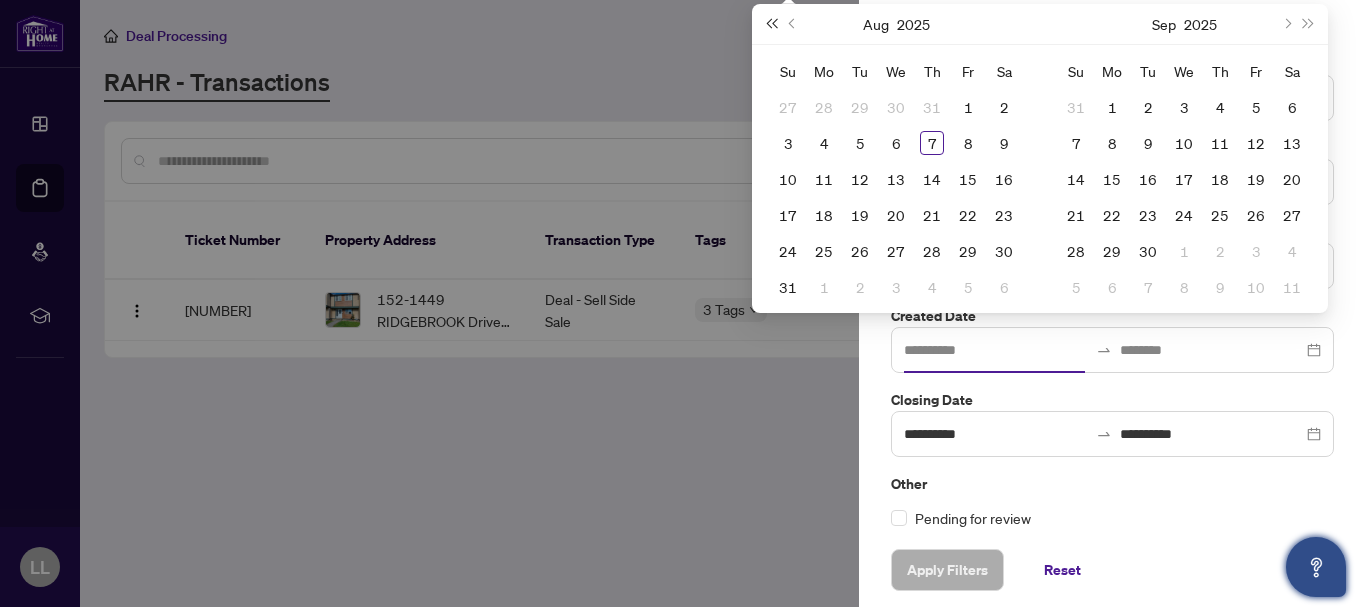 click at bounding box center [771, 24] 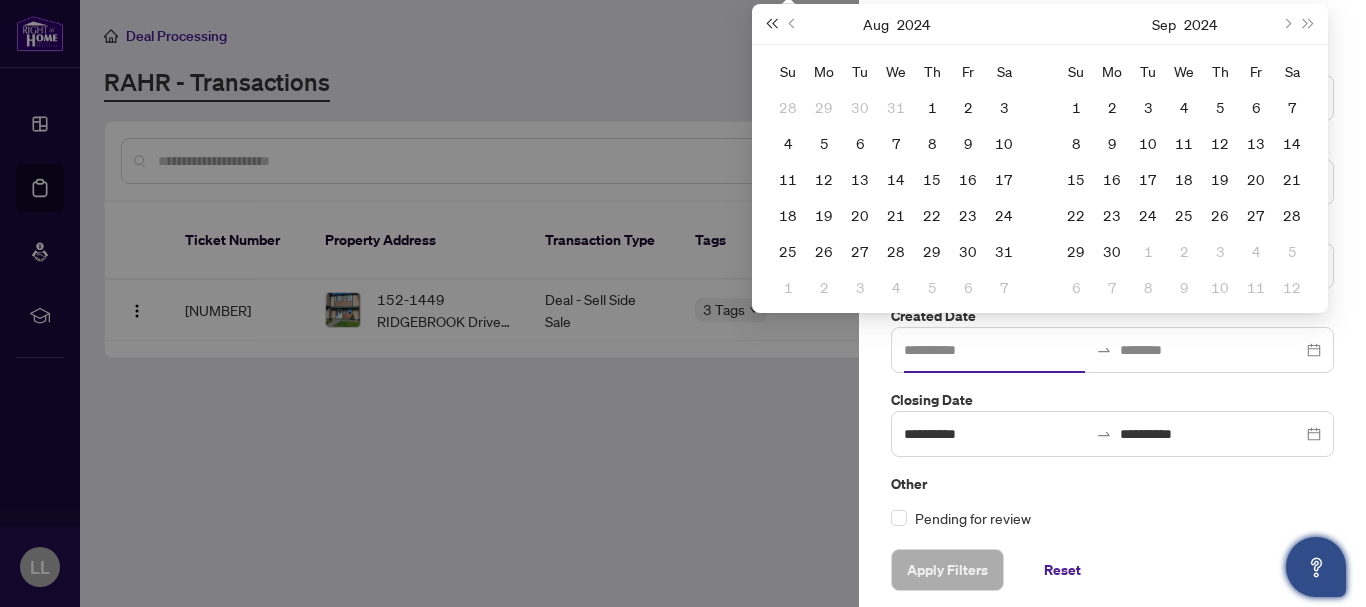 click at bounding box center (771, 24) 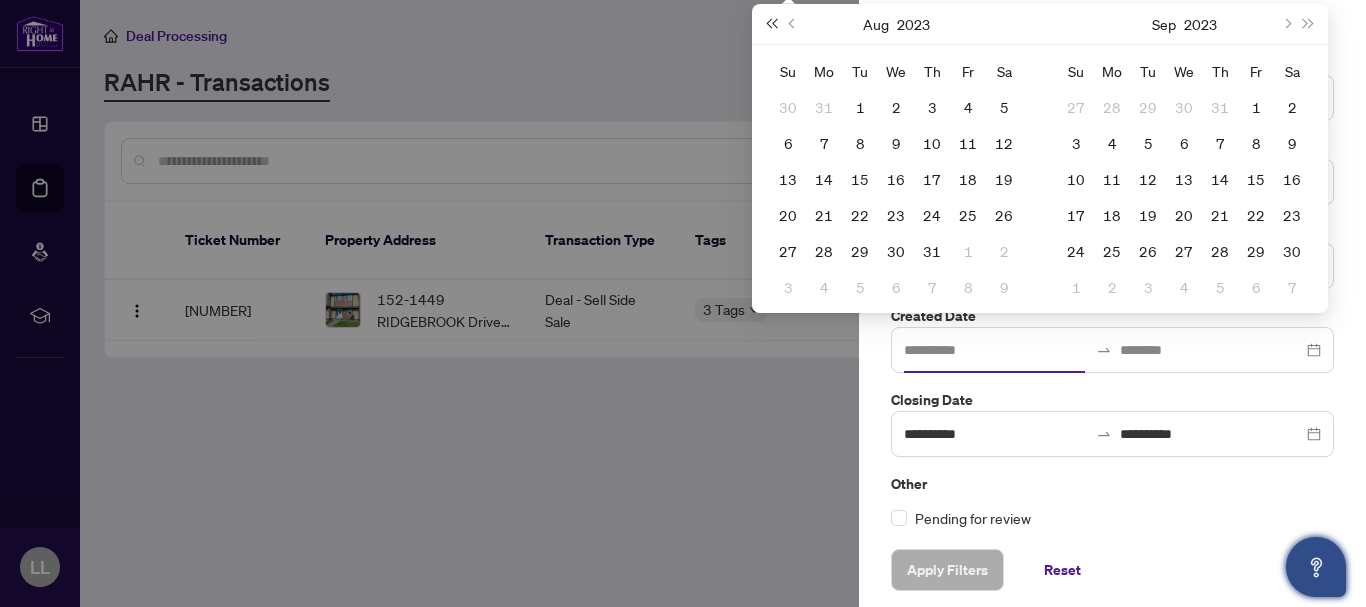 click at bounding box center (771, 24) 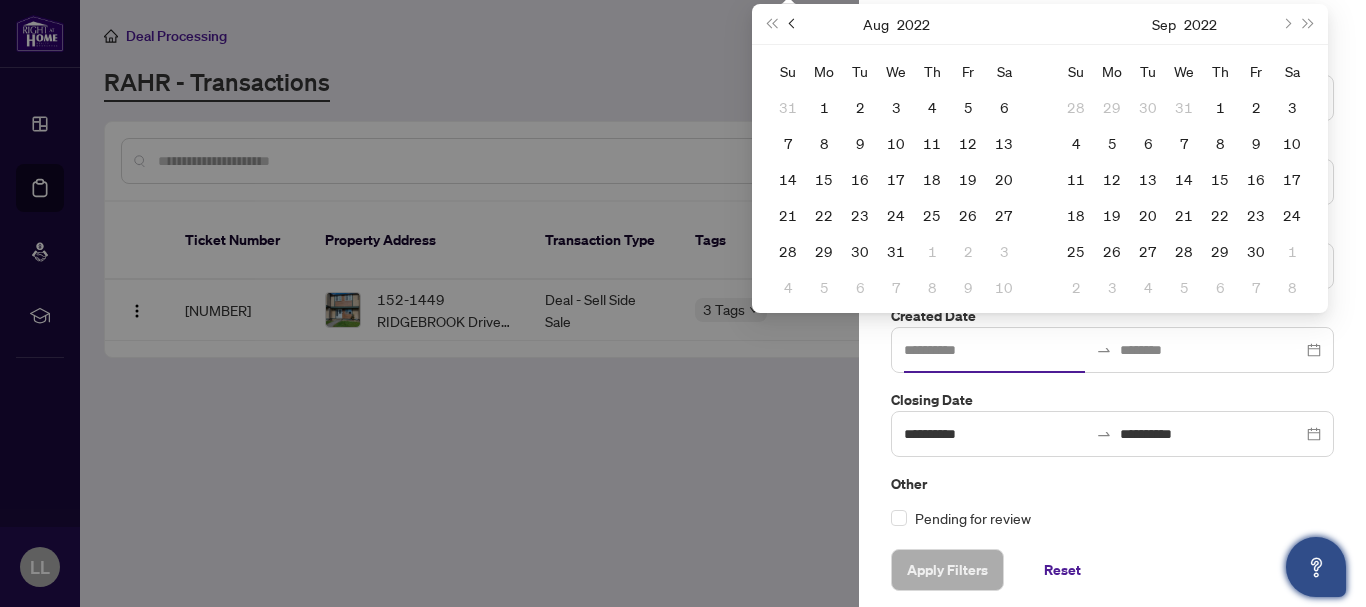 click at bounding box center (794, 24) 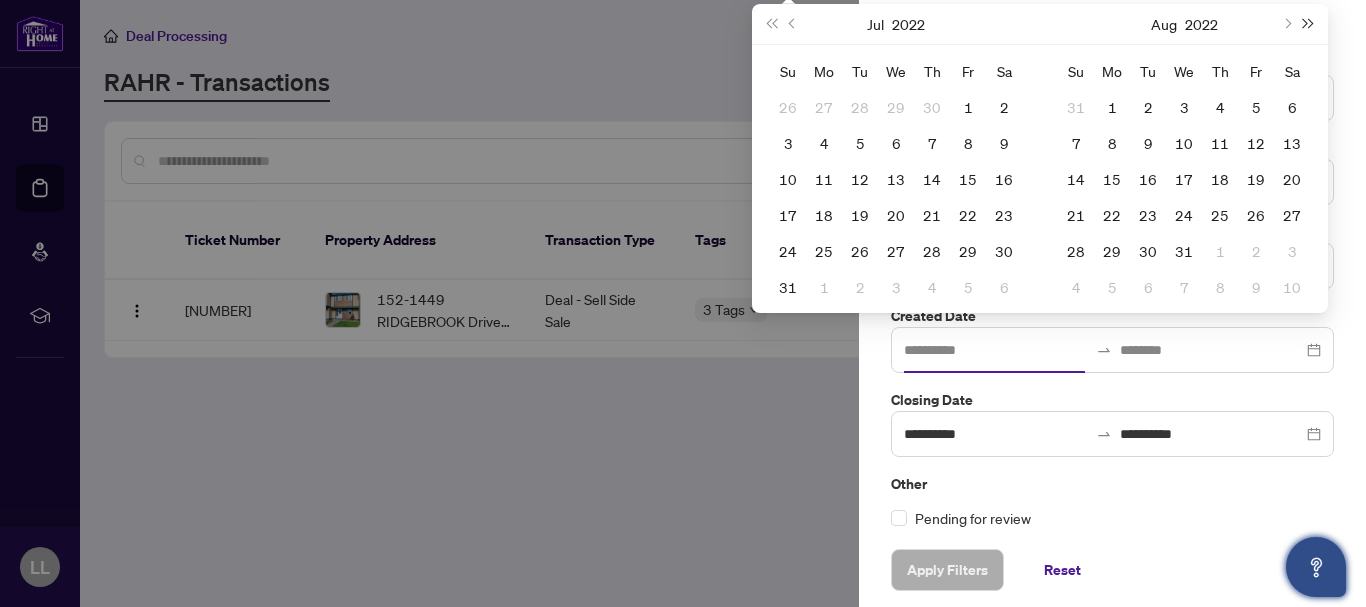 click at bounding box center [1309, 24] 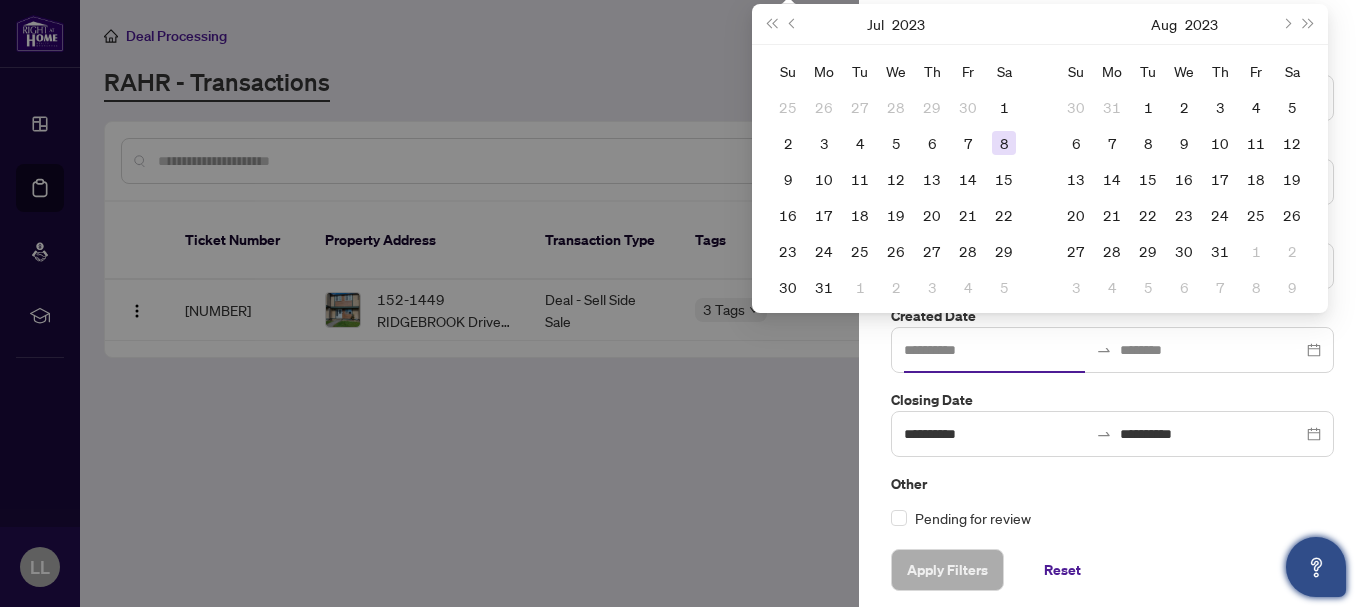 type on "**********" 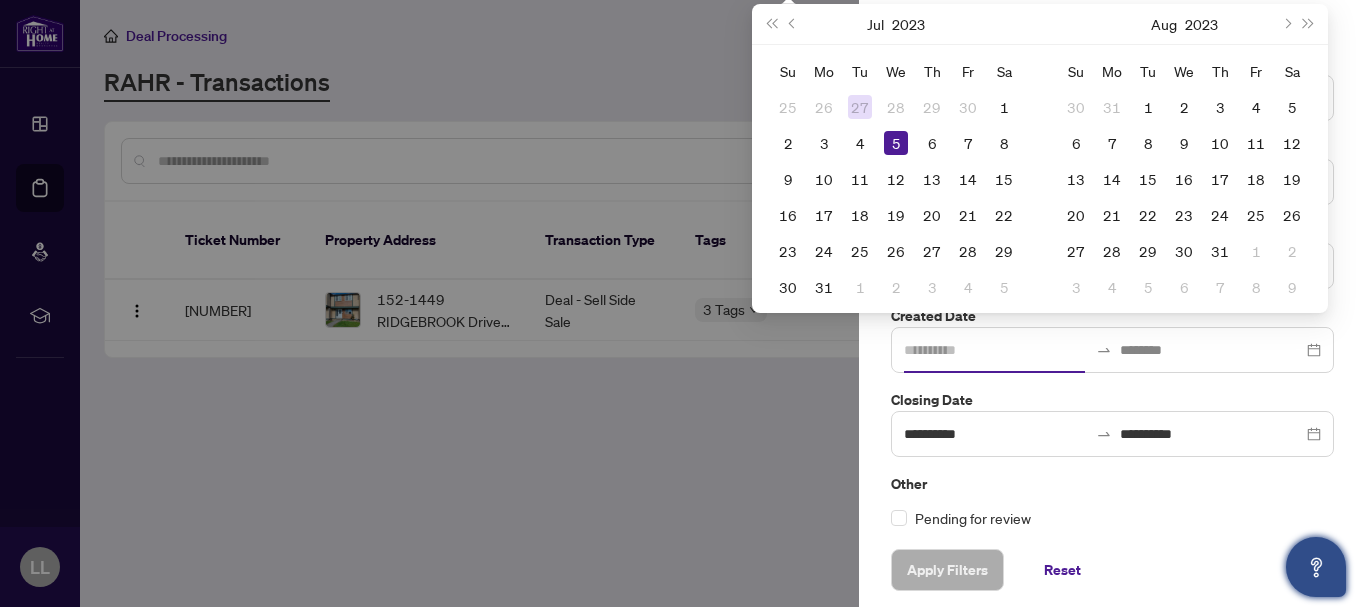 type on "**********" 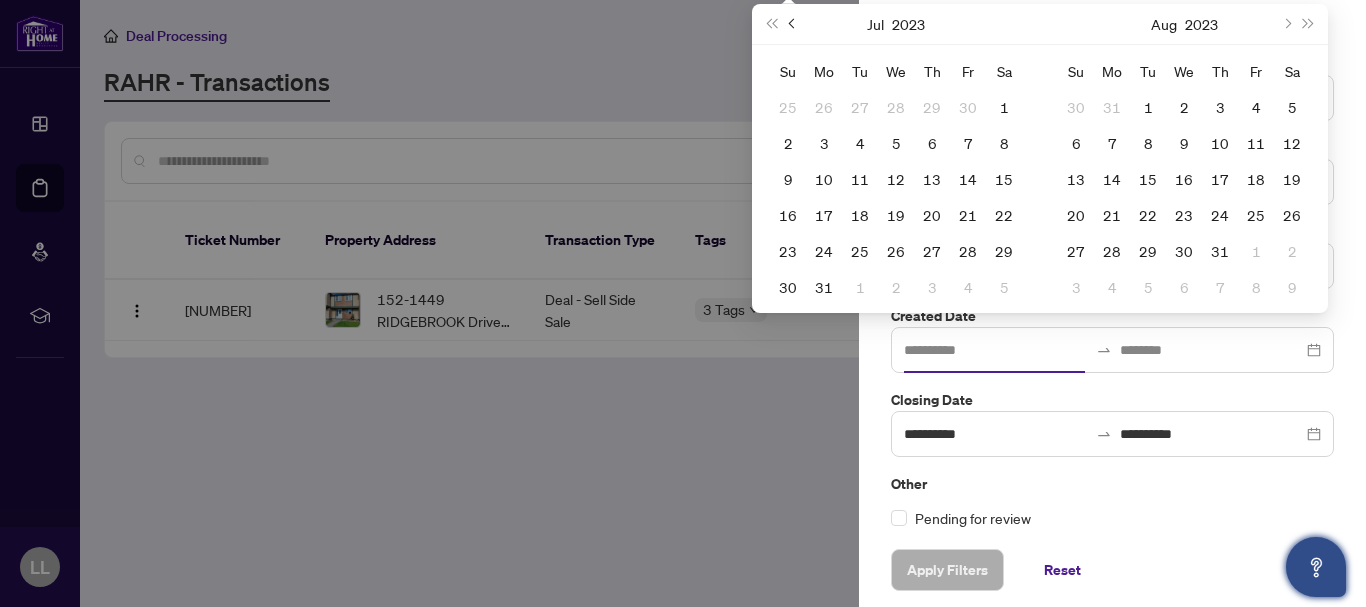 click at bounding box center (794, 24) 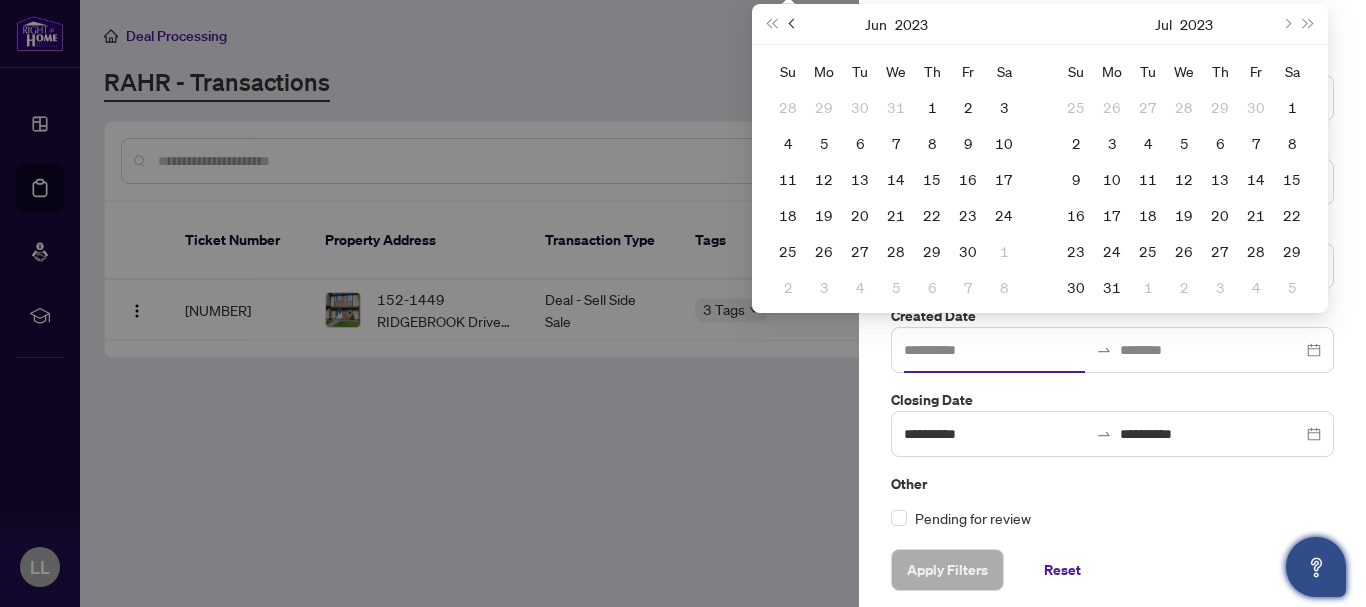 click at bounding box center (794, 24) 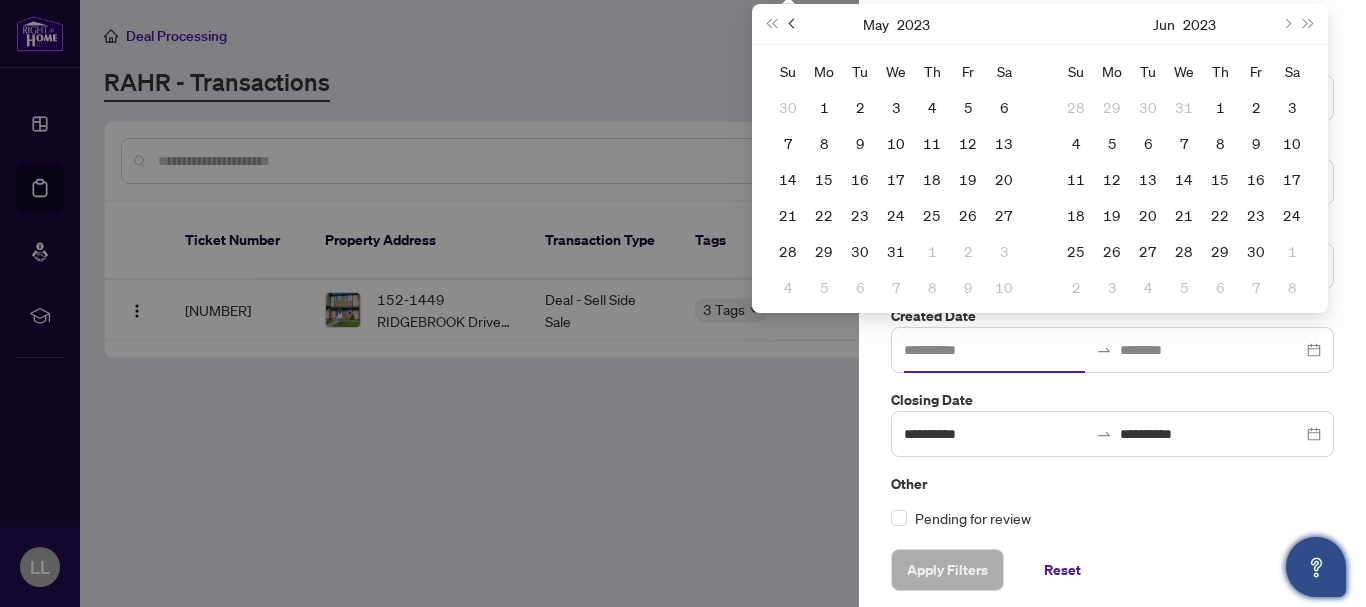 click at bounding box center (794, 24) 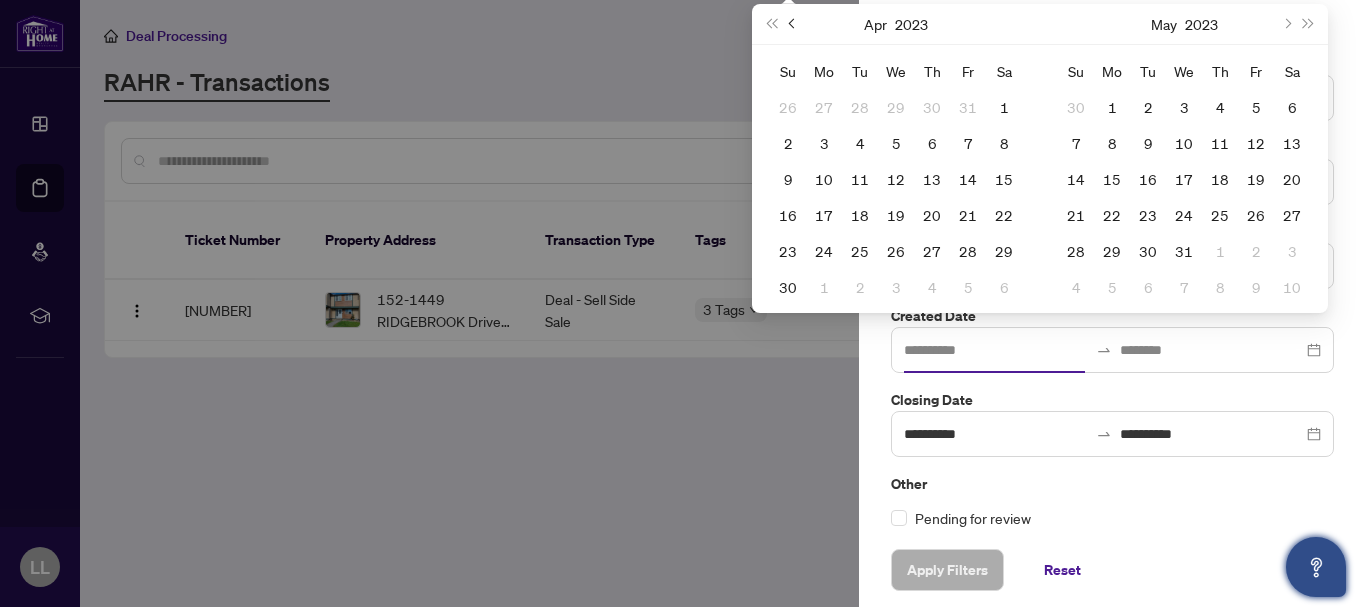 click at bounding box center [794, 24] 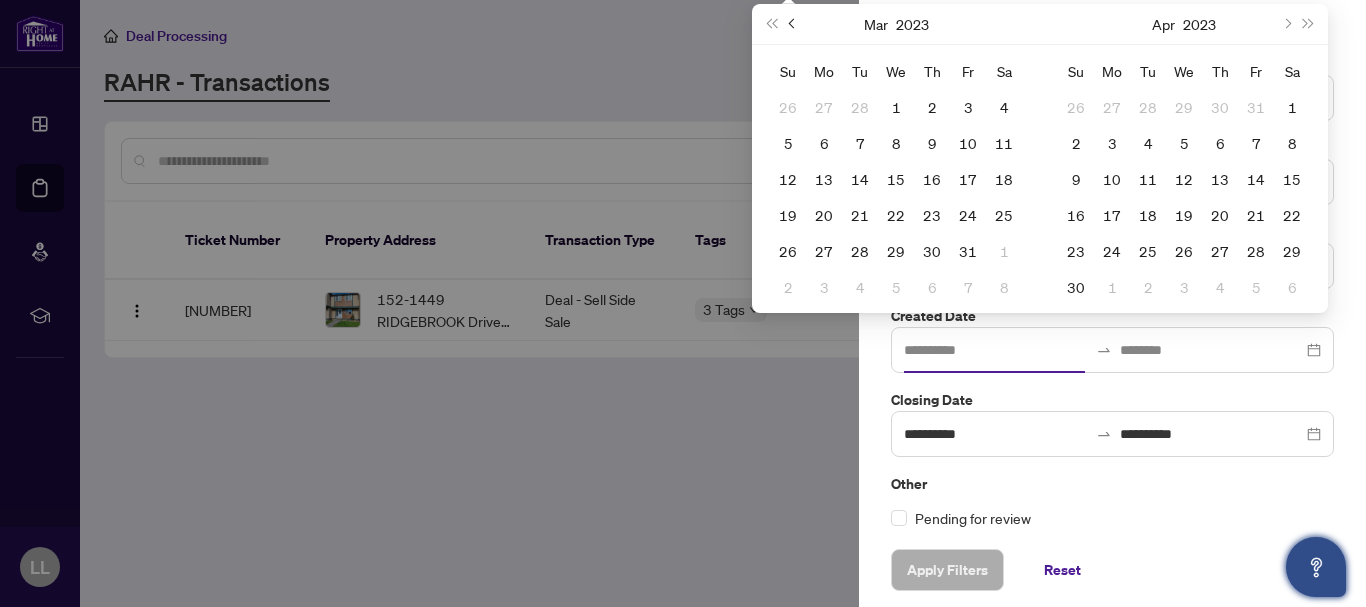 click at bounding box center (794, 24) 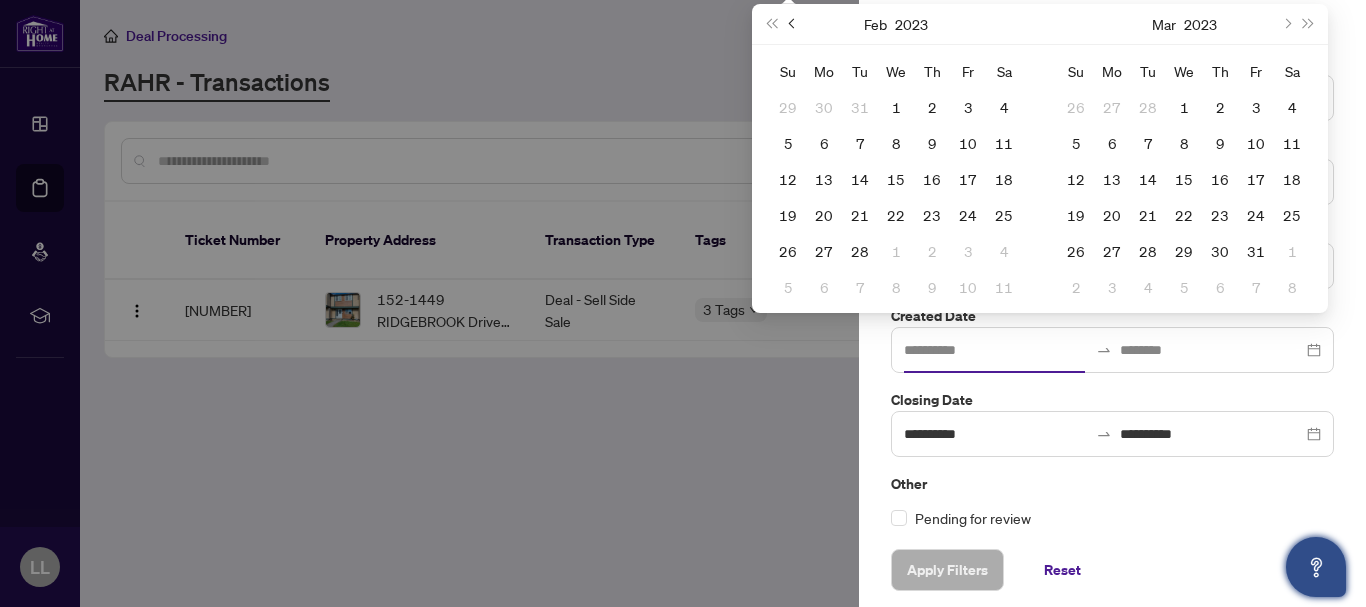 click at bounding box center (794, 24) 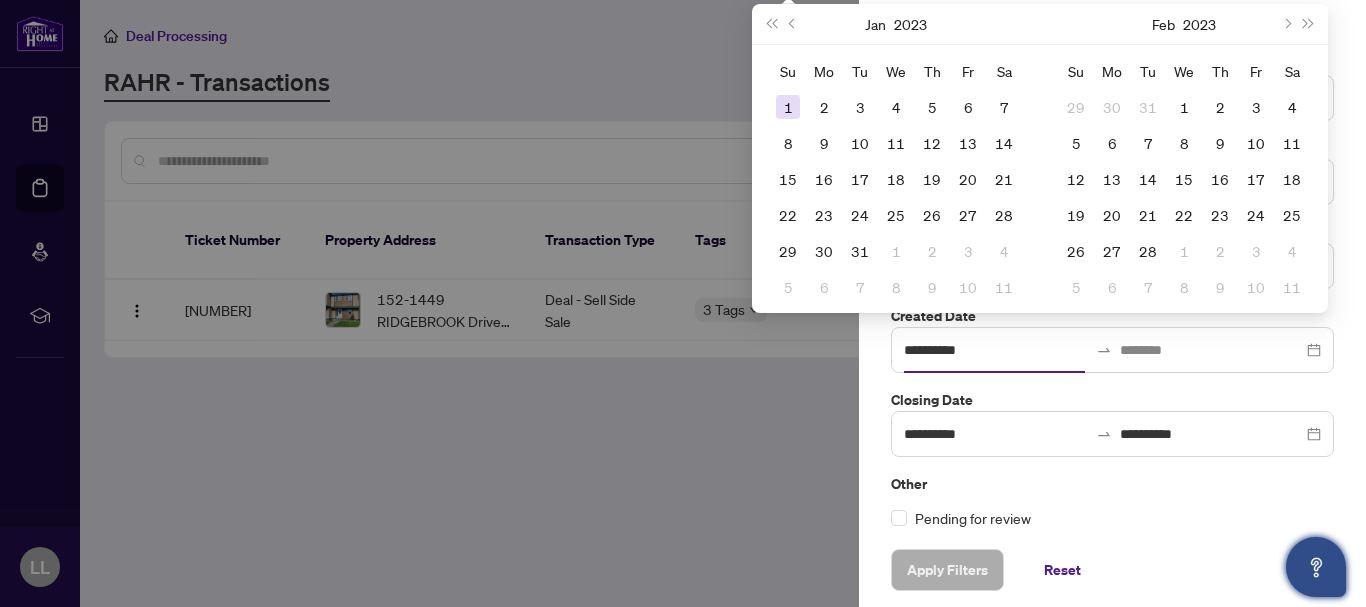 type on "**********" 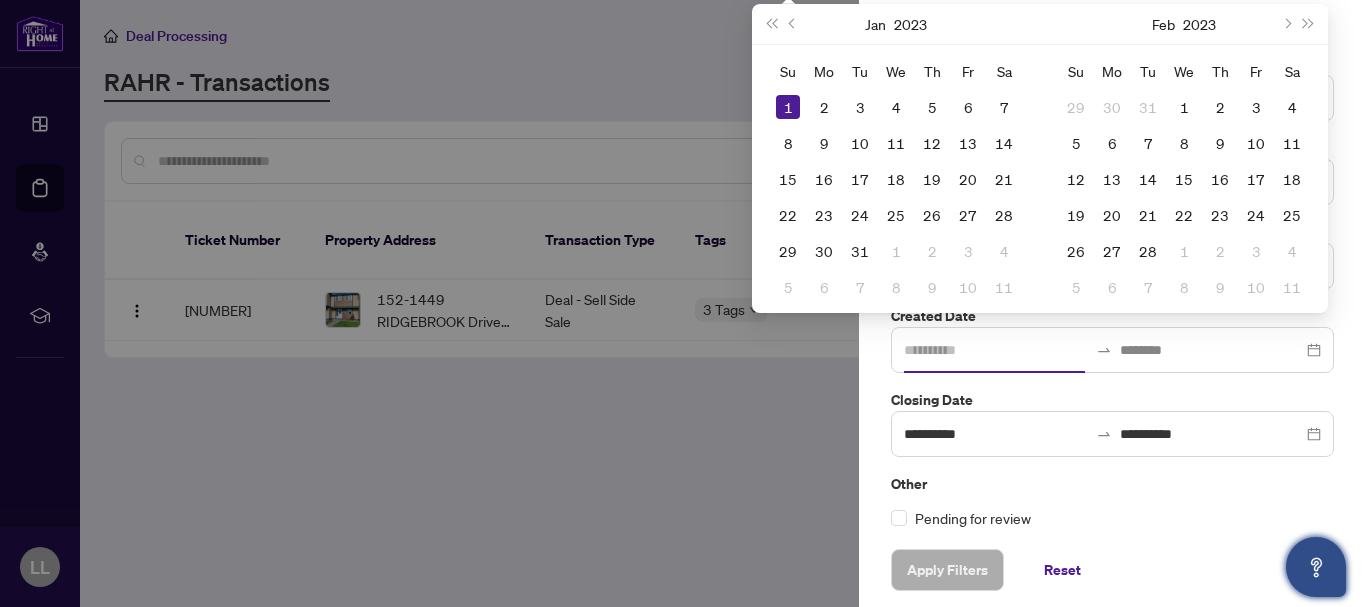 click on "1" at bounding box center (788, 107) 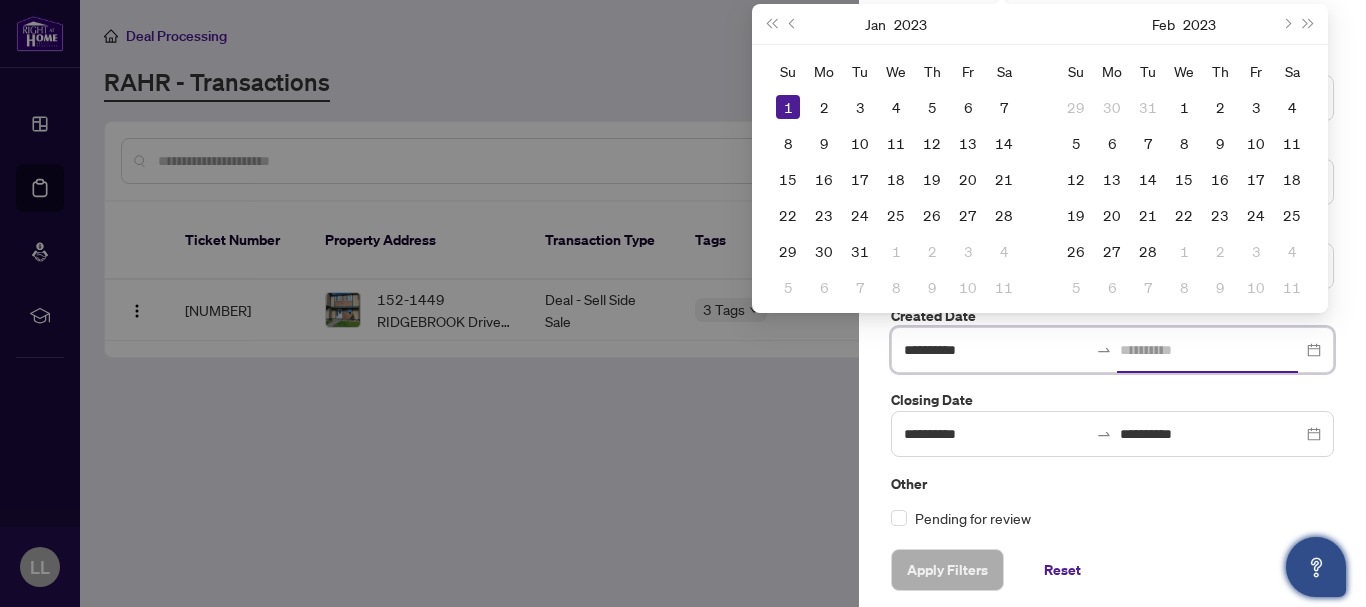 type on "**********" 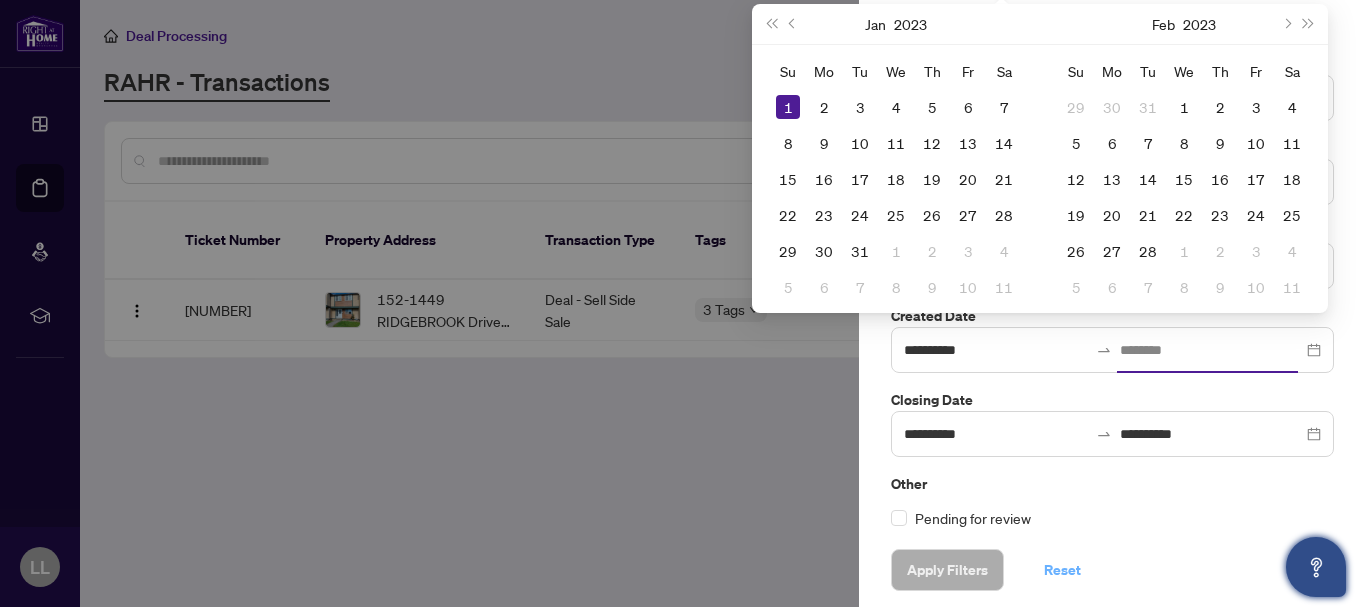 type 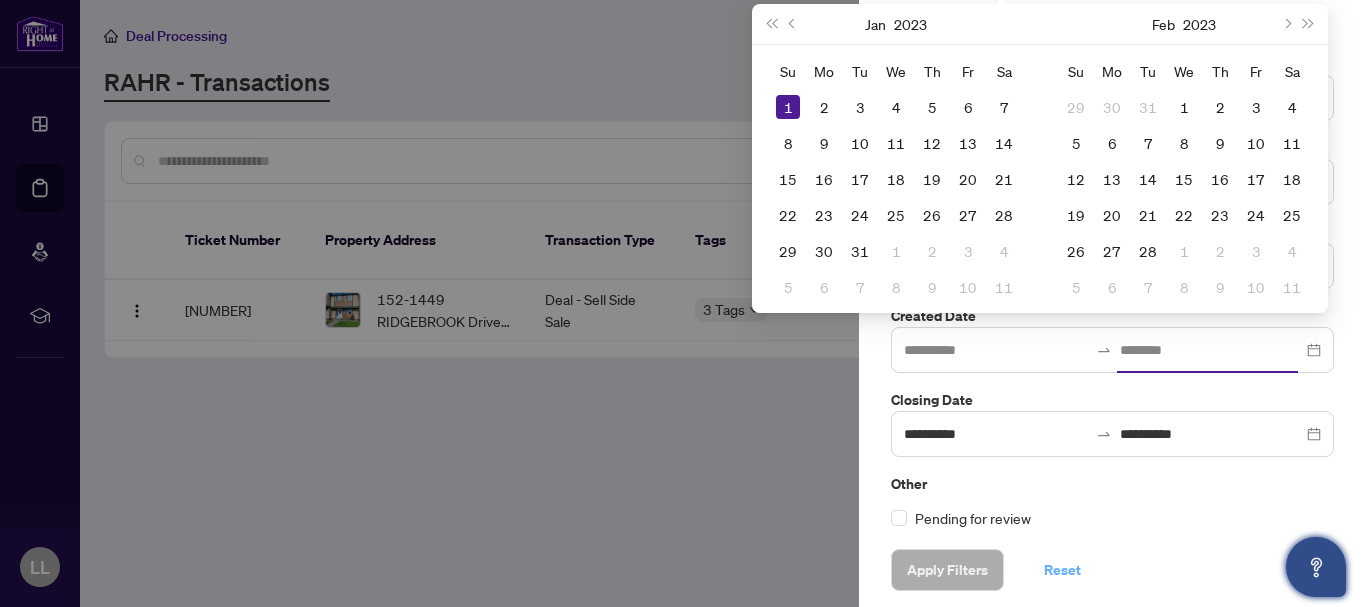 click on "Reset" at bounding box center [1062, 570] 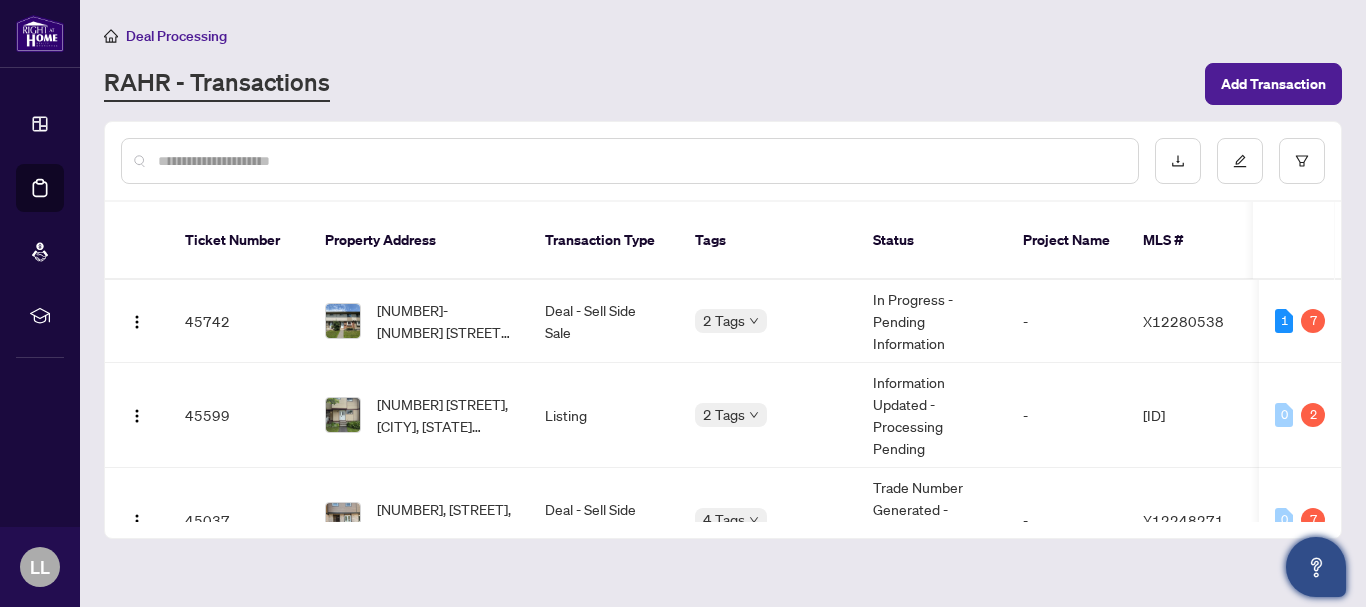 click on "[NUMBER] [STREET], [CITY], [STATE] [POSTAL CODE], Canada Deal - Sell Side Sale 2 Tags In Progress - Pending Information - X12280538 2511375 - NS [LAST] [LAST] [MONTH]/06/[YEAR] [FIRST] [LAST] [MONTH]/25/[YEAR] 1 7 45599 3110 Quail Dr, [CITY], [STATE] [POSTAL CODE], Canada Listing 2 Tags Information Updated - Processing Pending - X12304040 - [CITY] Administrator [MONTH]/28/[YEAR] [FIRST] [LAST] [MONTH]/24/[YEAR] 0 2 45037 6261 Castille Crt, [CITY], [STATE] [POSTAL CODE], Canada Deal - Sell Side Sale 4 Tags Trade Number Generated - Pending Information - X12248271 2511041 [FIRST] [LAST] [MONTH]/31/[YEAR] [FIRST] [LAST] [MONTH]/21/[YEAR] 0 7 44557 B-469 Moodie Dr, [CITY], [STATE] [POSTAL CODE], Canada Listing 2 Tags Information Updated - Processing Pending - X12280538 2511375 [LAST] [LAST] [MONTH]/06/[YEAR] [FIRST] [LAST] [MONTH]/18/[YEAR] 0 0 -" at bounding box center (723, 303) 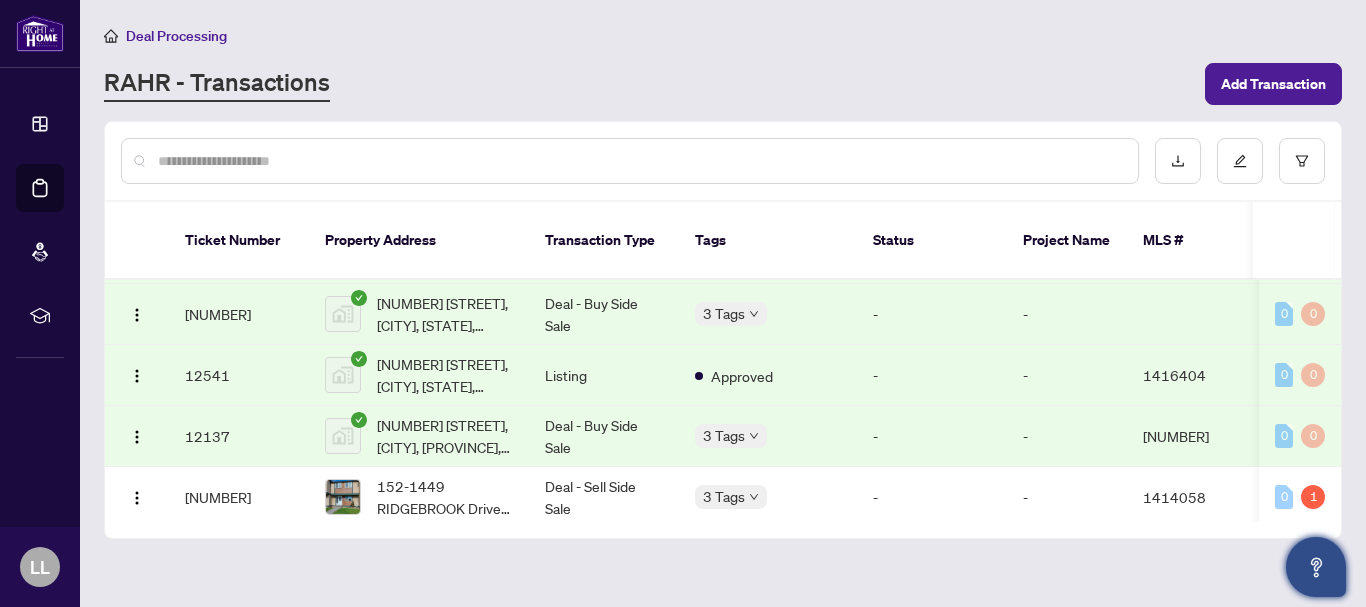 scroll, scrollTop: 3281, scrollLeft: 0, axis: vertical 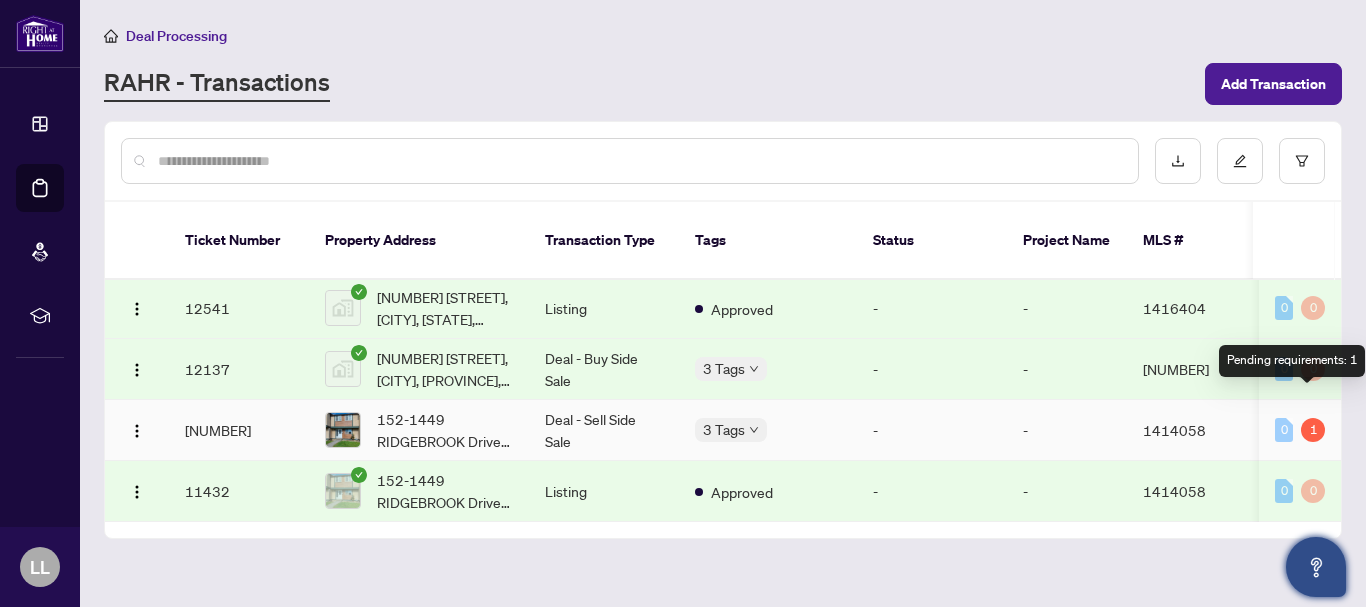 click on "1" at bounding box center [1313, 430] 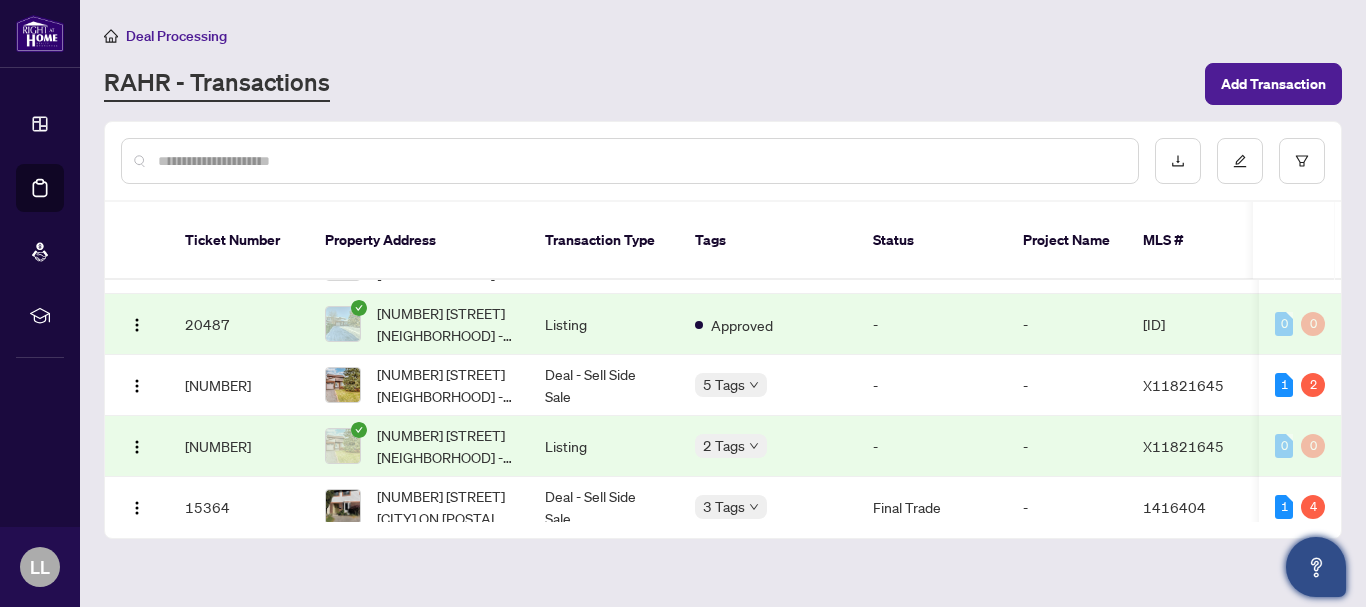 scroll, scrollTop: 2894, scrollLeft: 0, axis: vertical 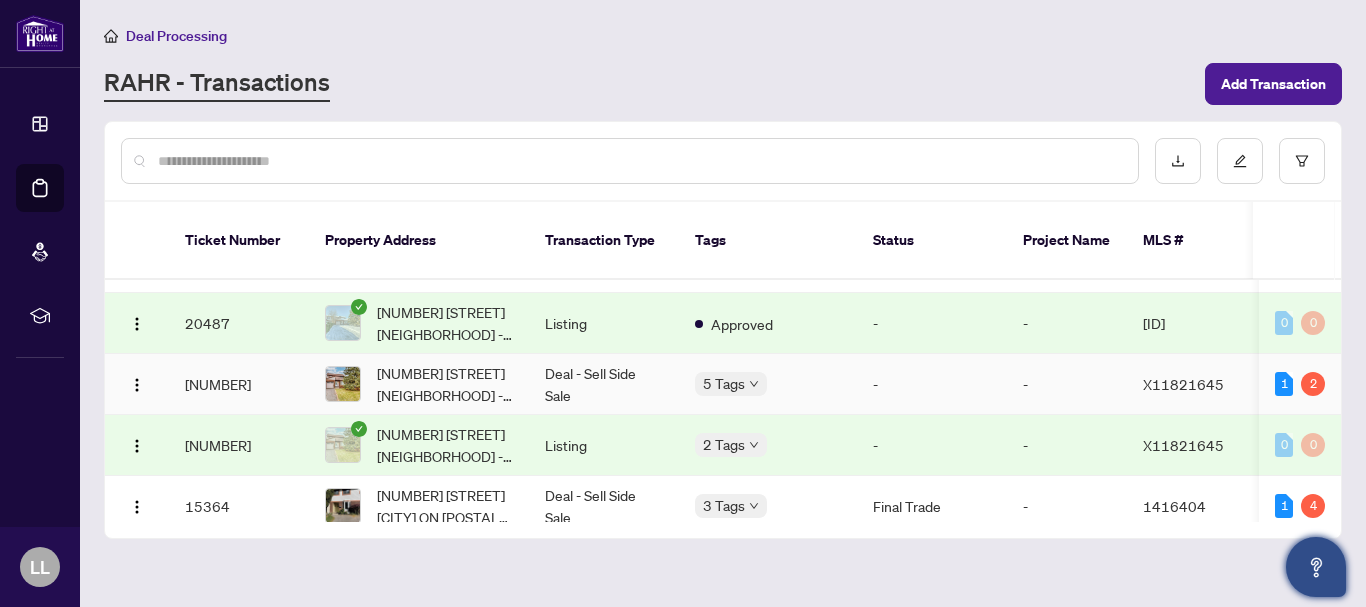 click on "[NUMBER]" at bounding box center [239, 384] 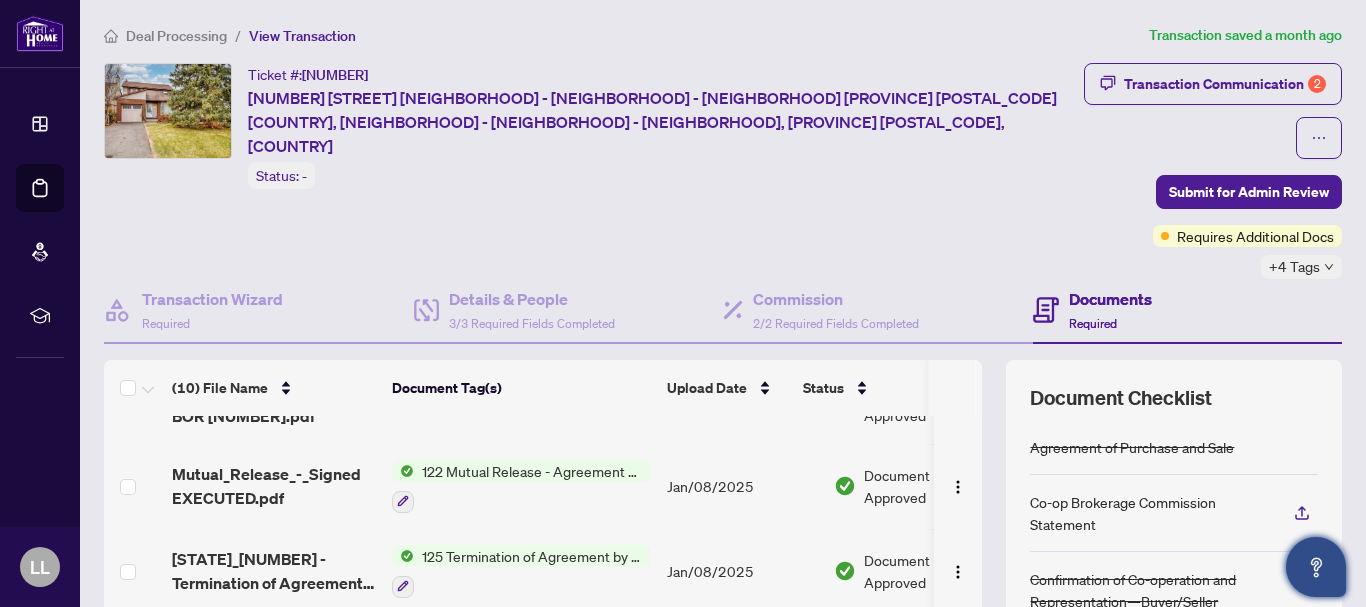 scroll, scrollTop: 0, scrollLeft: 0, axis: both 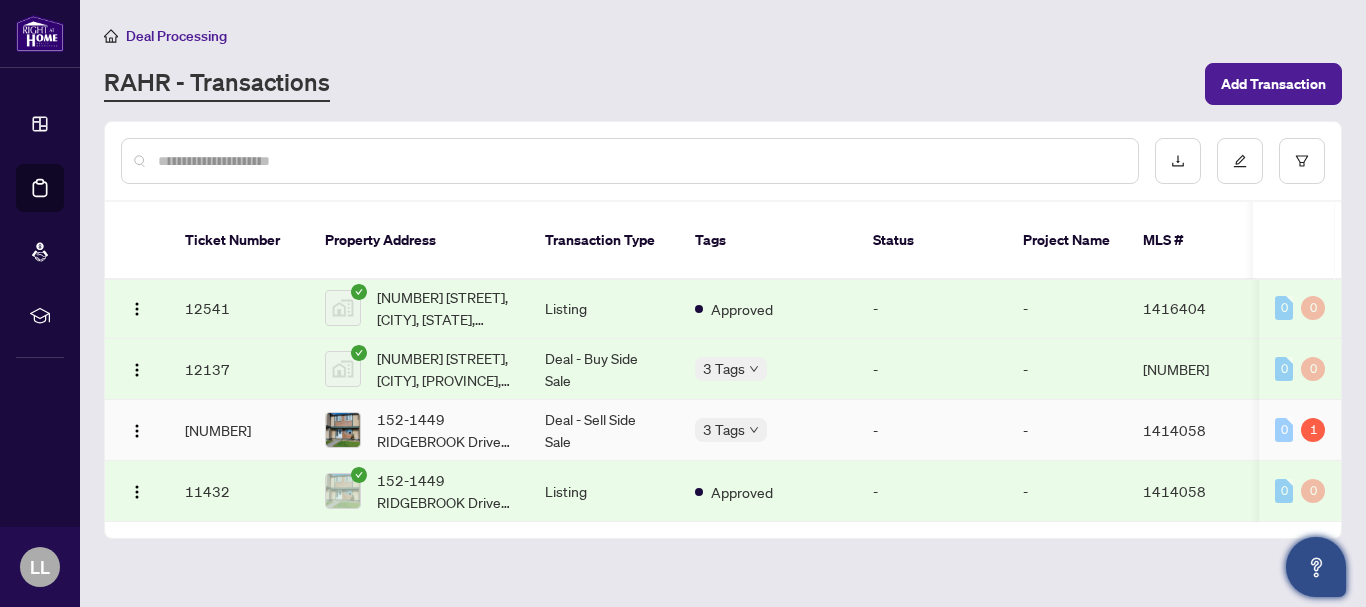 click on "[NUMBER]" at bounding box center (239, 430) 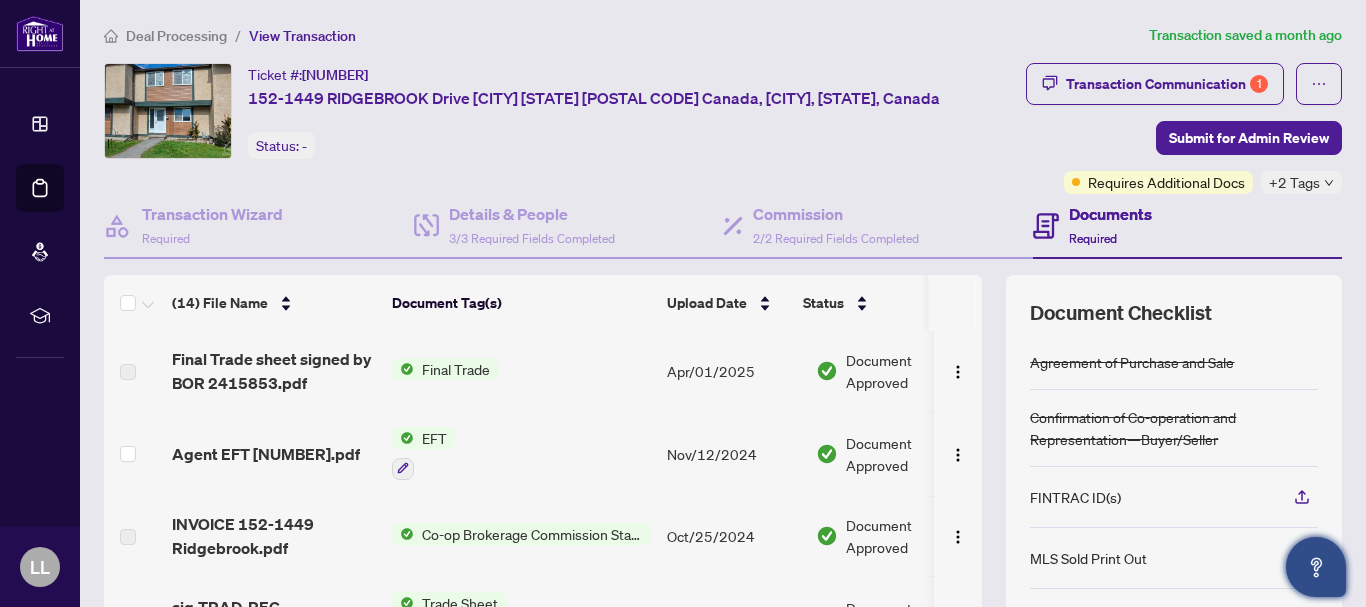 click 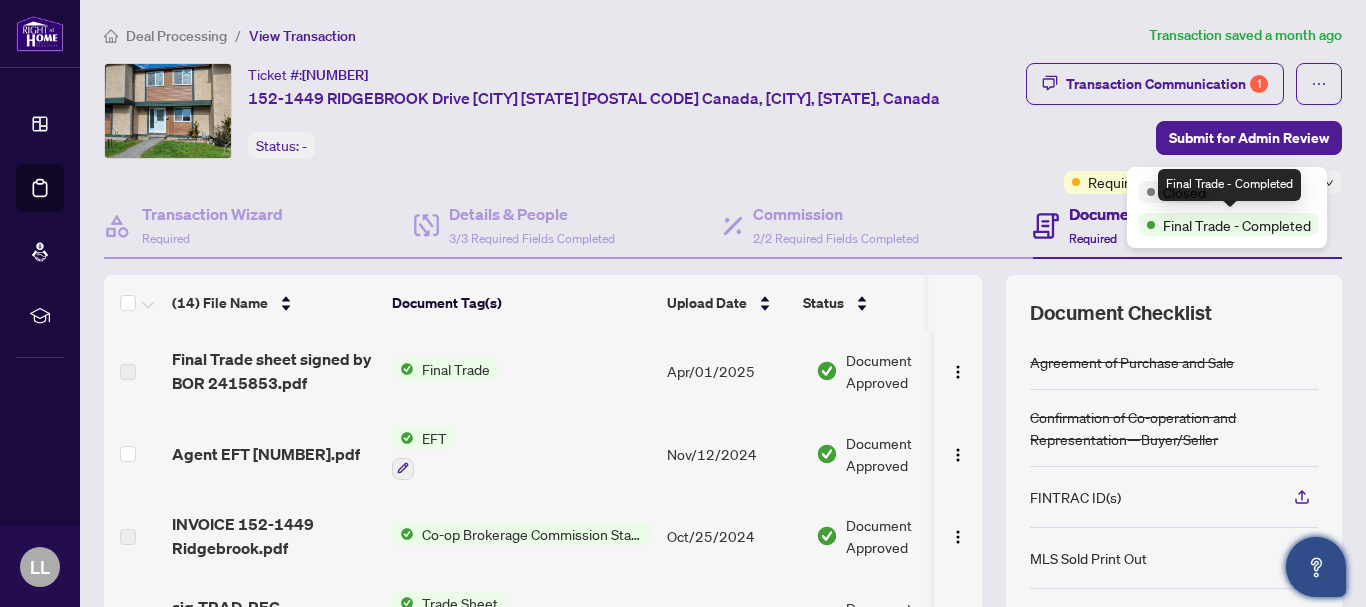 click on "Final Trade - Completed" at bounding box center [1237, 225] 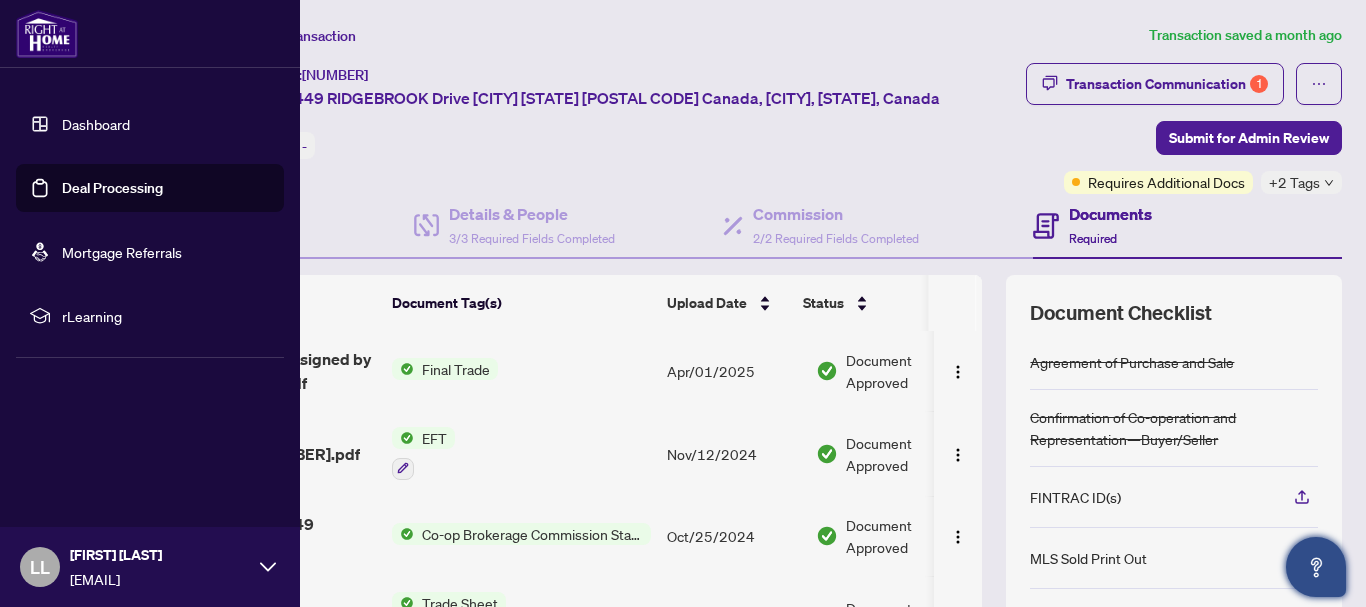 click on "Dashboard" at bounding box center (96, 124) 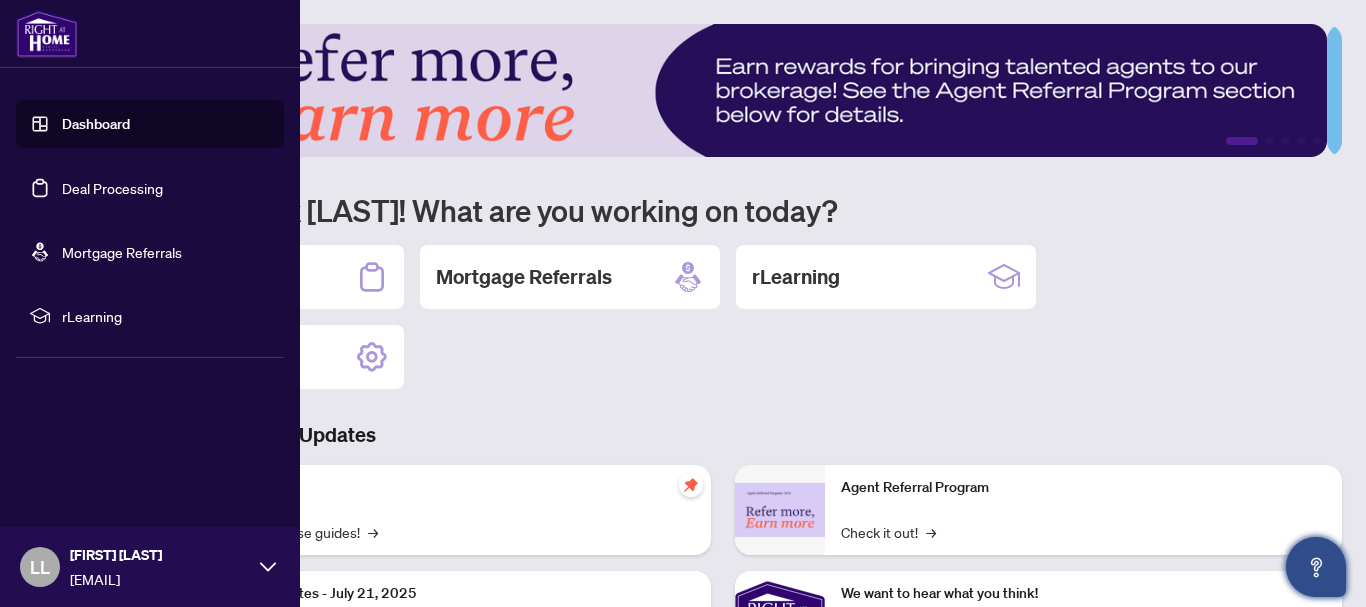 click on "Deal Processing" at bounding box center [112, 188] 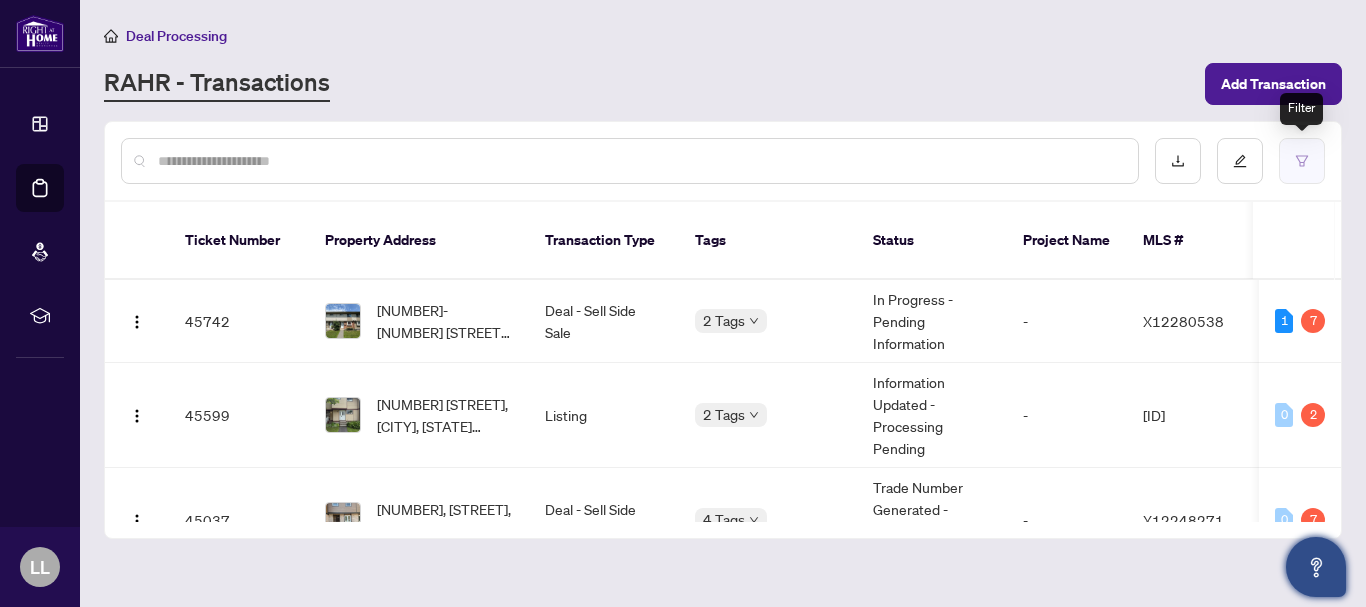 click 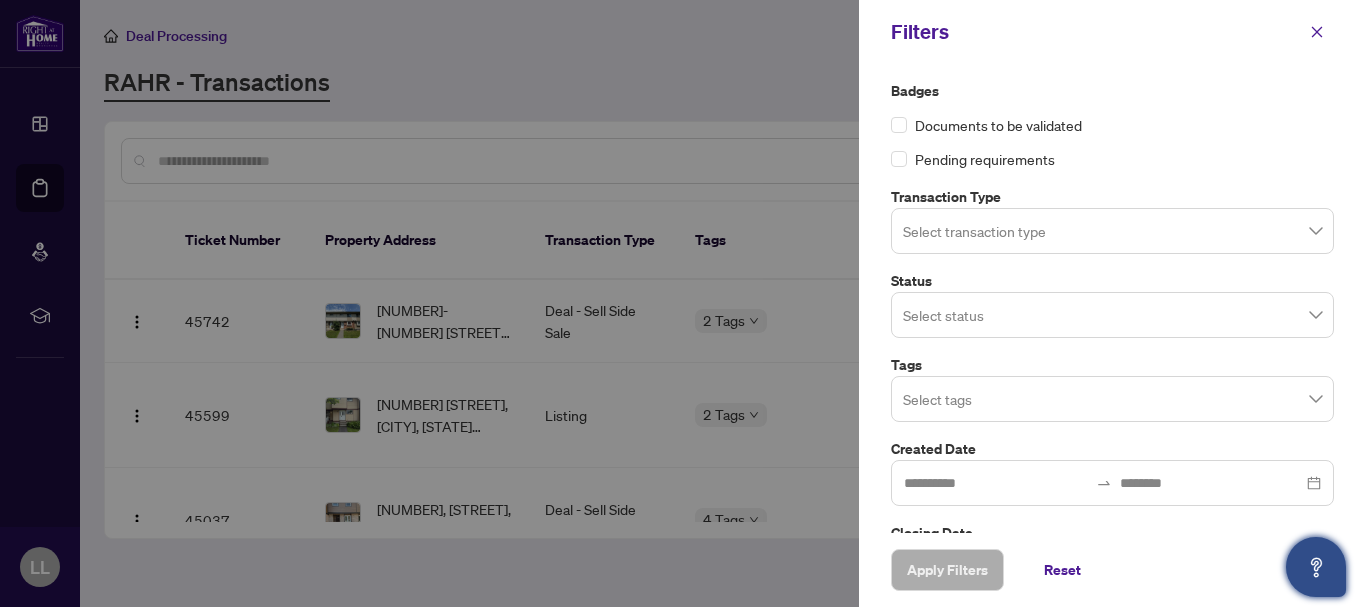 click on "Select status" at bounding box center (1112, 315) 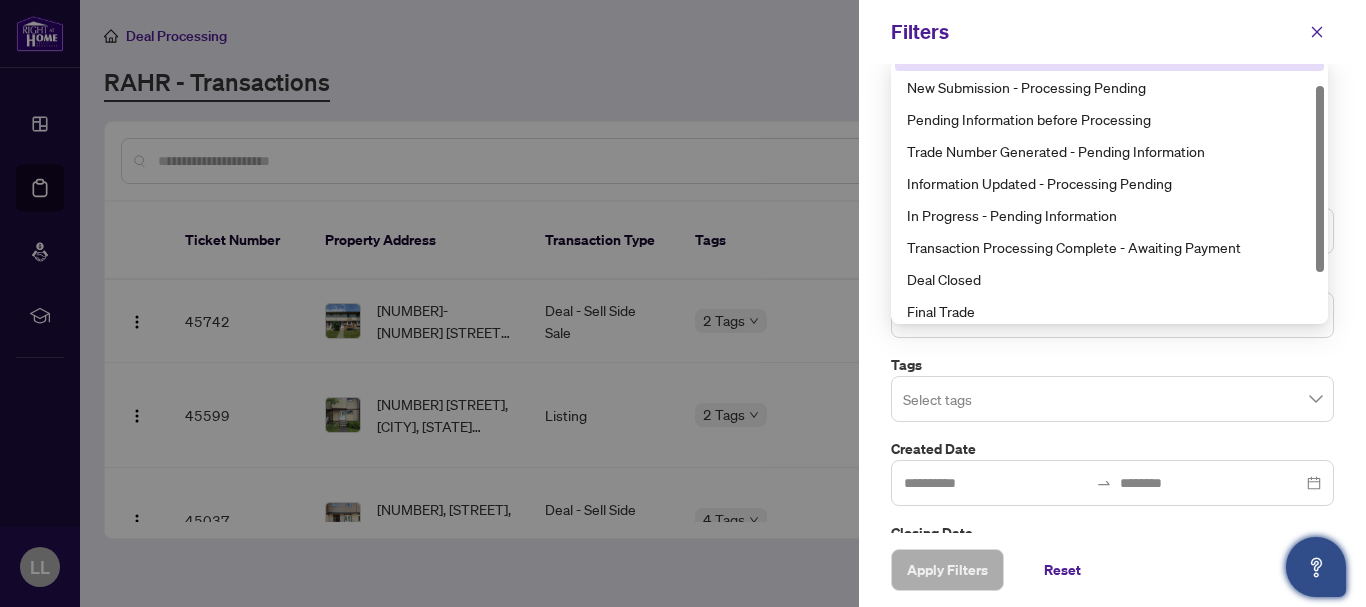 scroll, scrollTop: 30, scrollLeft: 0, axis: vertical 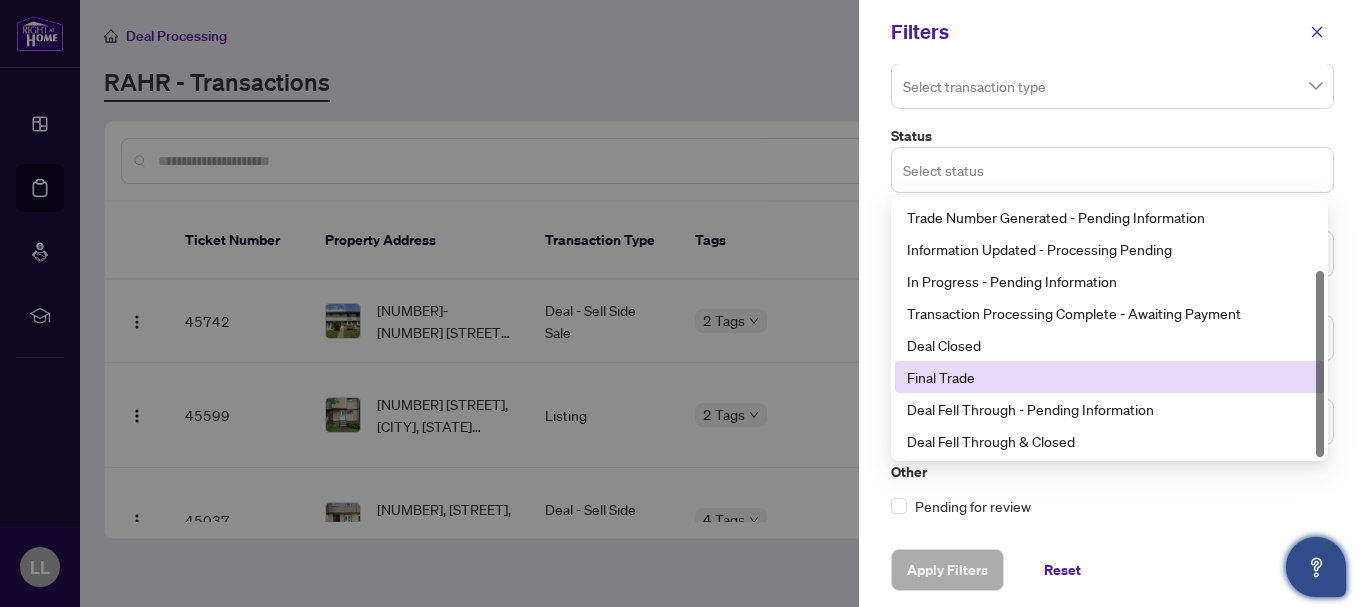 click on "Final Trade" at bounding box center [1109, 377] 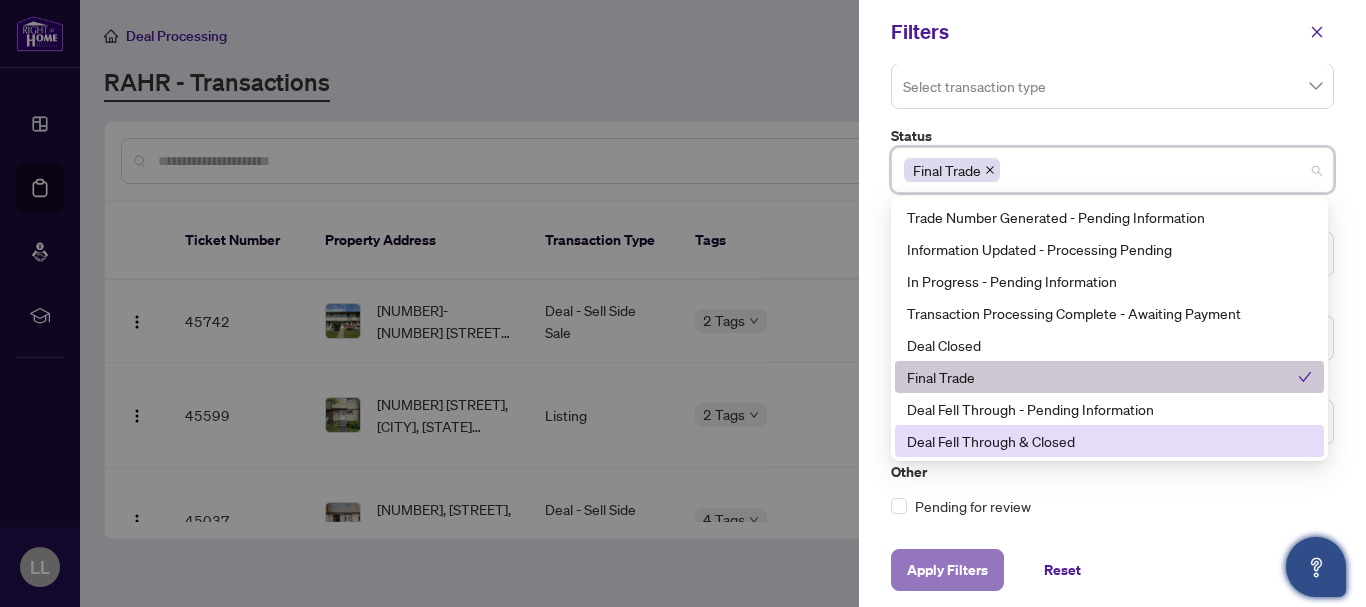 click on "Apply Filters" at bounding box center [947, 570] 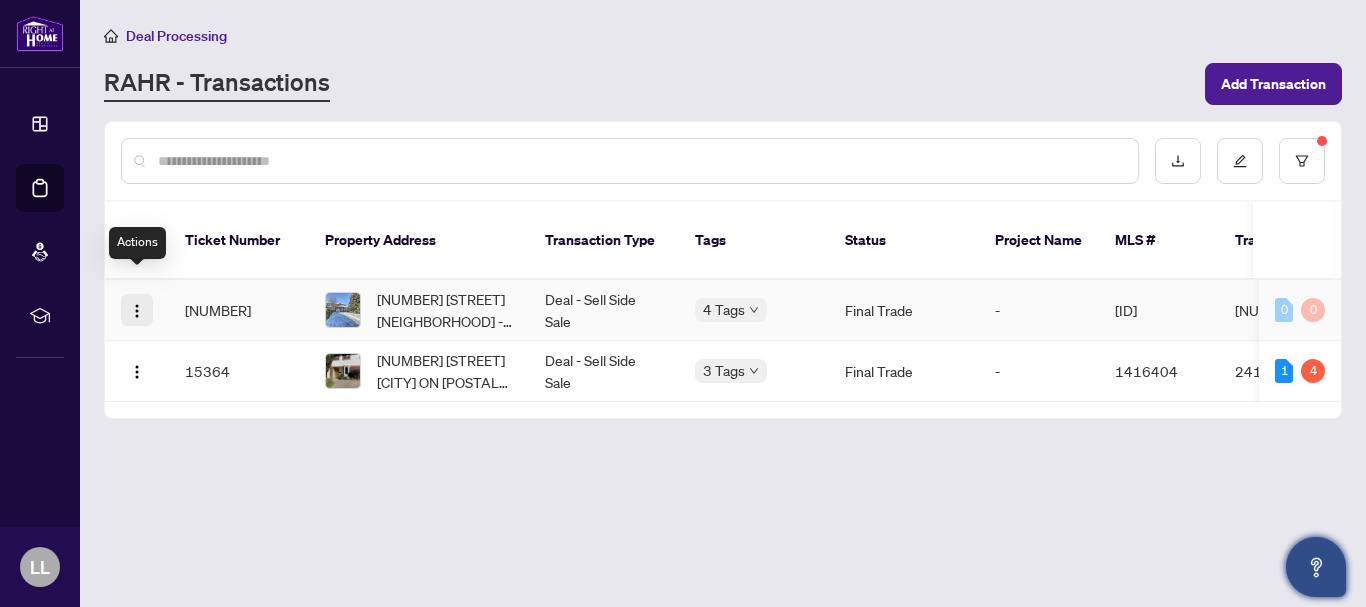 click at bounding box center (137, 311) 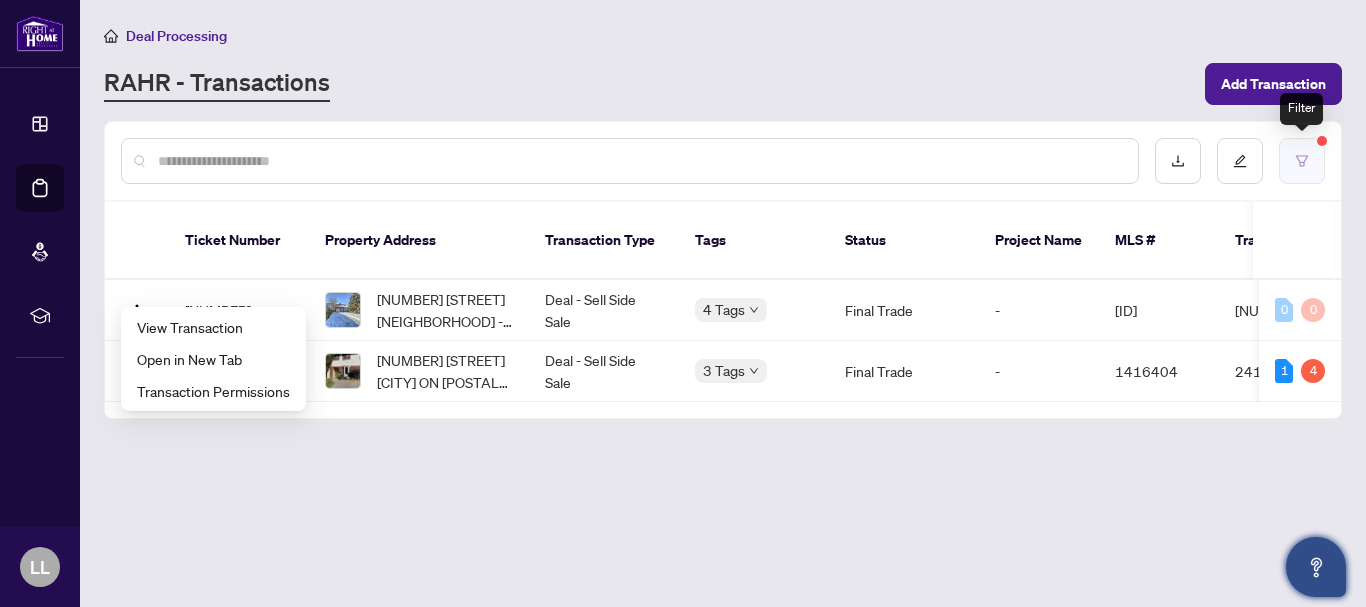 click at bounding box center [1302, 161] 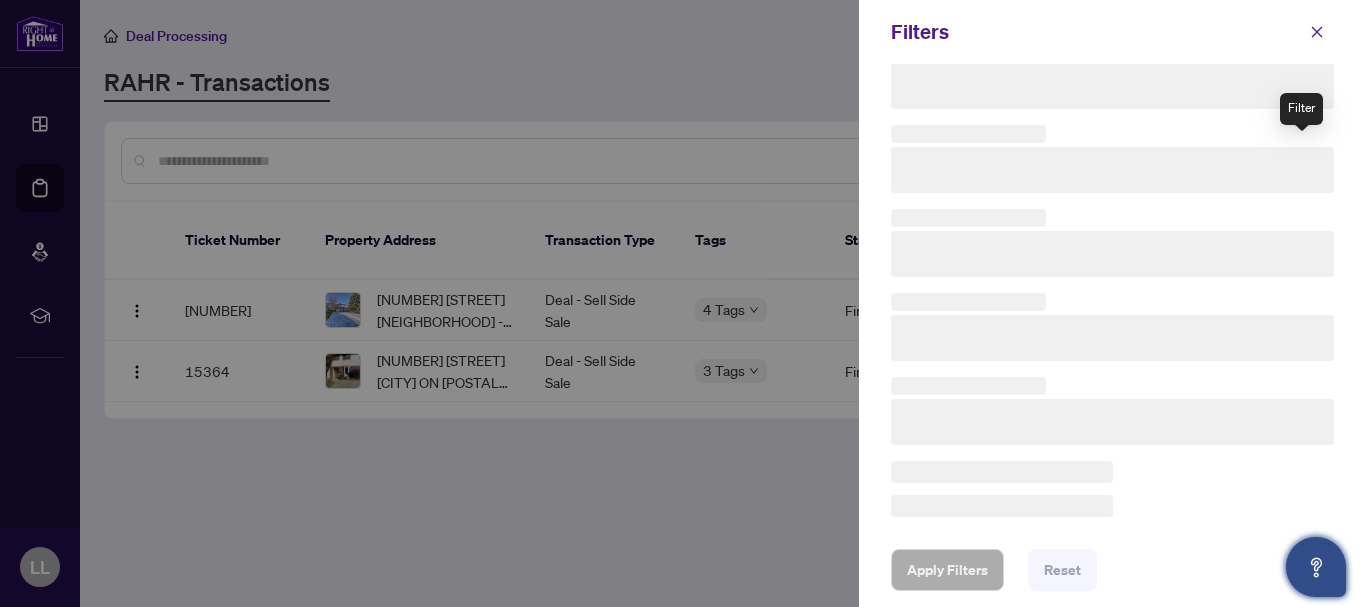 click on "Filters Apply Filters Reset" at bounding box center [683, 303] 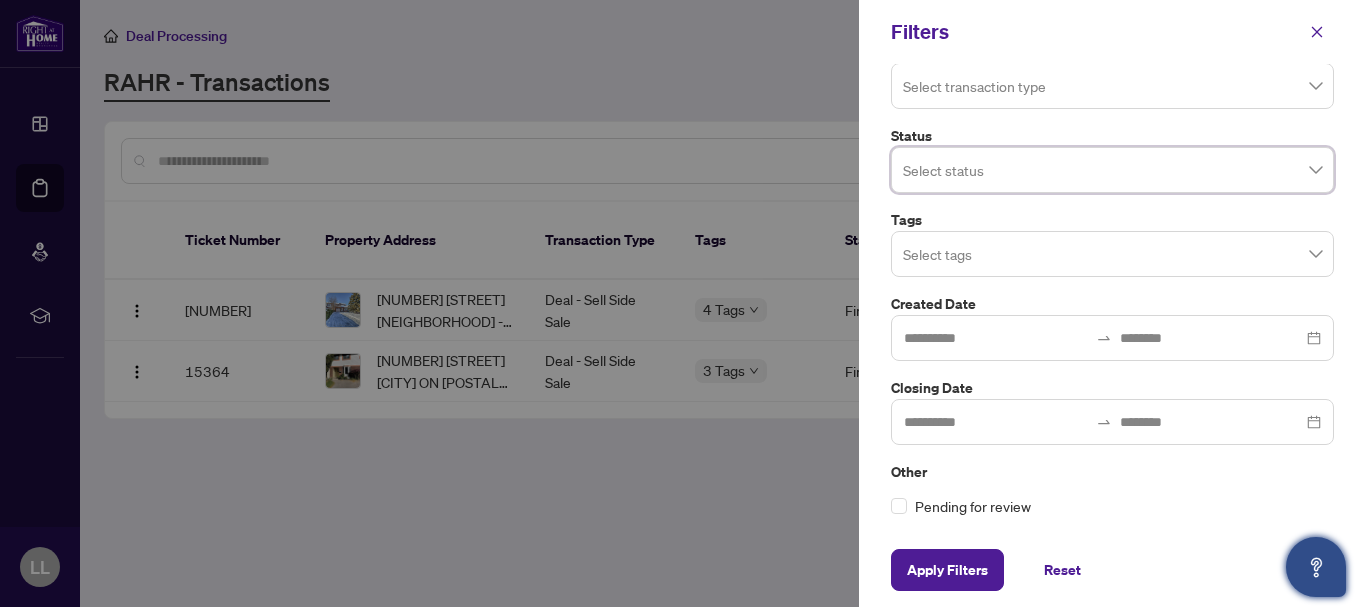click at bounding box center [1112, 253] 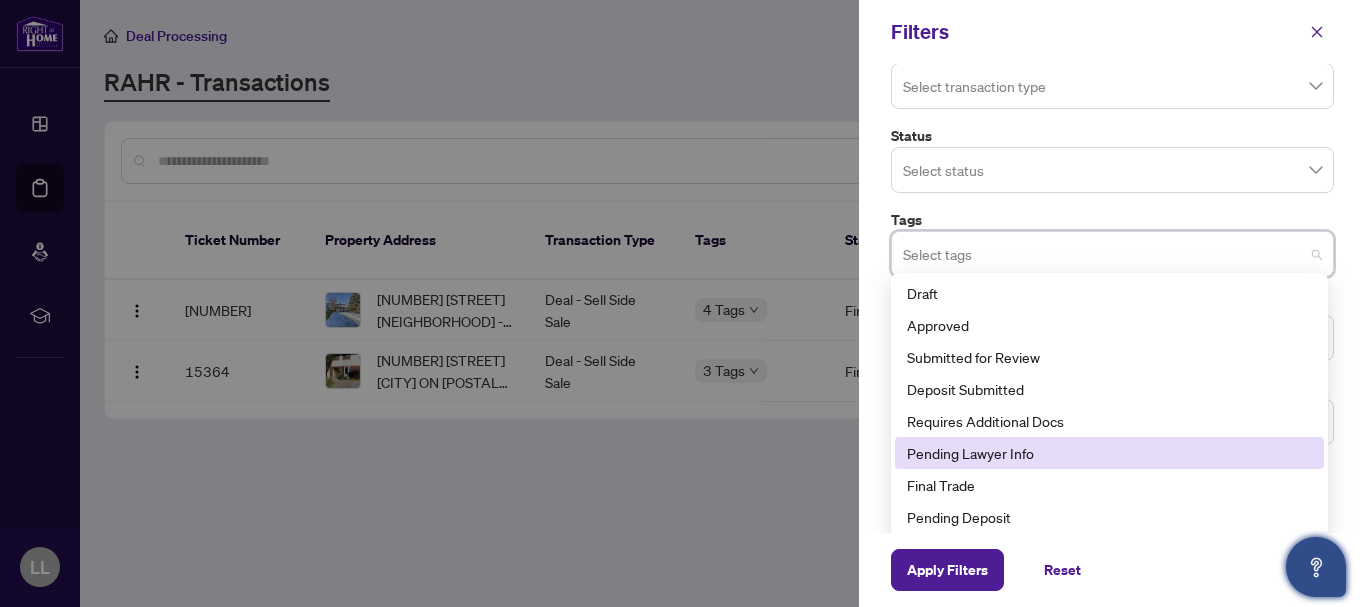 click at bounding box center [683, 303] 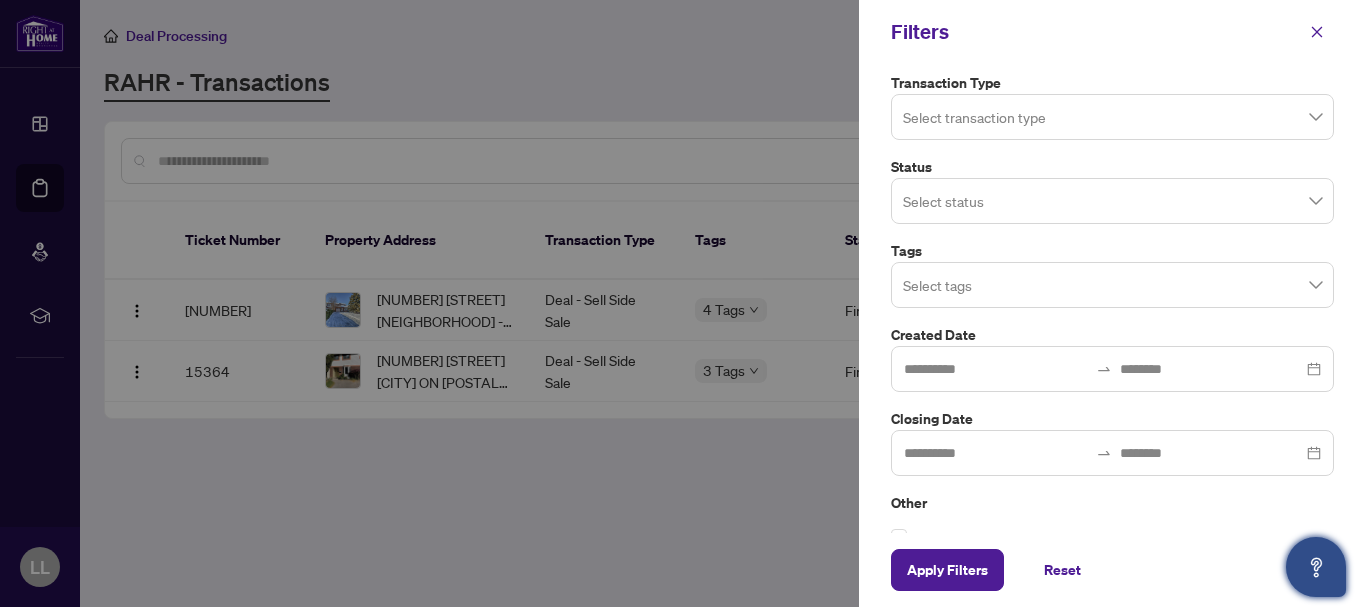 scroll, scrollTop: 107, scrollLeft: 0, axis: vertical 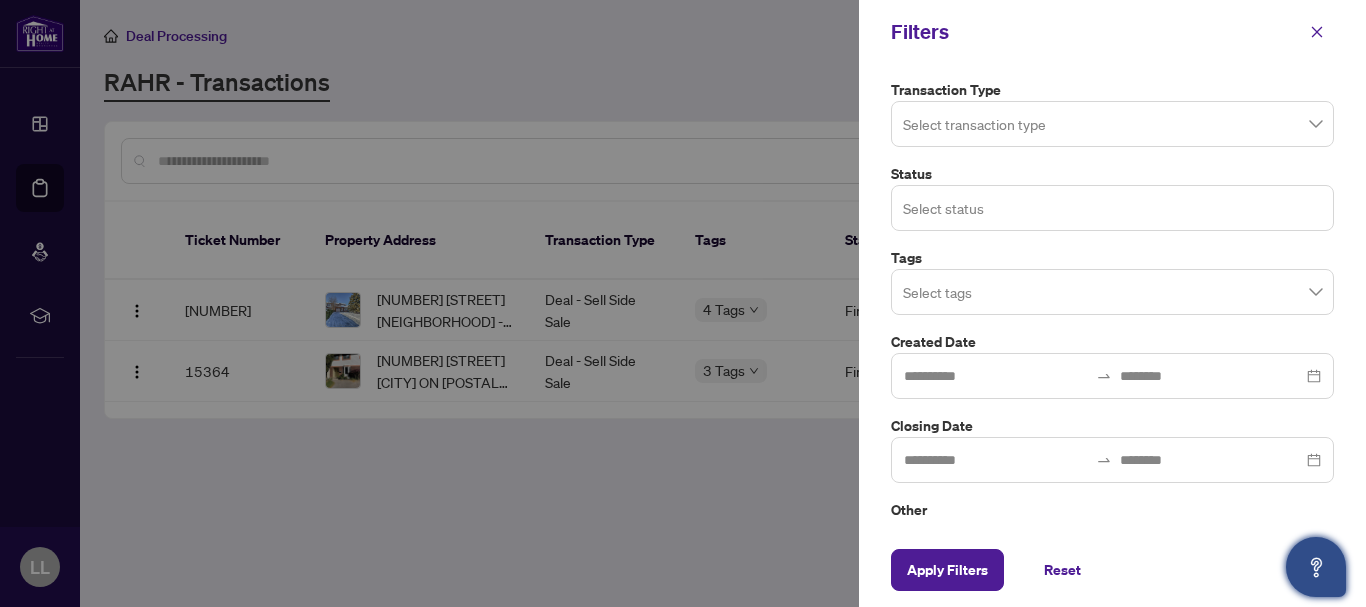click at bounding box center (1112, 207) 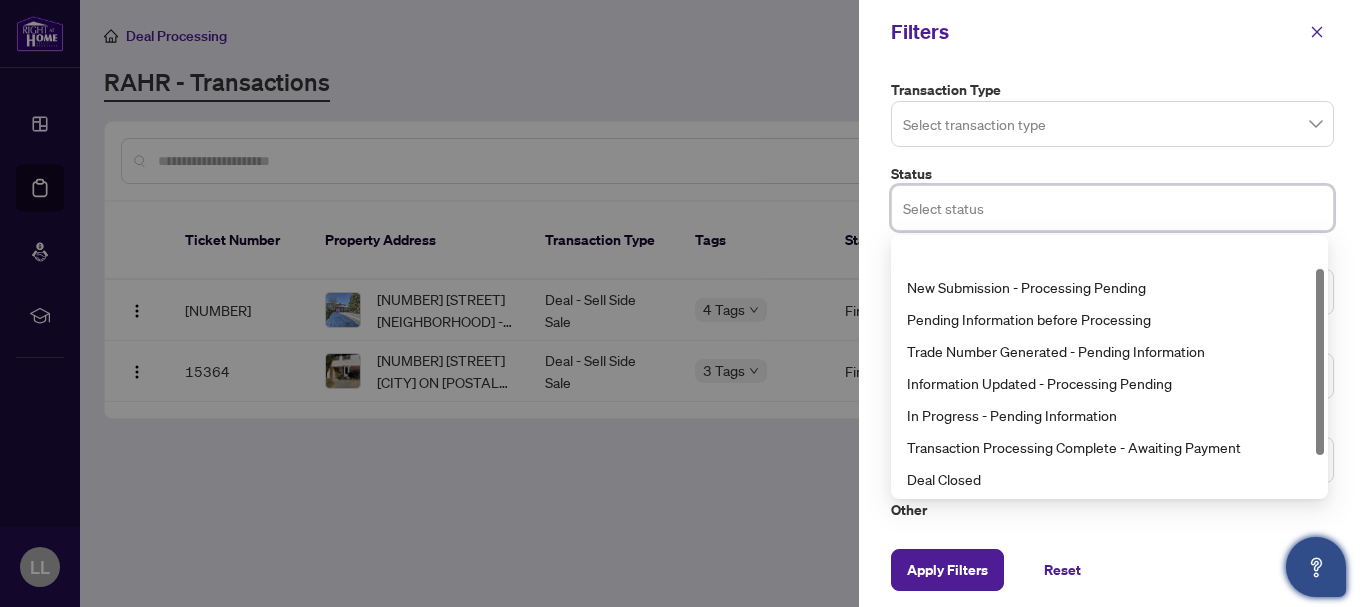 scroll, scrollTop: 141, scrollLeft: 0, axis: vertical 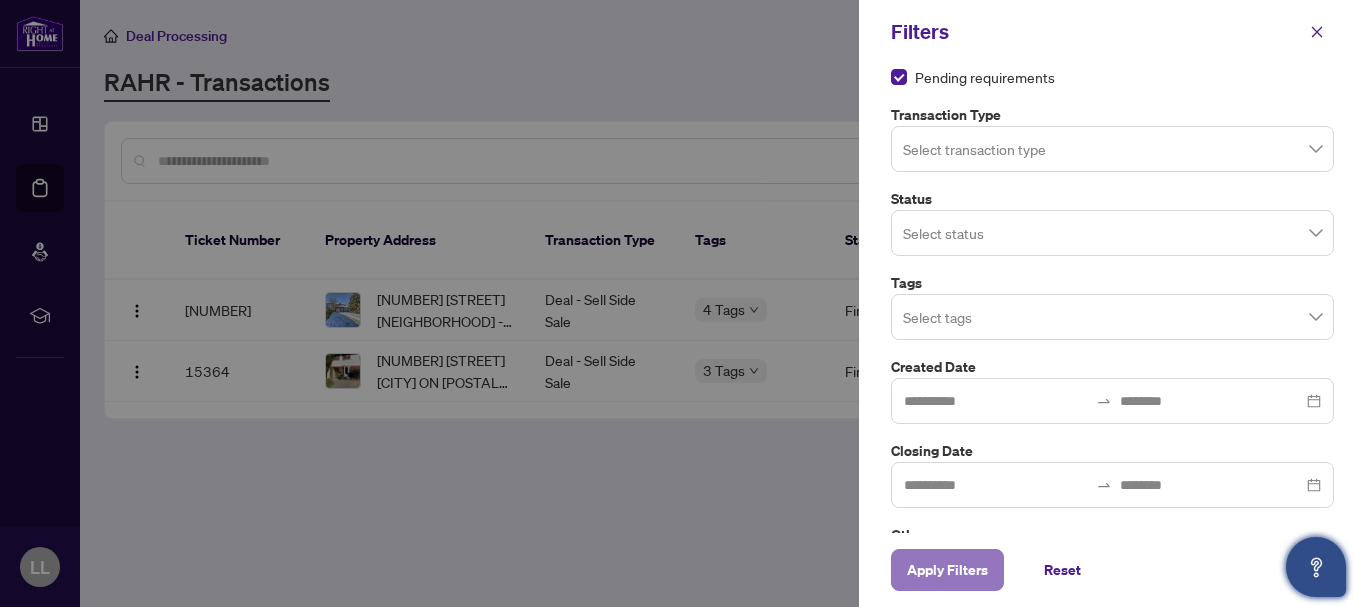 click on "Apply Filters" at bounding box center (947, 570) 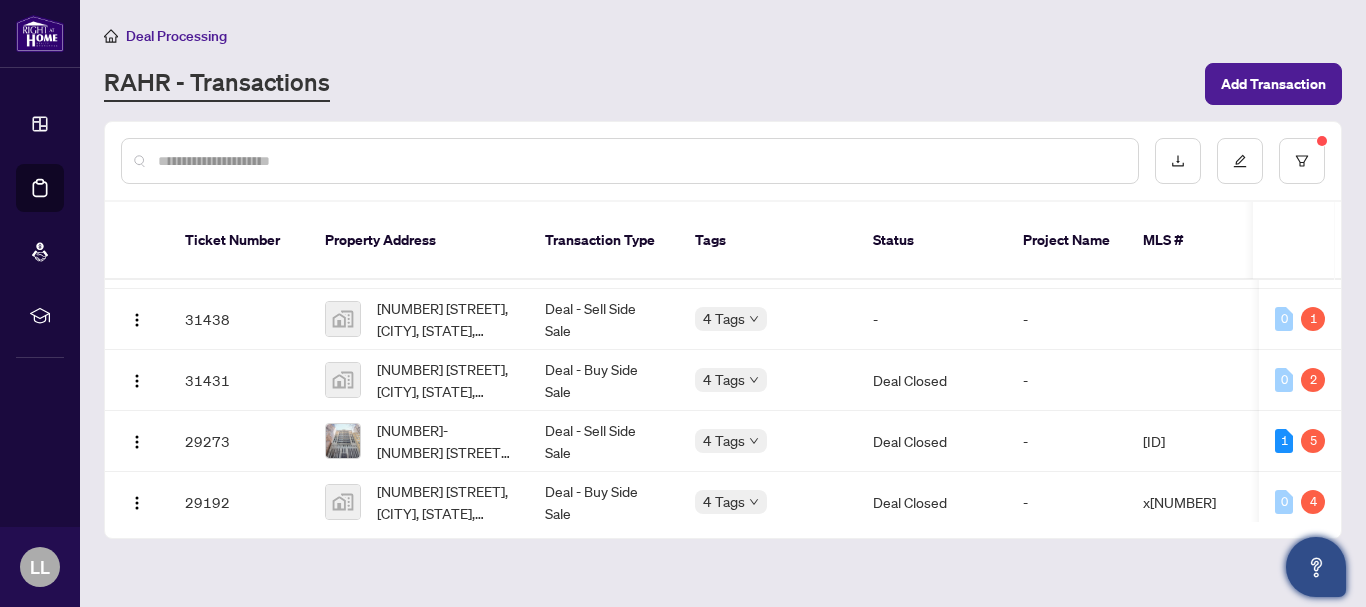 scroll, scrollTop: 1021, scrollLeft: 0, axis: vertical 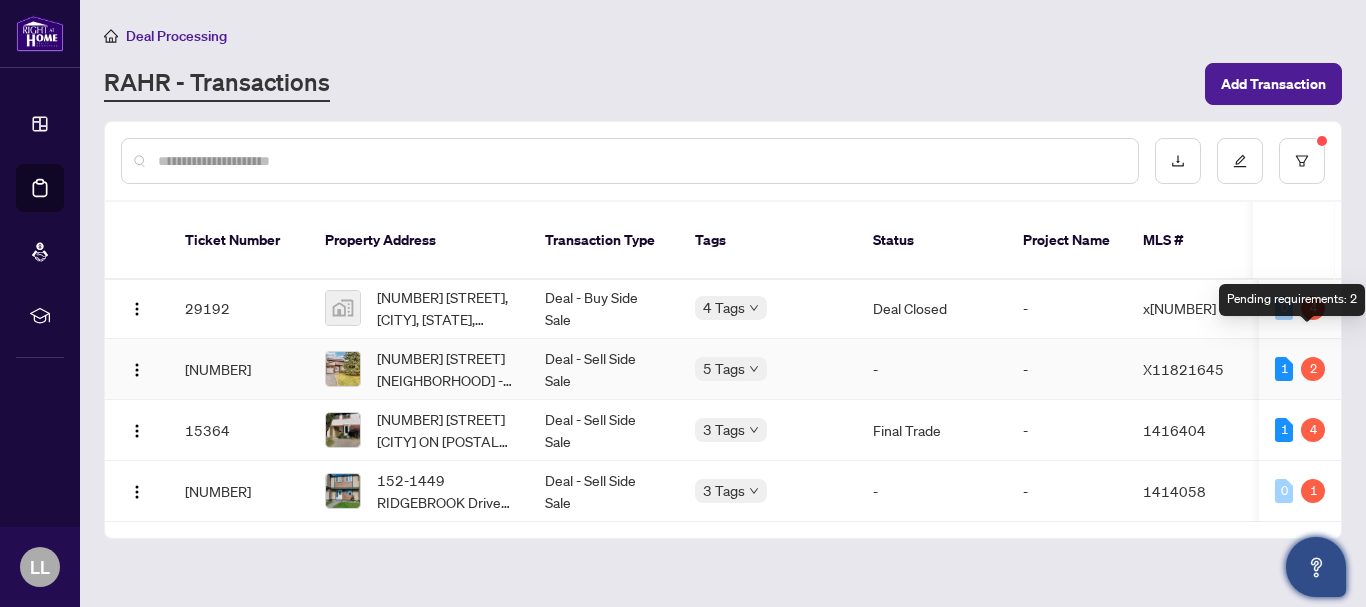 click on "2" at bounding box center [1313, 369] 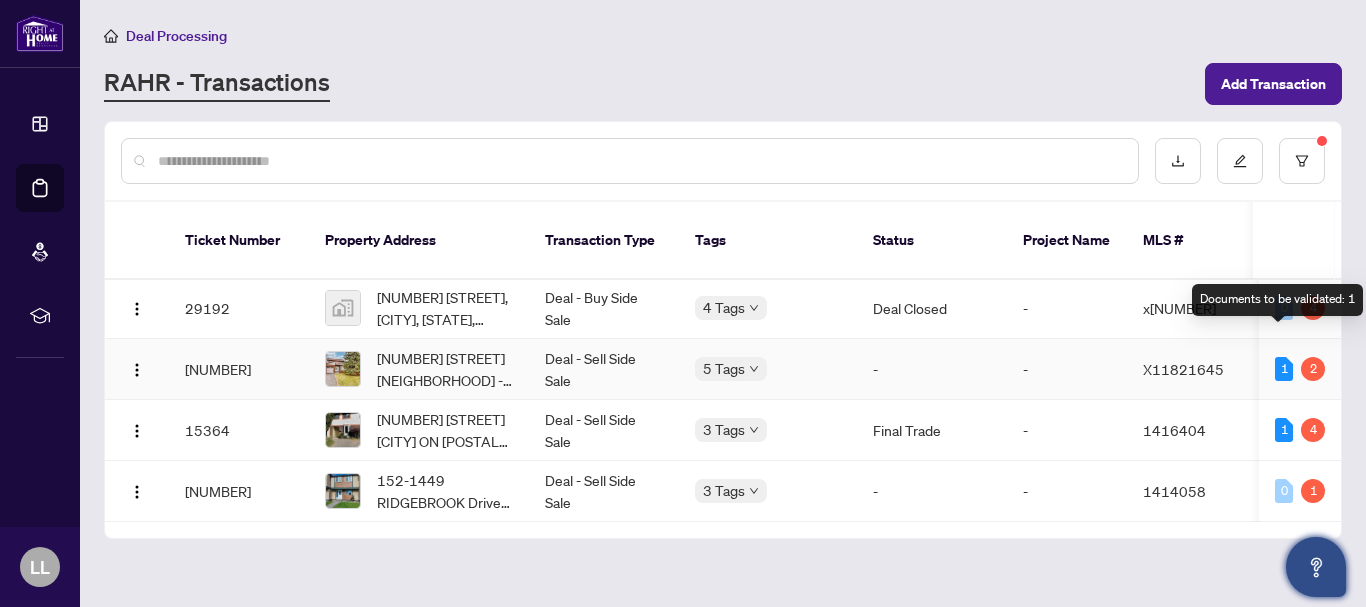 click on "1" at bounding box center (1284, 369) 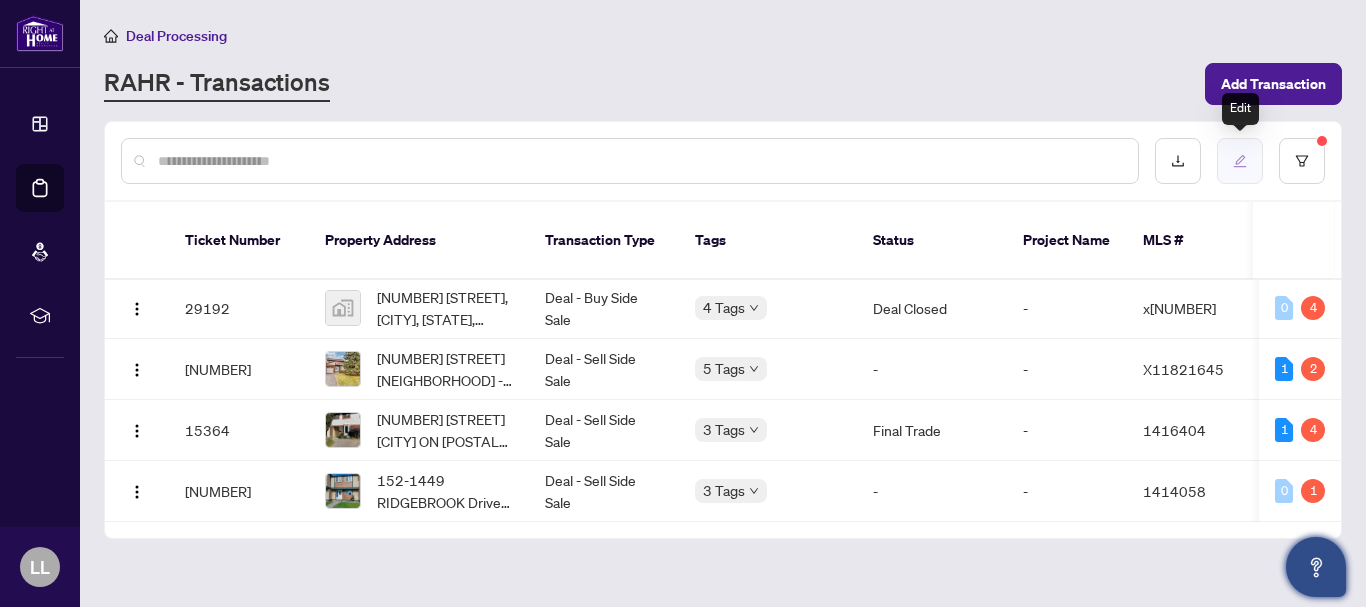 click at bounding box center (1240, 161) 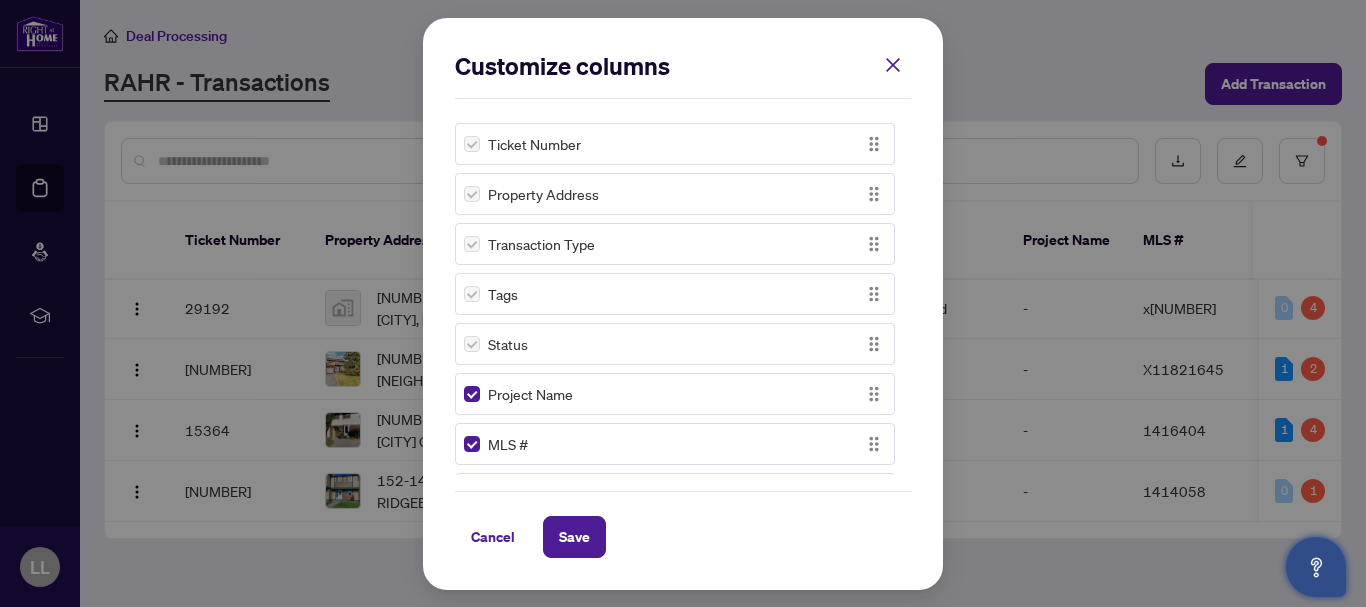 click on "Status" at bounding box center (508, 344) 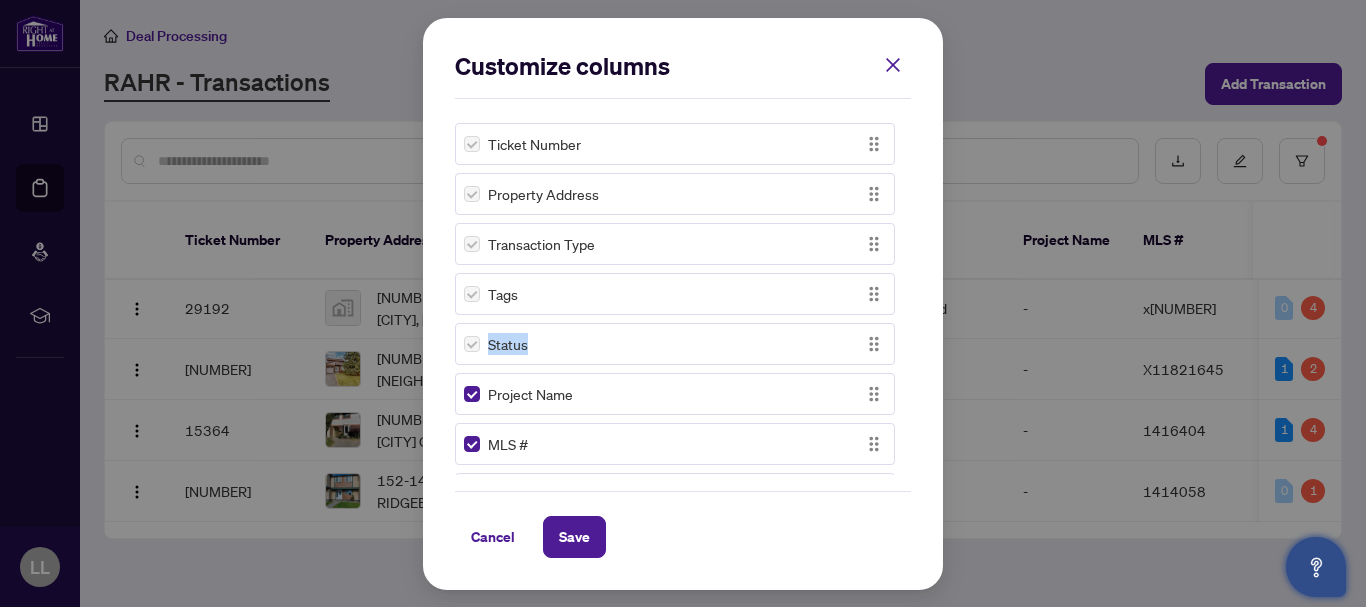 click on "Status" at bounding box center (508, 344) 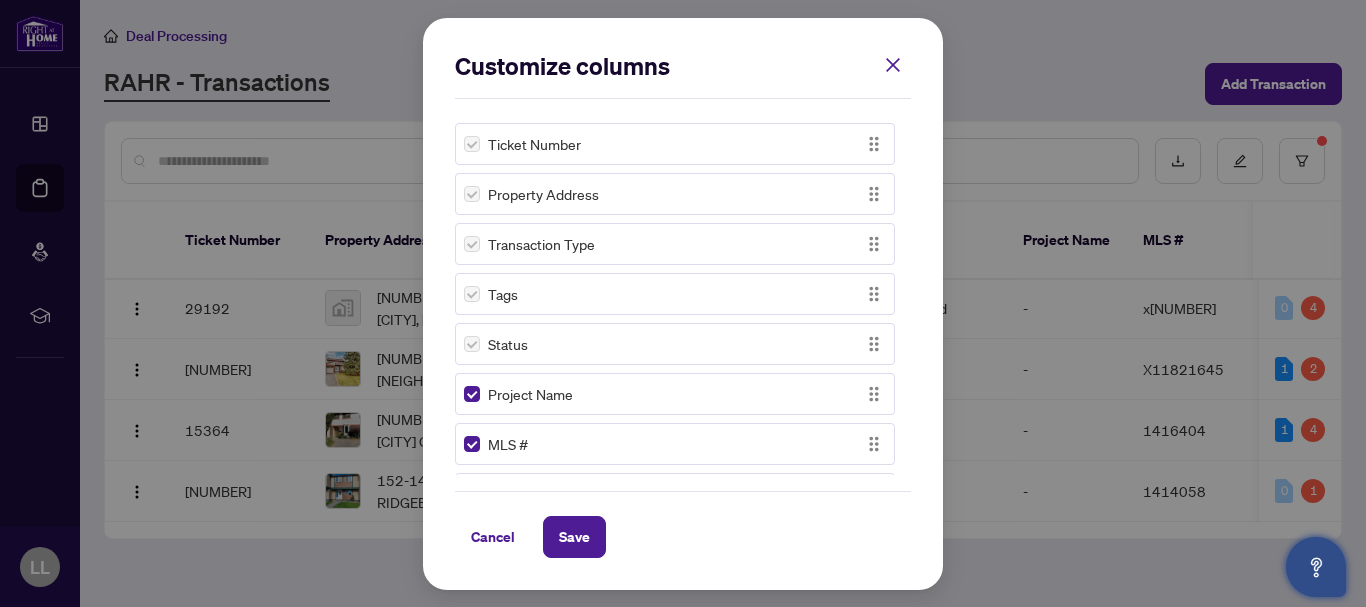 click on "Customize columns Ticket Number Property Address Transaction Type Tags Status Project Name MLS # Trade Number Last Updated By Last Modified Date Created By Created Date Property Type City Province Country Unit/Lot Number Branch Board Exclusive Number of Offers Listing Price Leased Price Sold Price Net Purchase Price Total Commission Offer Date Closing Date Firm Date Conditional Date Commencement Date Expiry Date Signing Date Tentative Closing Date Cancellation Date Suspension Date Mutual Release Date Submission Date
To pick up a draggable item, press the space bar.
While dragging, use the arrow keys to move the item.
Press space again to drop the item in its new position, or press escape to cancel.
Cancel Save Cancel OK" at bounding box center [683, 303] 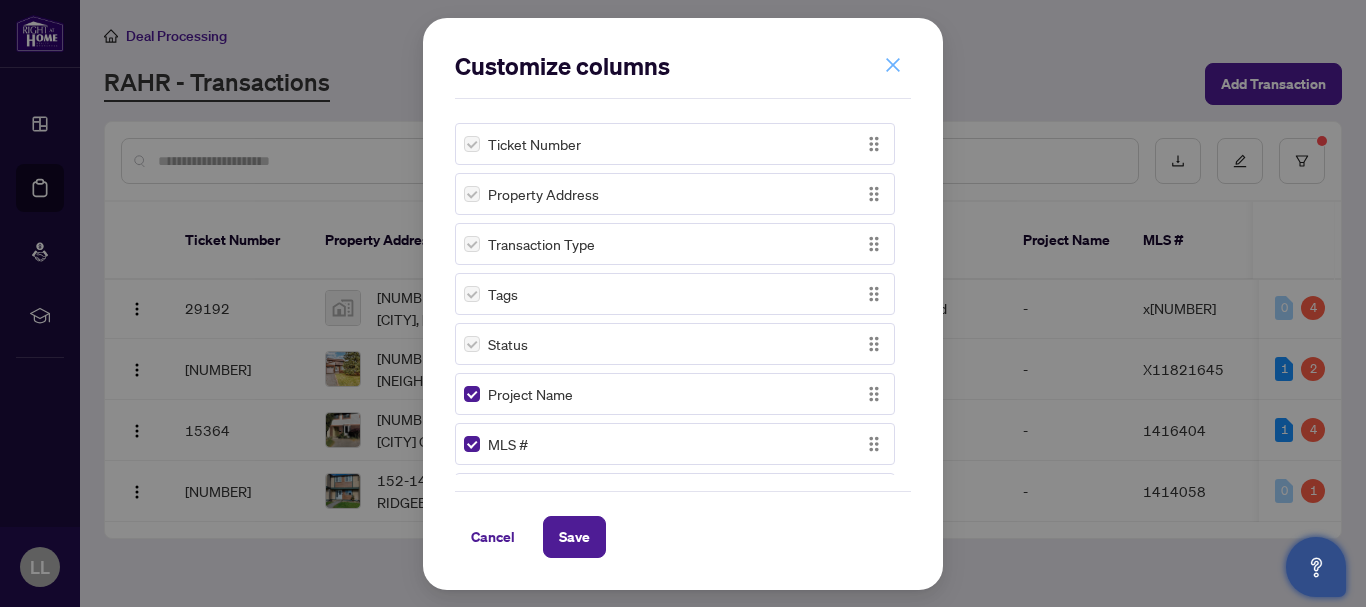 click 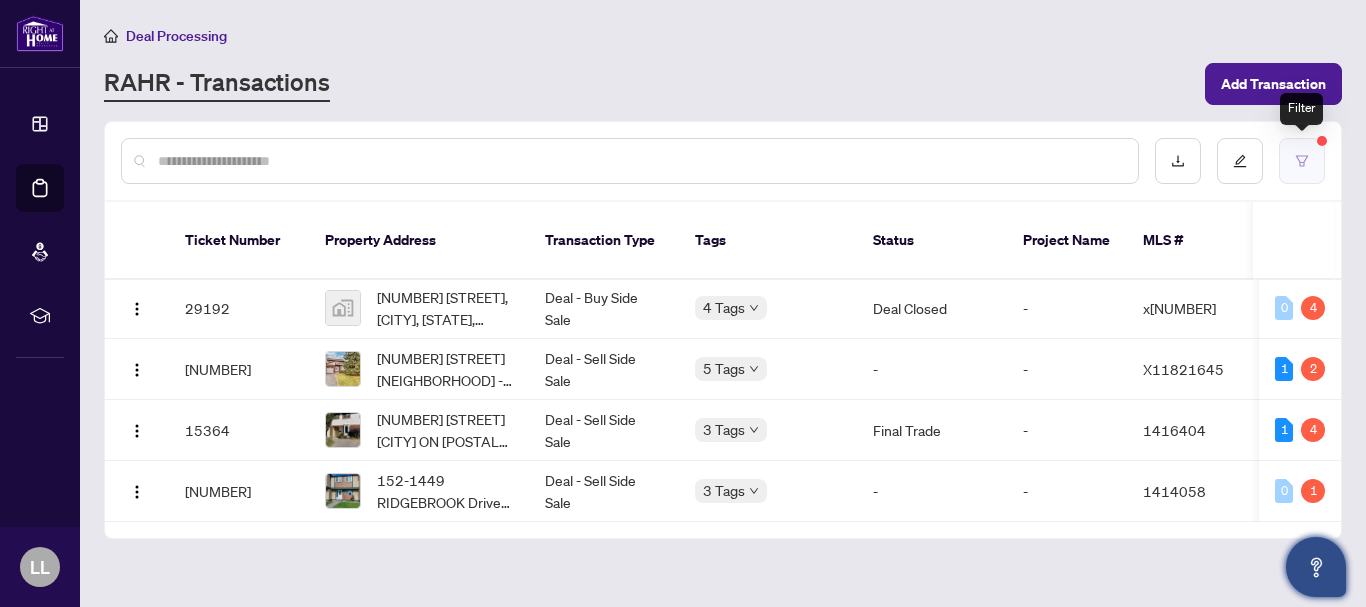 click 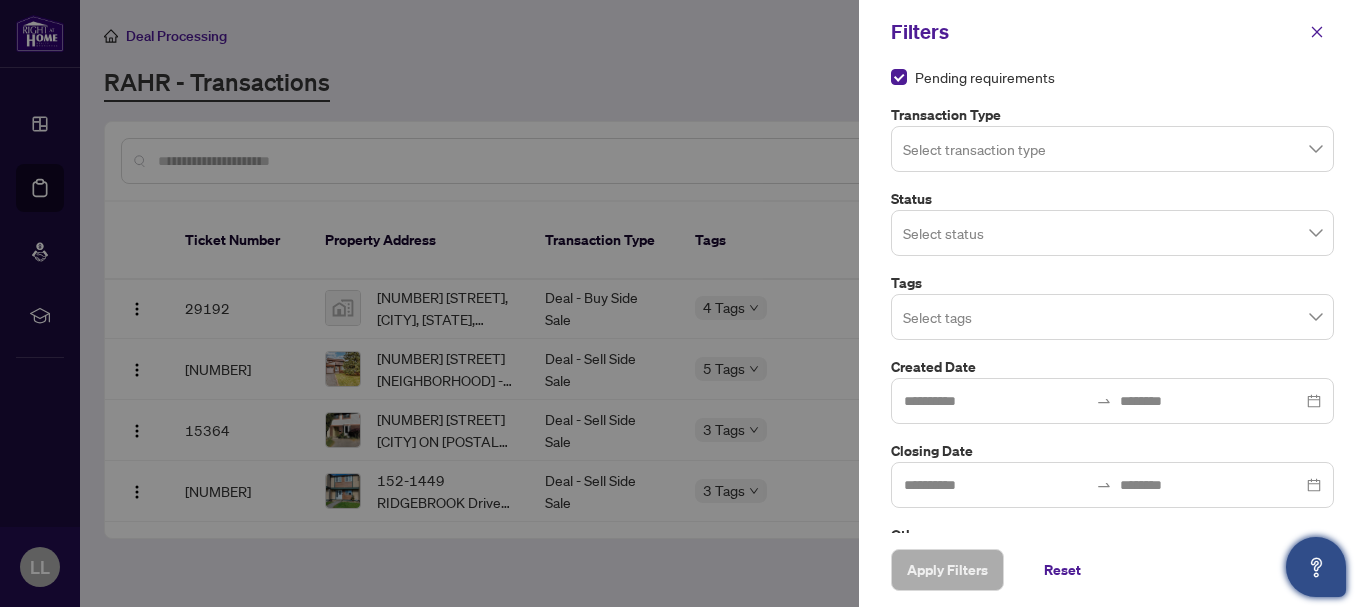 click at bounding box center [1112, 401] 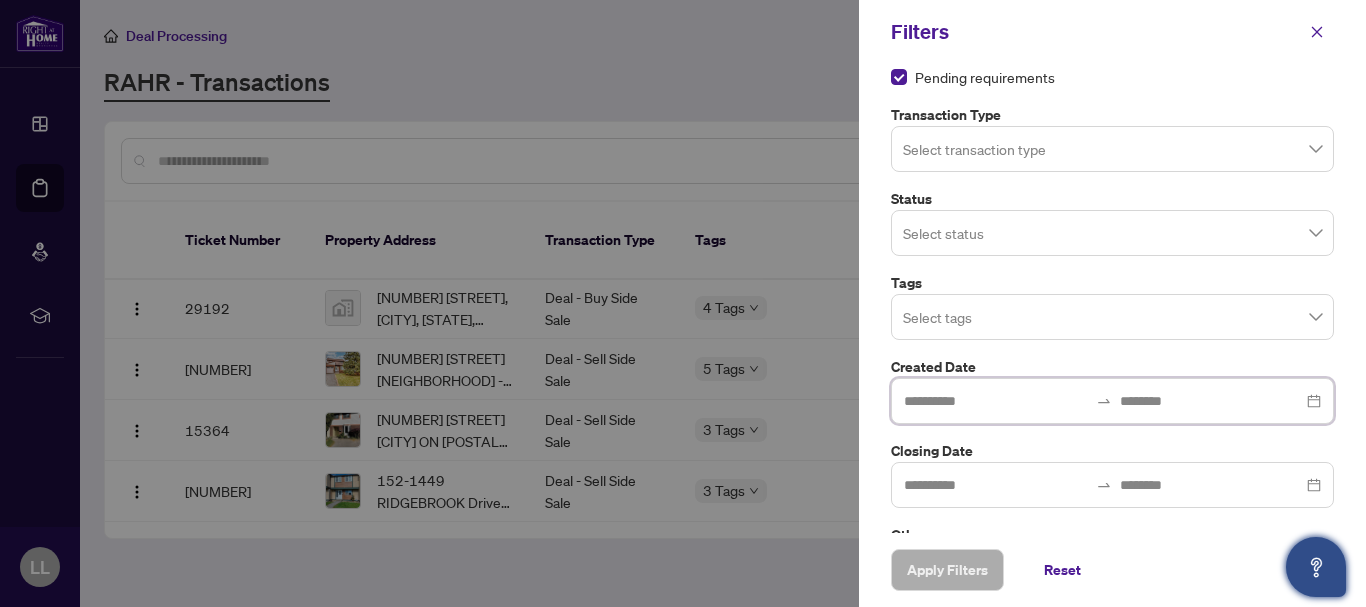 click at bounding box center (1112, 401) 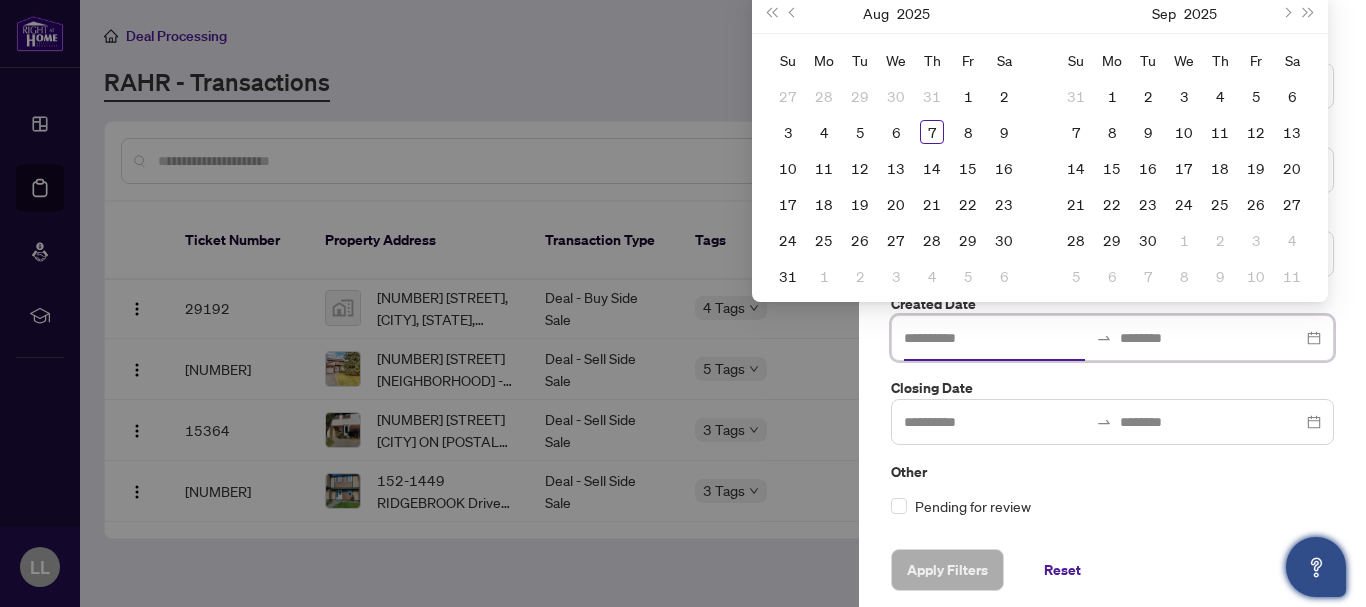 scroll, scrollTop: 141, scrollLeft: 0, axis: vertical 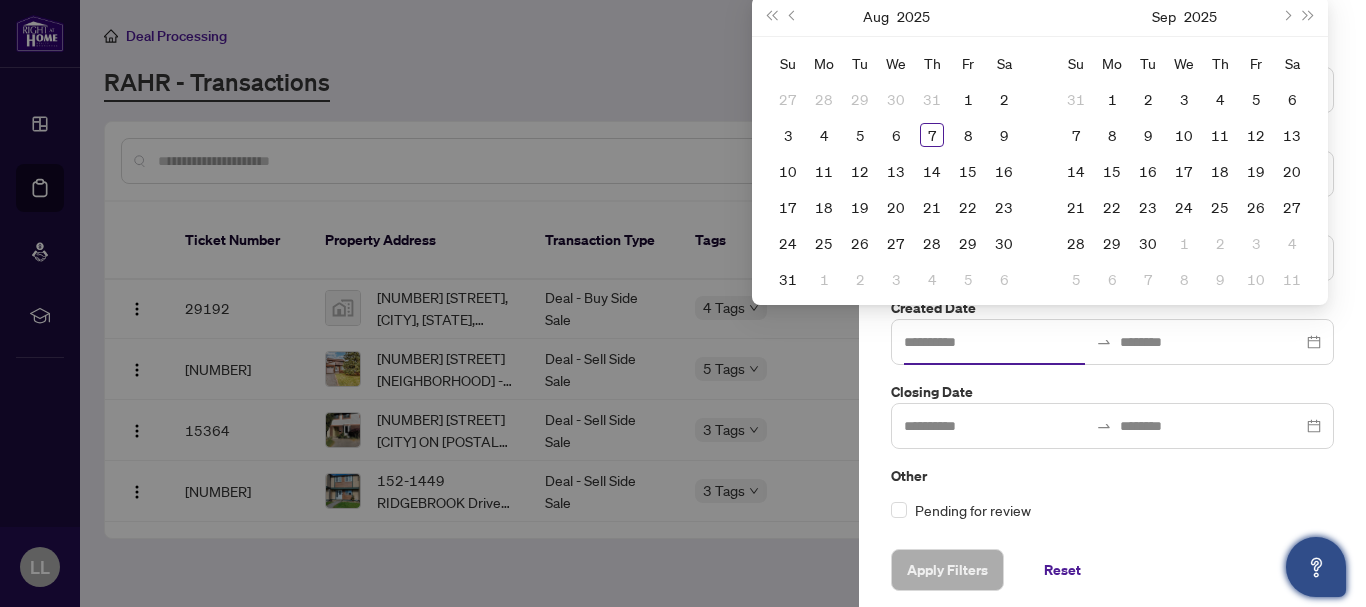 click at bounding box center [683, 303] 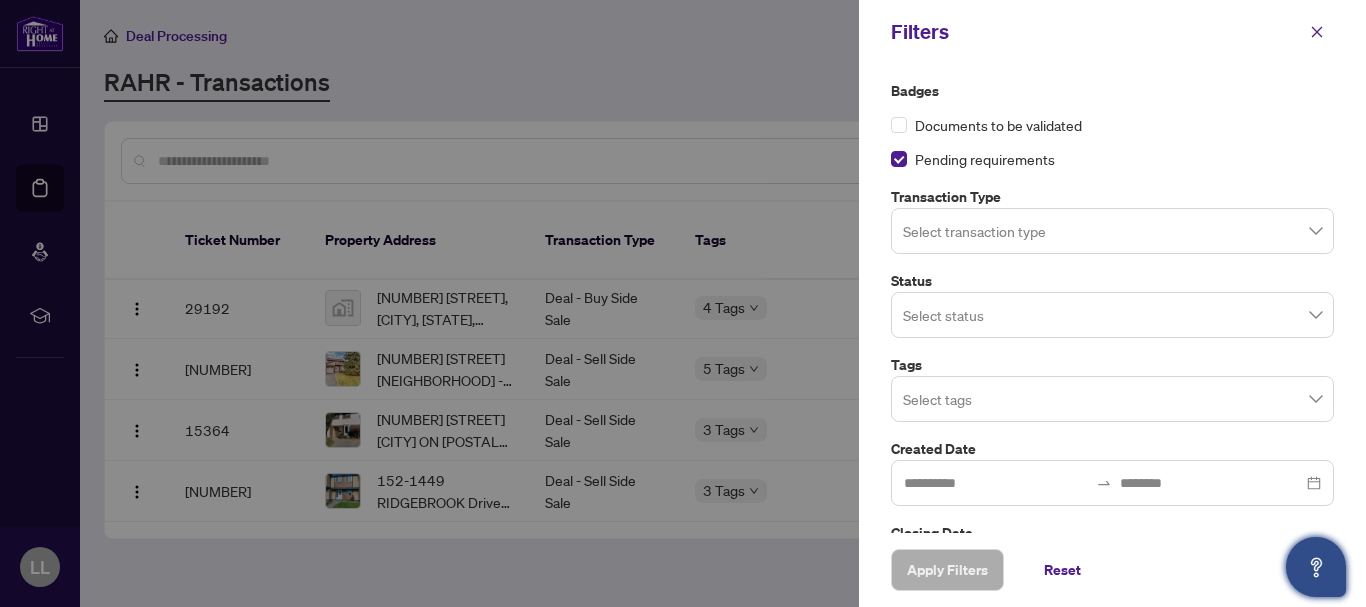 scroll, scrollTop: 1, scrollLeft: 0, axis: vertical 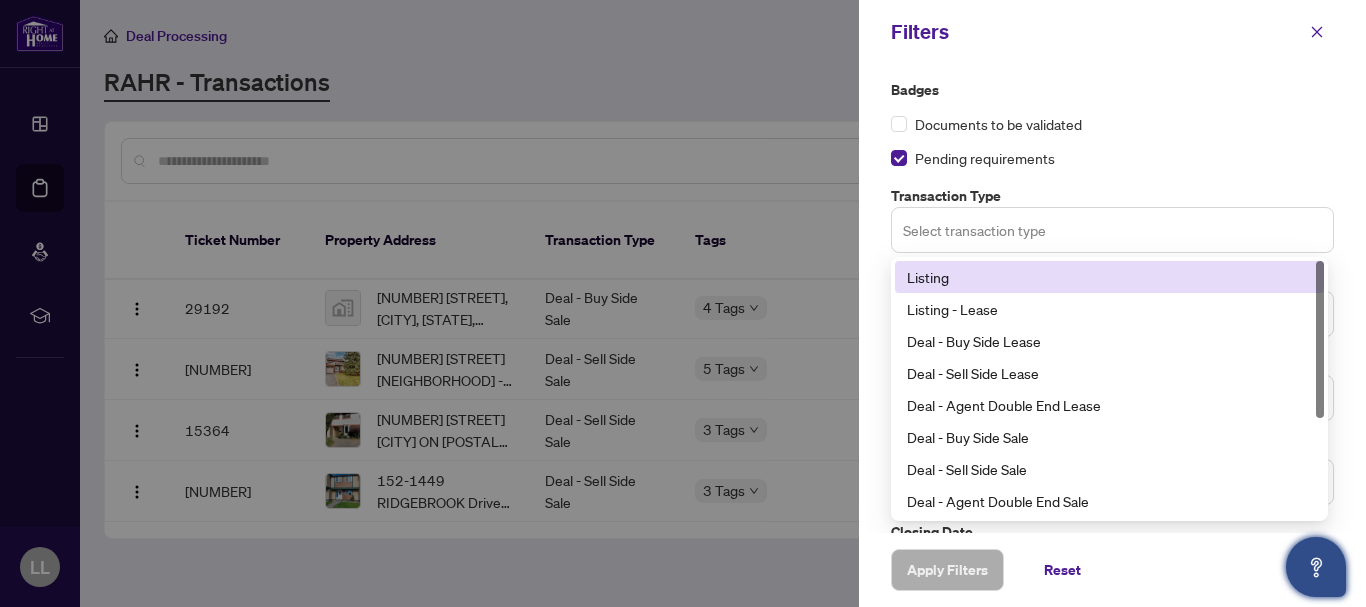 click at bounding box center (1112, 229) 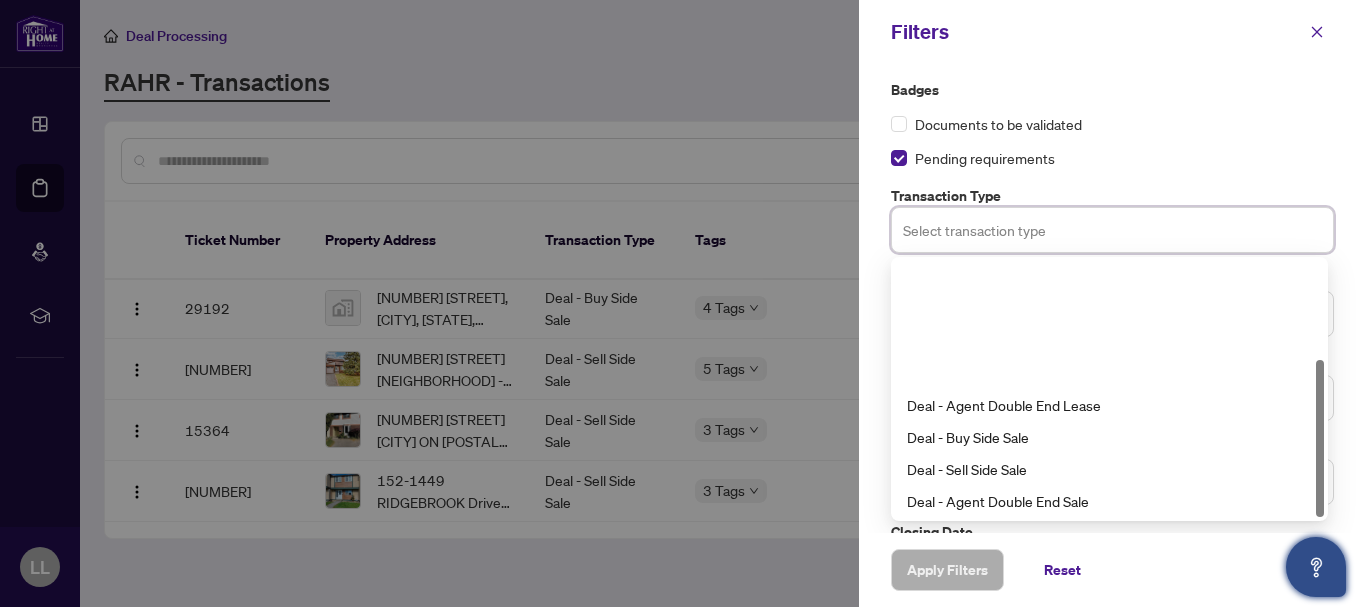 scroll, scrollTop: 160, scrollLeft: 0, axis: vertical 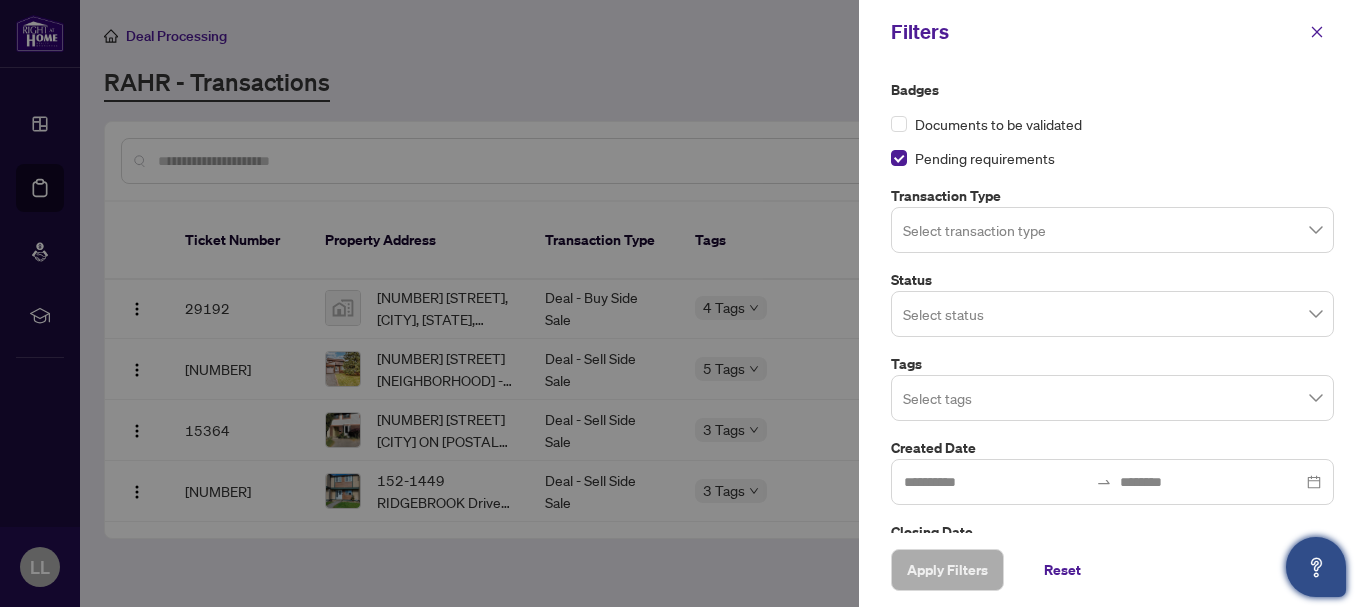 click at bounding box center [683, 303] 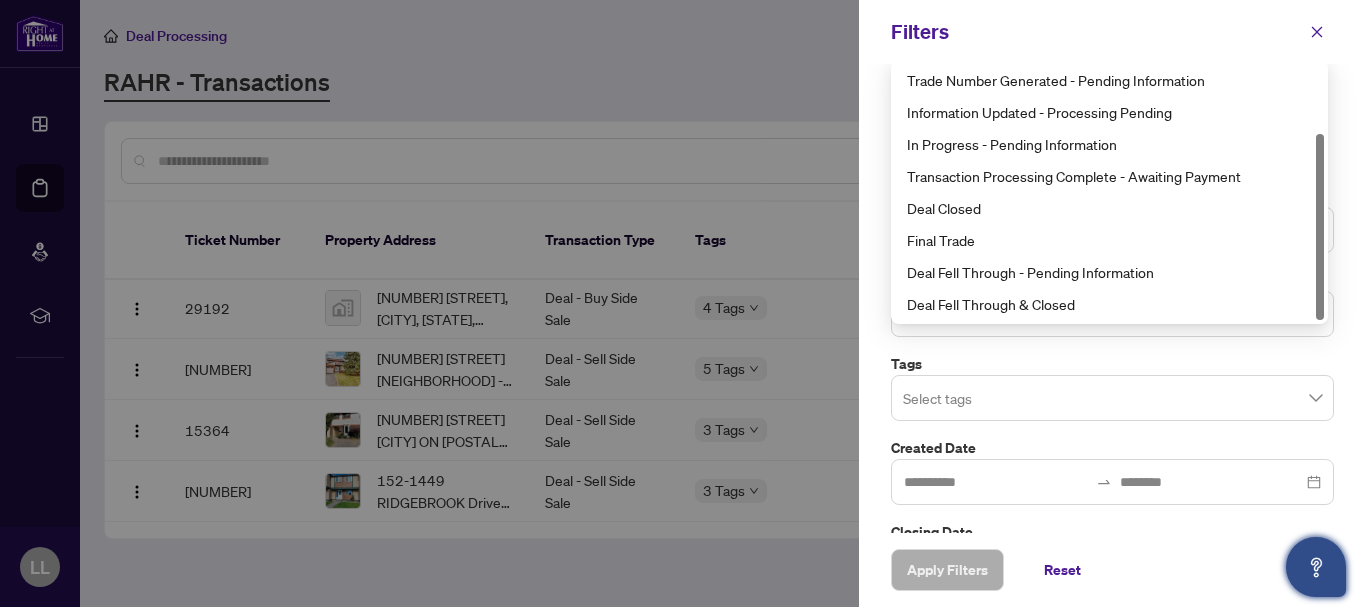 scroll, scrollTop: 0, scrollLeft: 0, axis: both 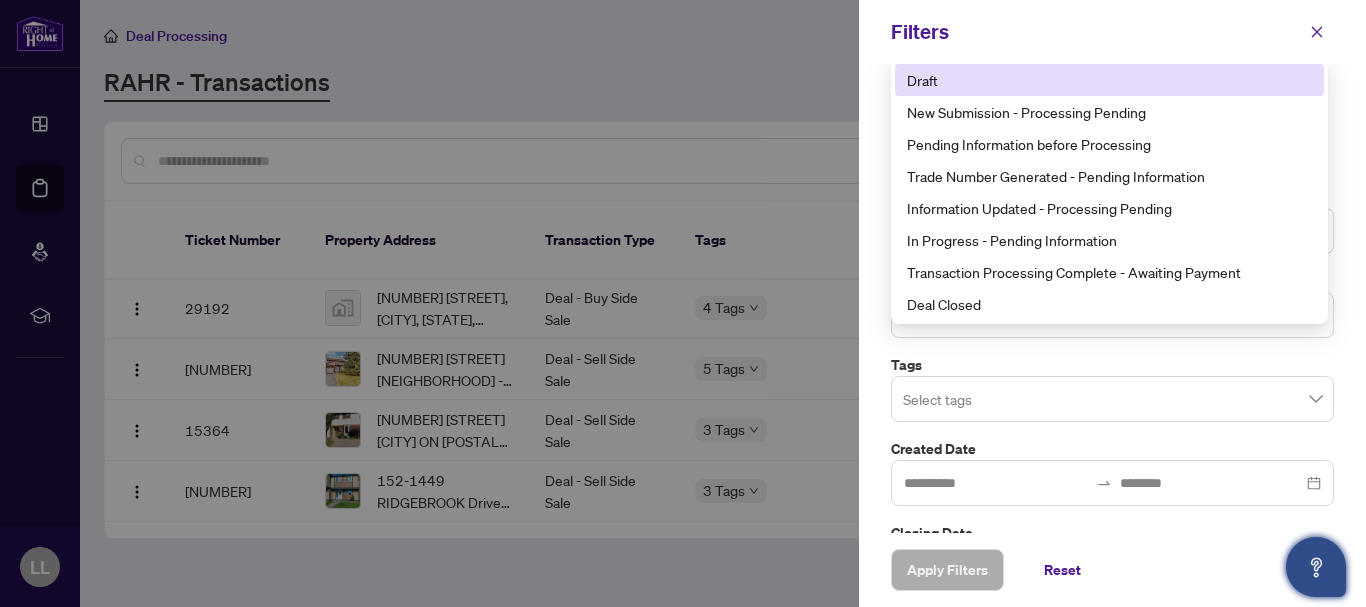 click at bounding box center (1112, 398) 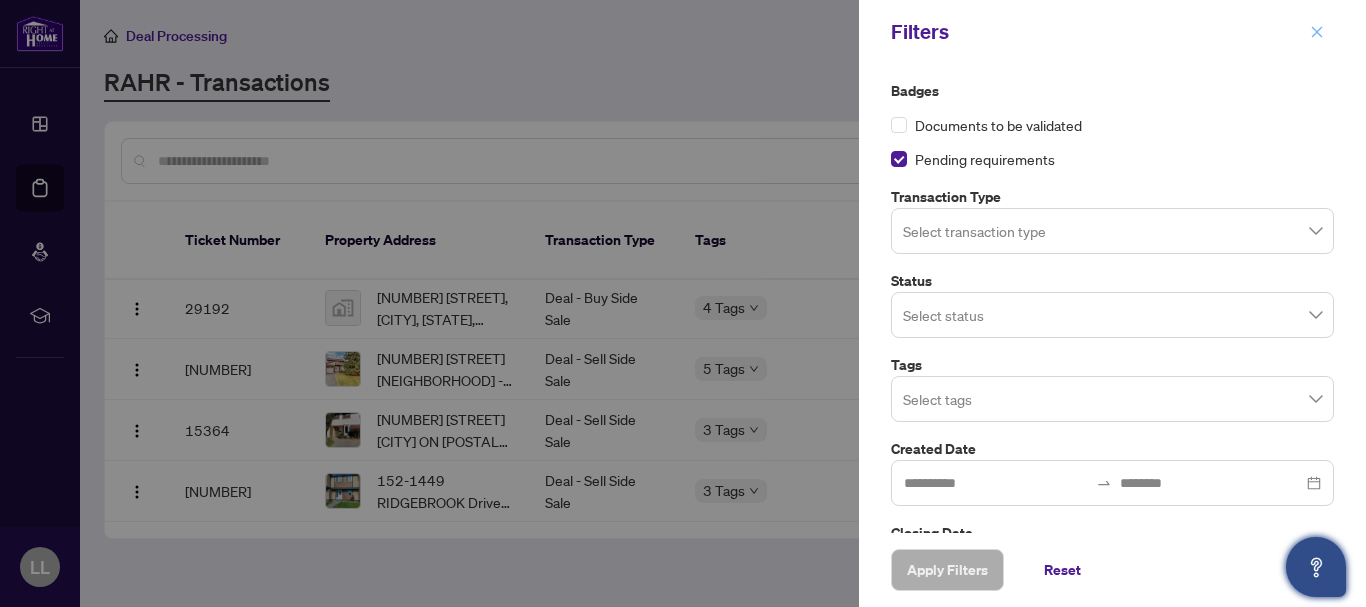 click 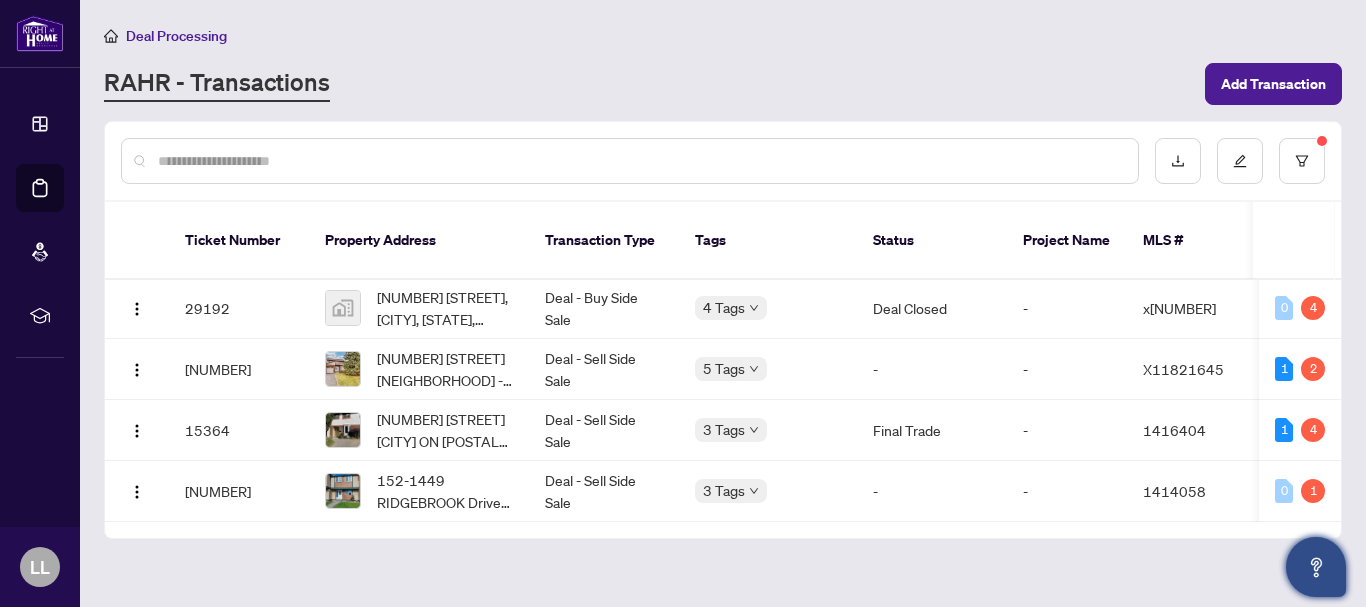 click at bounding box center [640, 161] 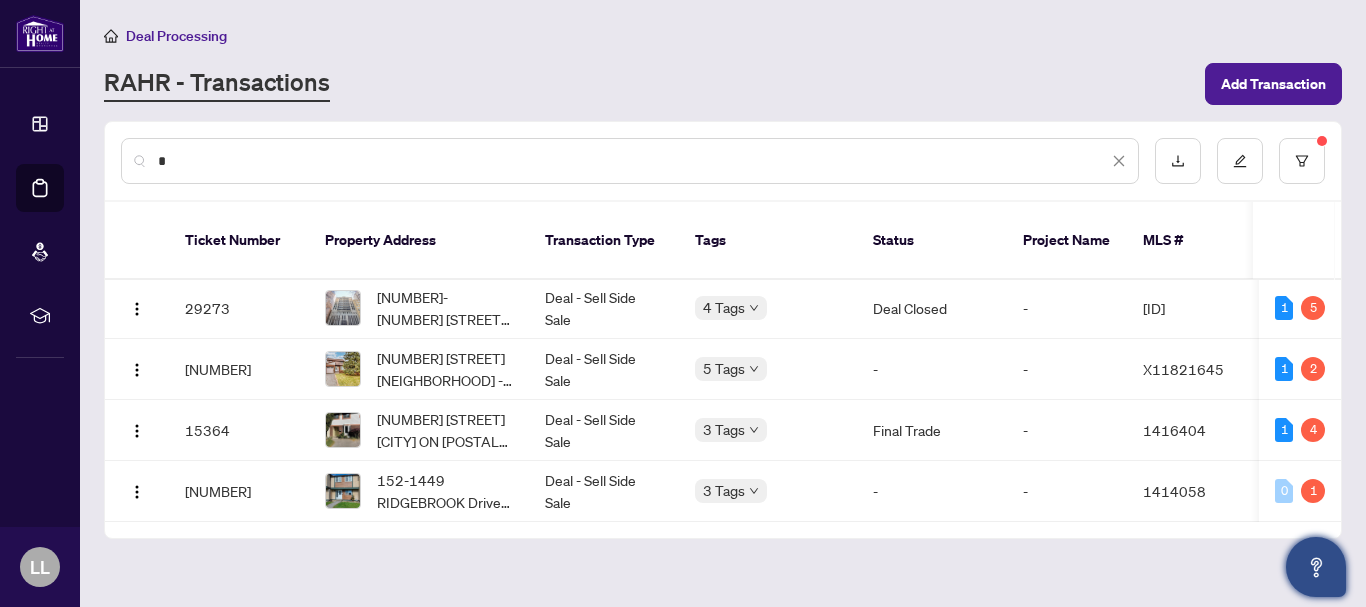 scroll, scrollTop: 0, scrollLeft: 0, axis: both 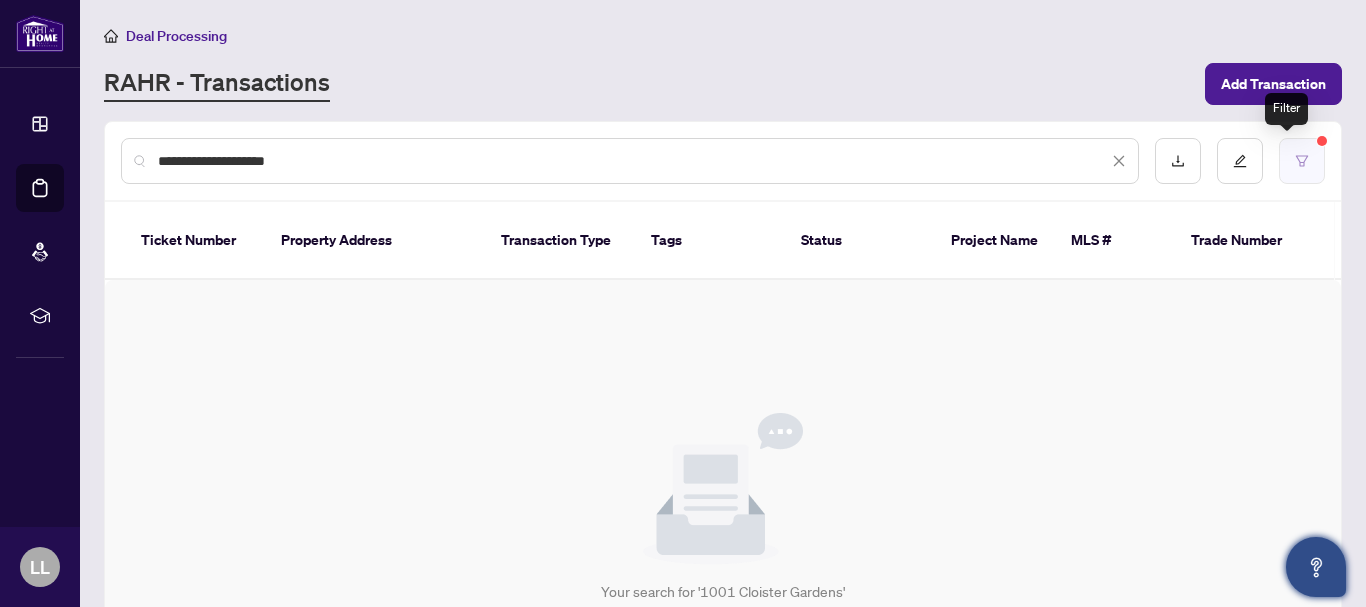 type on "**********" 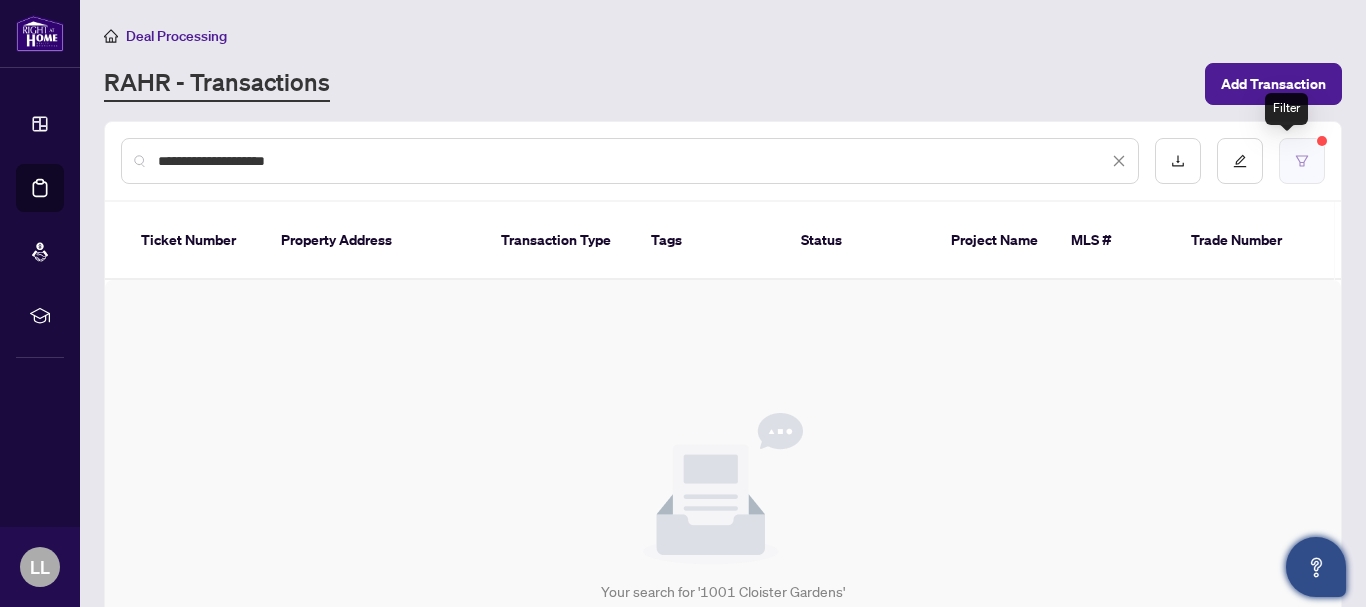 click 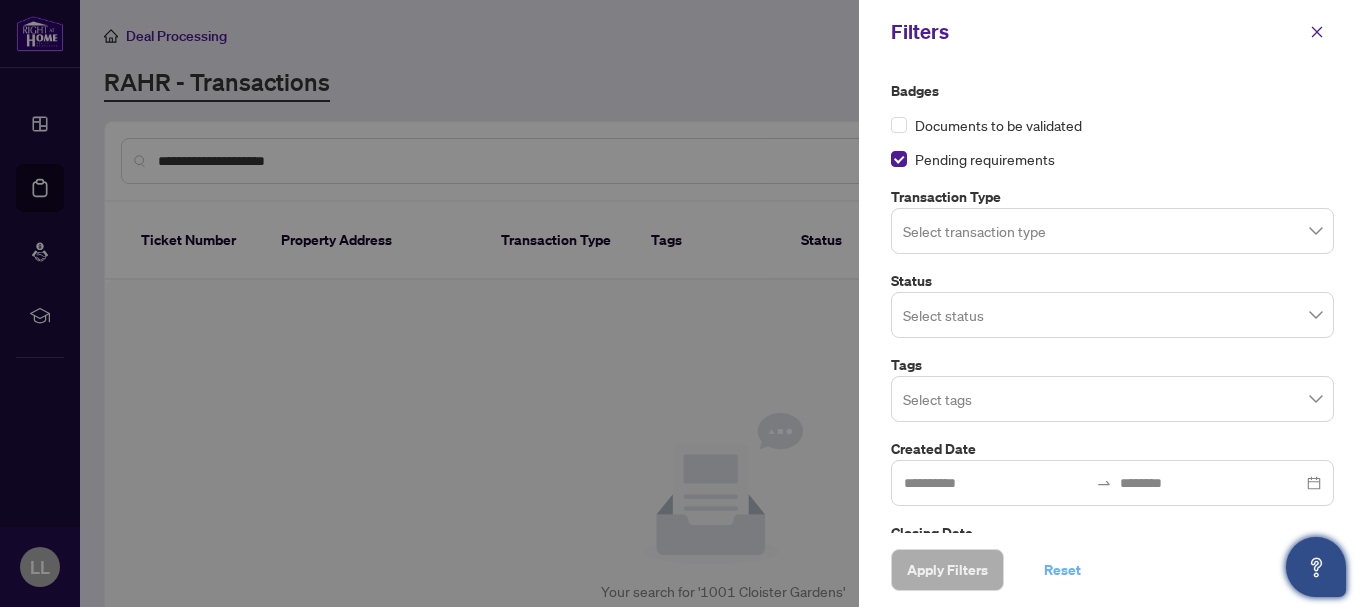 click on "Reset" at bounding box center (1062, 570) 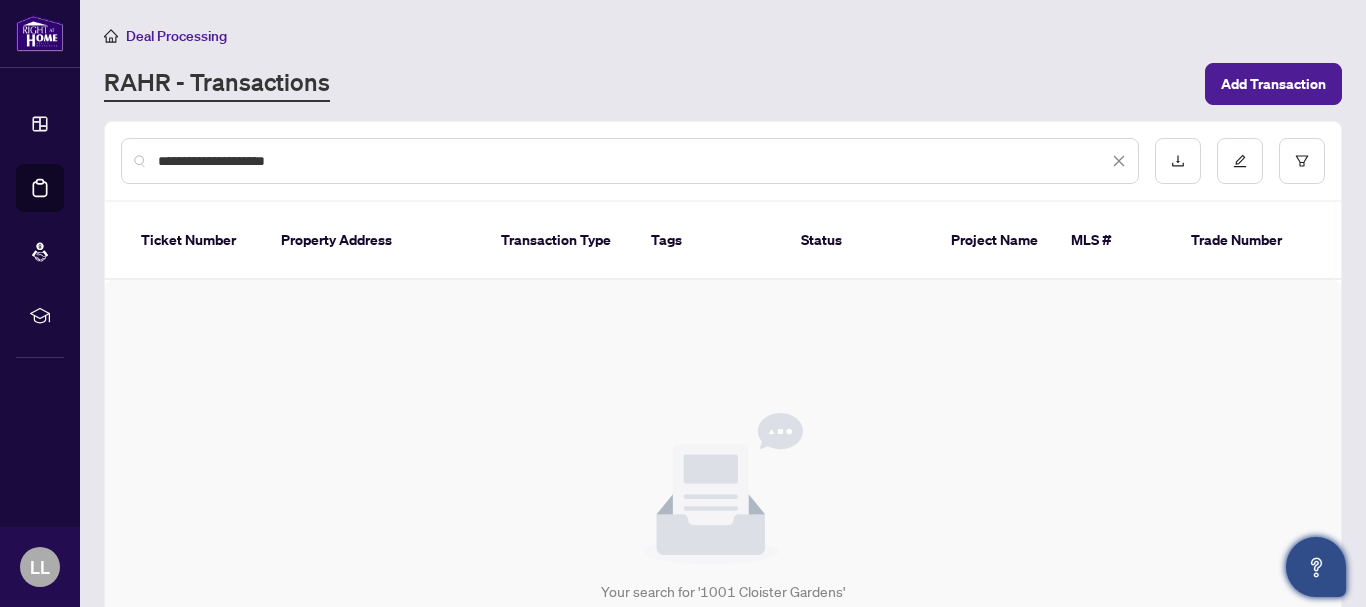 click on "**********" at bounding box center [633, 161] 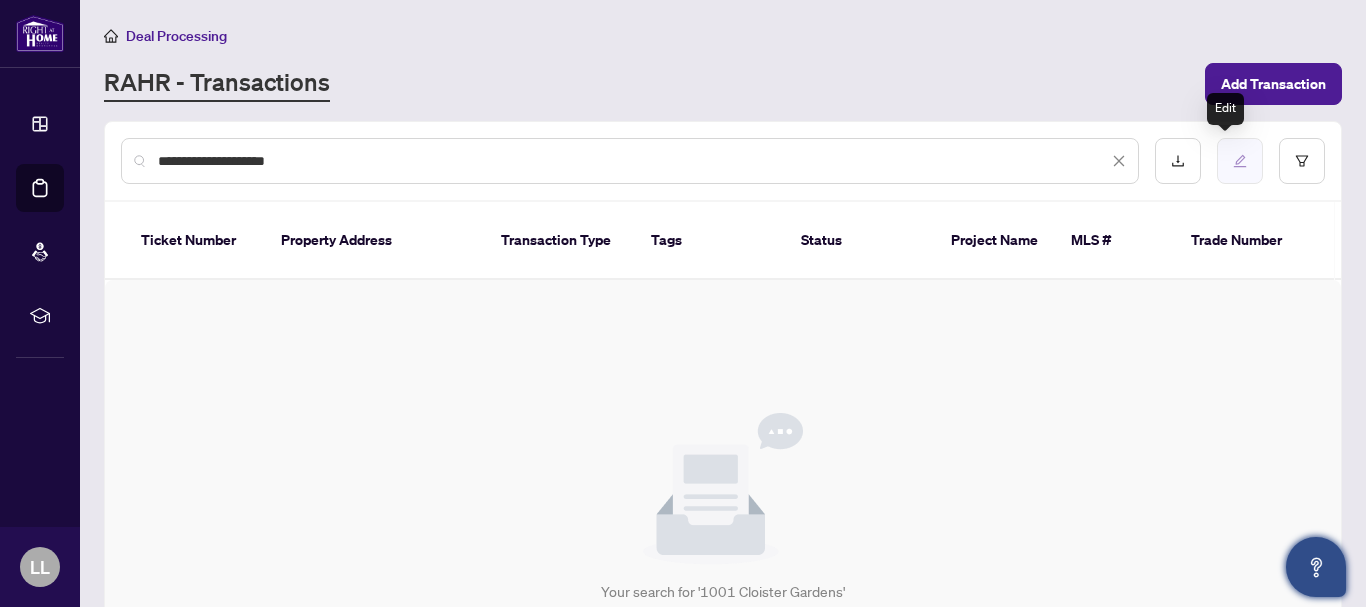 click 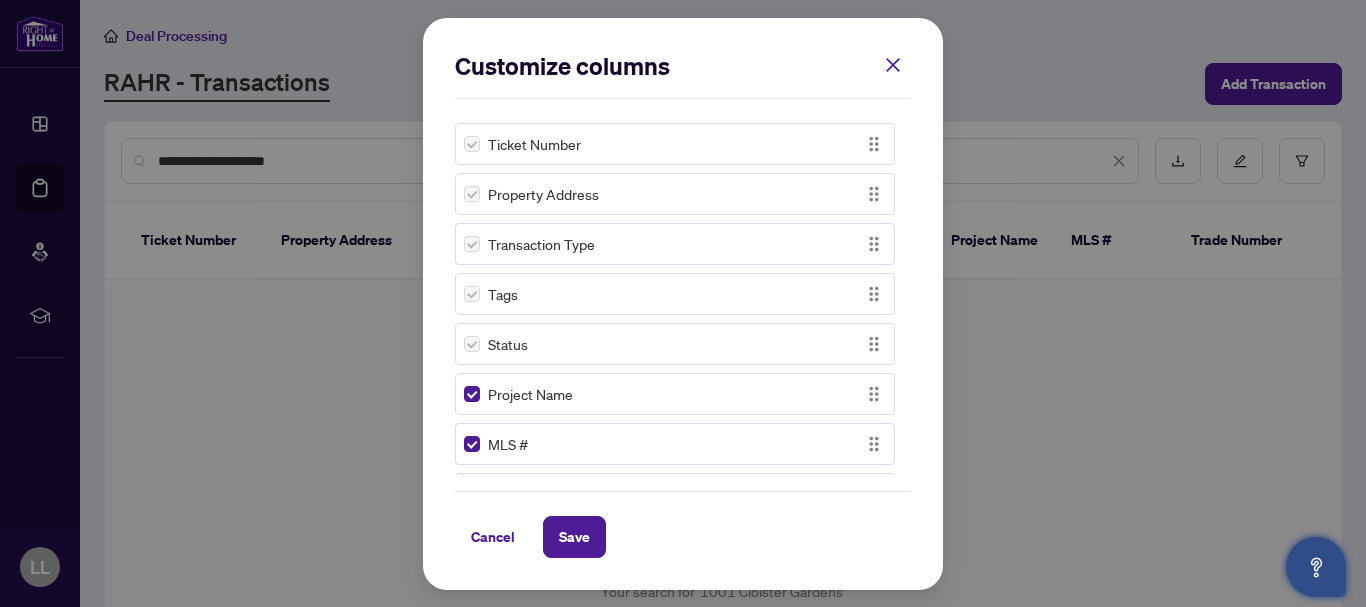 click on "Customize columns Ticket Number Property Address Transaction Type Tags Status Project Name MLS # Trade Number Last Updated By Last Modified Date Created By Created Date Property Type City Province Country Unit/Lot Number Branch Board Exclusive Number of Offers Listing Price Leased Price Sold Price Net Purchase Price Total Commission Offer Date Closing Date Firm Date Conditional Date Commencement Date Expiry Date Signing Date Tentative Closing Date Cancellation Date Suspension Date Mutual Release Date Submission Date
To pick up a draggable item, press the space bar.
While dragging, use the arrow keys to move the item.
Press space again to drop the item in its new position, or press escape to cancel.
Cancel Save Cancel OK" at bounding box center [683, 303] 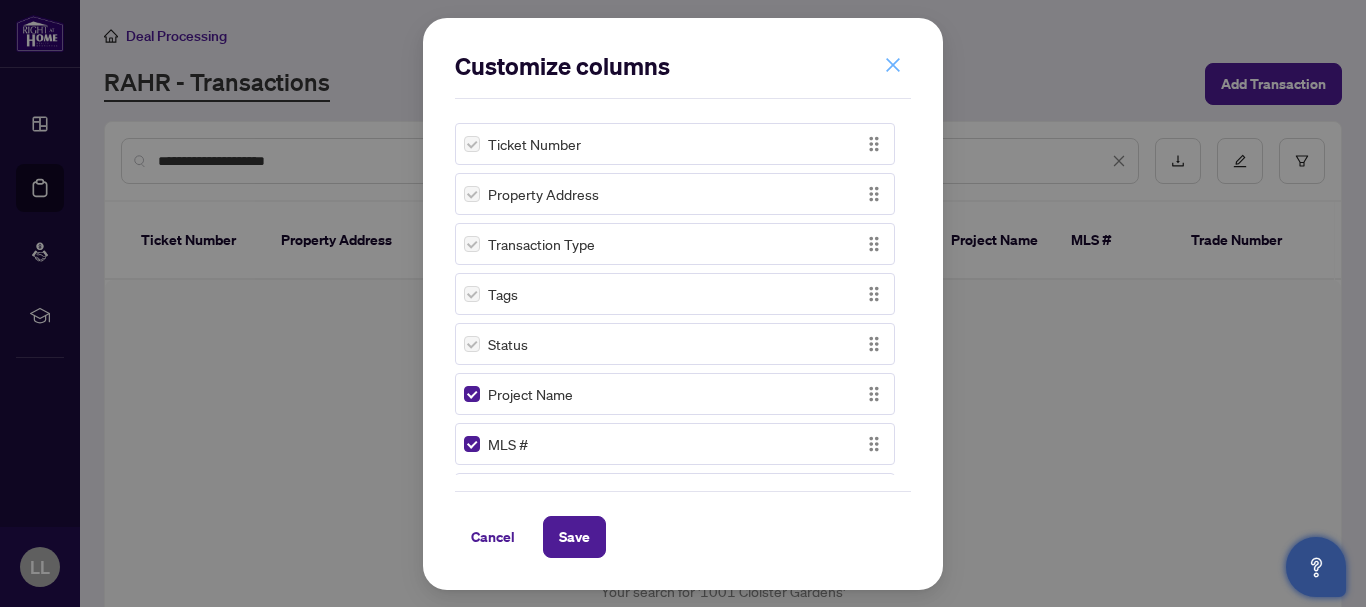 click 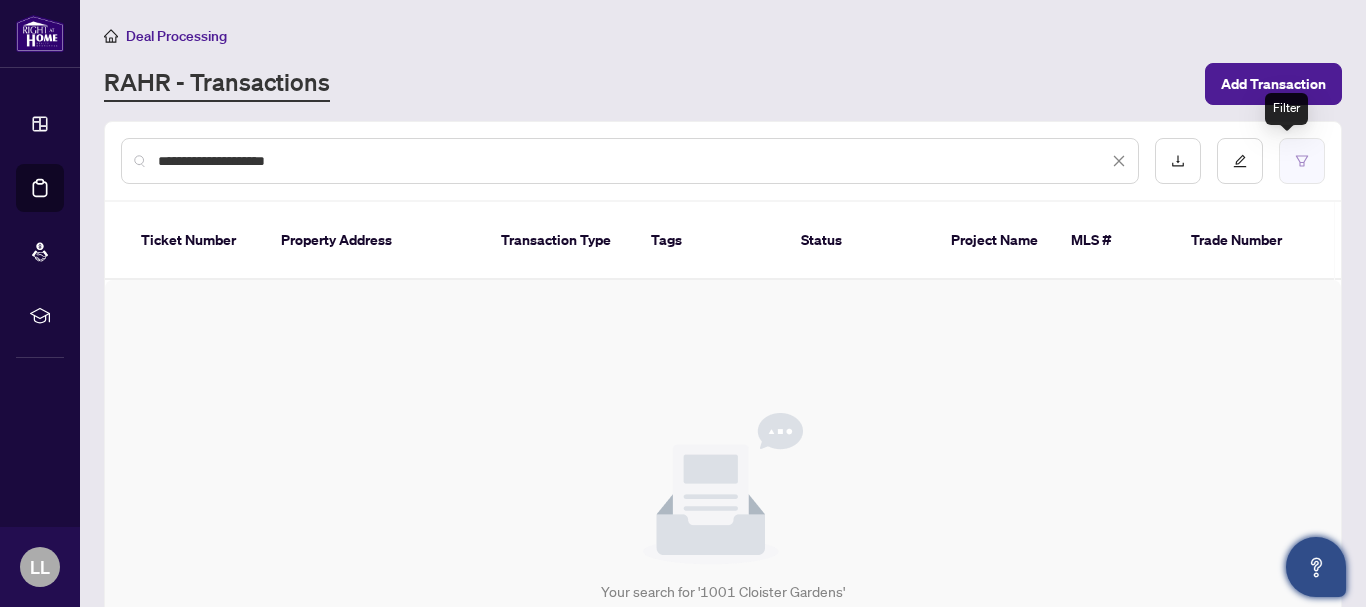 click 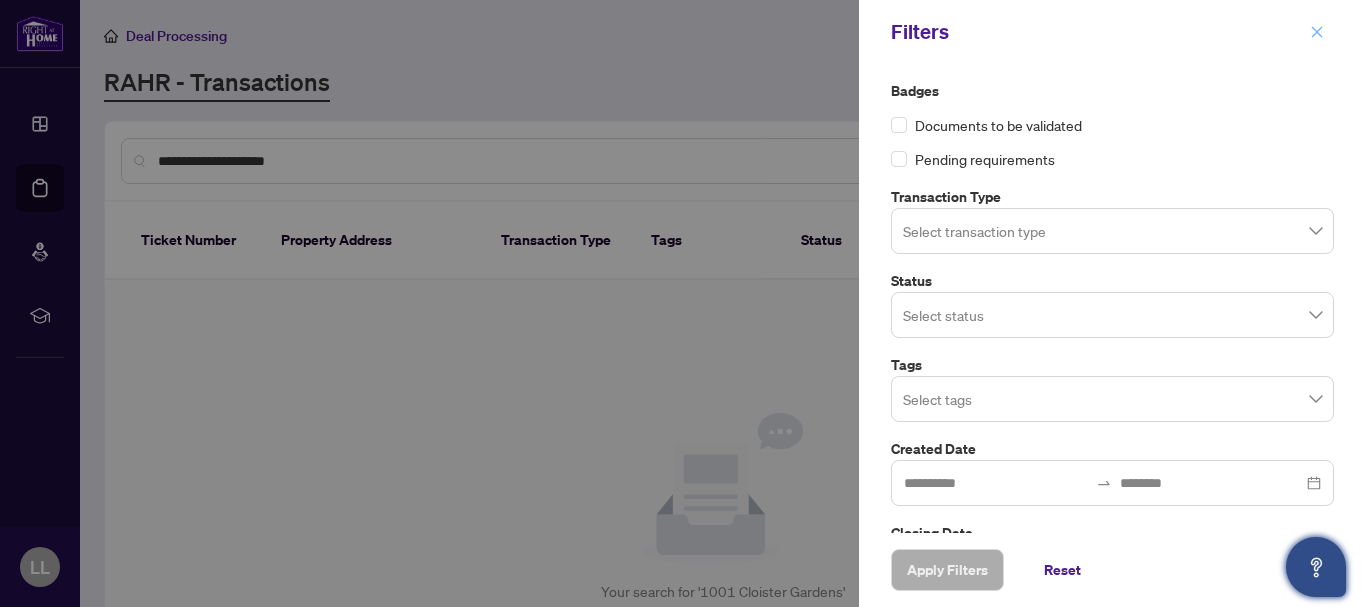 click 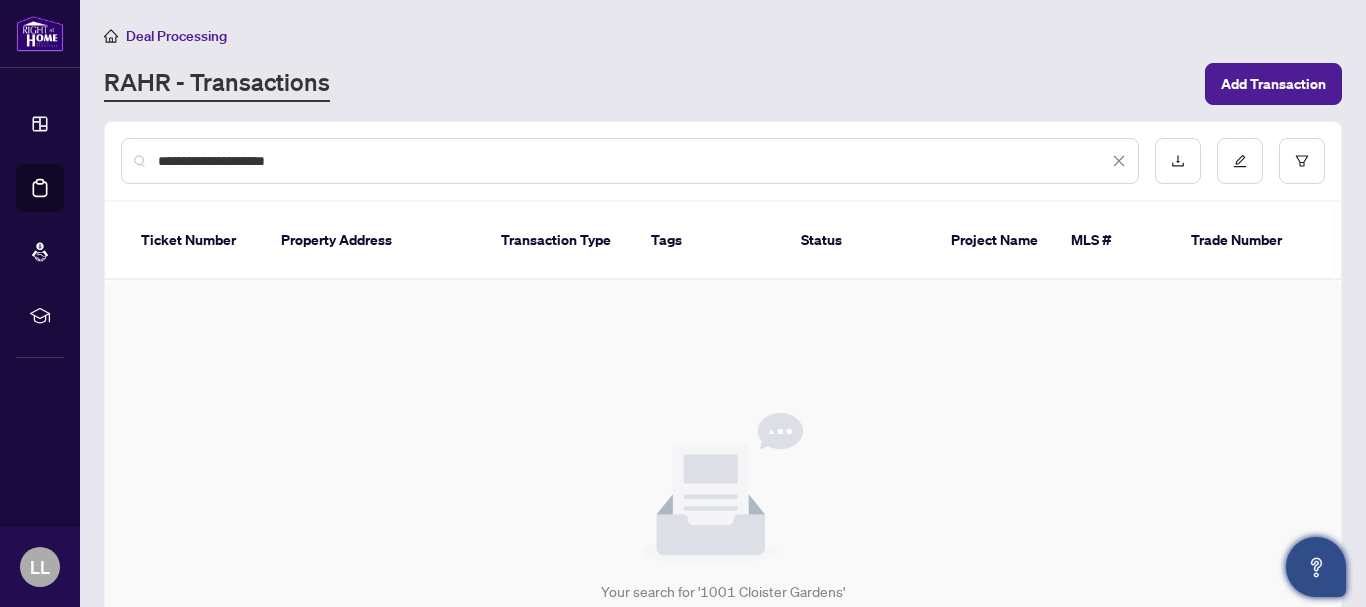 click 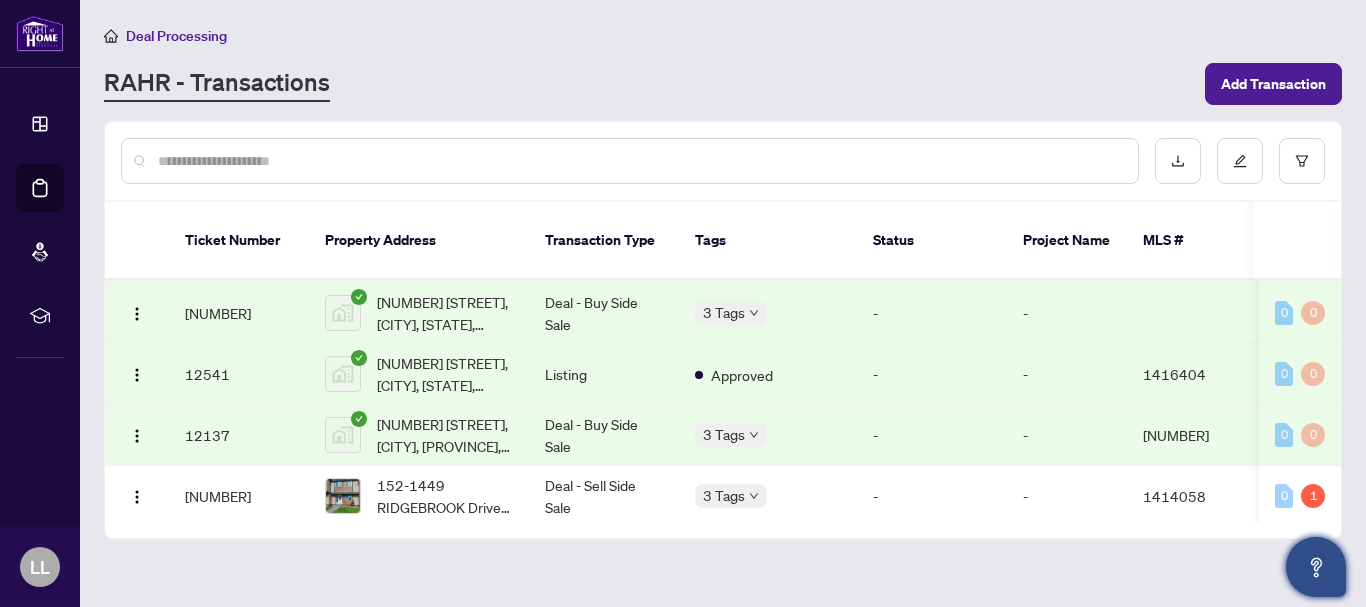 scroll, scrollTop: 3281, scrollLeft: 0, axis: vertical 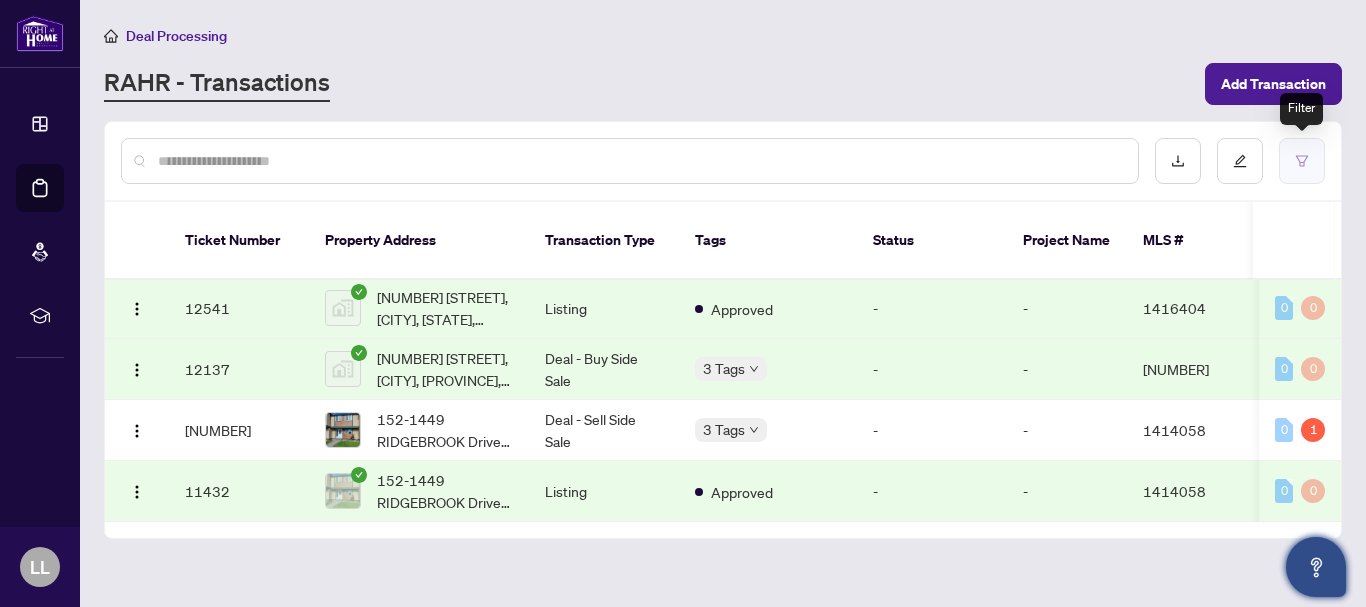 click 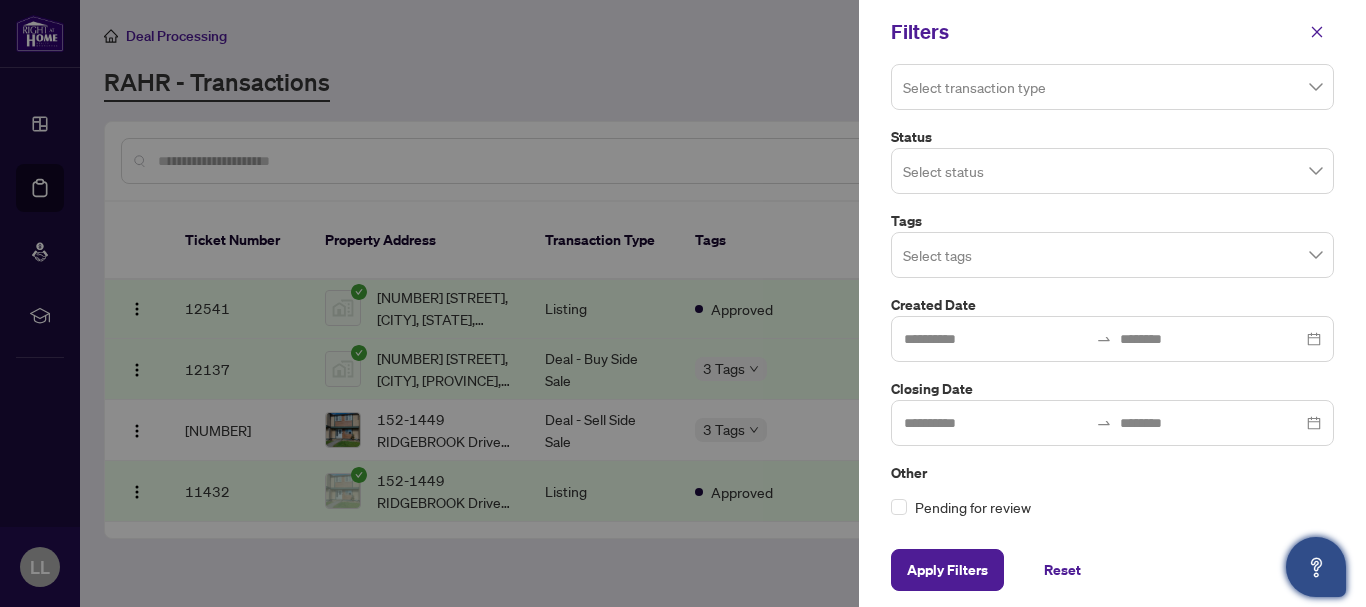 scroll, scrollTop: 145, scrollLeft: 0, axis: vertical 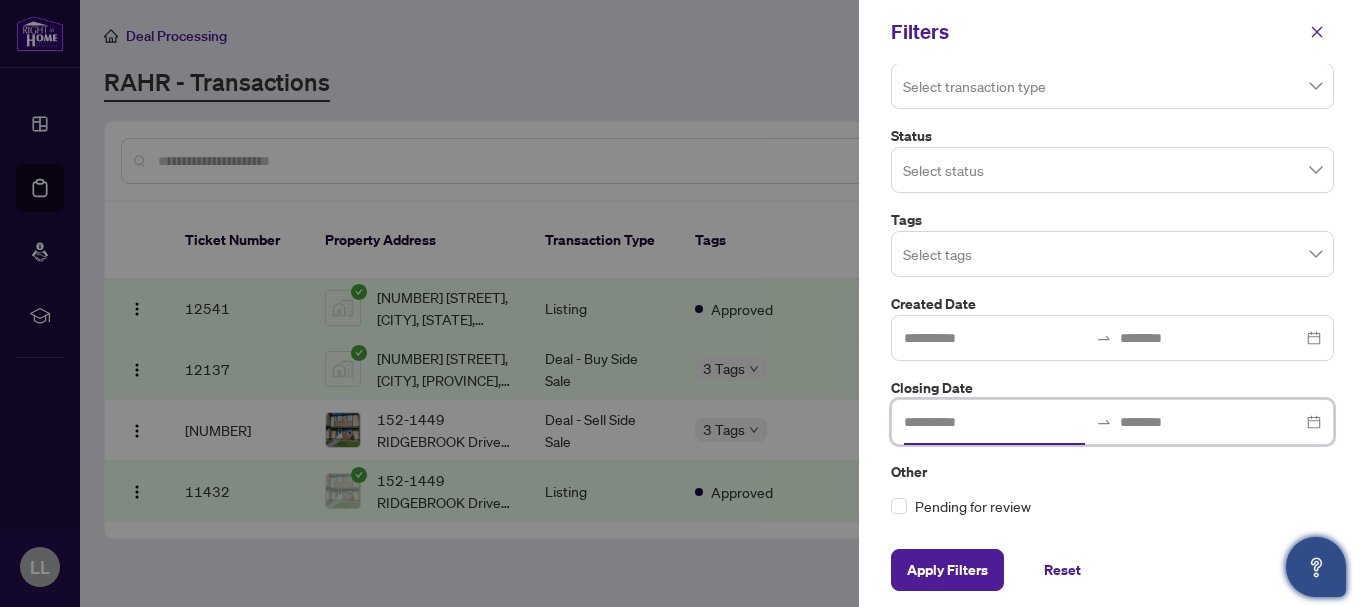 click at bounding box center [996, 422] 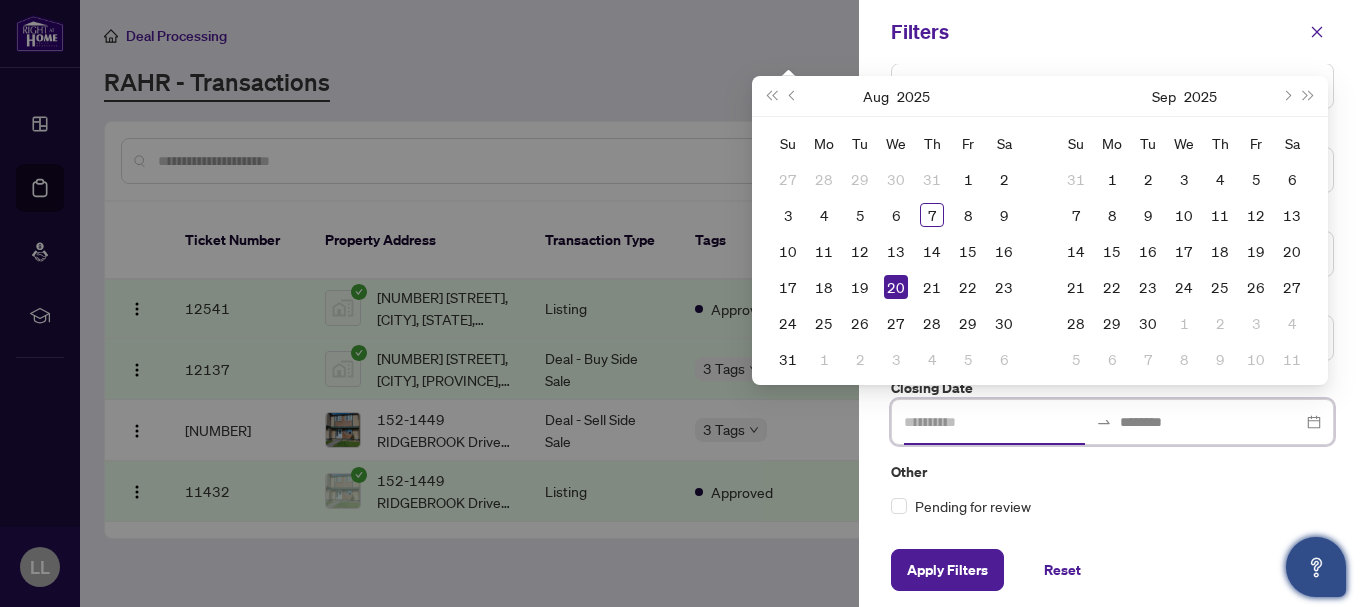 type on "**********" 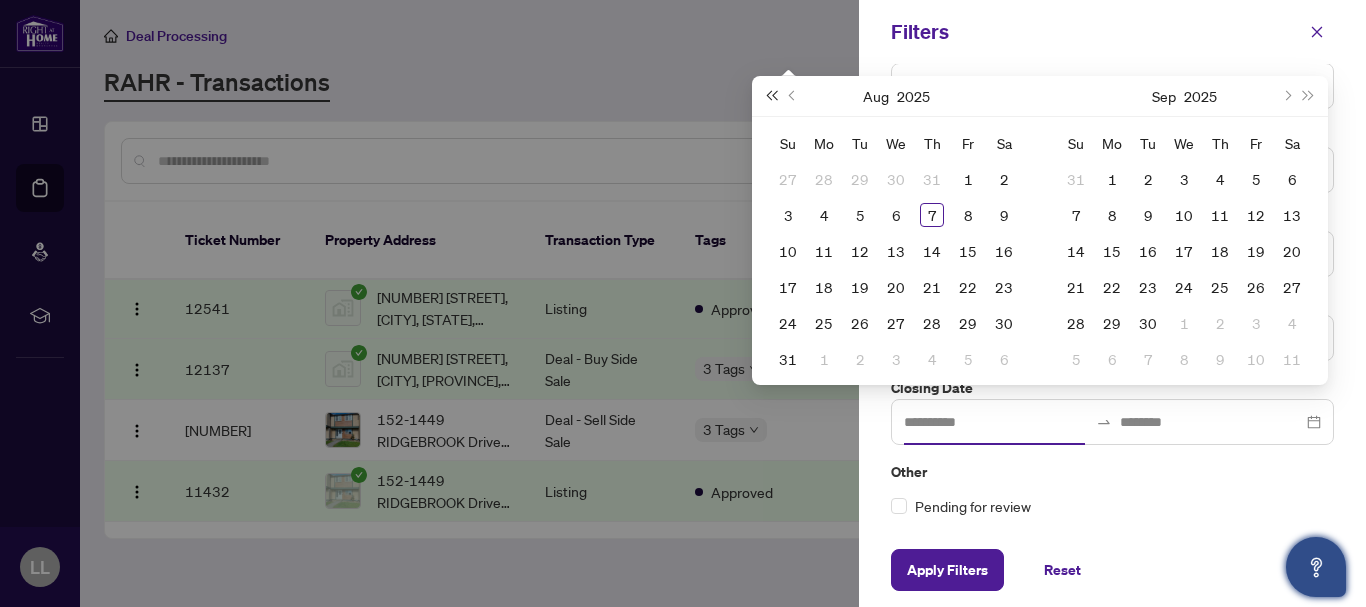 click at bounding box center [771, 96] 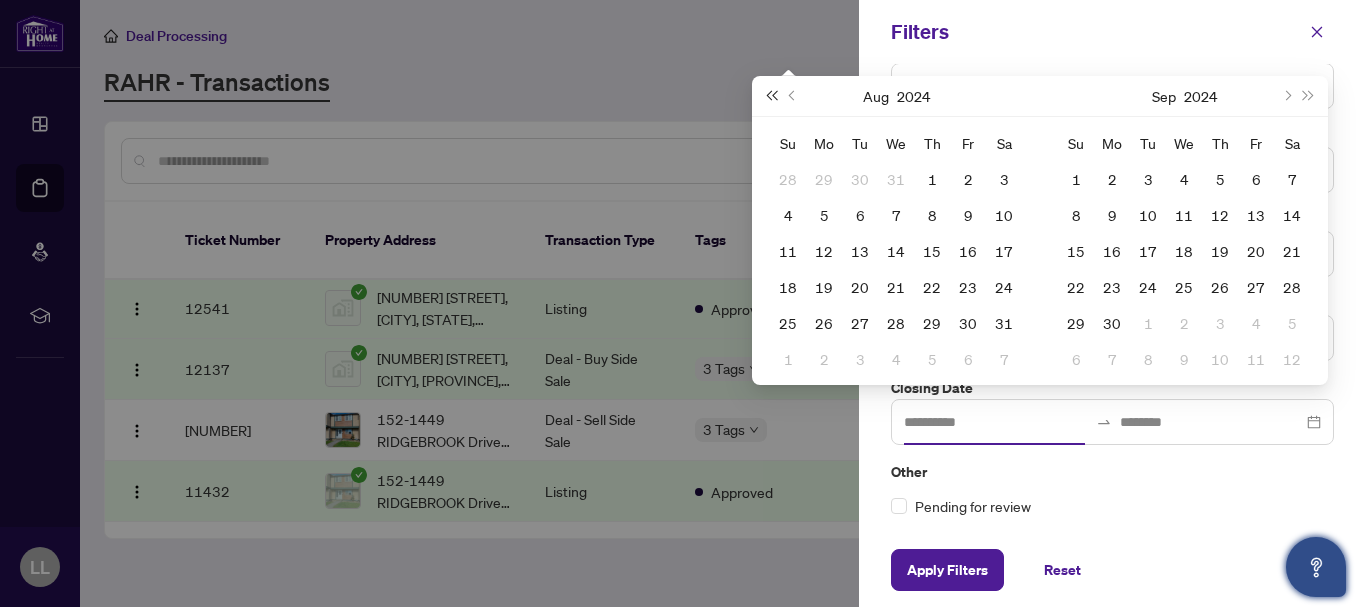 click at bounding box center [771, 96] 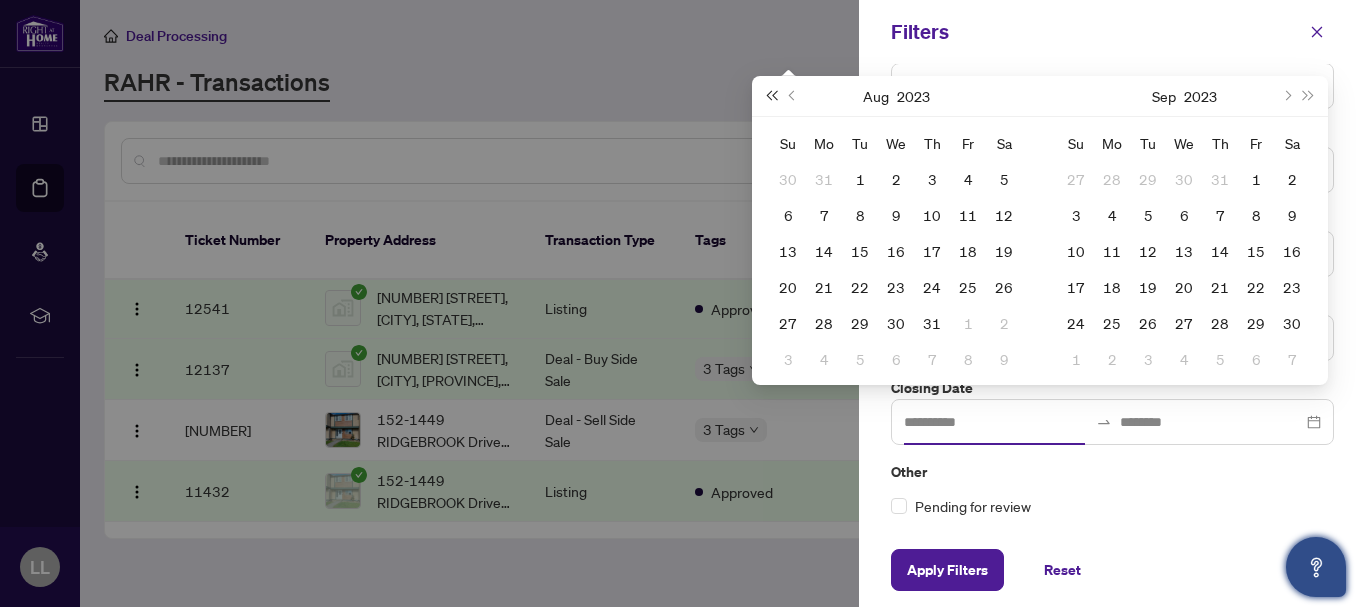 click at bounding box center [771, 96] 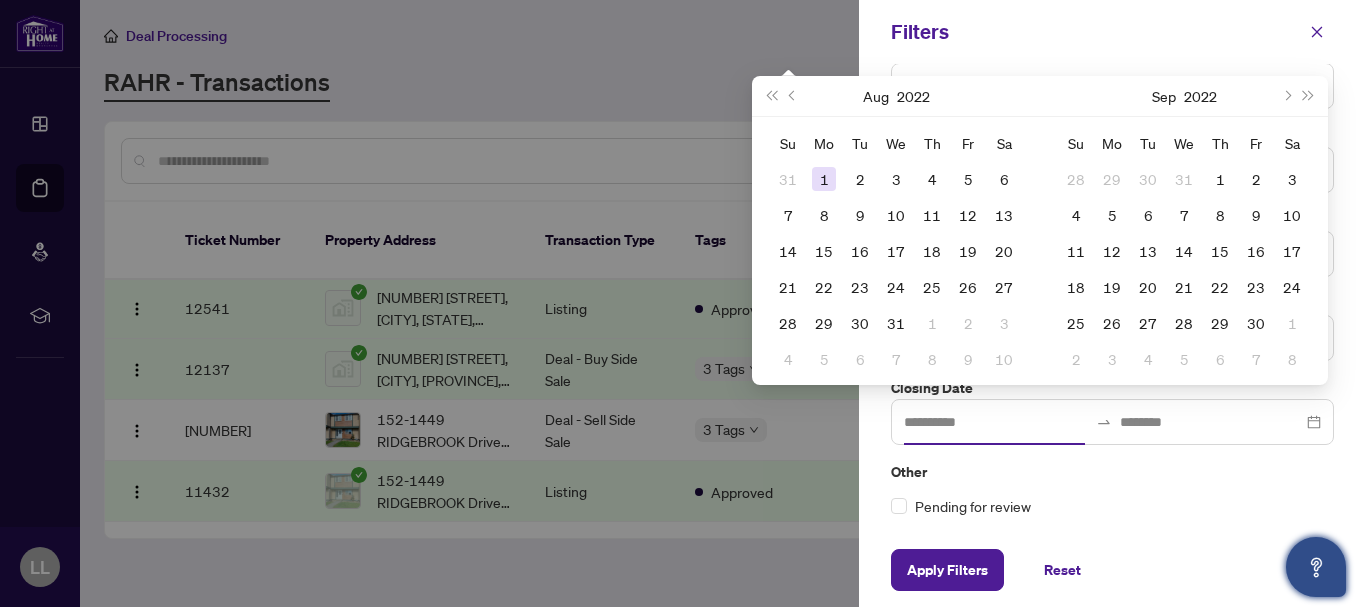 type on "**********" 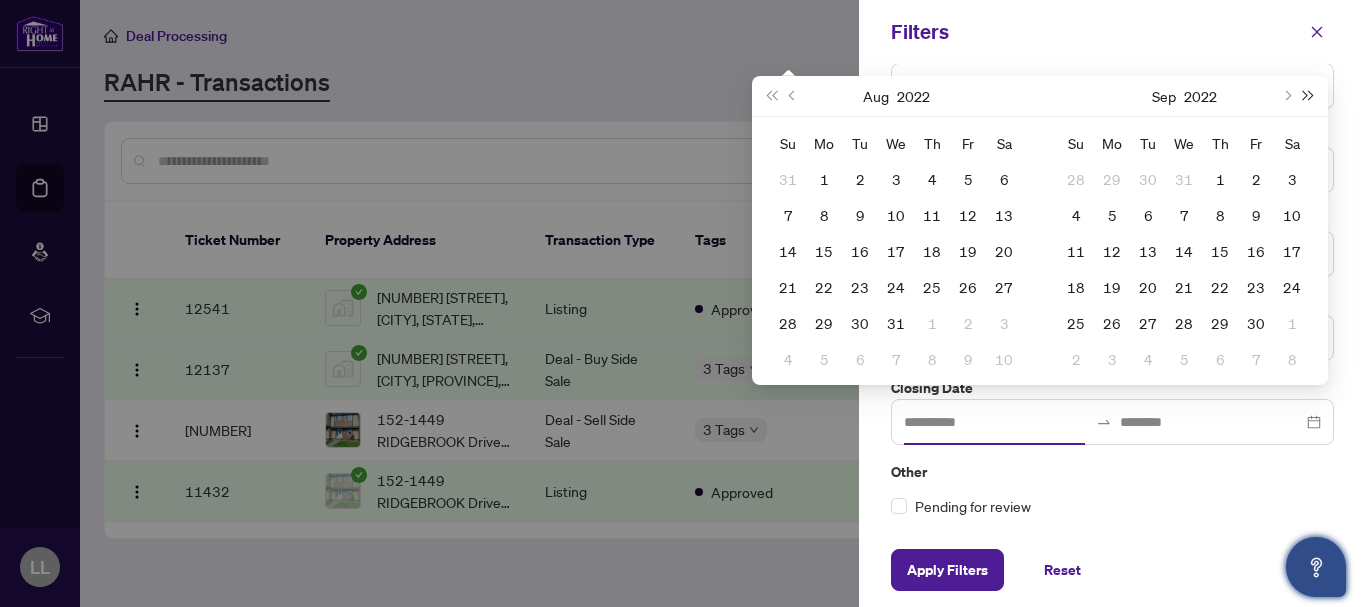 click at bounding box center (1309, 96) 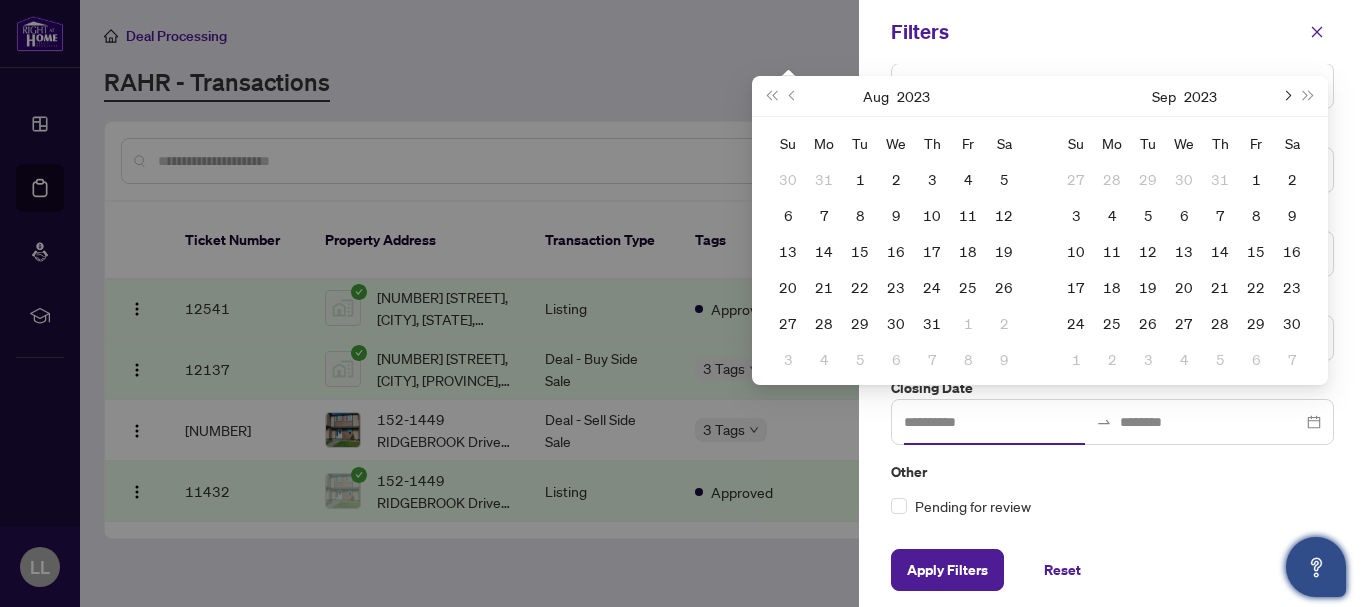 click at bounding box center (1286, 96) 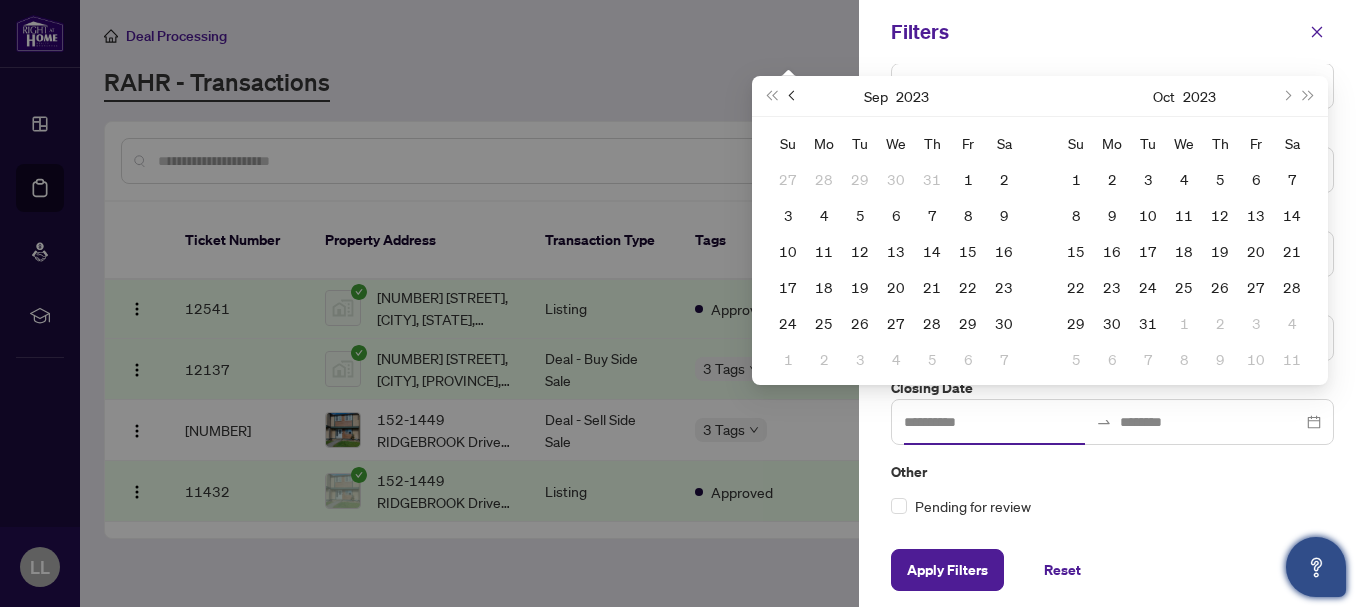 click at bounding box center [793, 96] 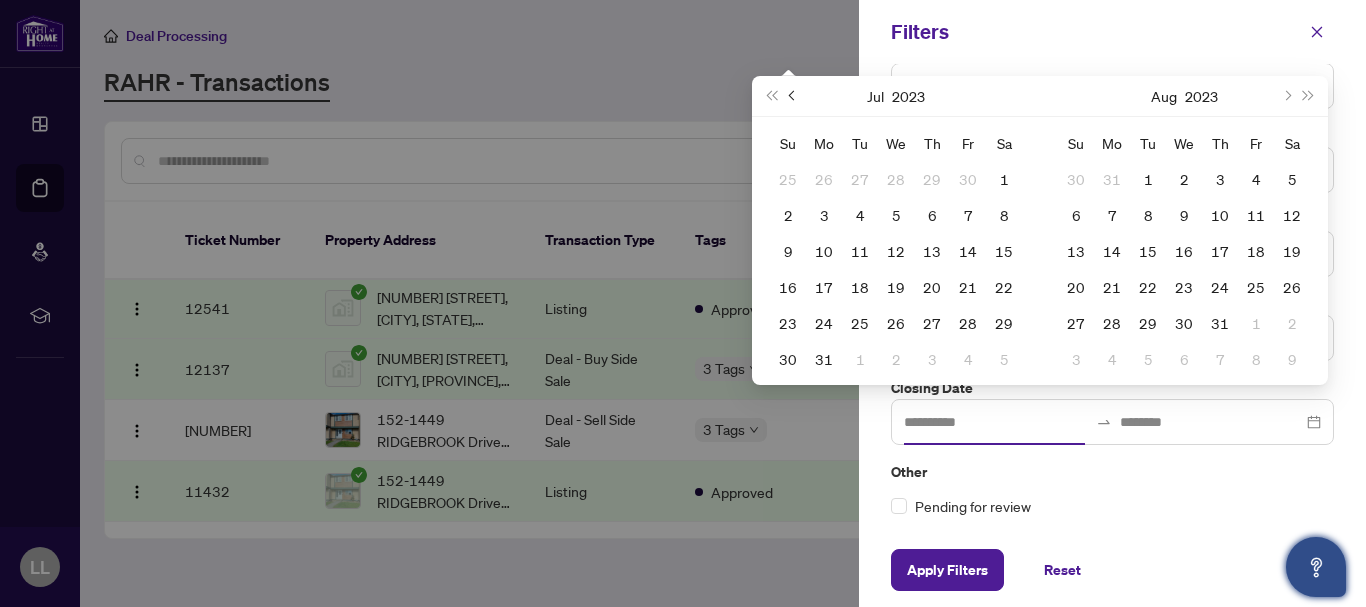 click at bounding box center (793, 96) 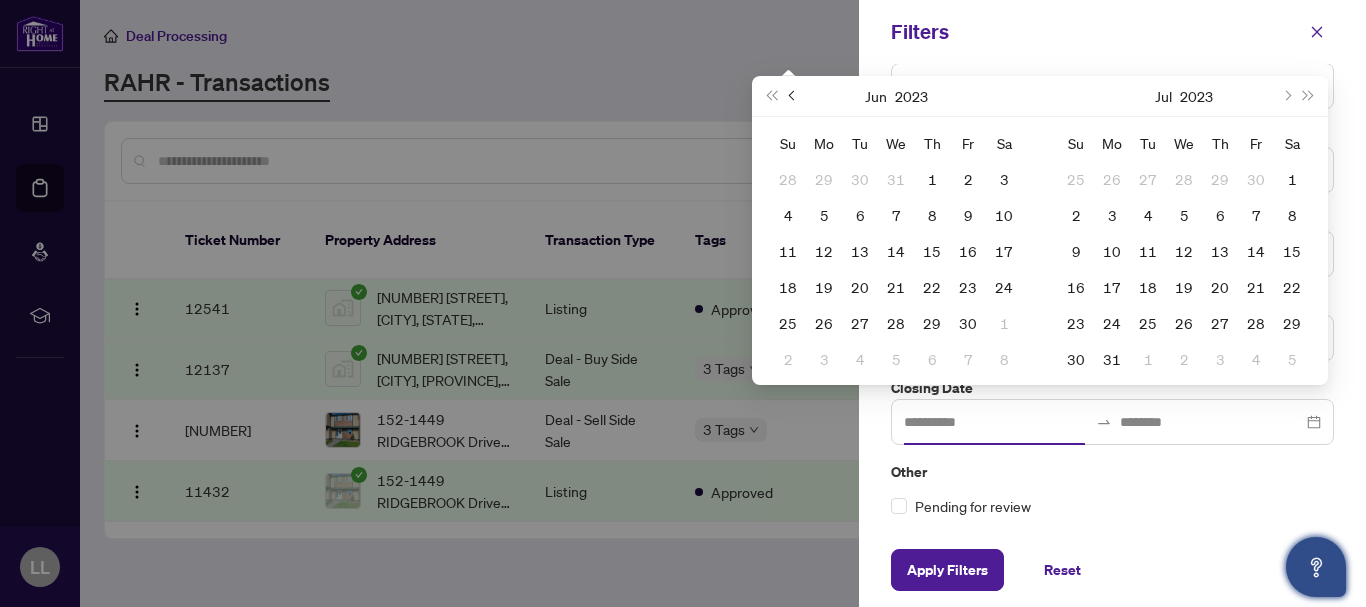 click at bounding box center (793, 96) 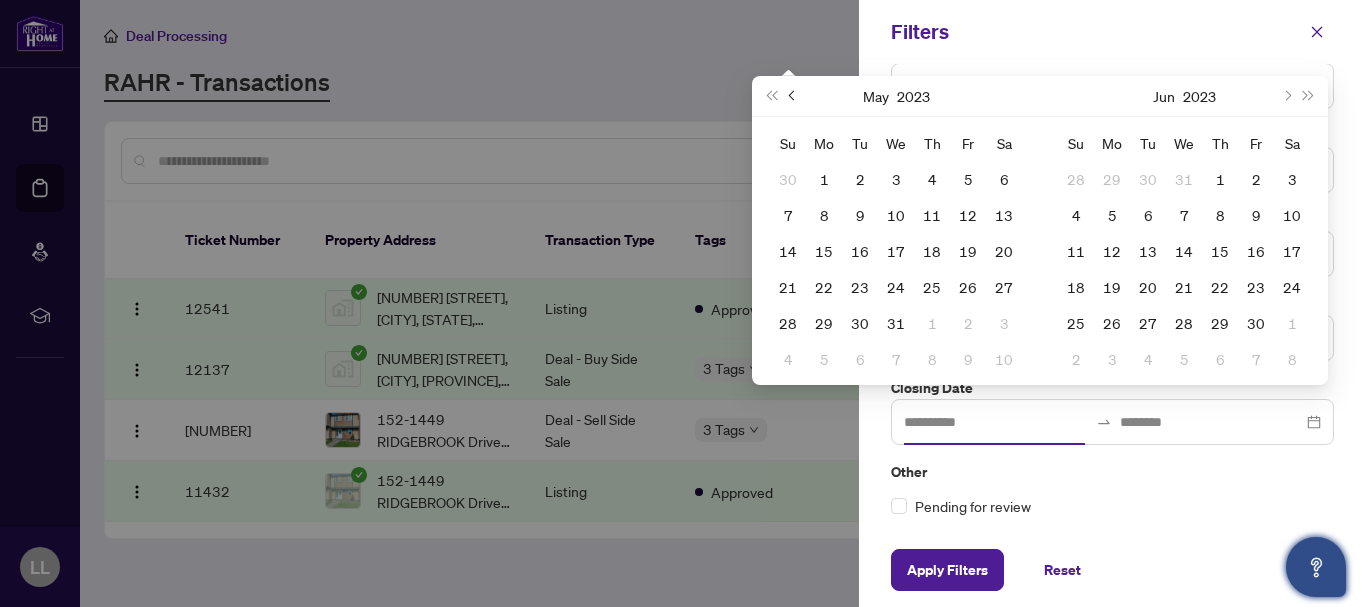 click at bounding box center (793, 96) 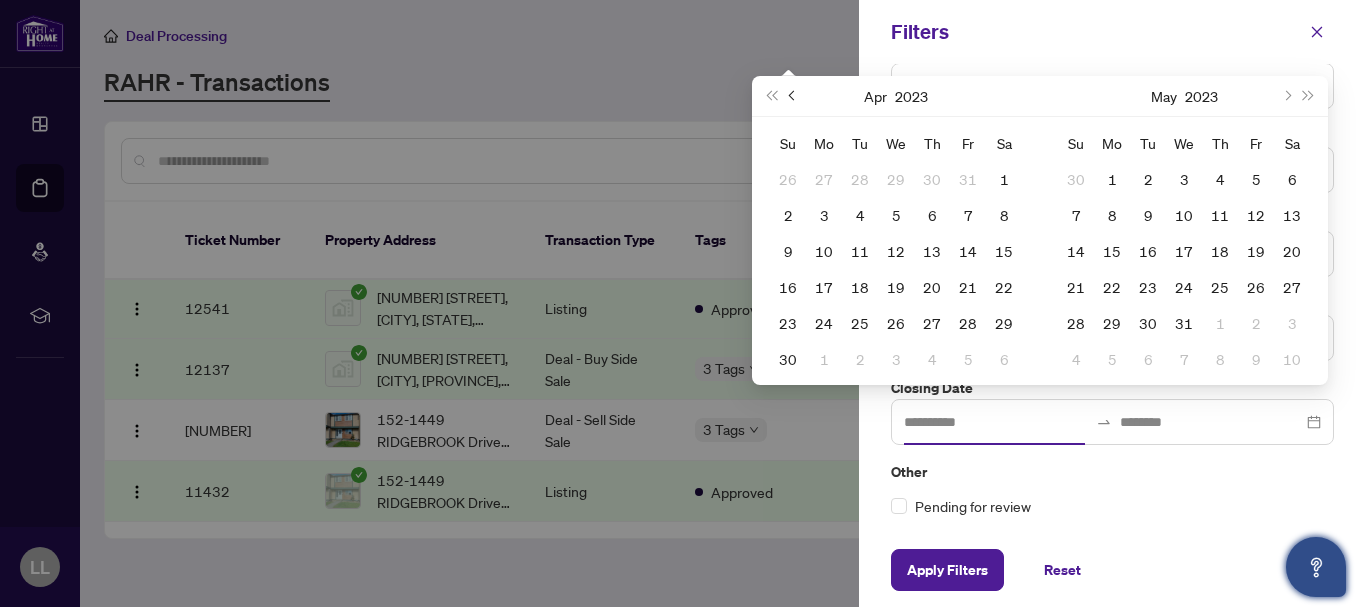 click at bounding box center (793, 96) 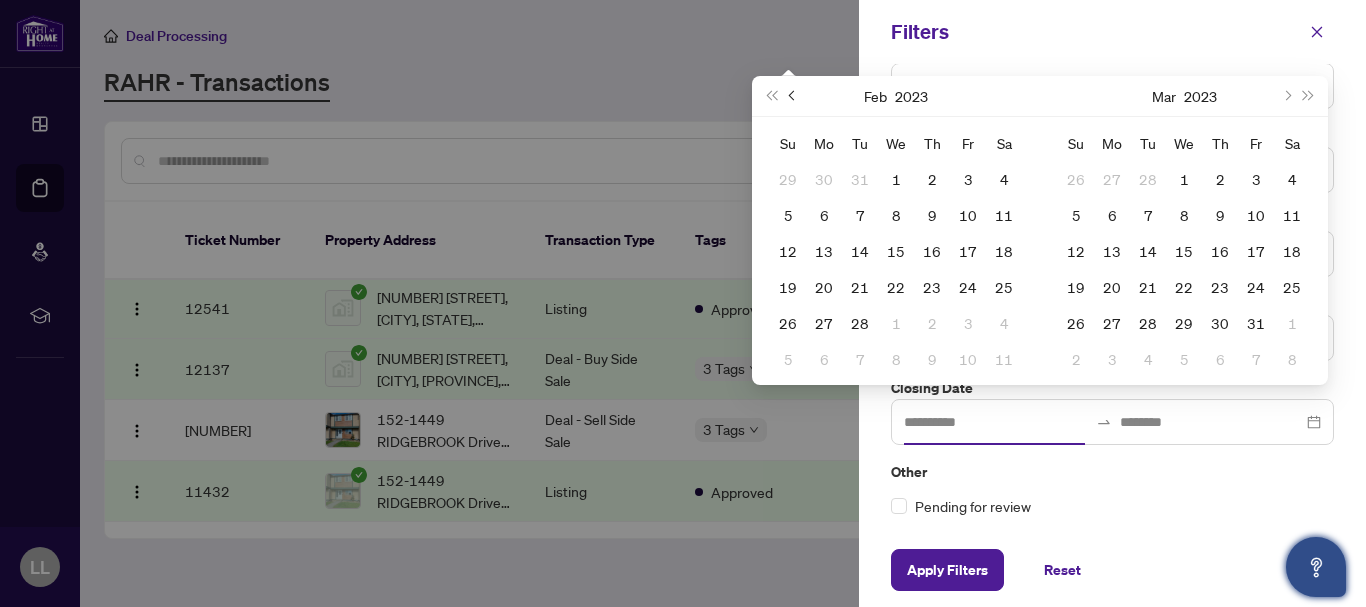 click at bounding box center (793, 96) 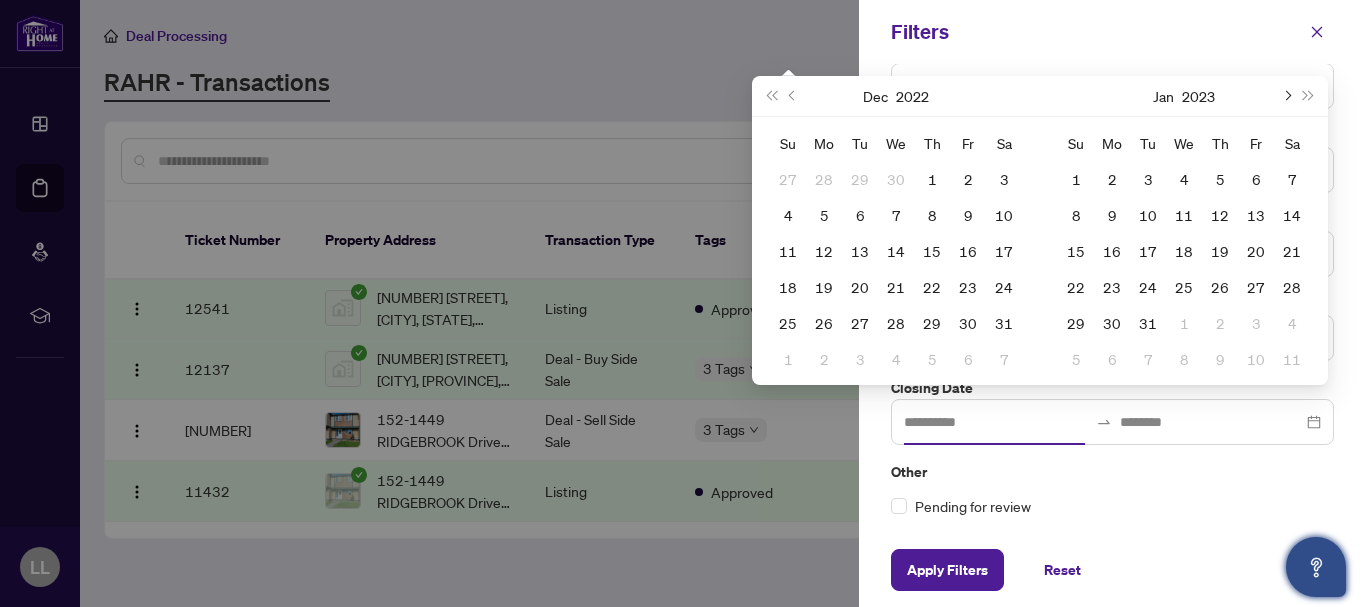 click at bounding box center (1286, 96) 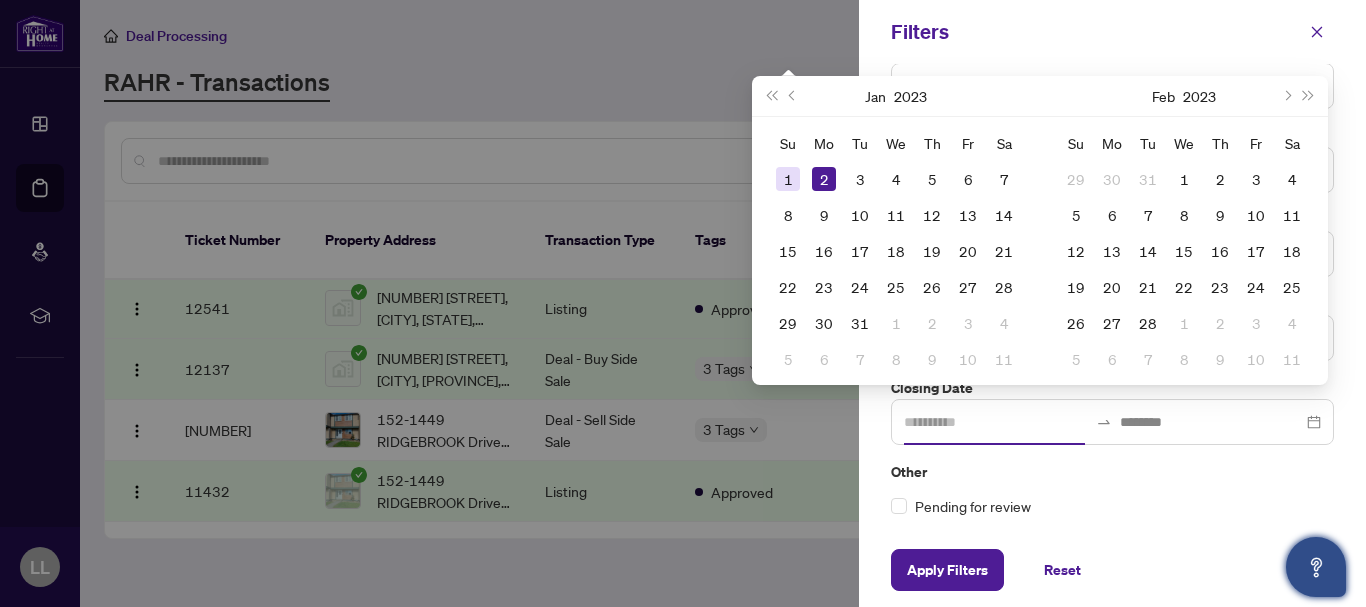 type on "**********" 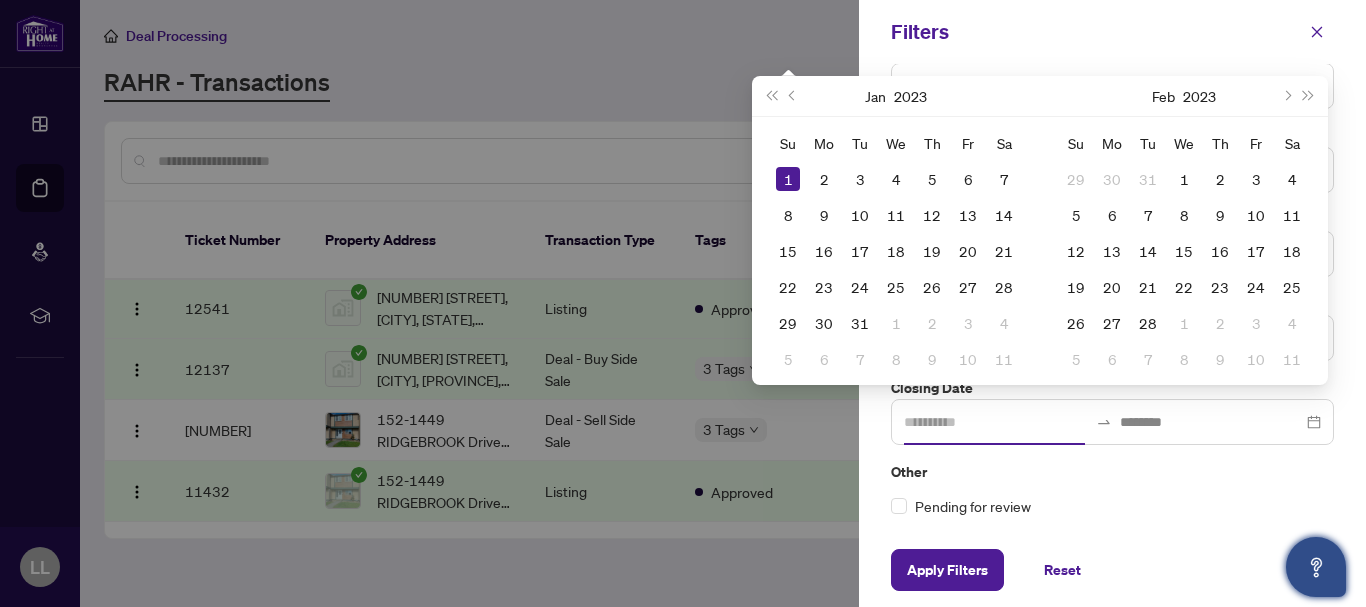 click on "1" at bounding box center [788, 179] 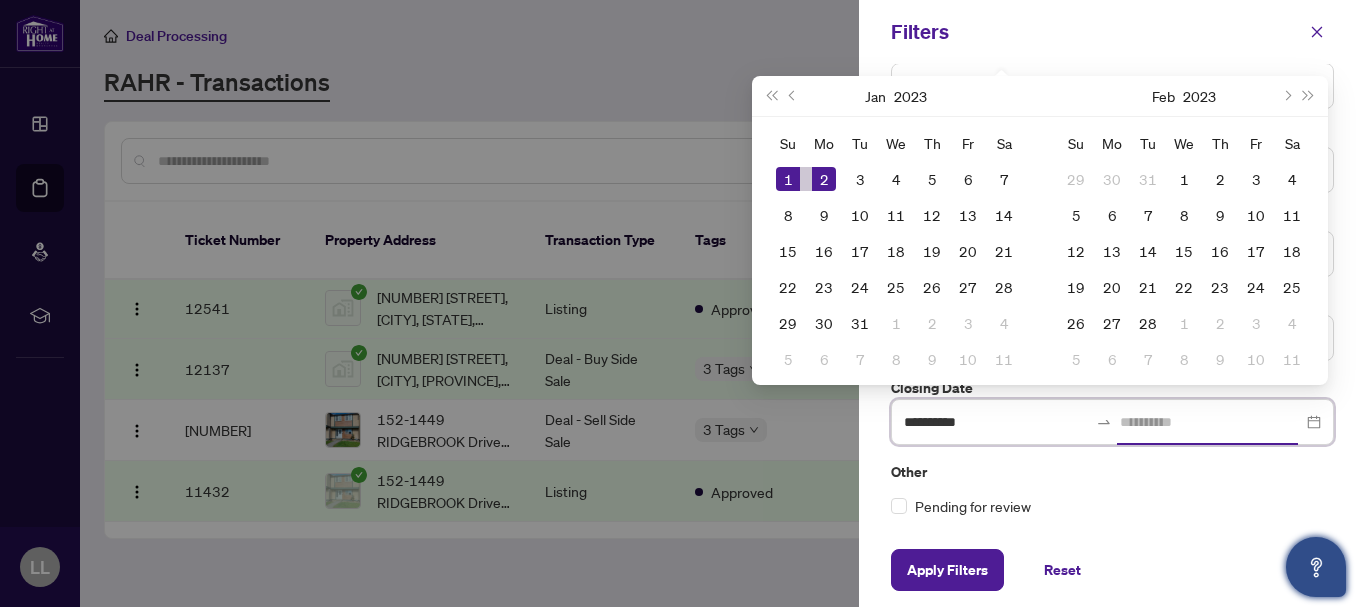 type on "**********" 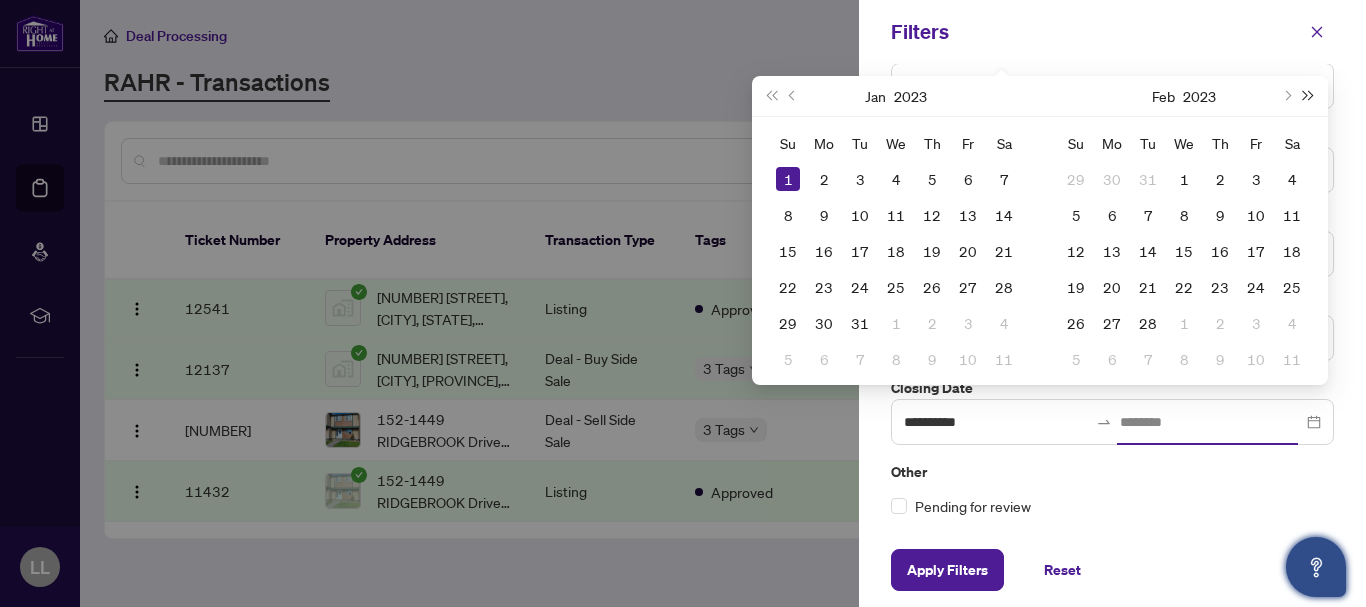 click at bounding box center [1309, 96] 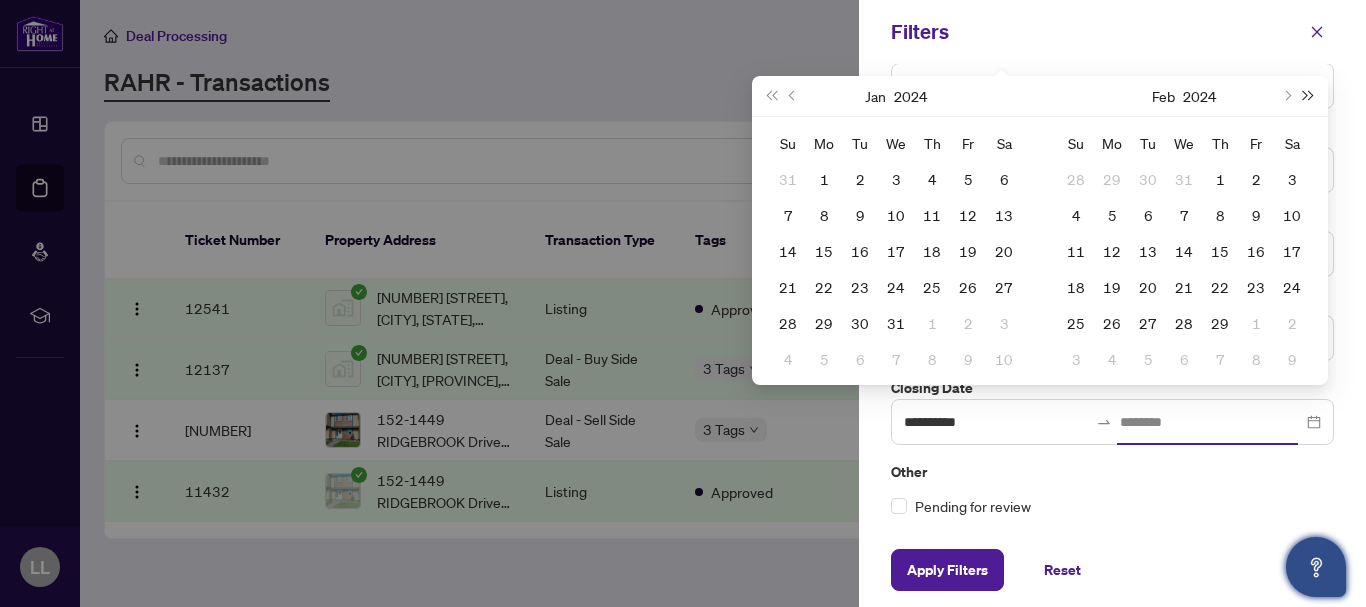 click at bounding box center (1309, 96) 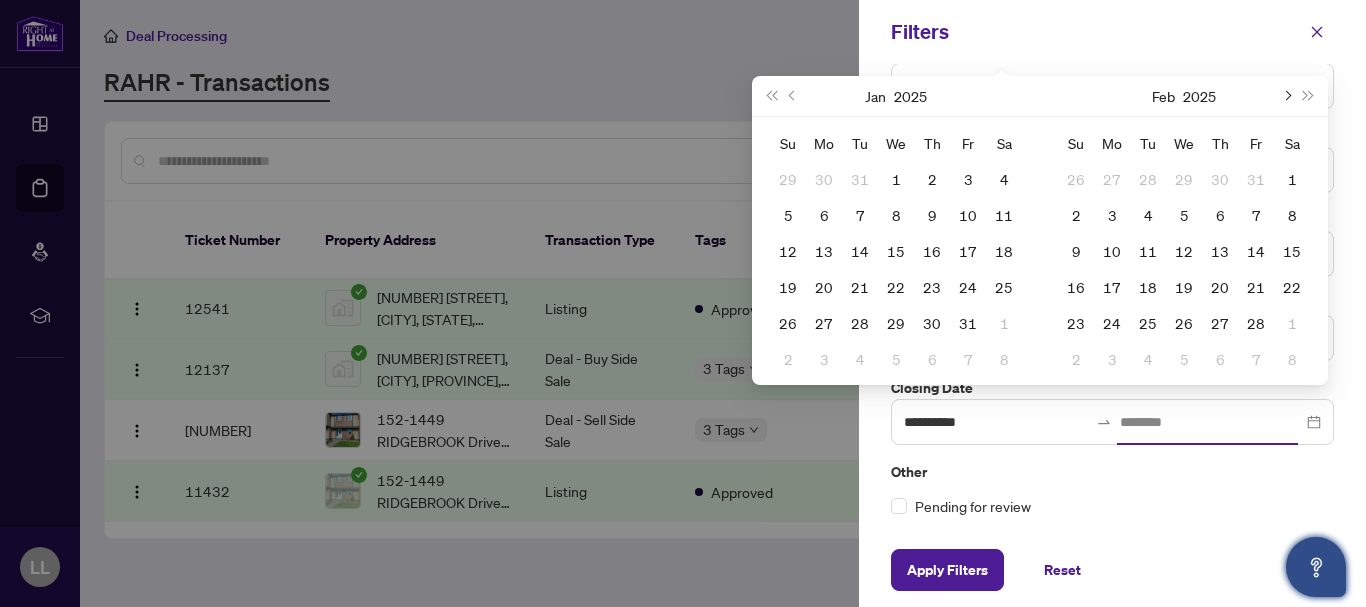 click at bounding box center [1286, 96] 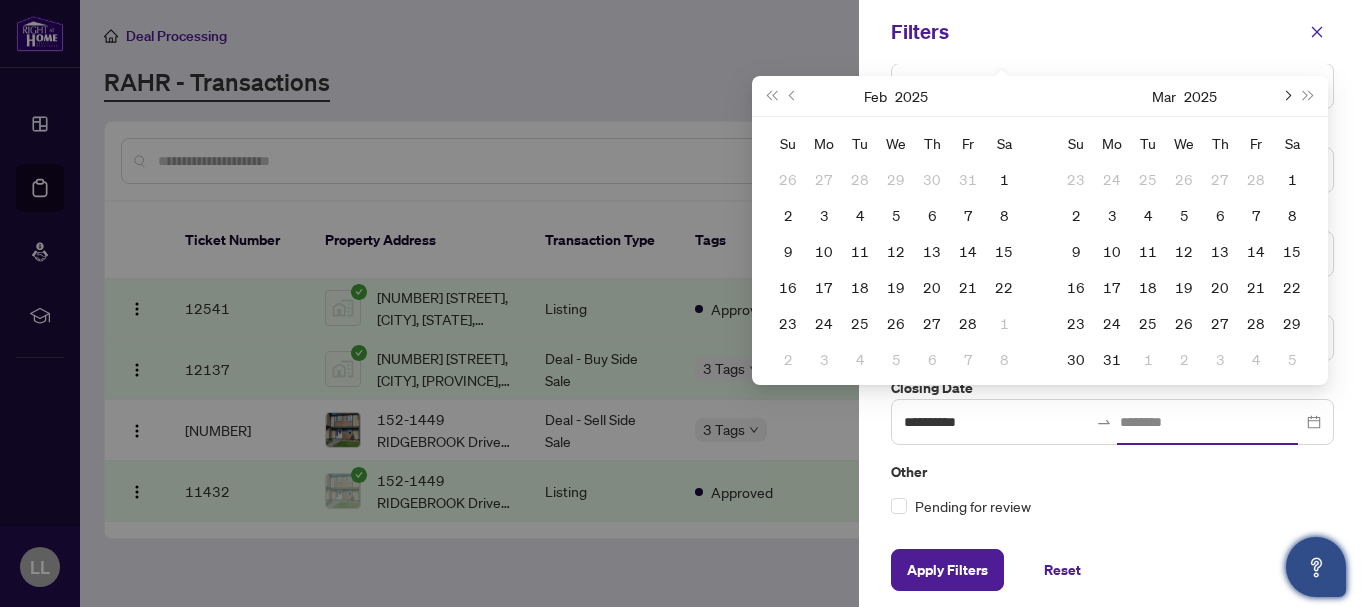 click at bounding box center [1286, 96] 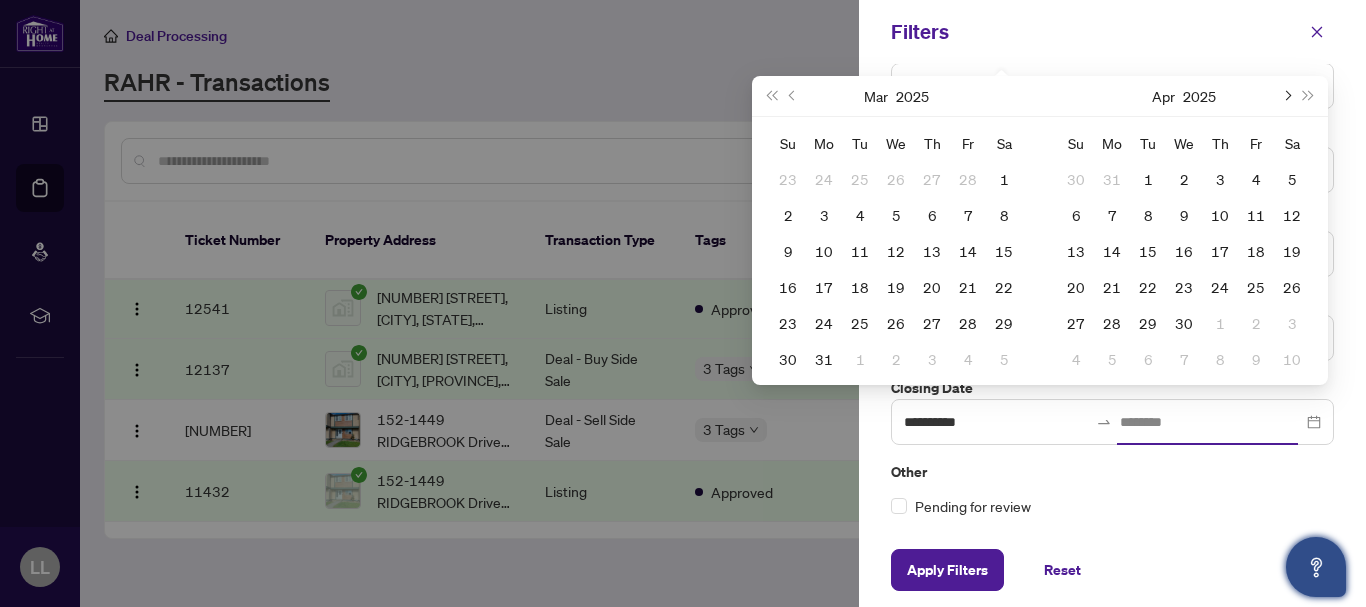 click at bounding box center (1286, 96) 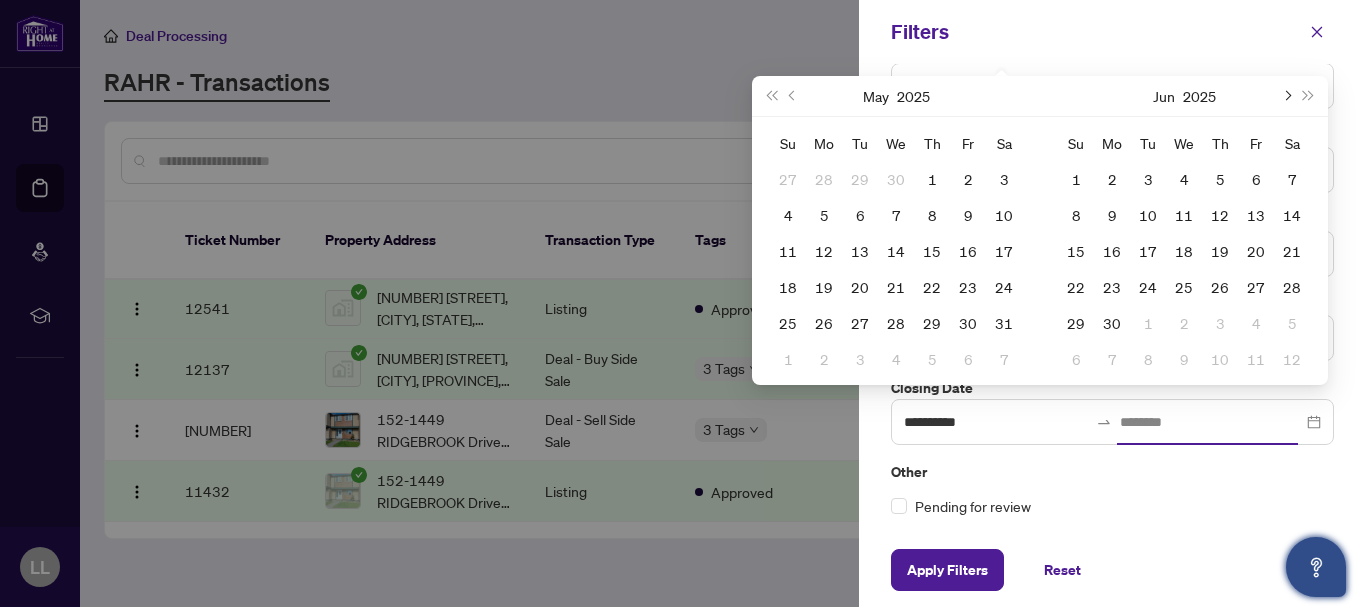 click at bounding box center [1286, 96] 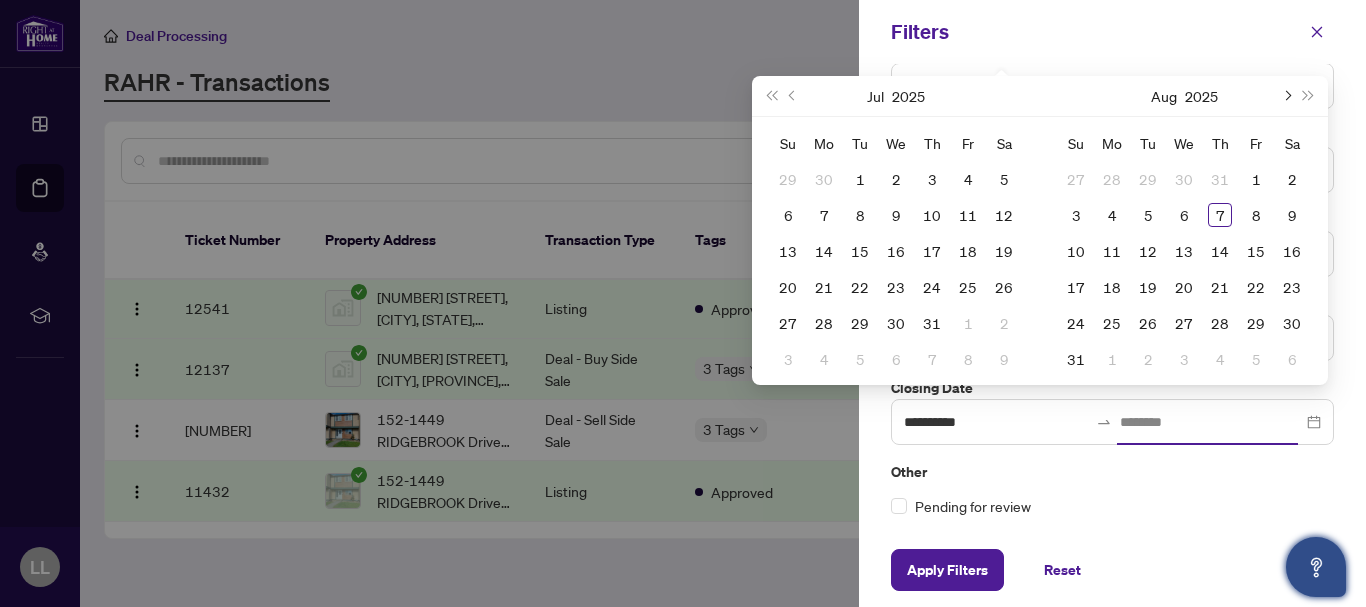 click at bounding box center (1286, 96) 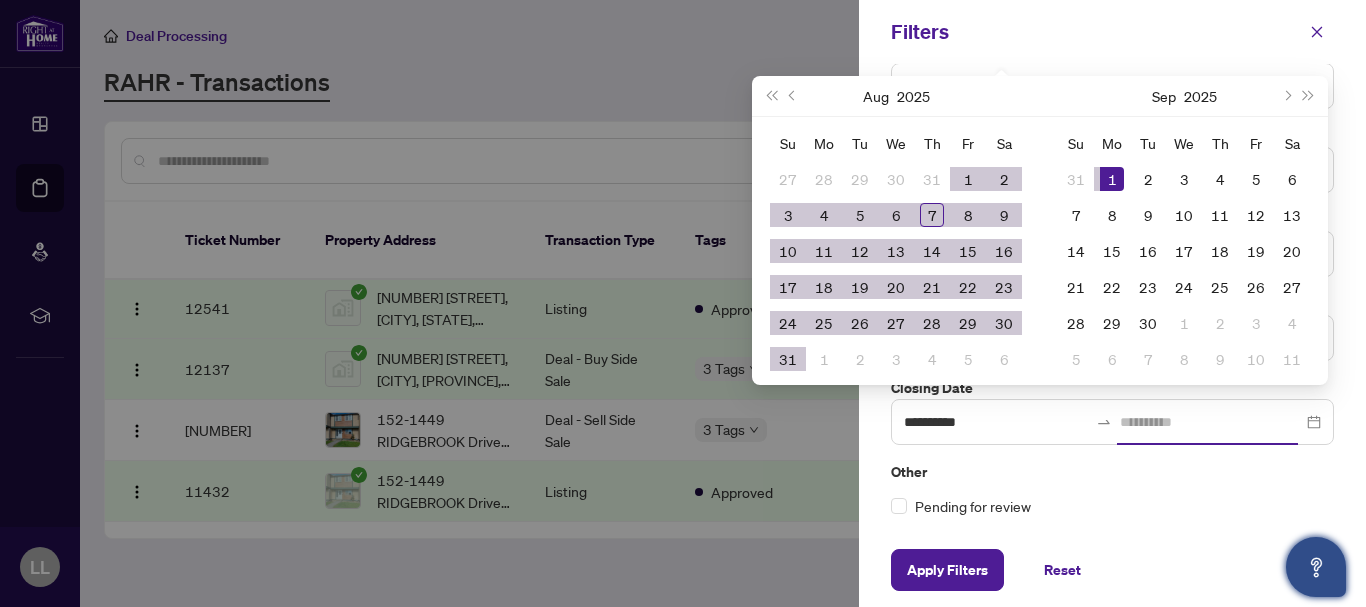 type on "**********" 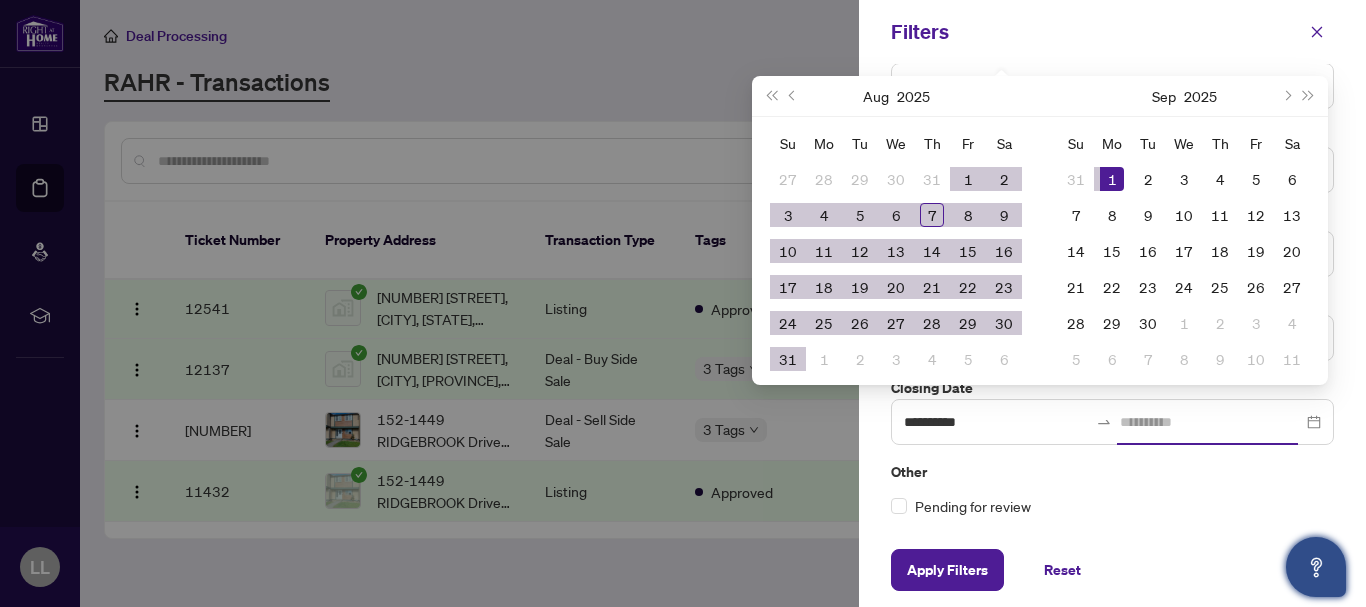 type on "**********" 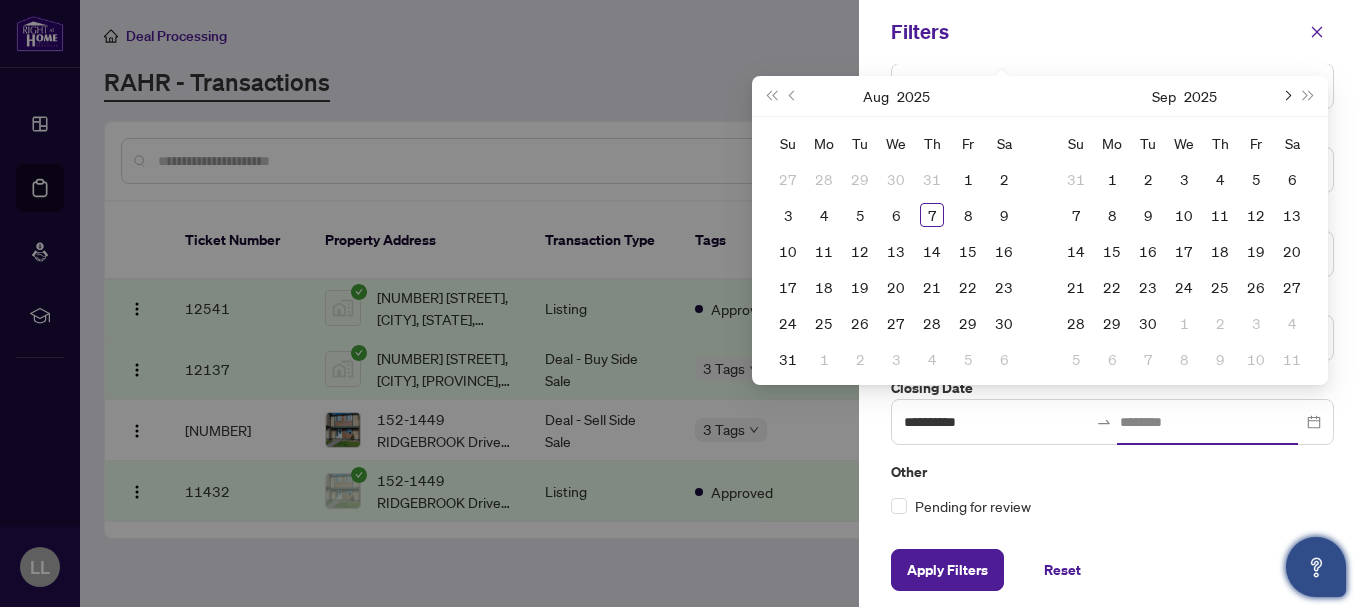 click at bounding box center (1286, 96) 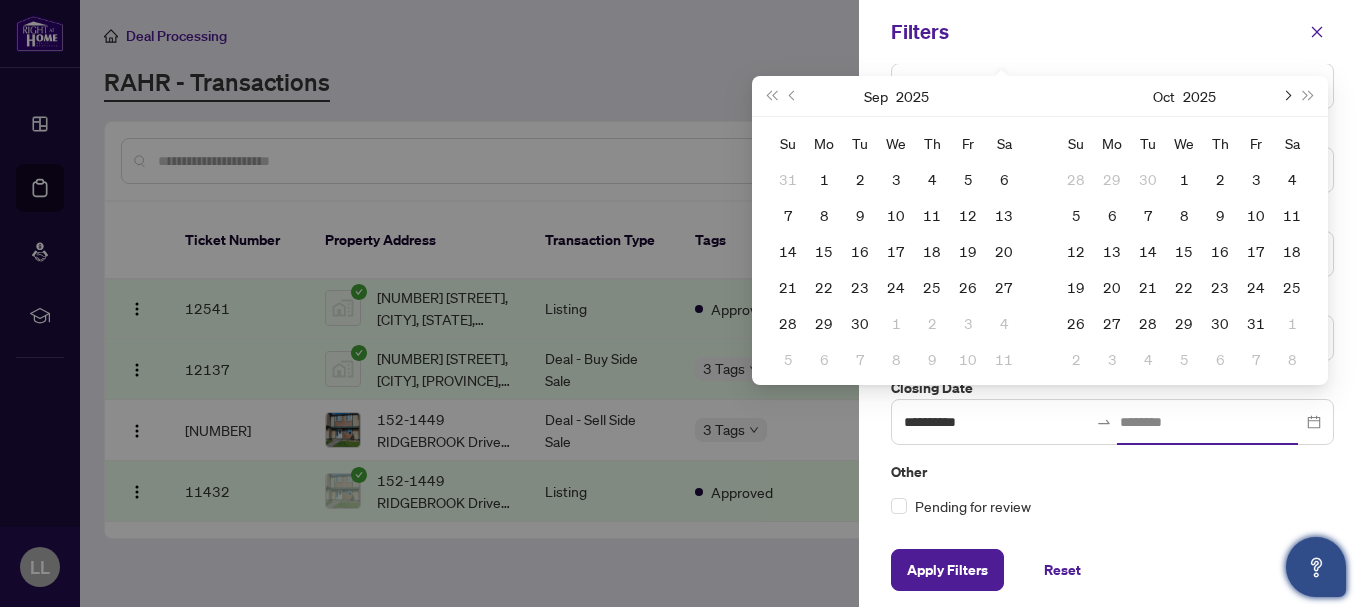 click at bounding box center (1286, 96) 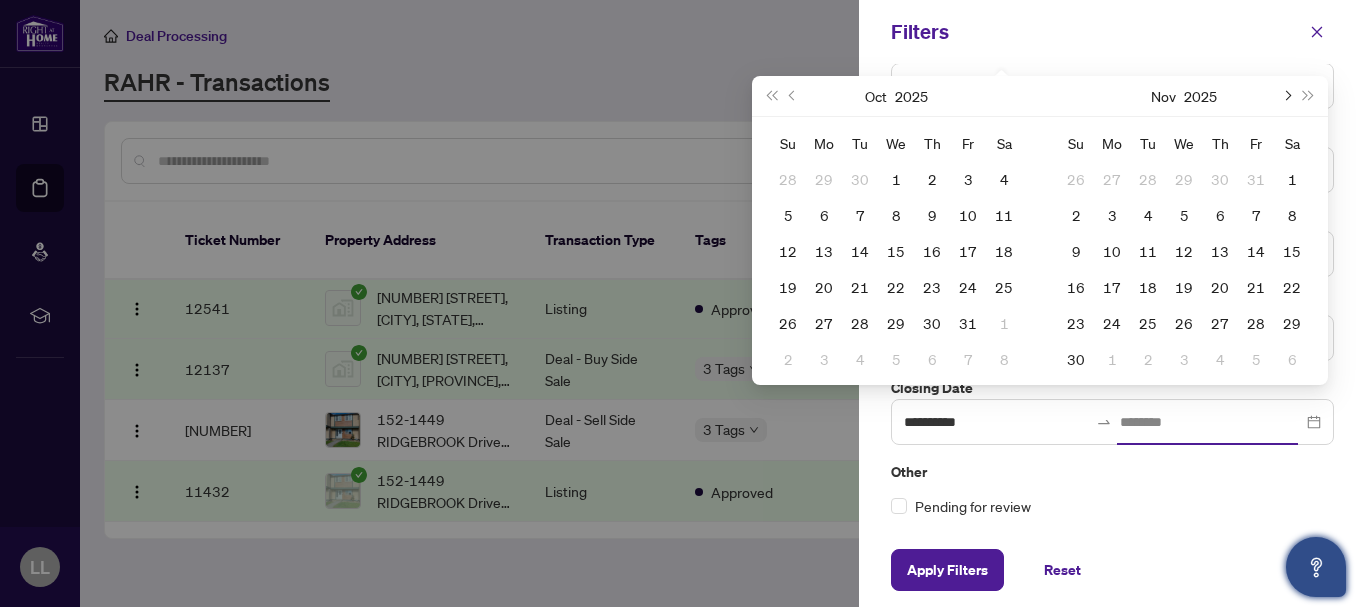 click at bounding box center [1286, 96] 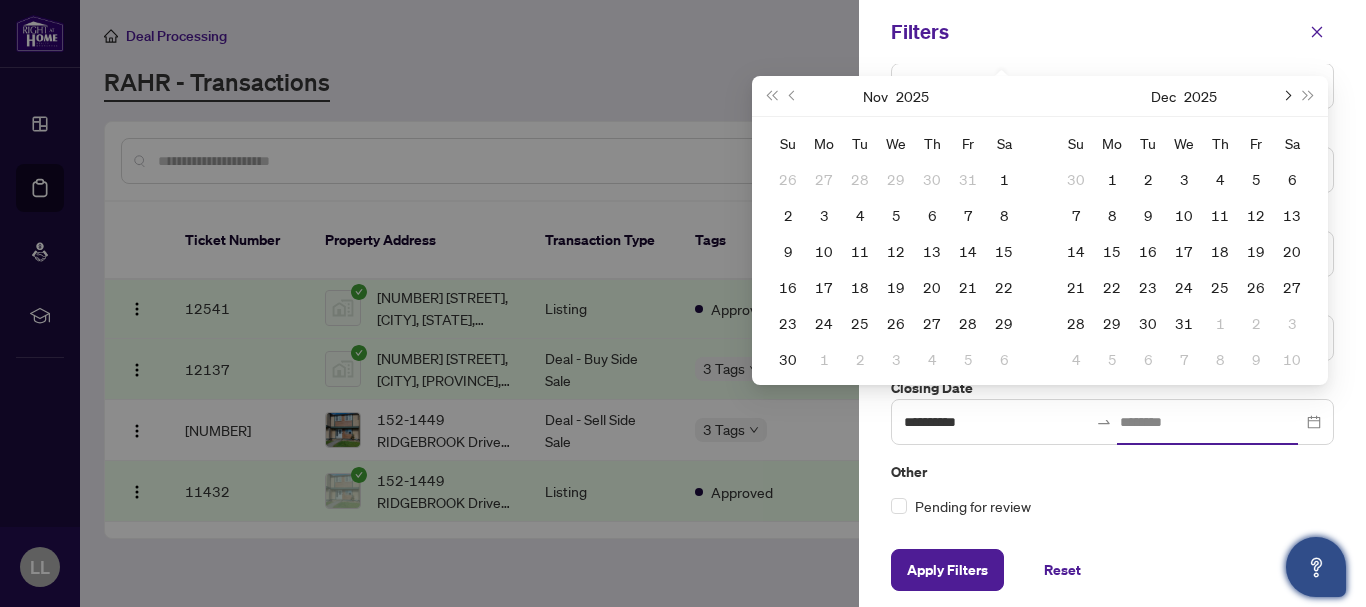 click at bounding box center [1286, 96] 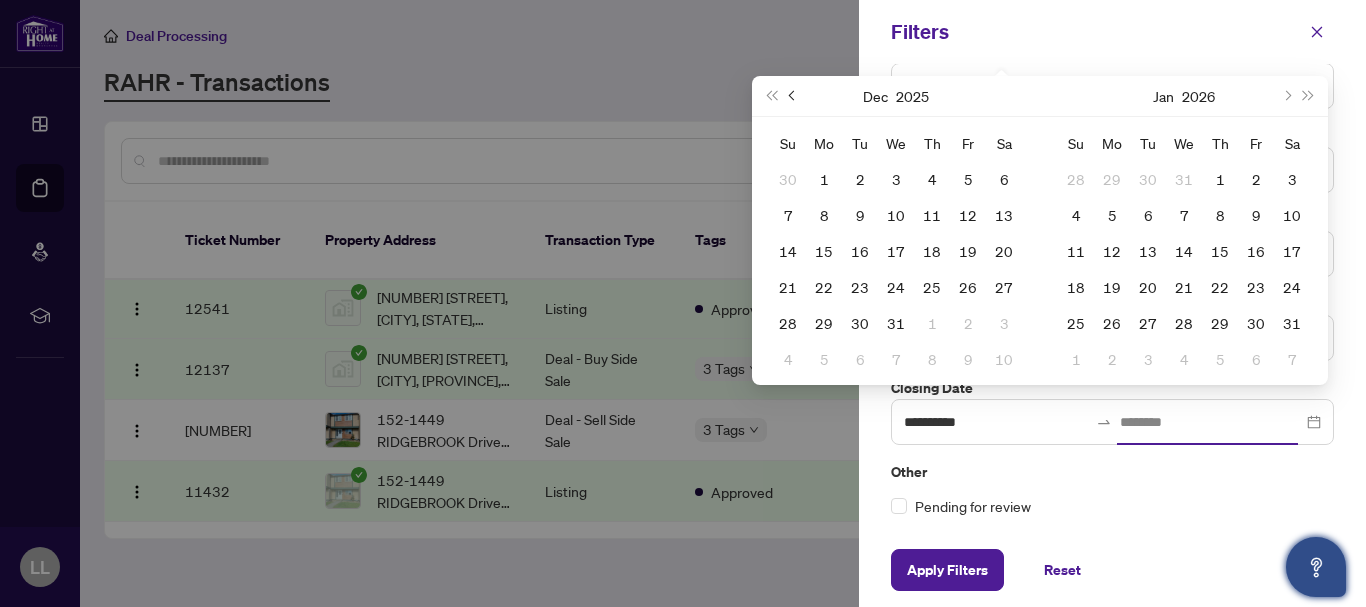 click at bounding box center (793, 96) 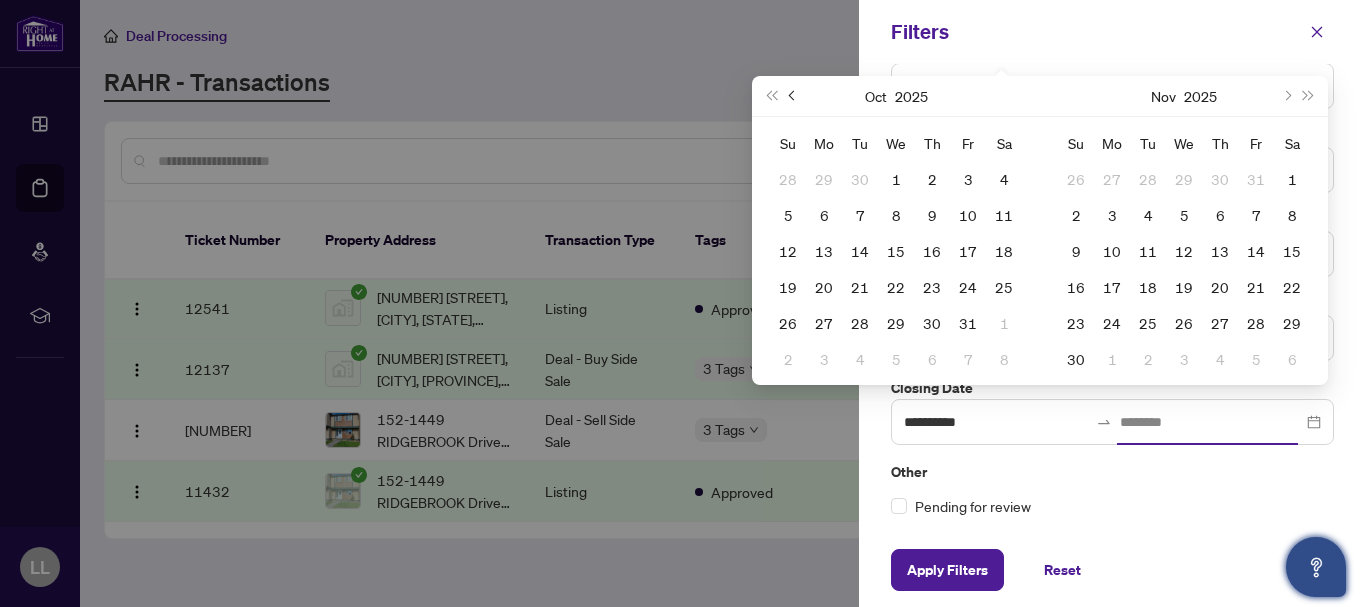 click at bounding box center [793, 96] 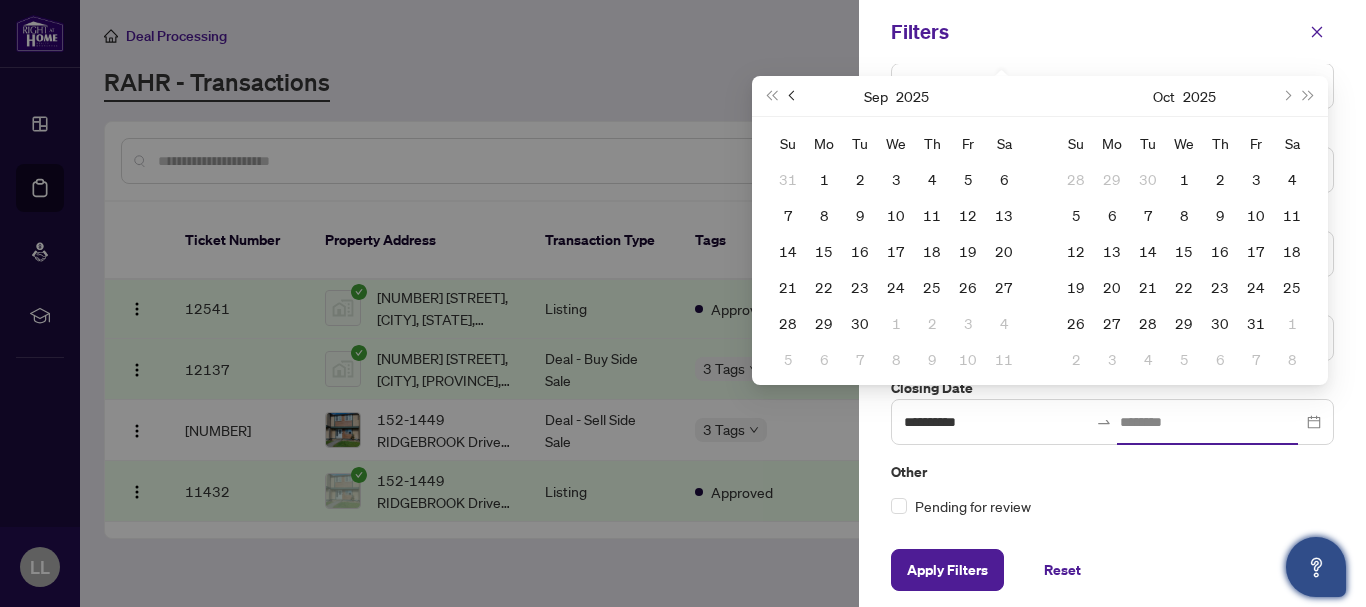 click at bounding box center (793, 96) 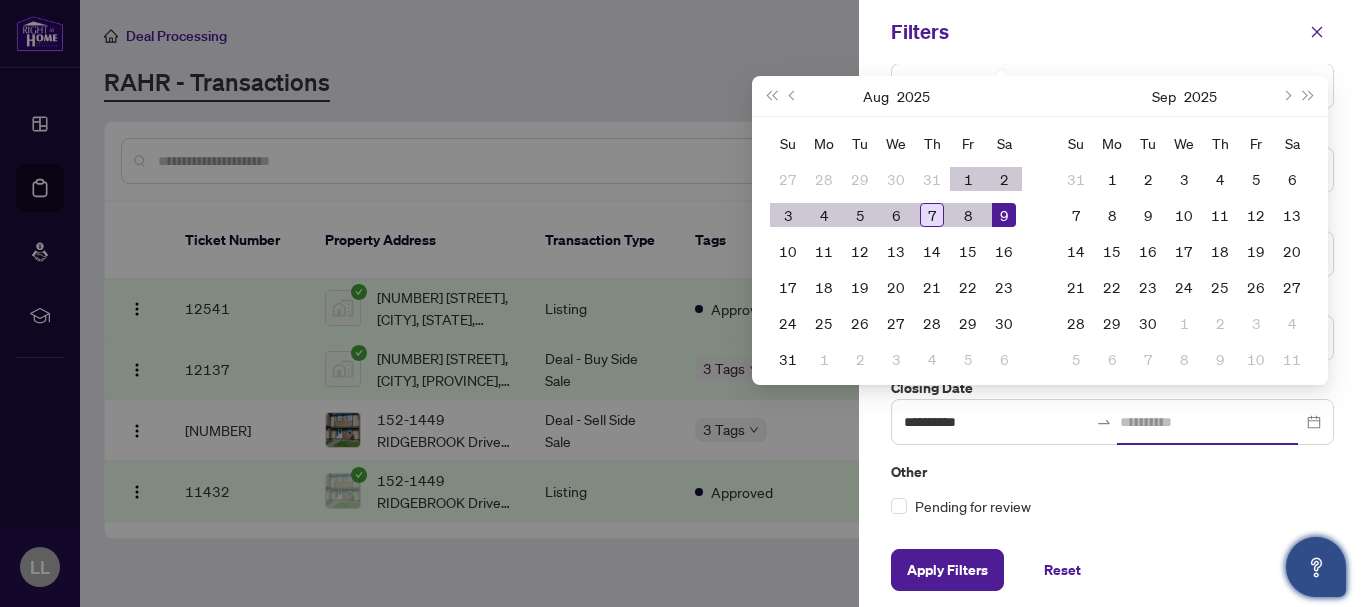 type on "**********" 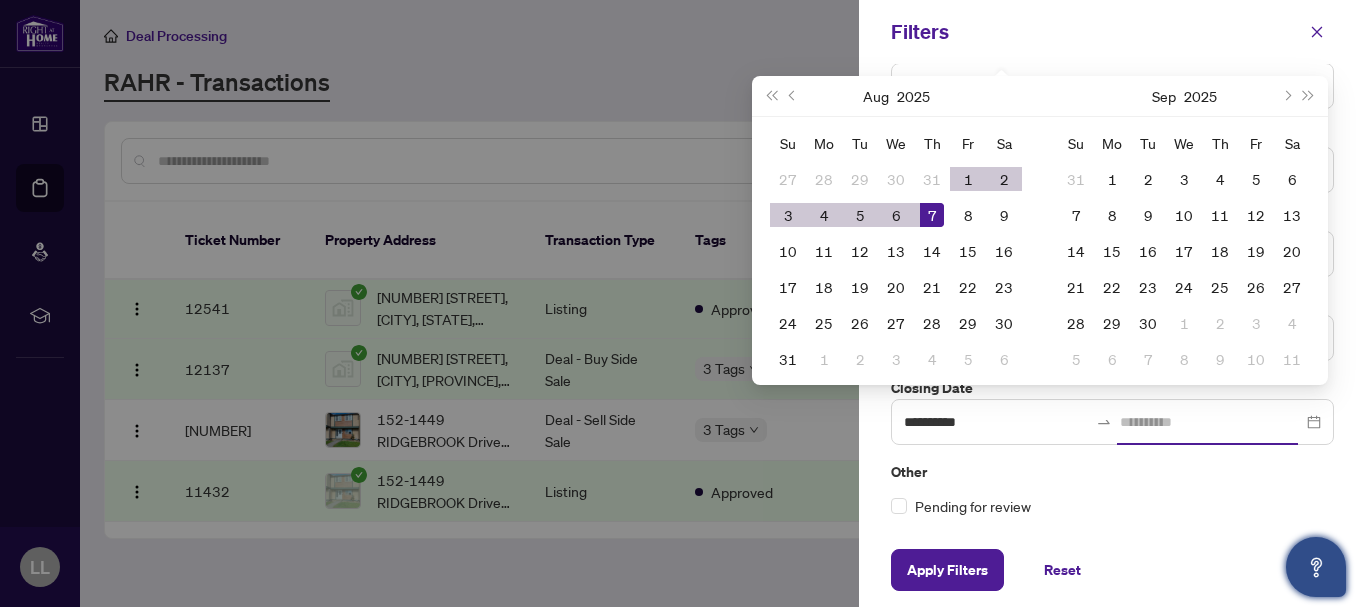 click on "7" at bounding box center (932, 215) 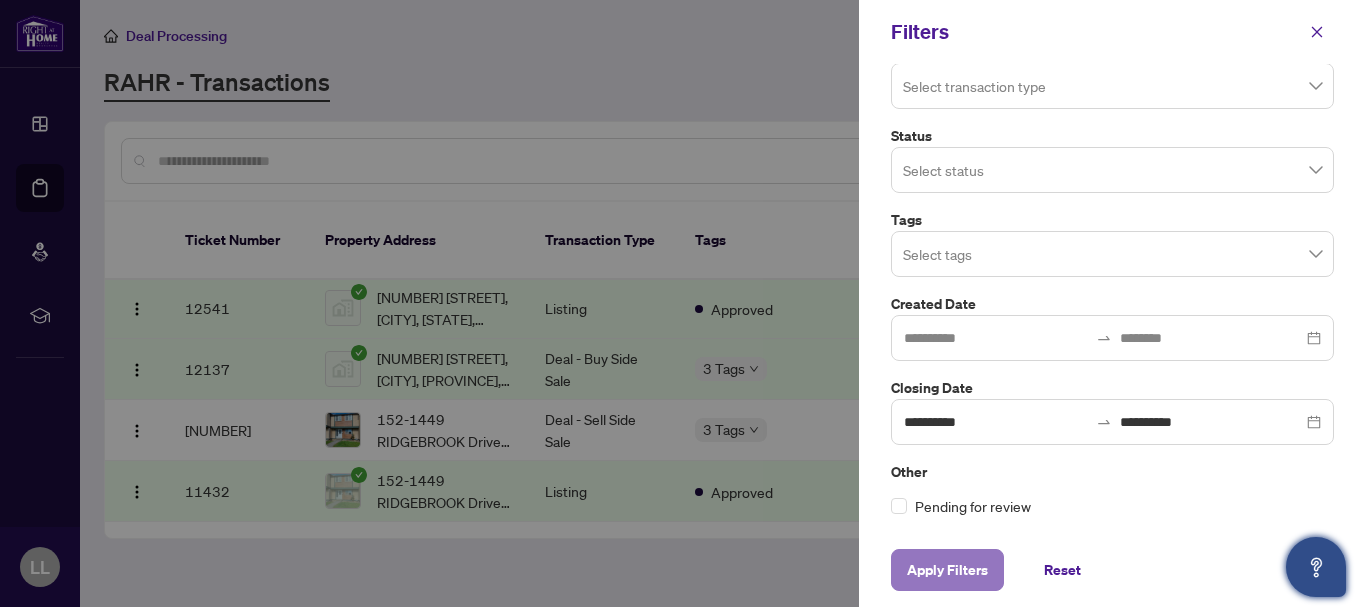 click on "Apply Filters" at bounding box center [947, 570] 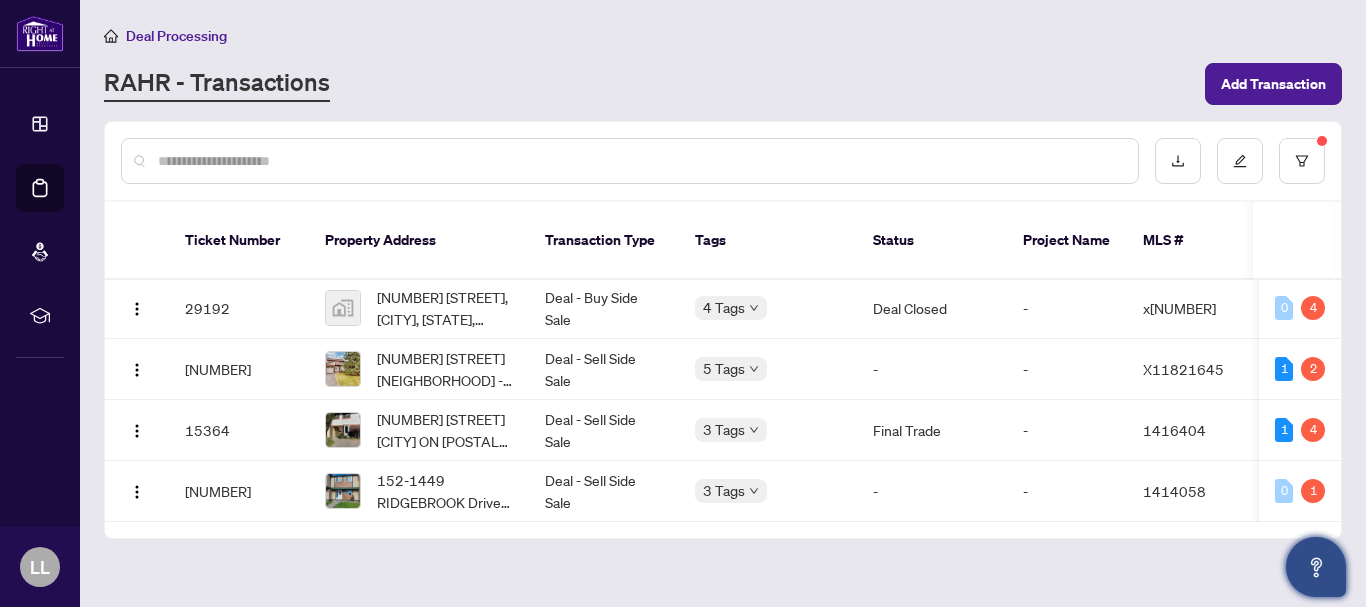 scroll, scrollTop: 0, scrollLeft: 0, axis: both 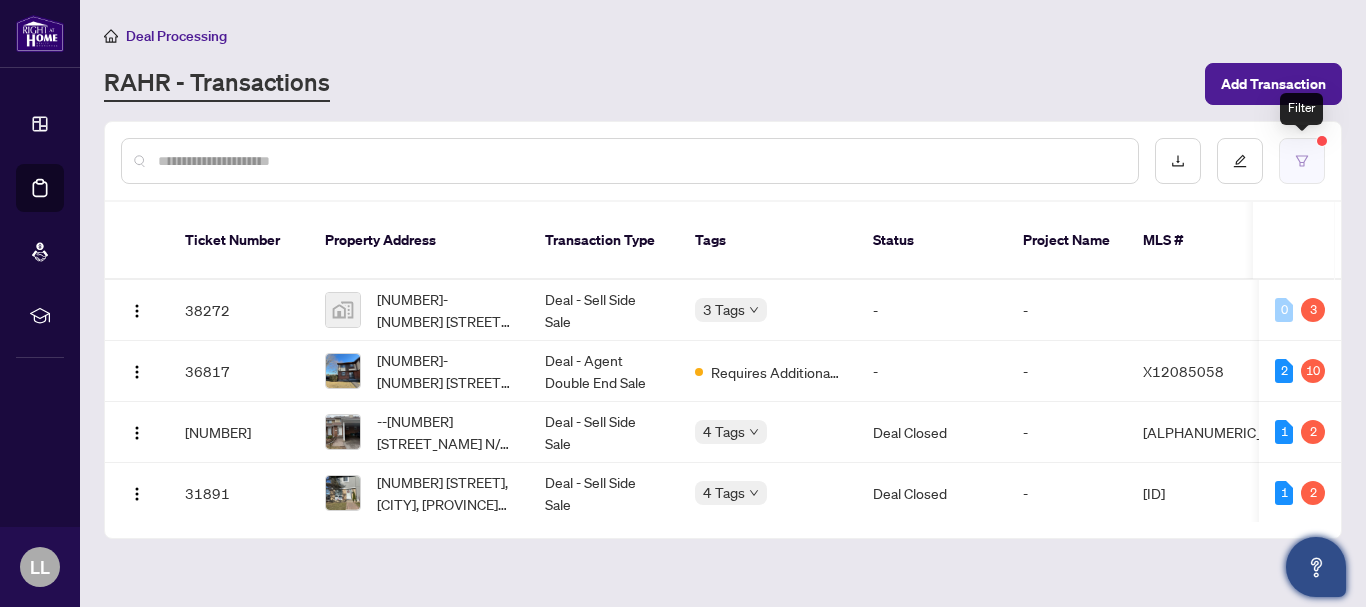 click 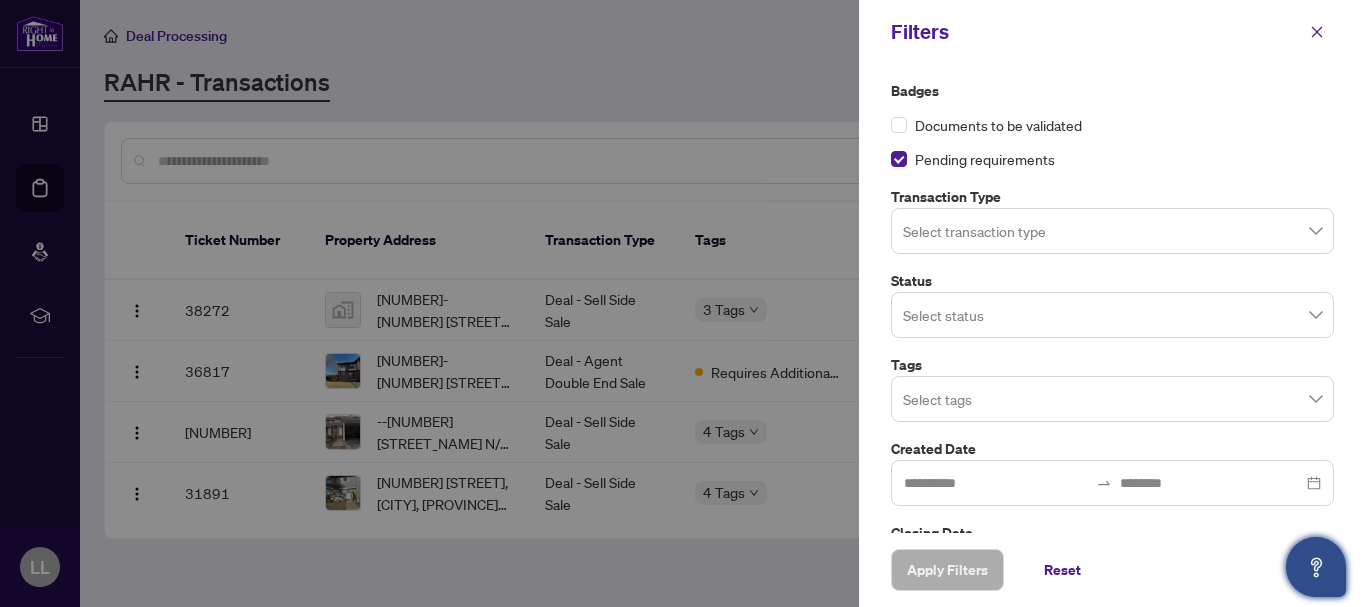 scroll, scrollTop: 145, scrollLeft: 0, axis: vertical 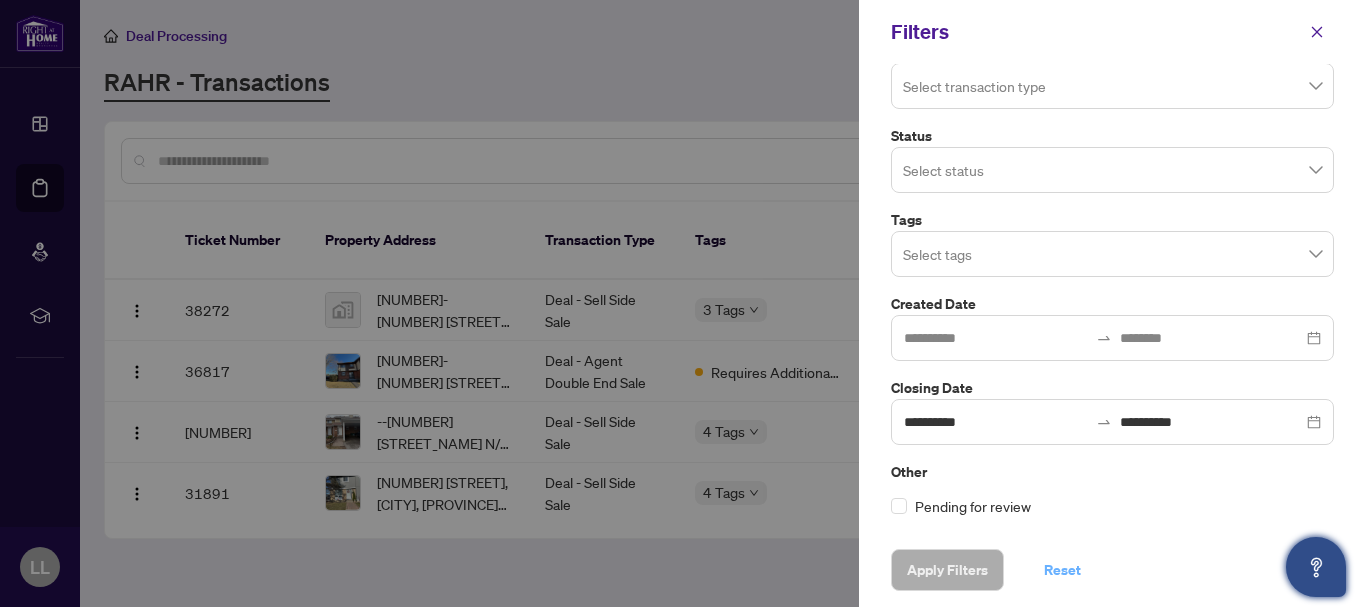 click on "Reset" at bounding box center [1062, 570] 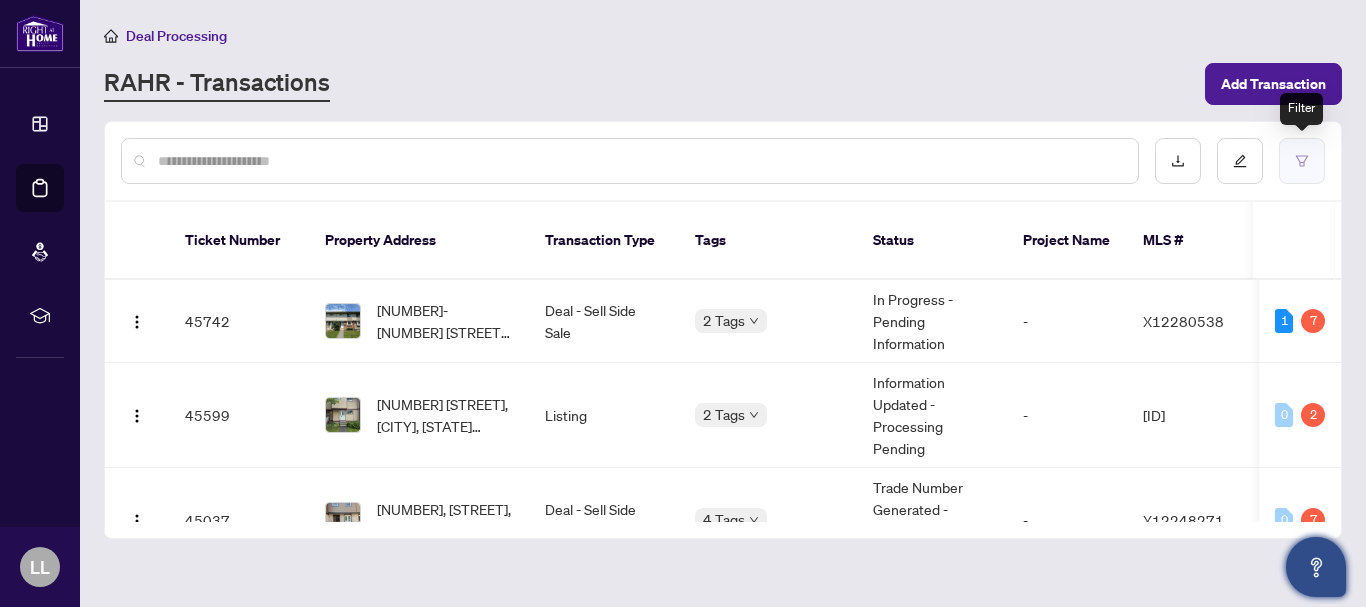 click 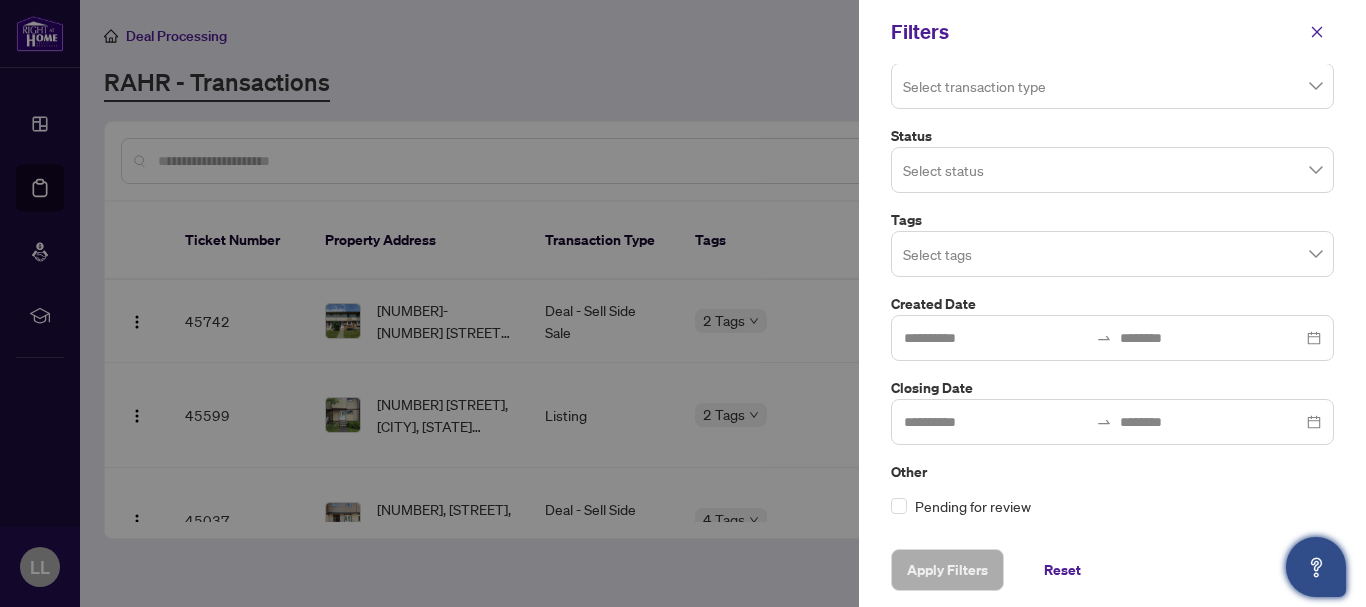 scroll, scrollTop: 0, scrollLeft: 0, axis: both 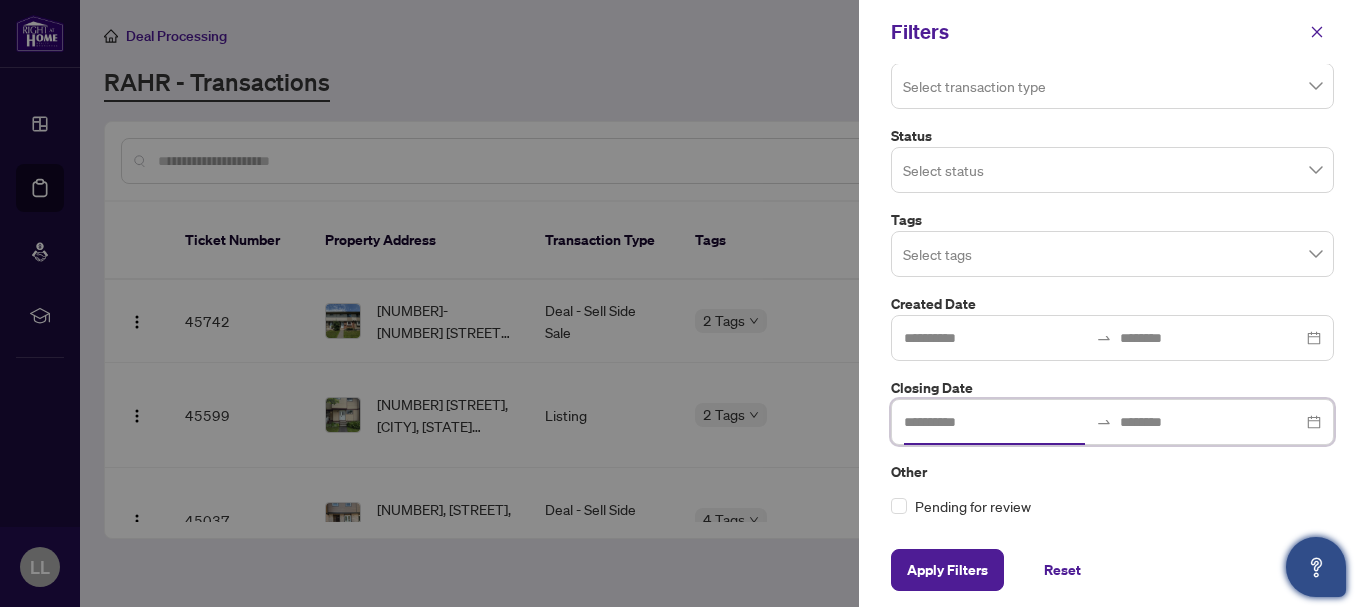 click at bounding box center [996, 422] 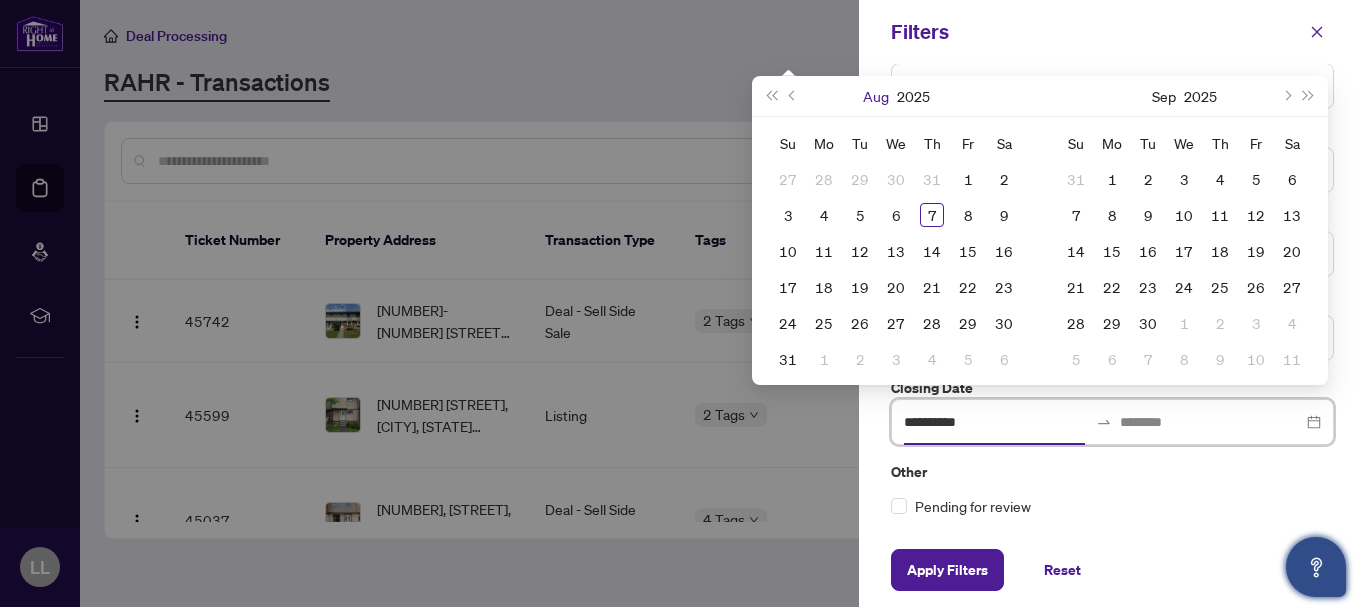 type on "**********" 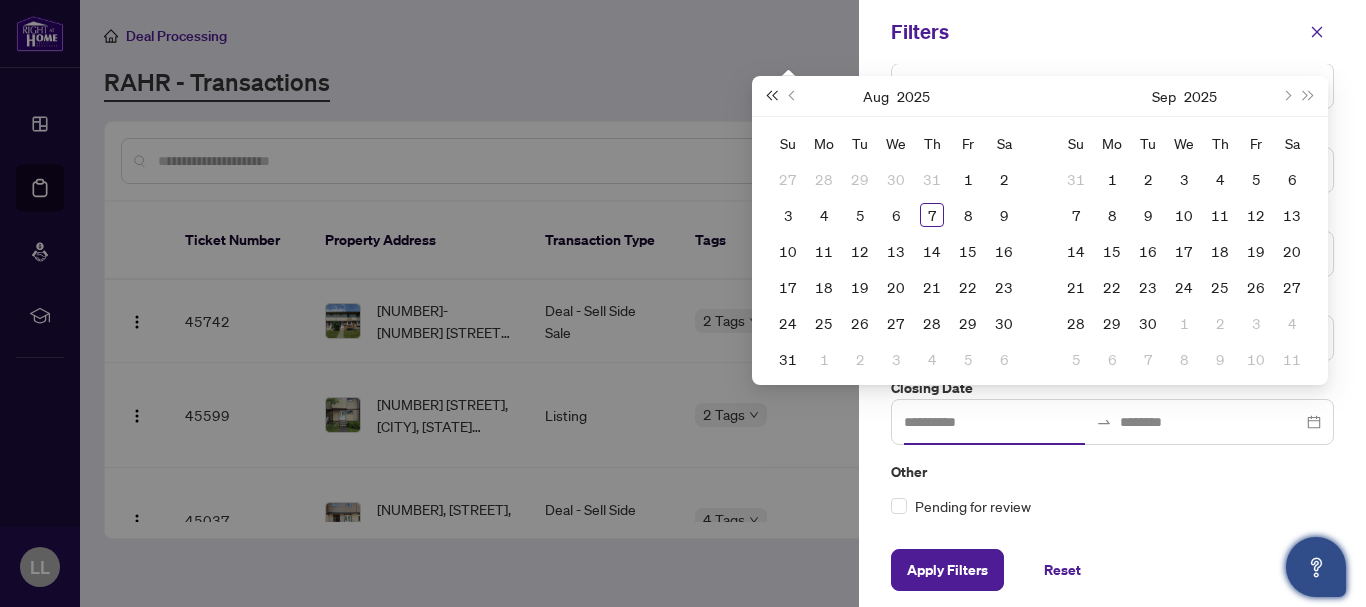 click at bounding box center (771, 96) 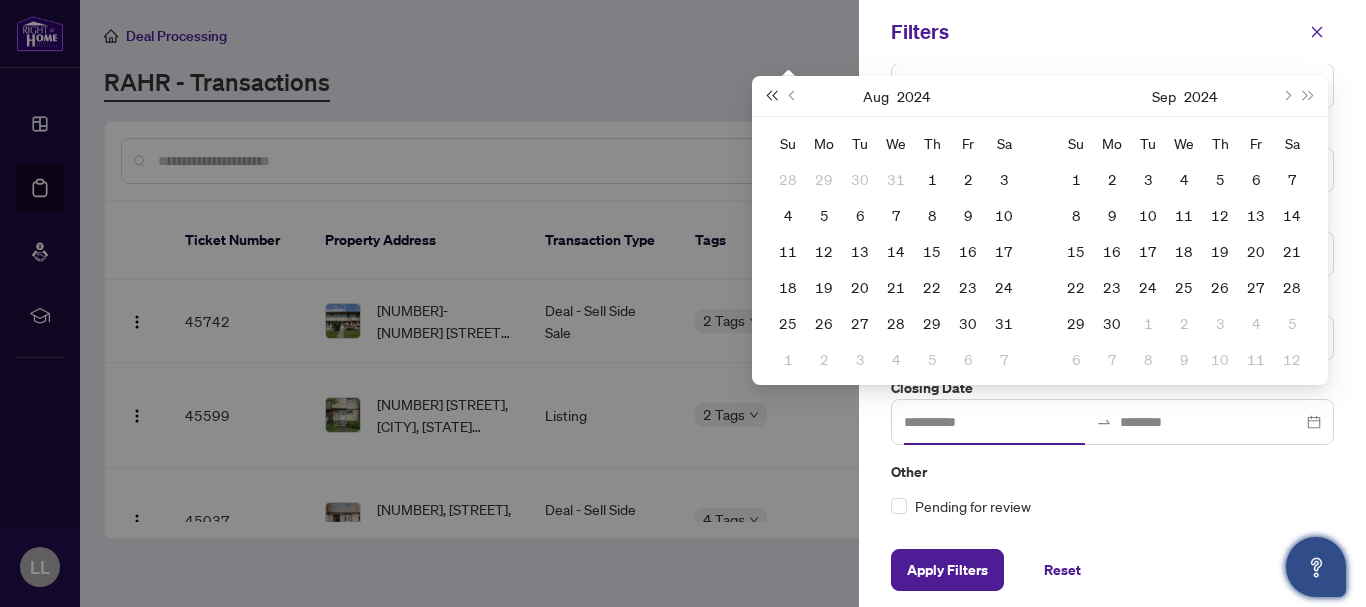 click at bounding box center (771, 96) 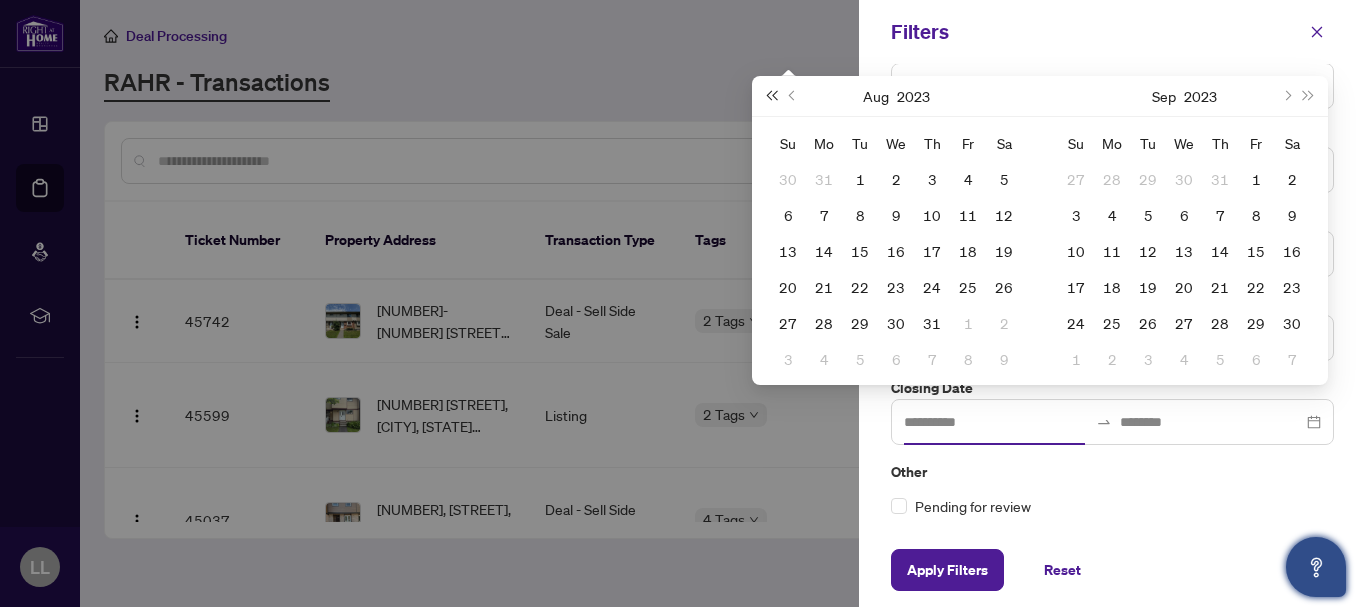 click at bounding box center (771, 96) 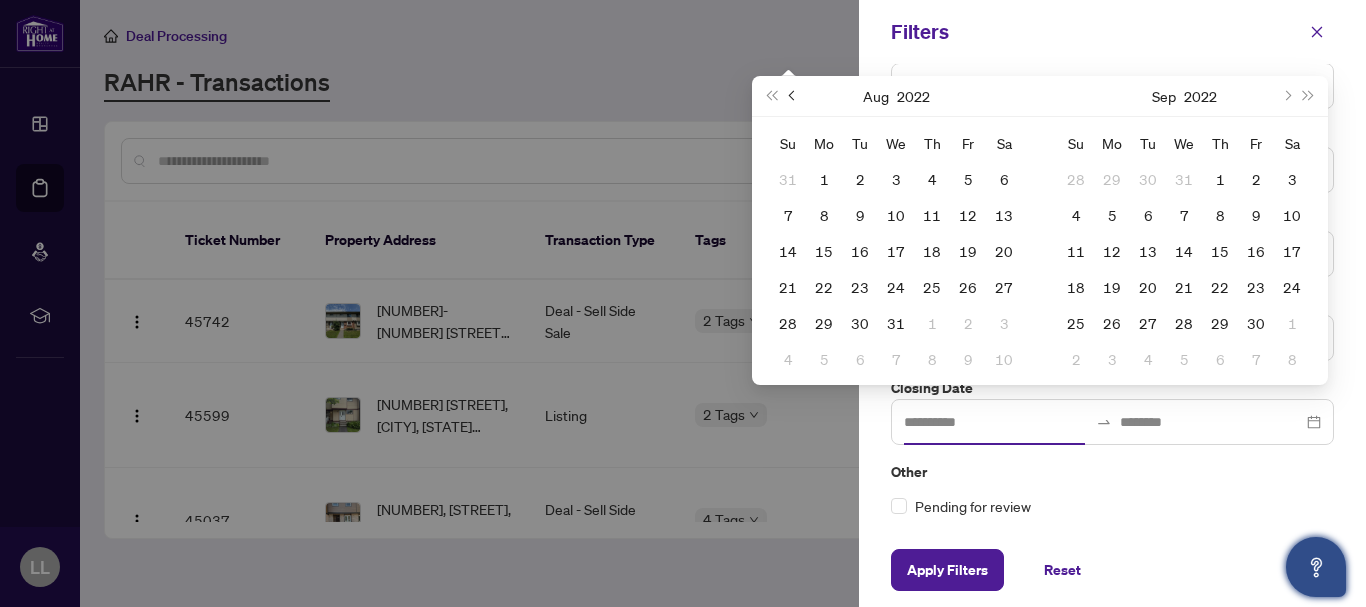 click at bounding box center (794, 96) 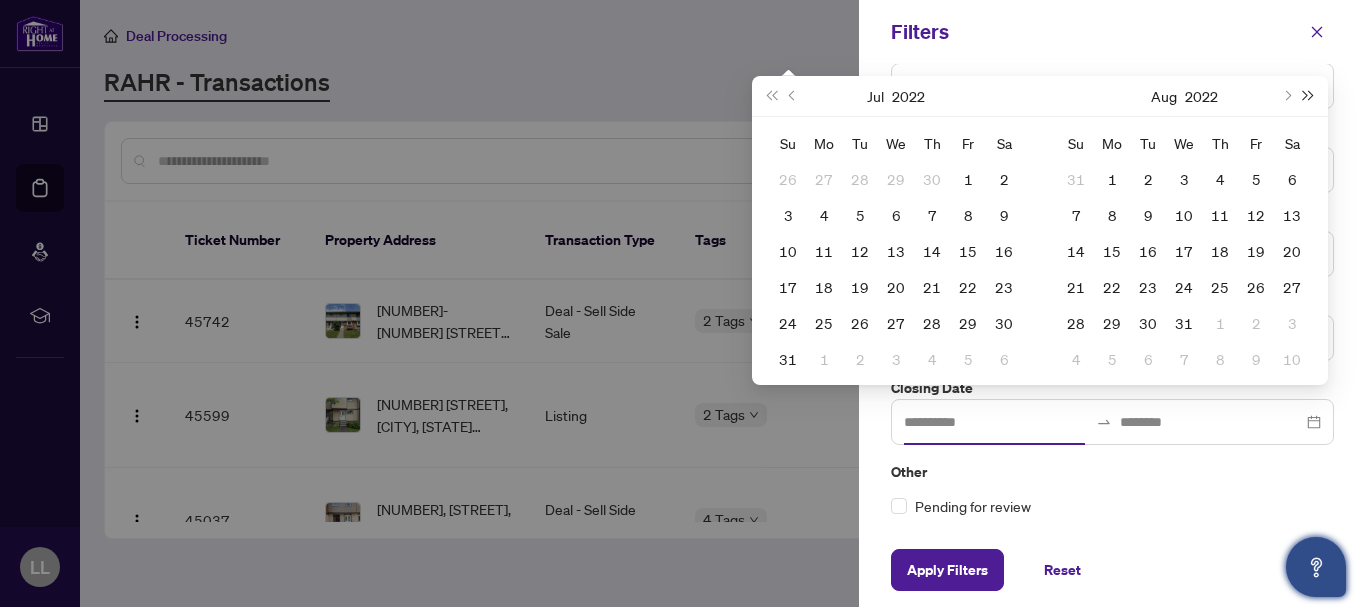 click at bounding box center [1309, 96] 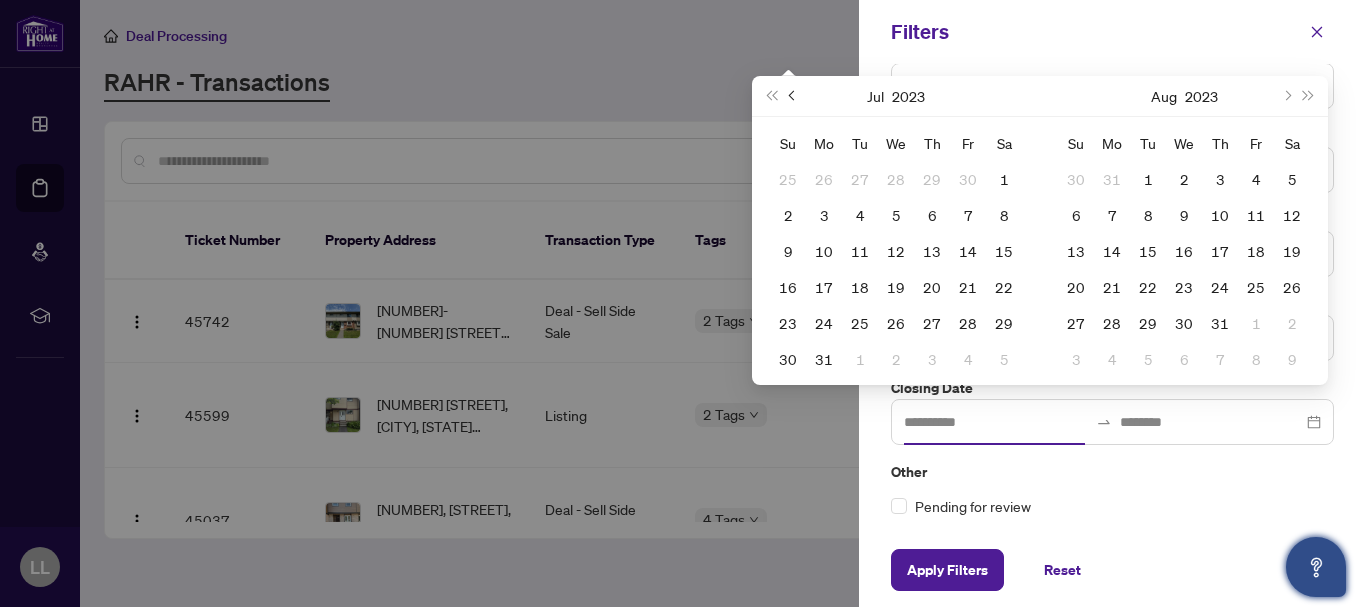 click at bounding box center [794, 96] 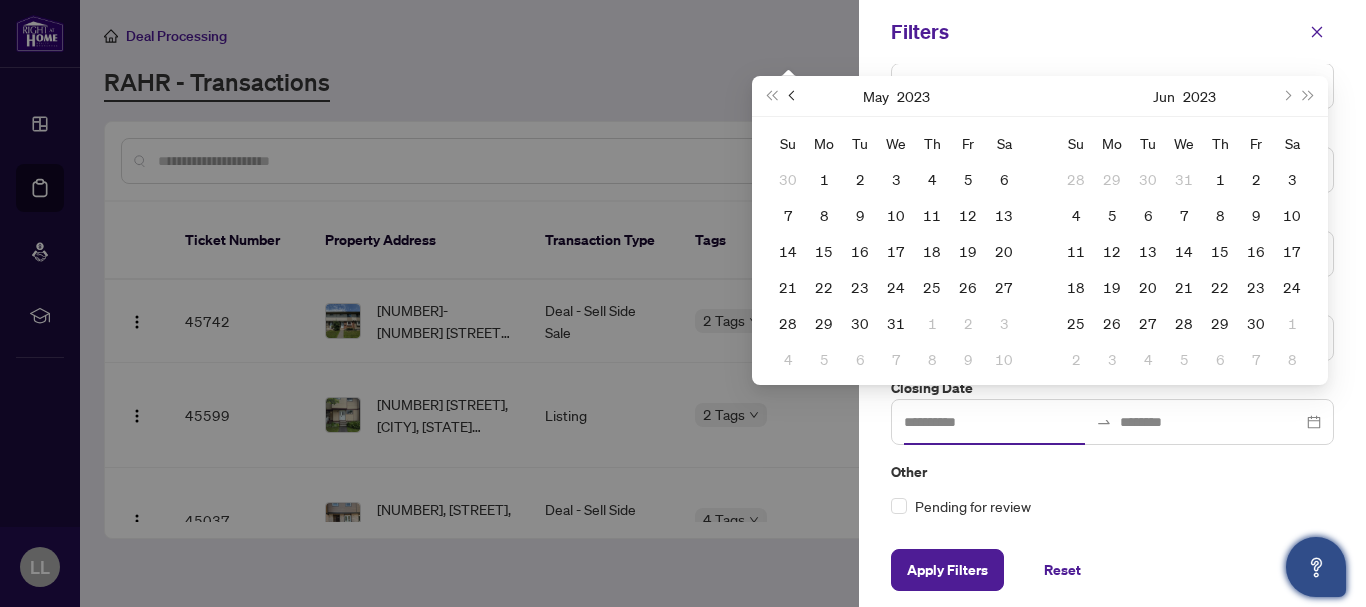click at bounding box center [794, 96] 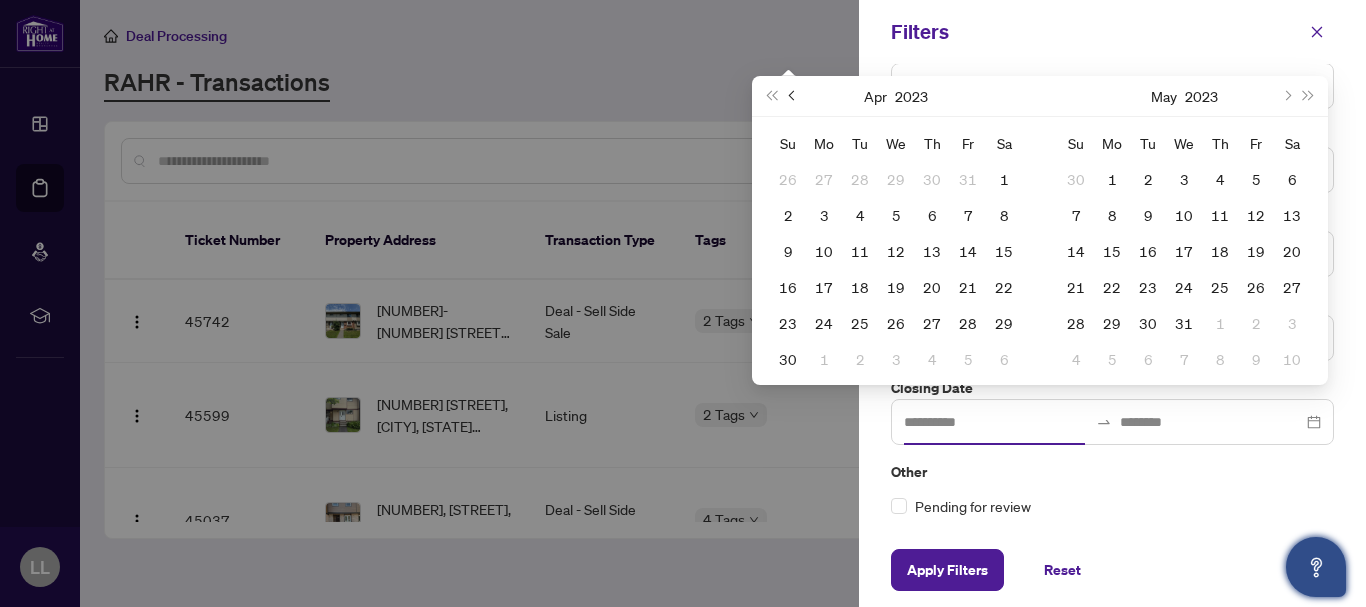 click at bounding box center [794, 96] 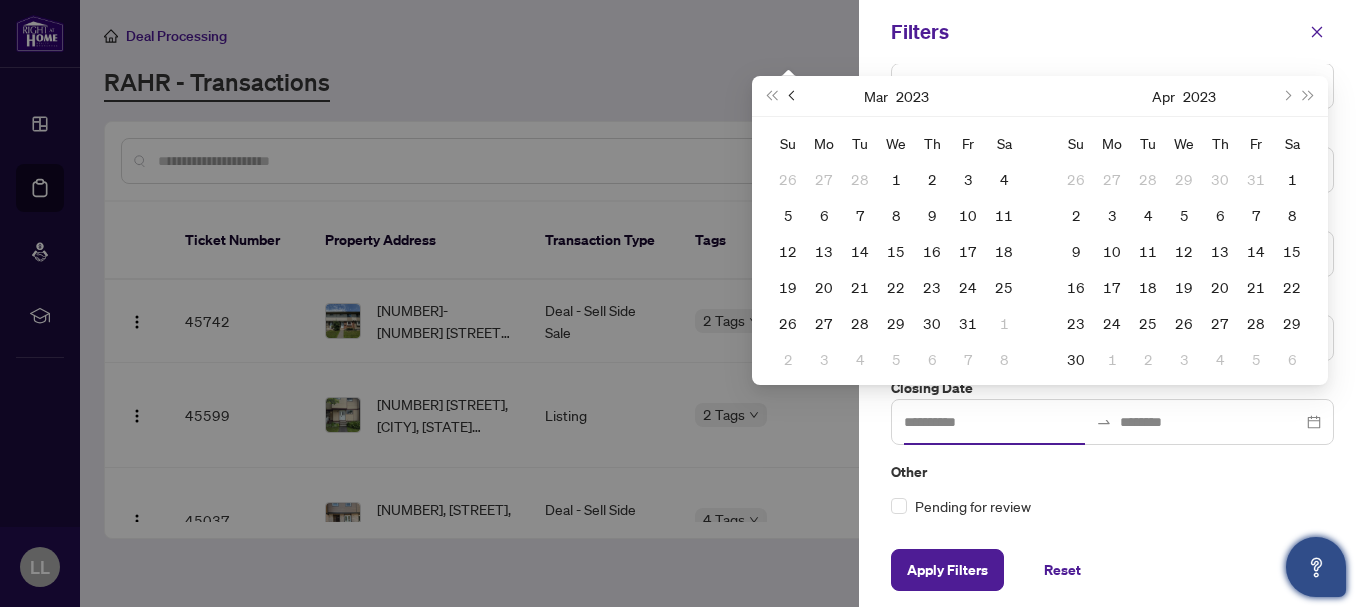 click at bounding box center [794, 96] 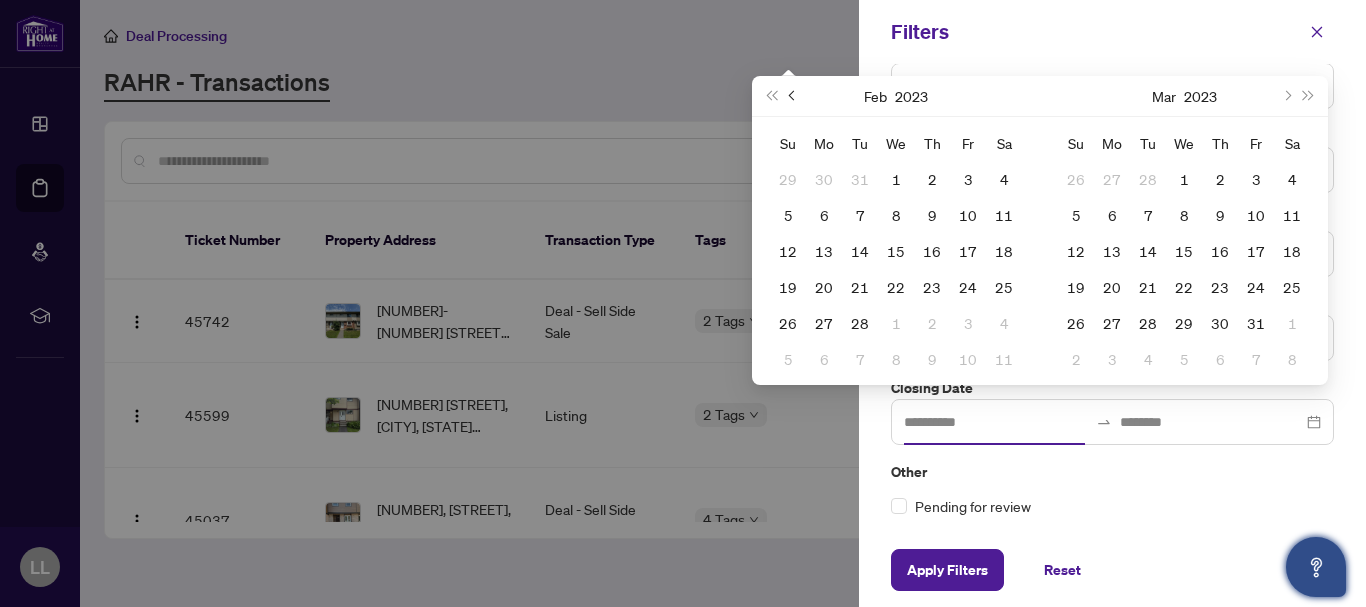click at bounding box center [794, 96] 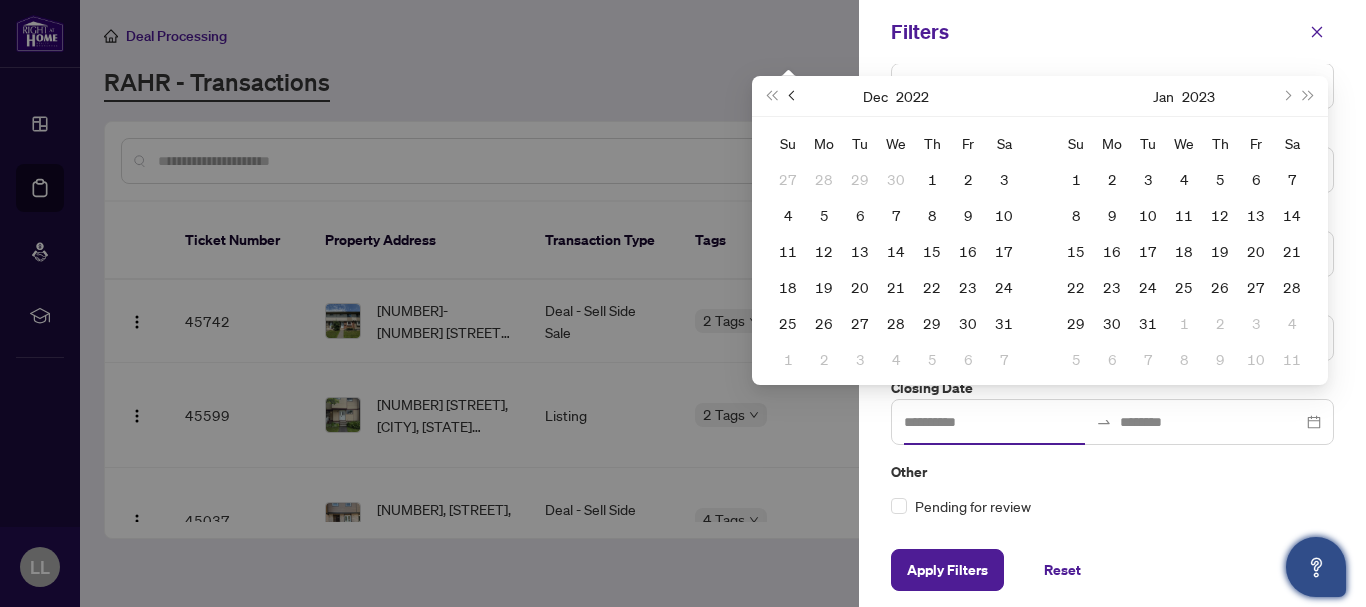 click at bounding box center (794, 96) 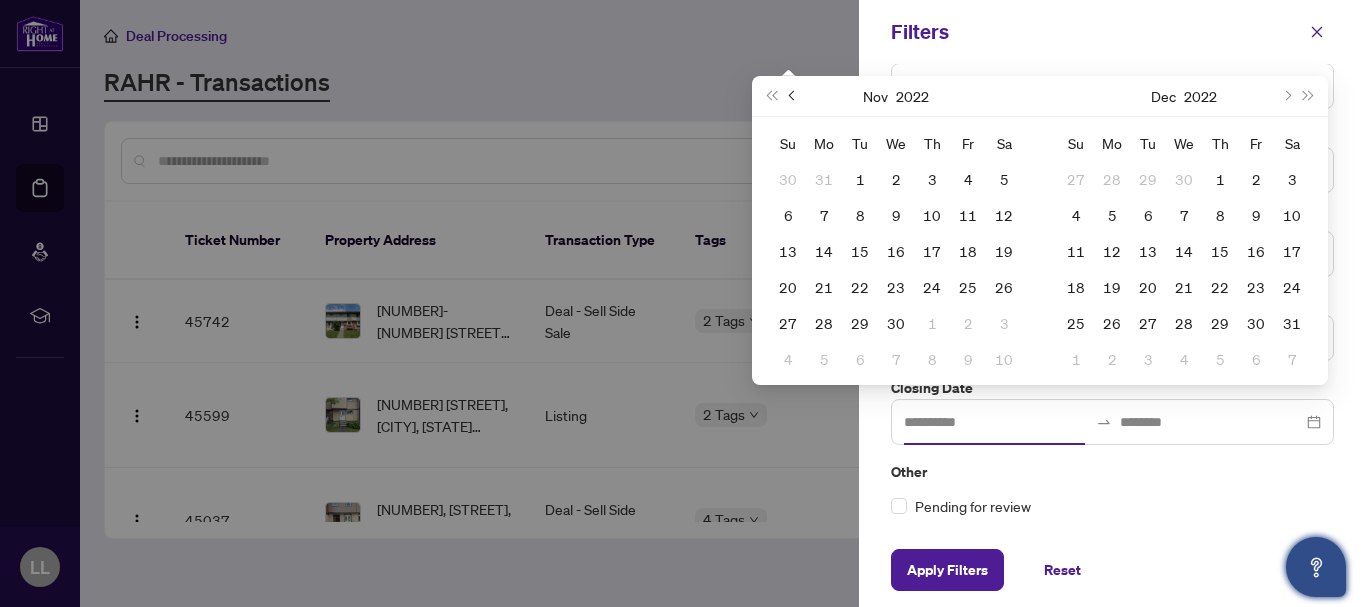 click at bounding box center (794, 96) 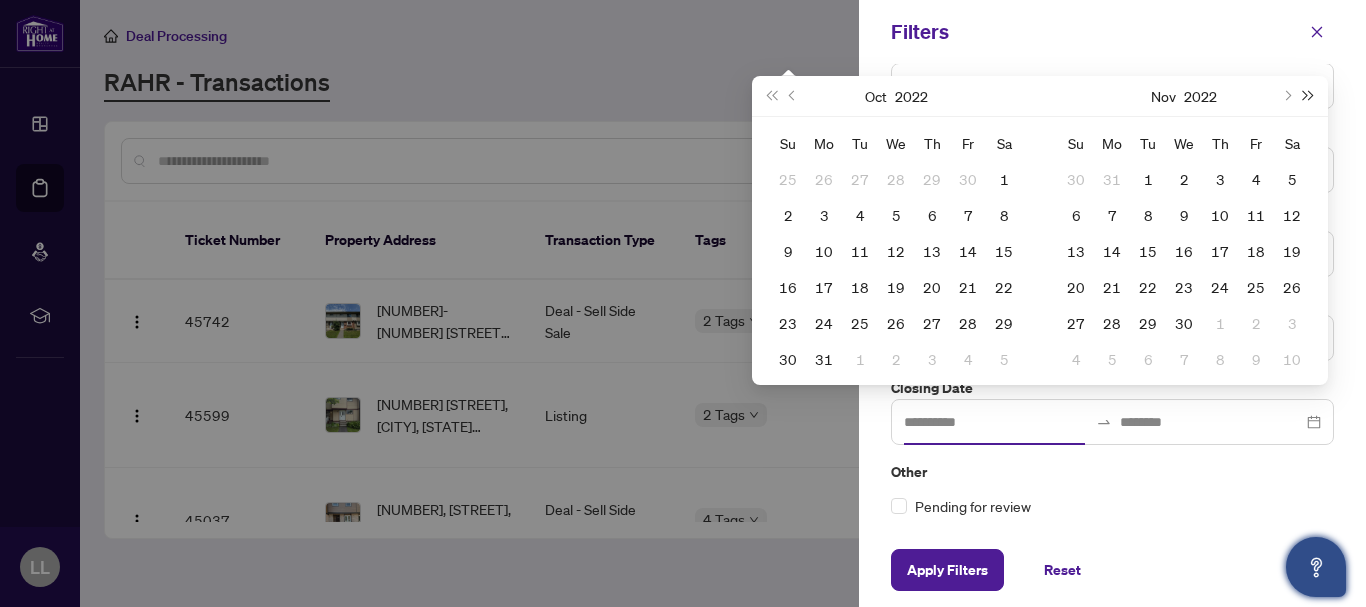 click at bounding box center [1309, 96] 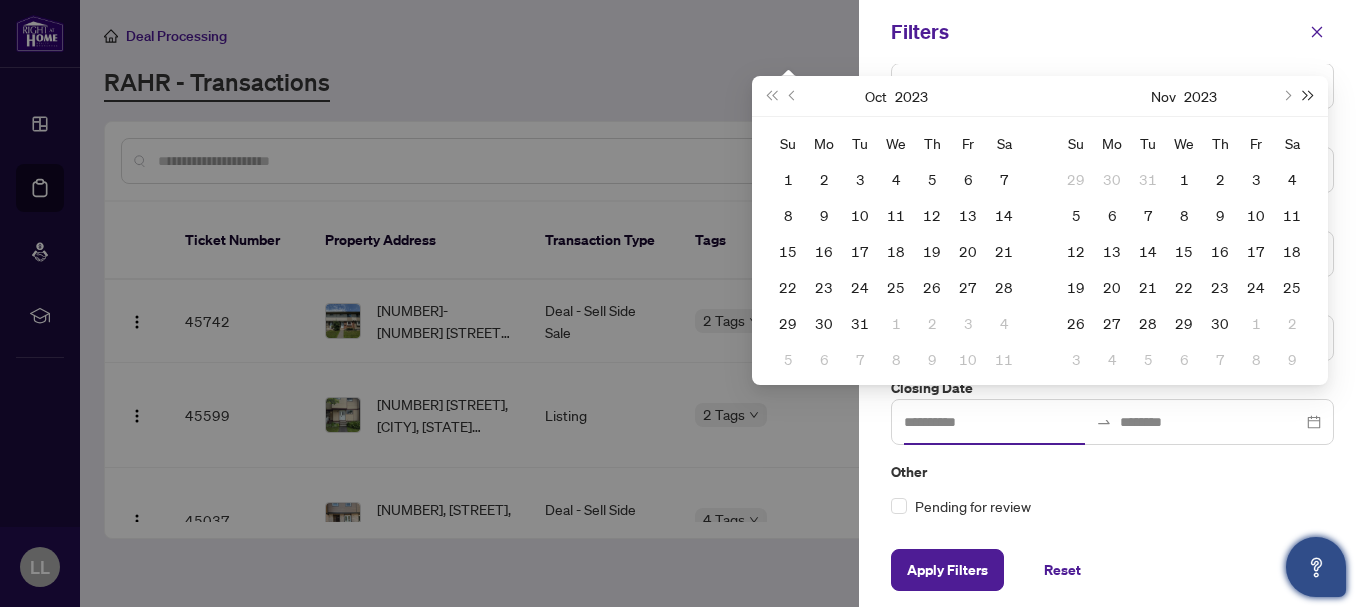 click at bounding box center (1309, 96) 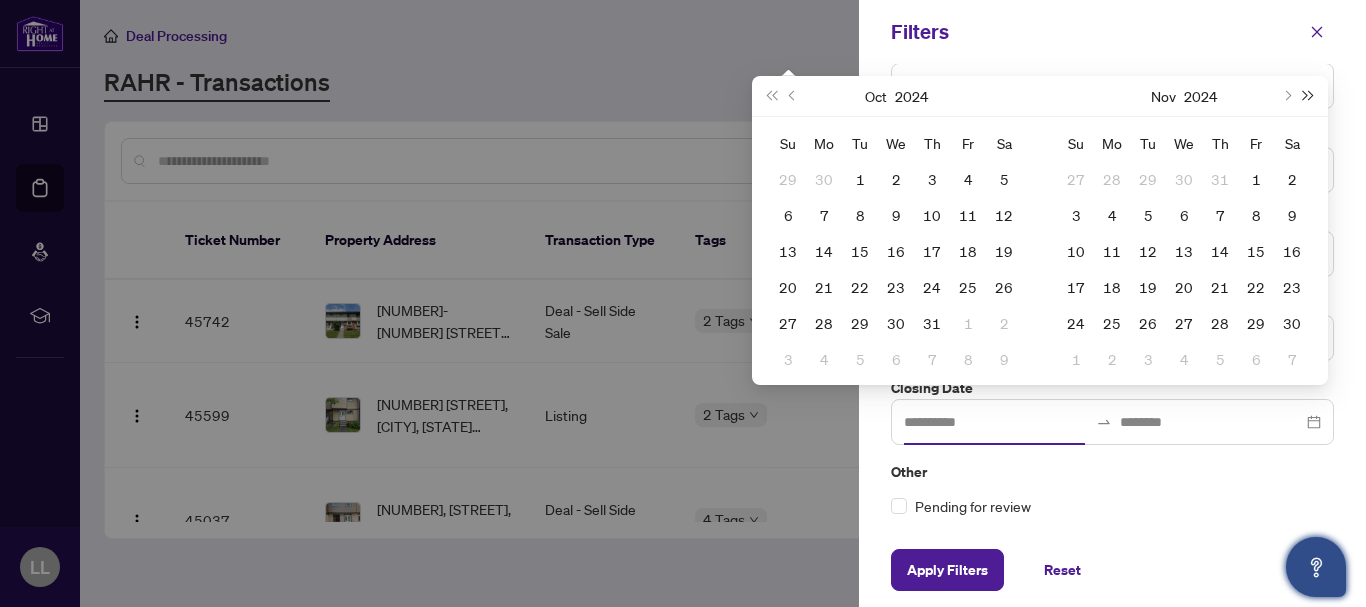 click at bounding box center (1309, 96) 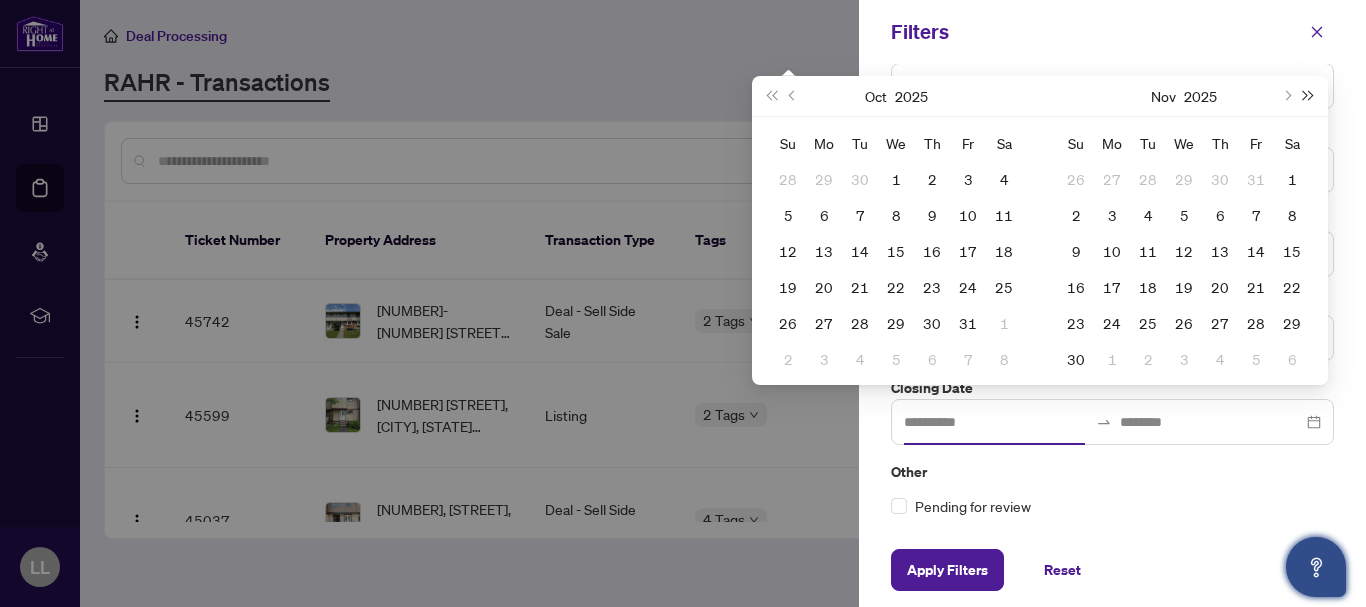 click at bounding box center (1309, 96) 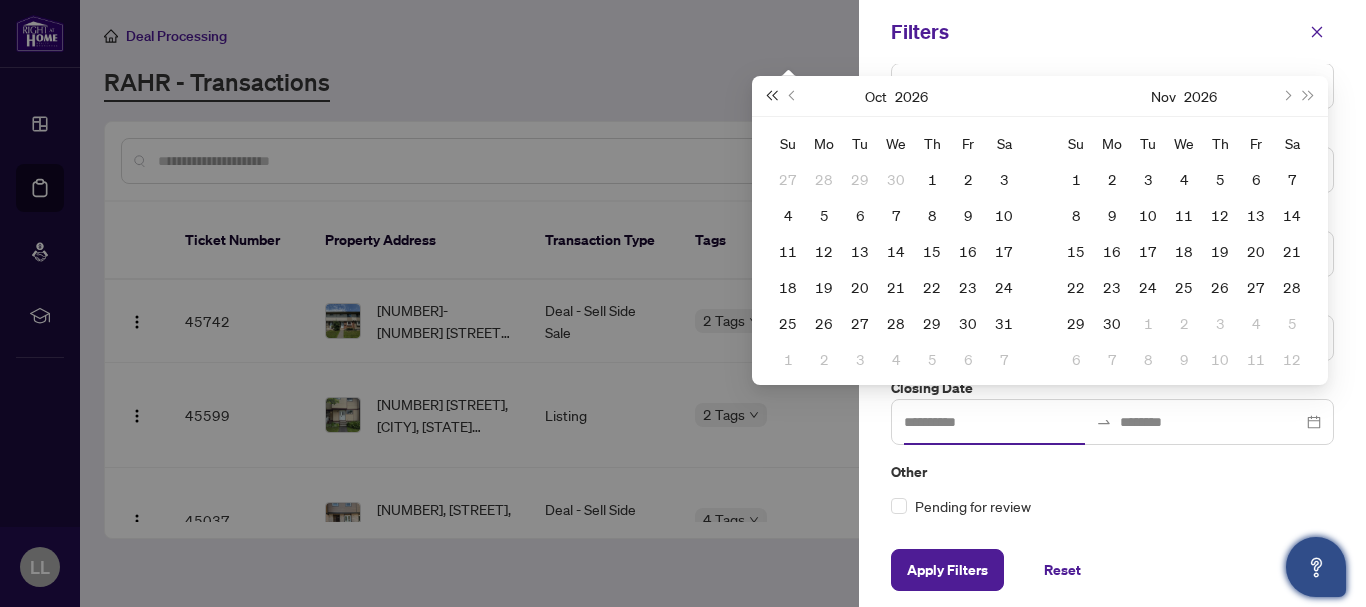 click at bounding box center (771, 96) 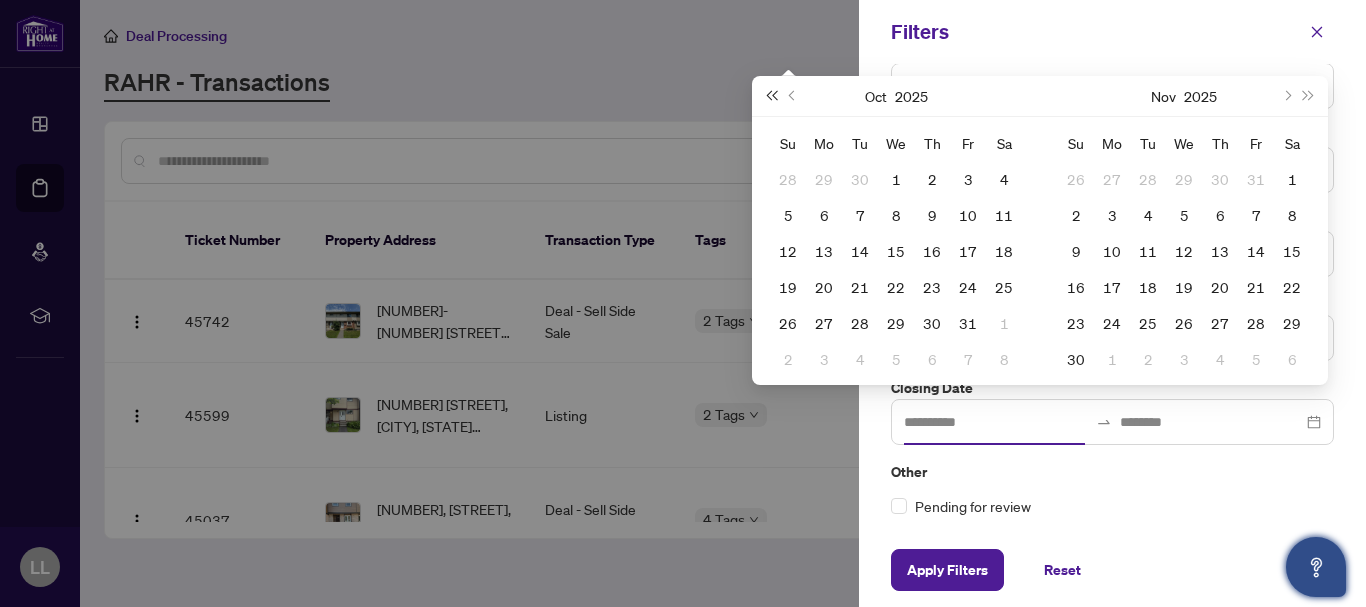 click at bounding box center [771, 96] 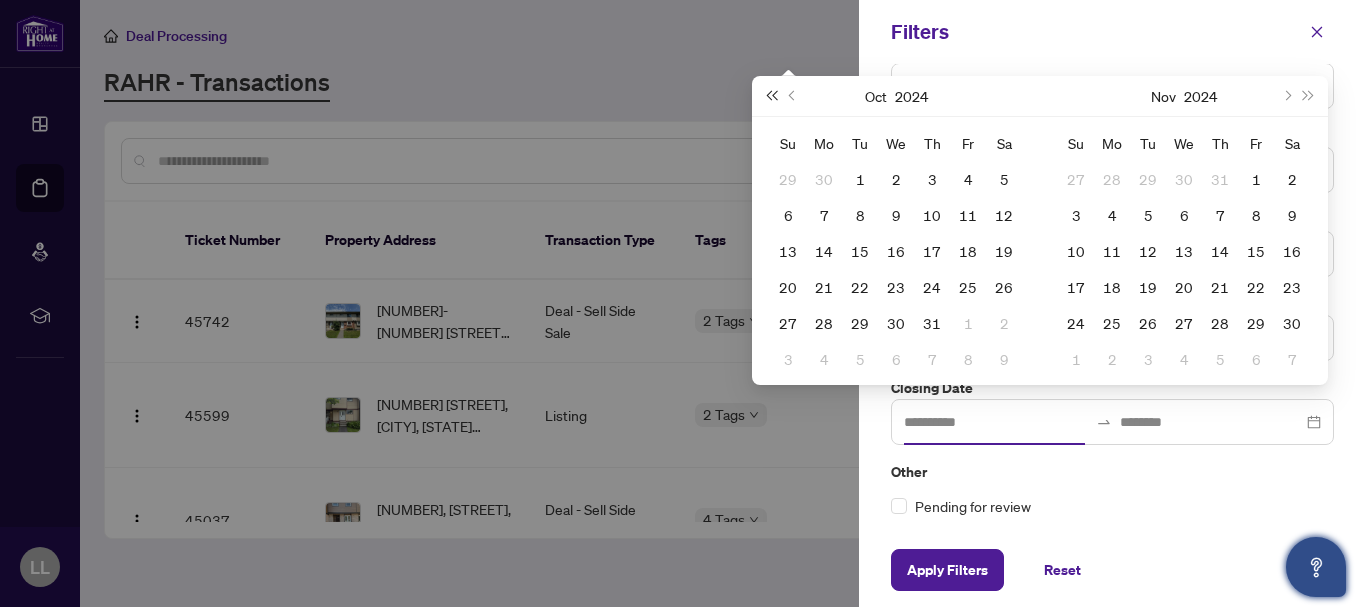 click at bounding box center (771, 96) 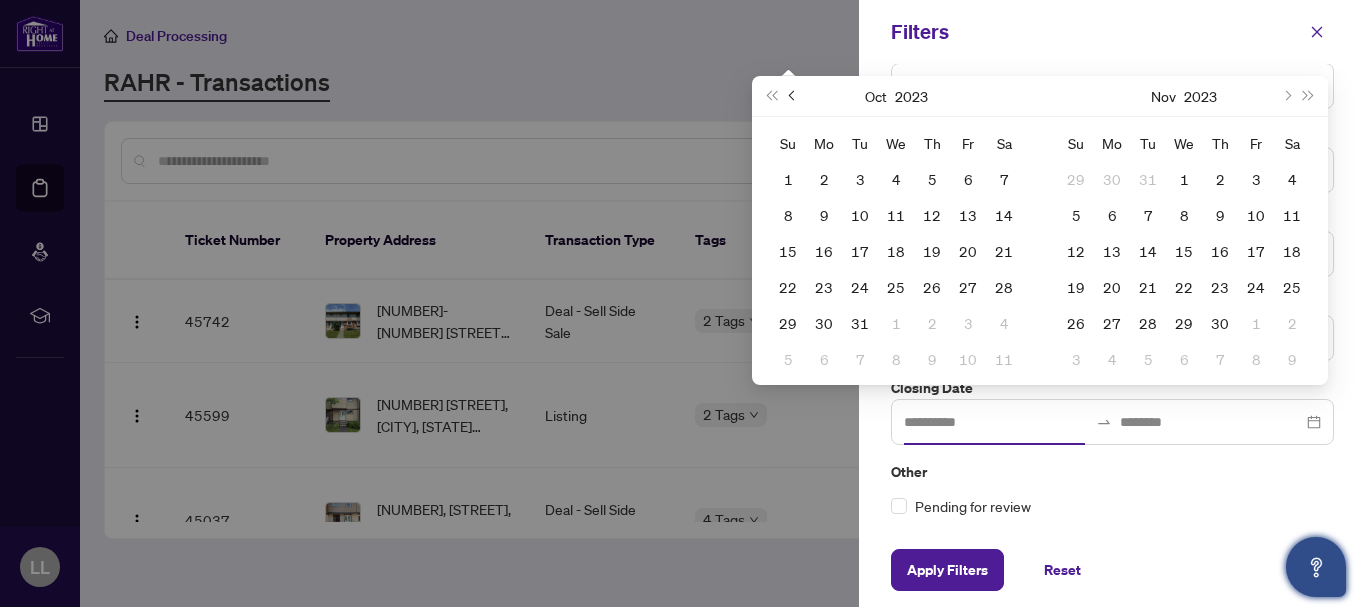 click at bounding box center [794, 96] 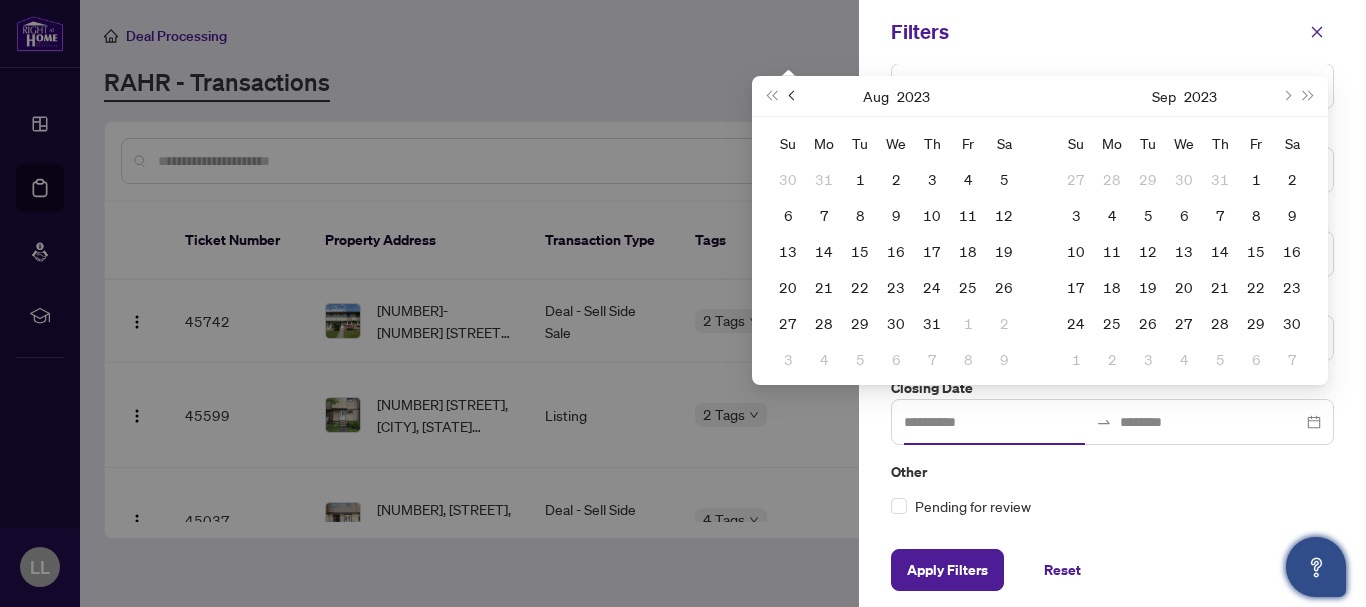 click at bounding box center [794, 96] 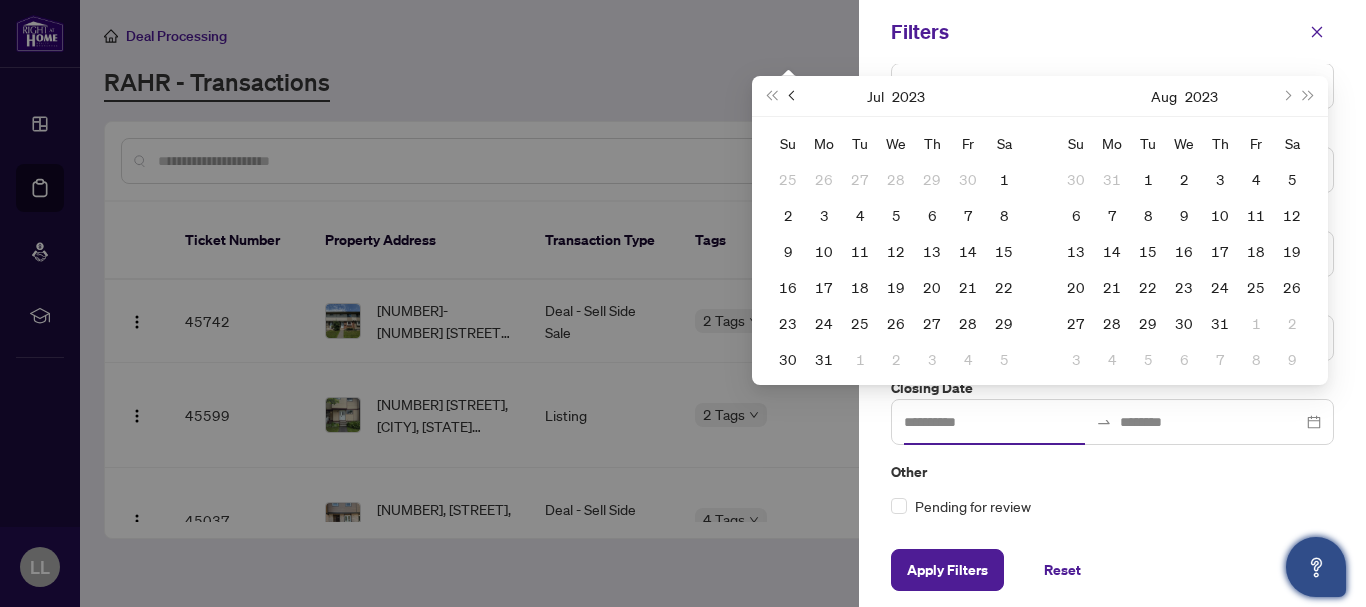 click at bounding box center (794, 96) 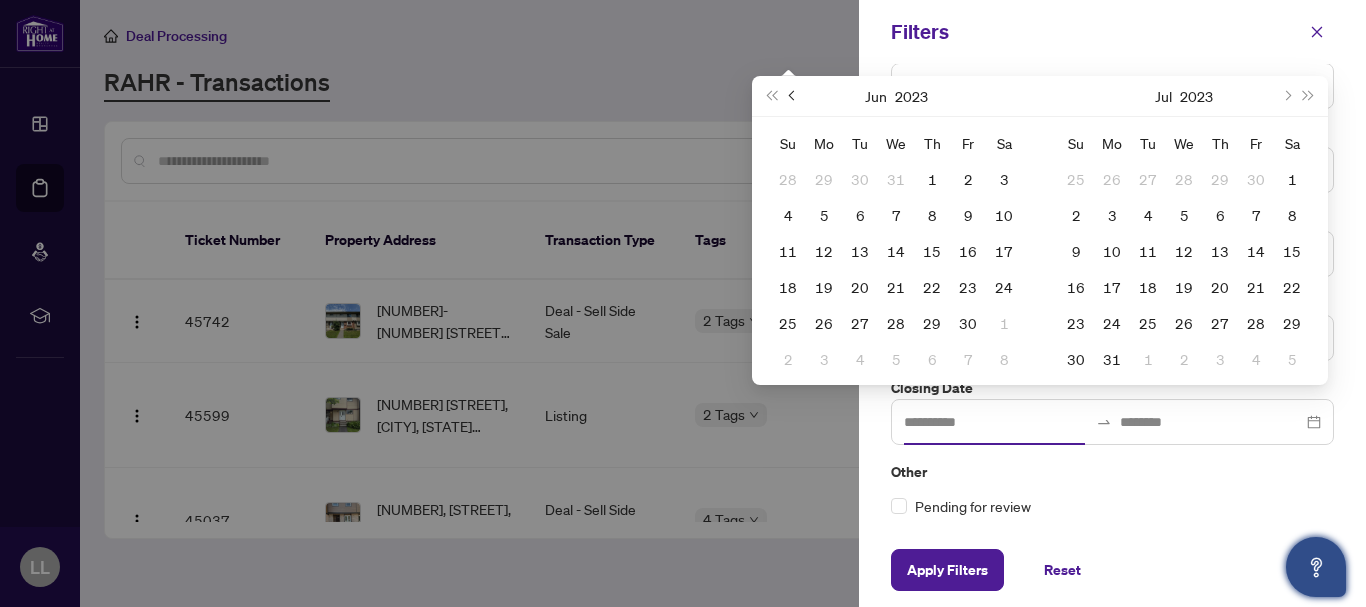 click at bounding box center (794, 96) 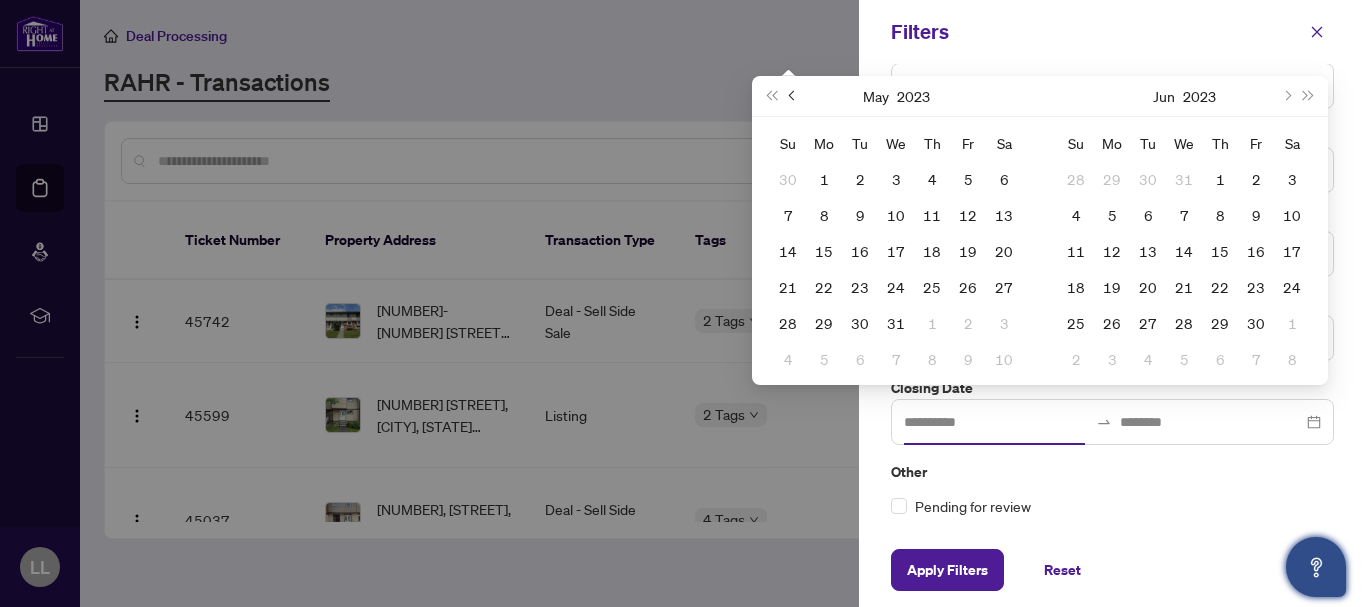 click at bounding box center [794, 96] 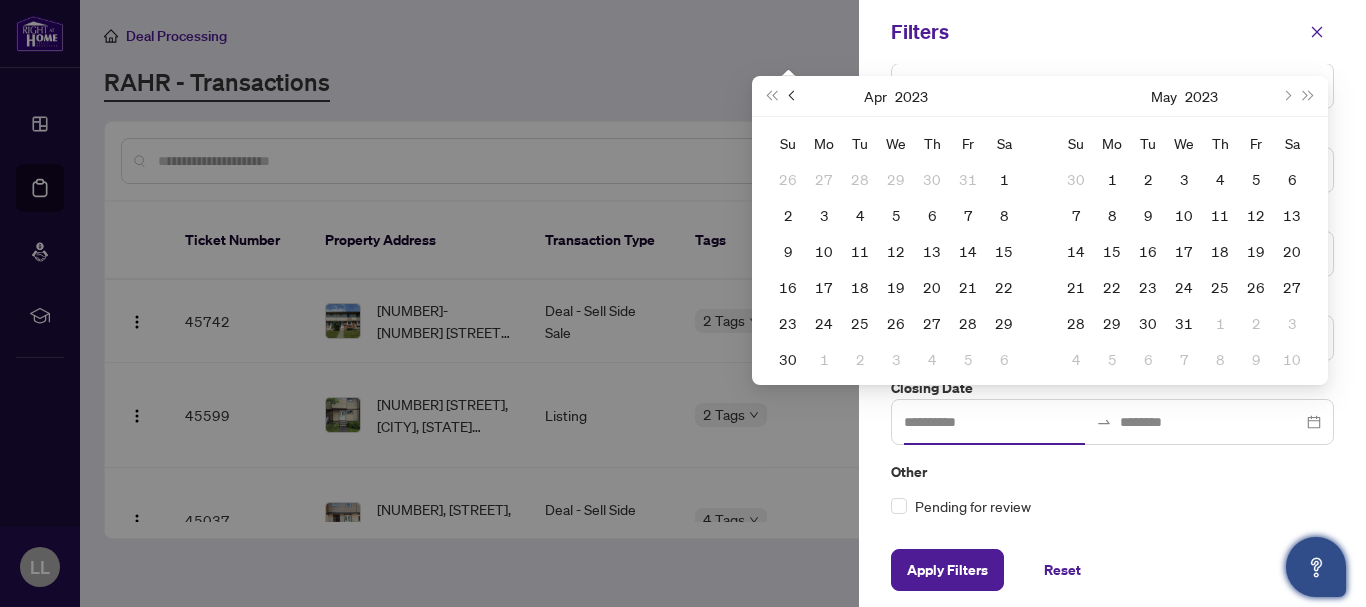 click at bounding box center [794, 96] 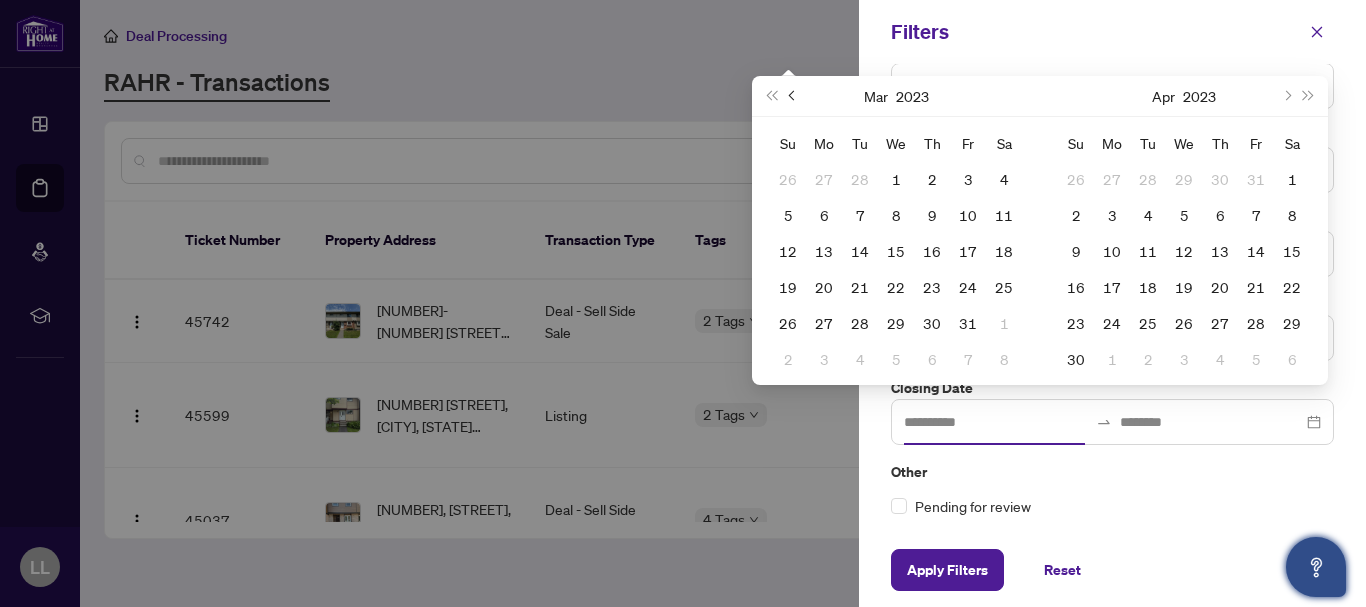 click at bounding box center [794, 96] 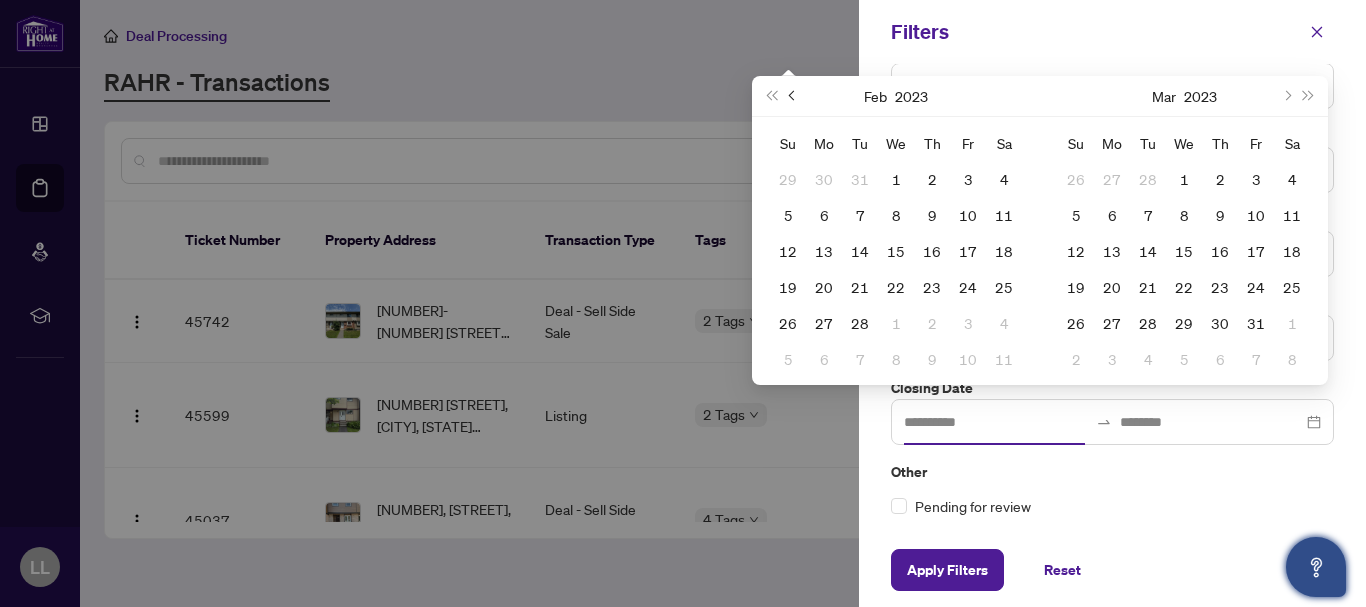 click at bounding box center [794, 96] 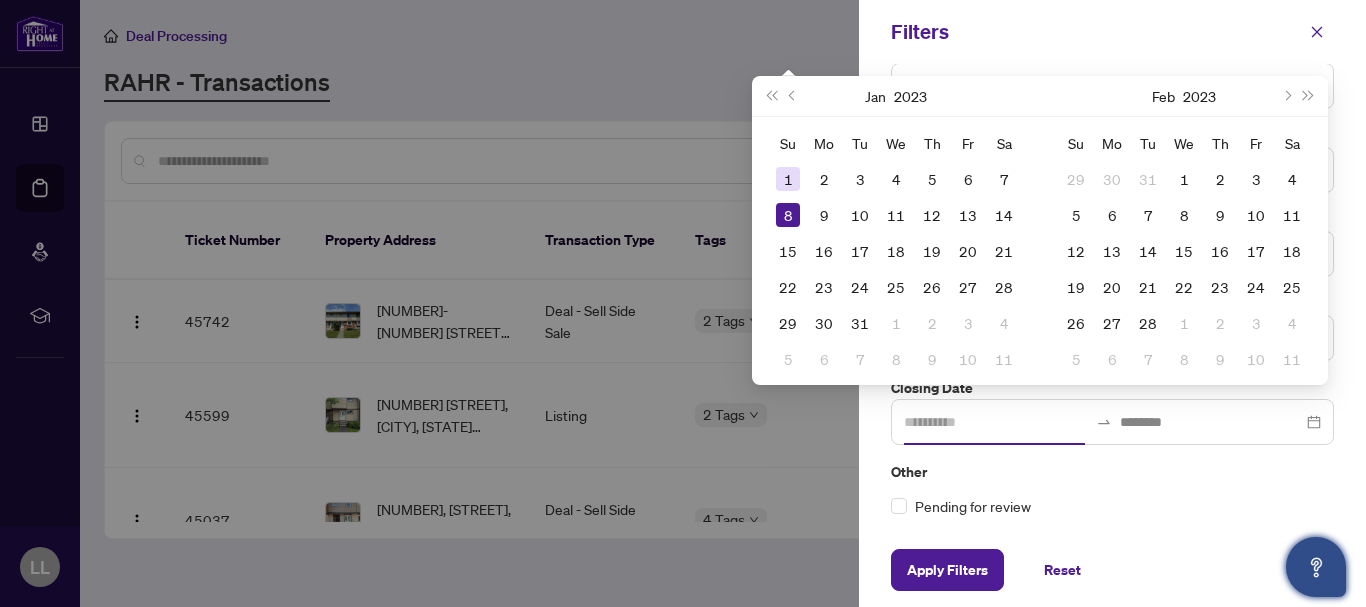 type on "**********" 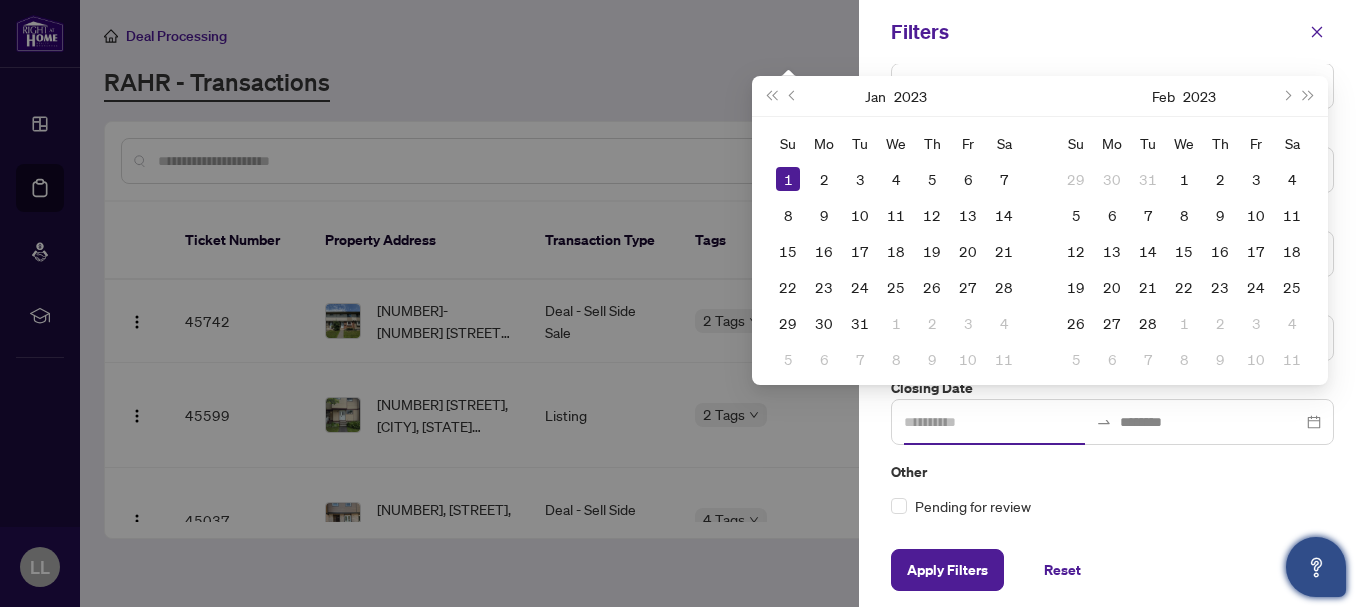 click on "1" at bounding box center [788, 179] 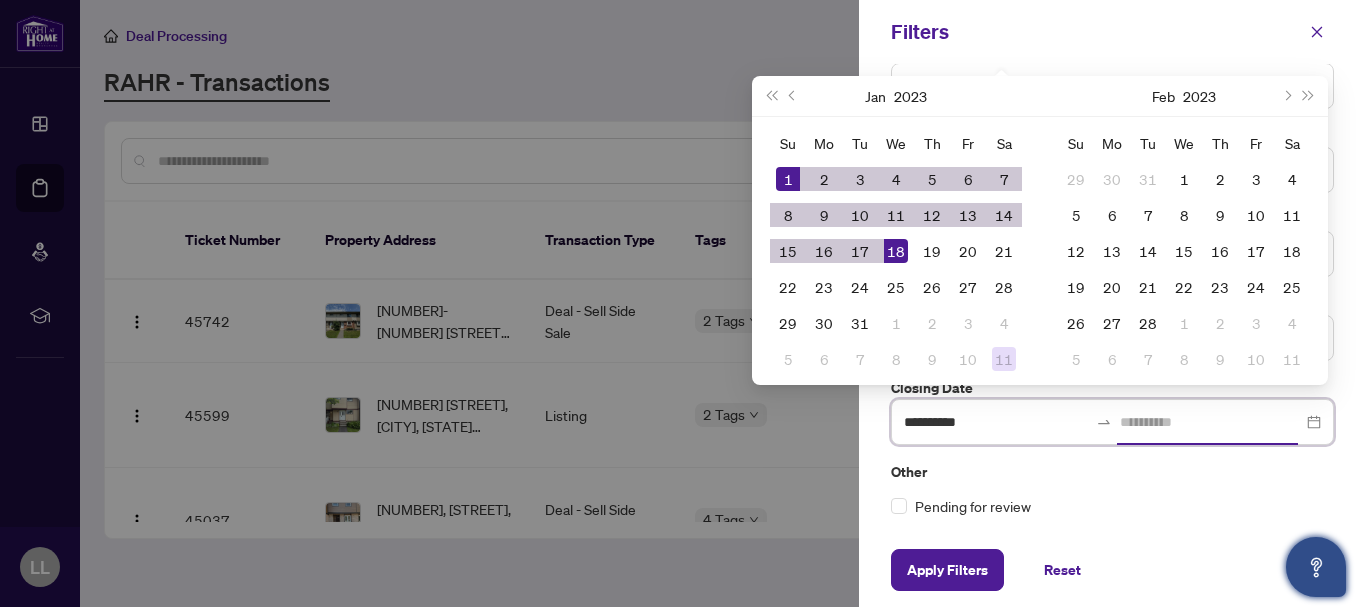 type on "**********" 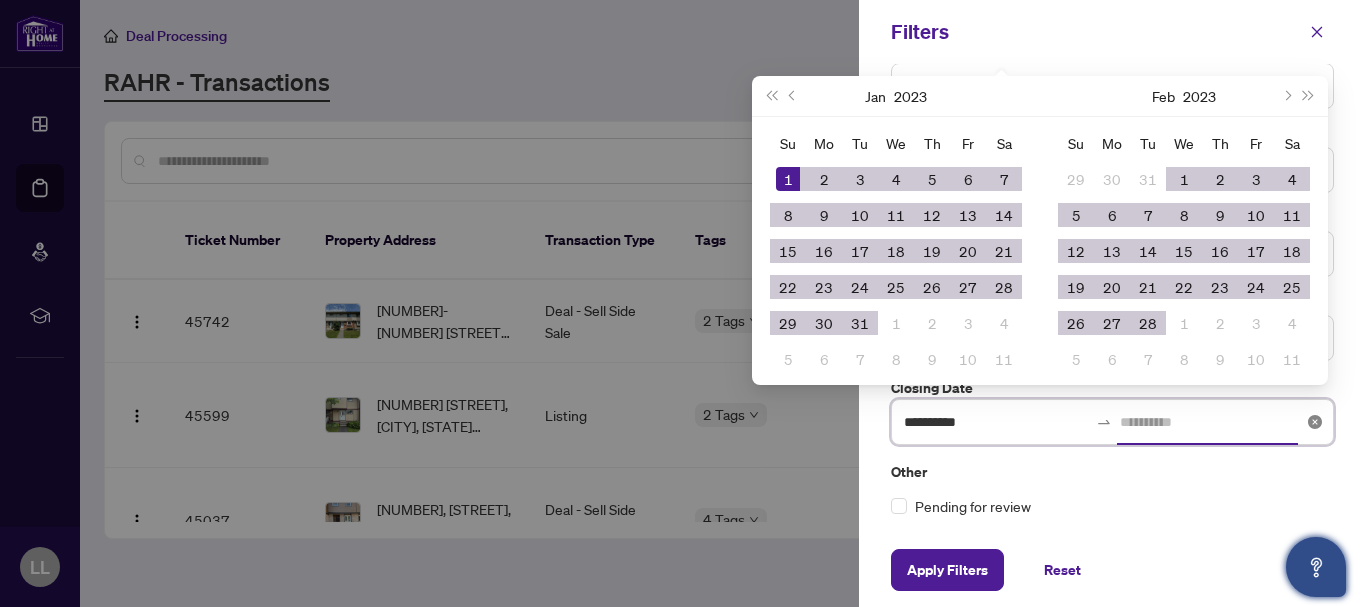 type on "**********" 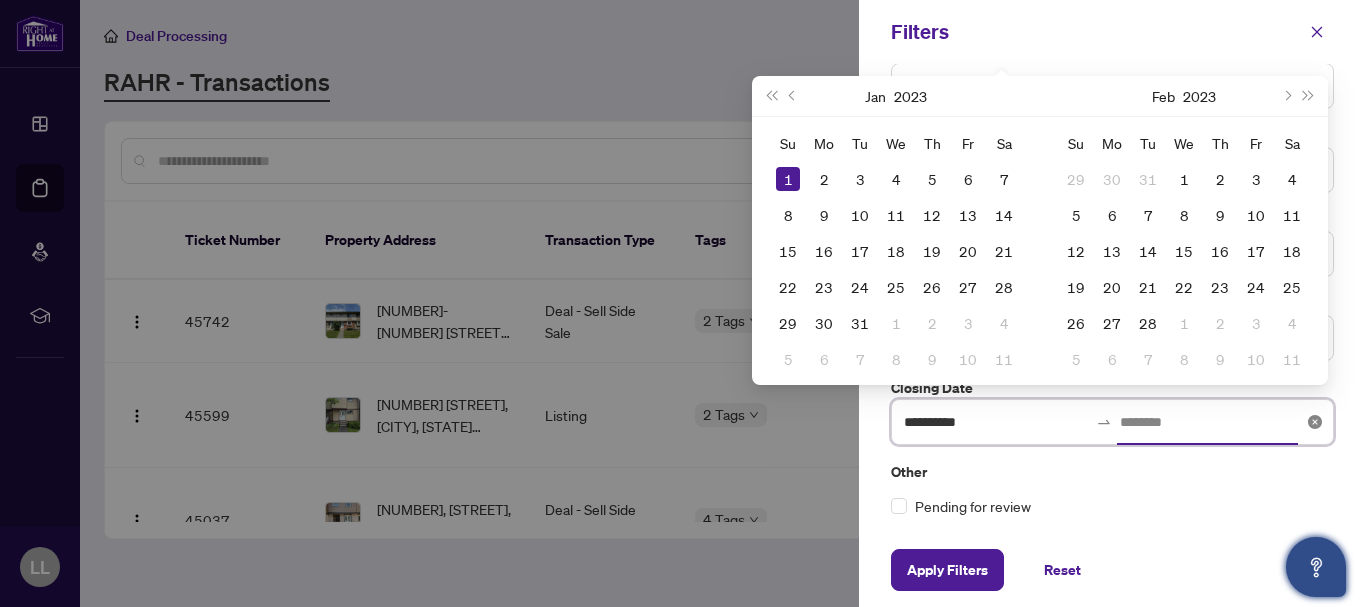 click on "**********" at bounding box center [1112, 422] 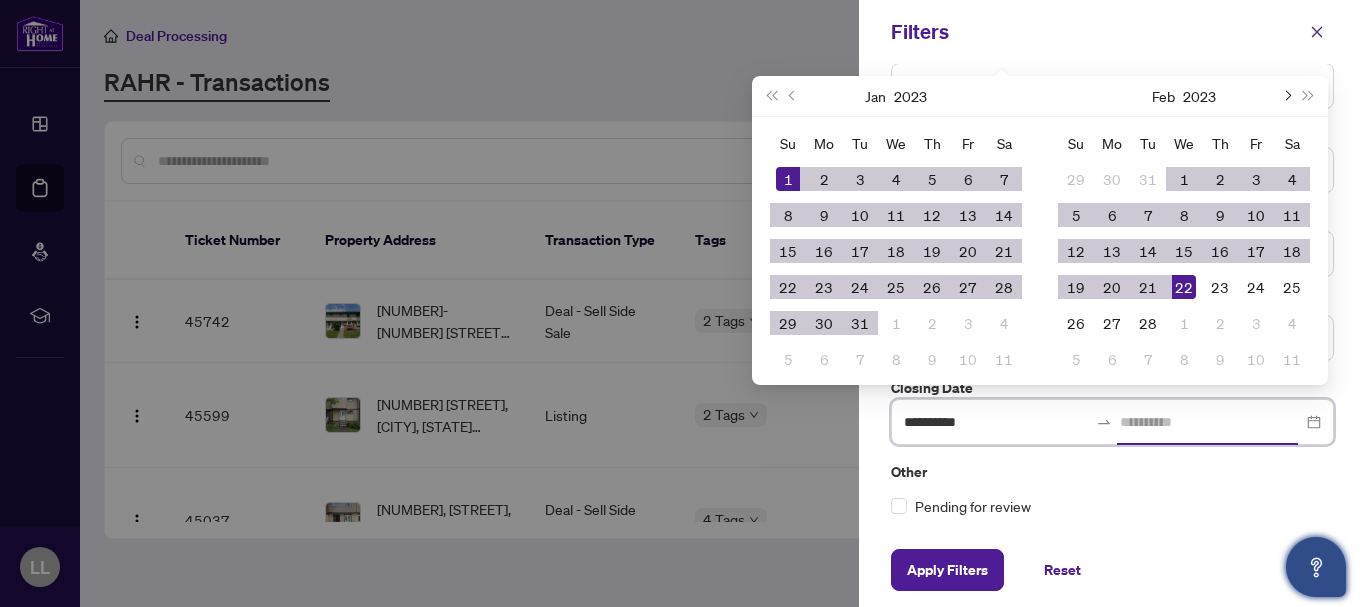 type on "**********" 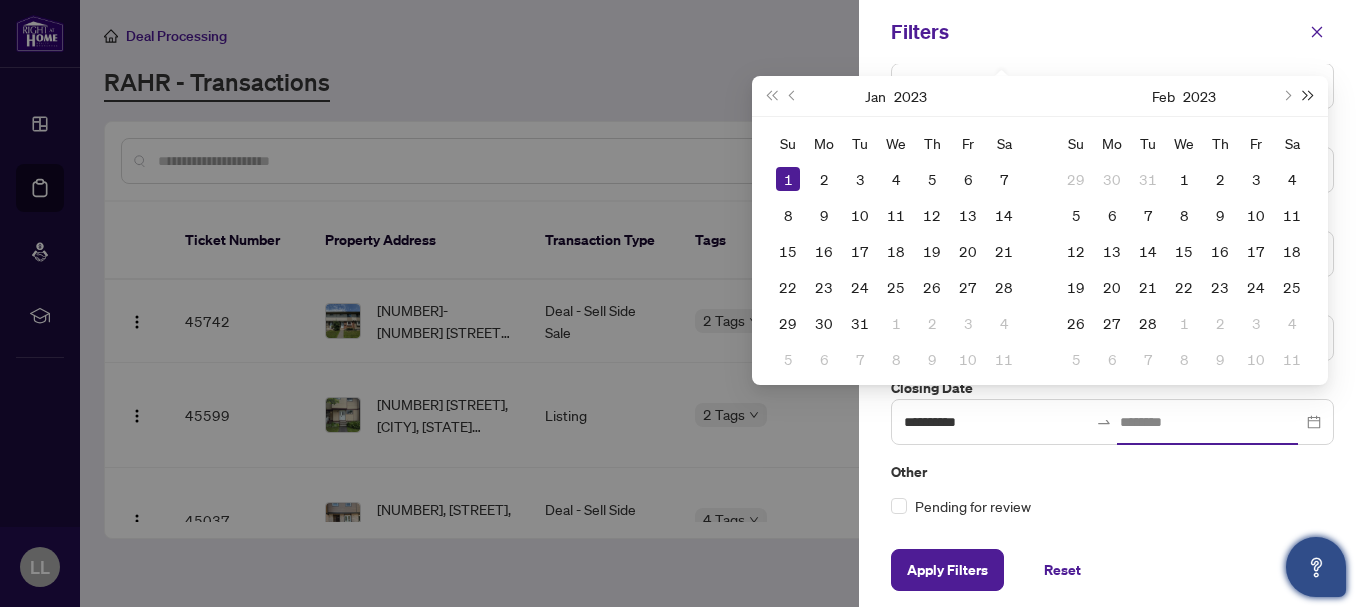 click at bounding box center [1309, 96] 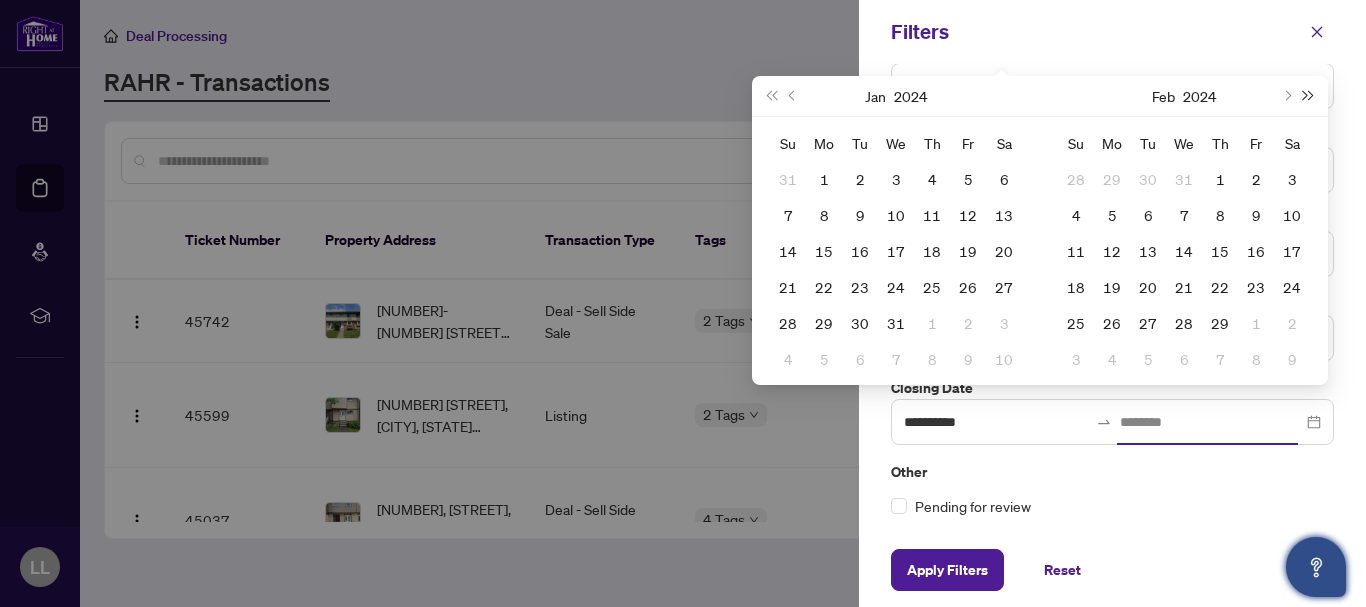 click at bounding box center [1309, 96] 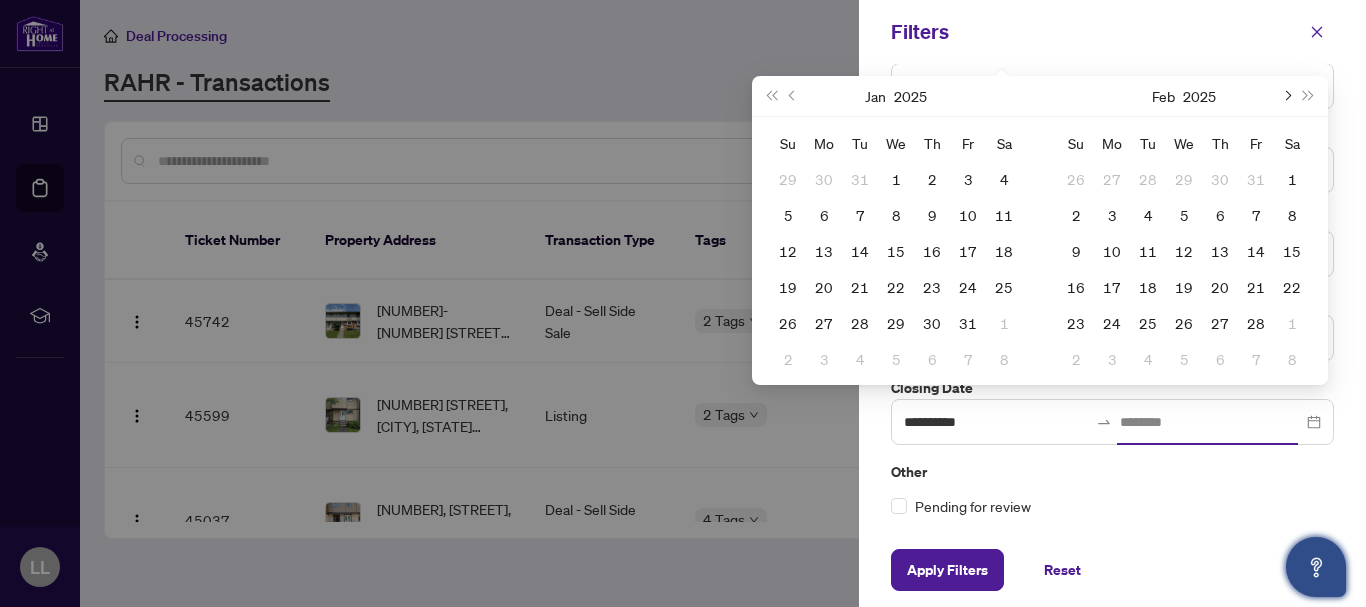 click at bounding box center [1286, 96] 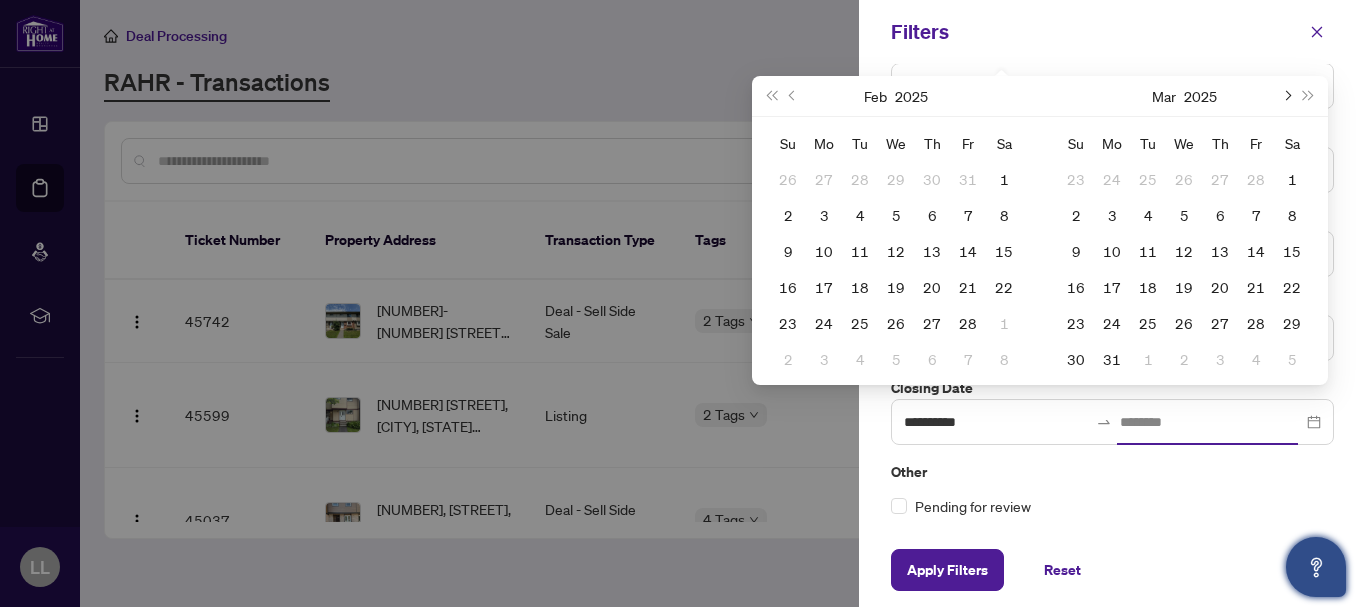click at bounding box center (1286, 96) 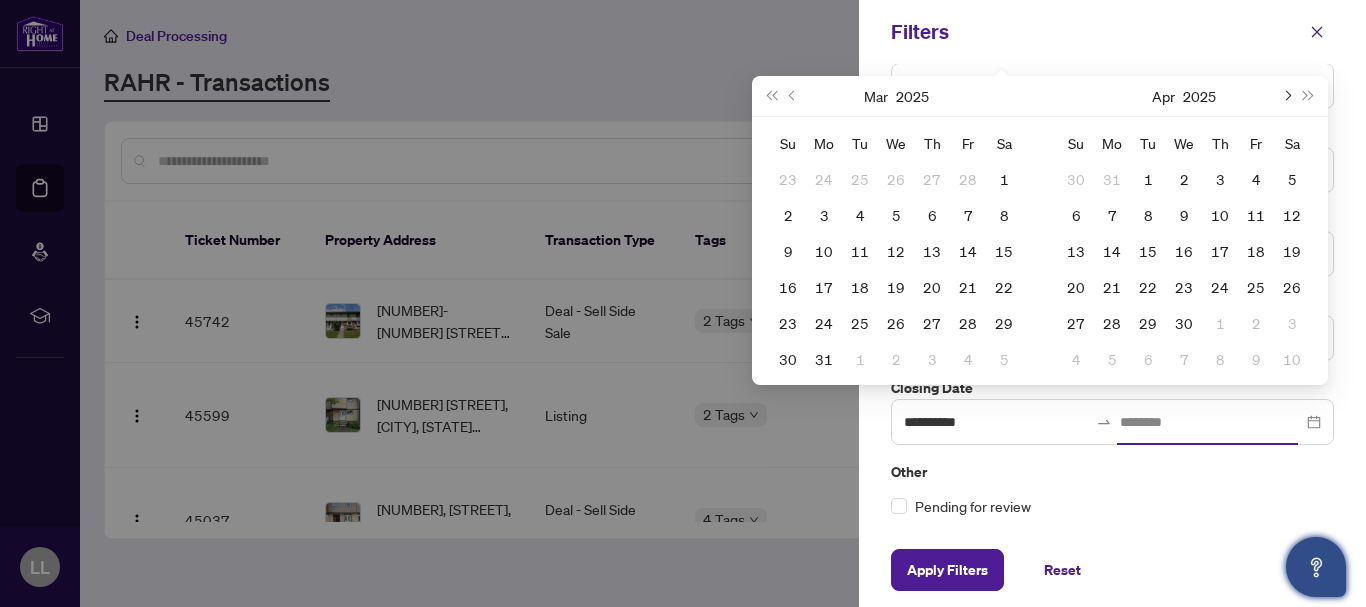 click at bounding box center [1286, 96] 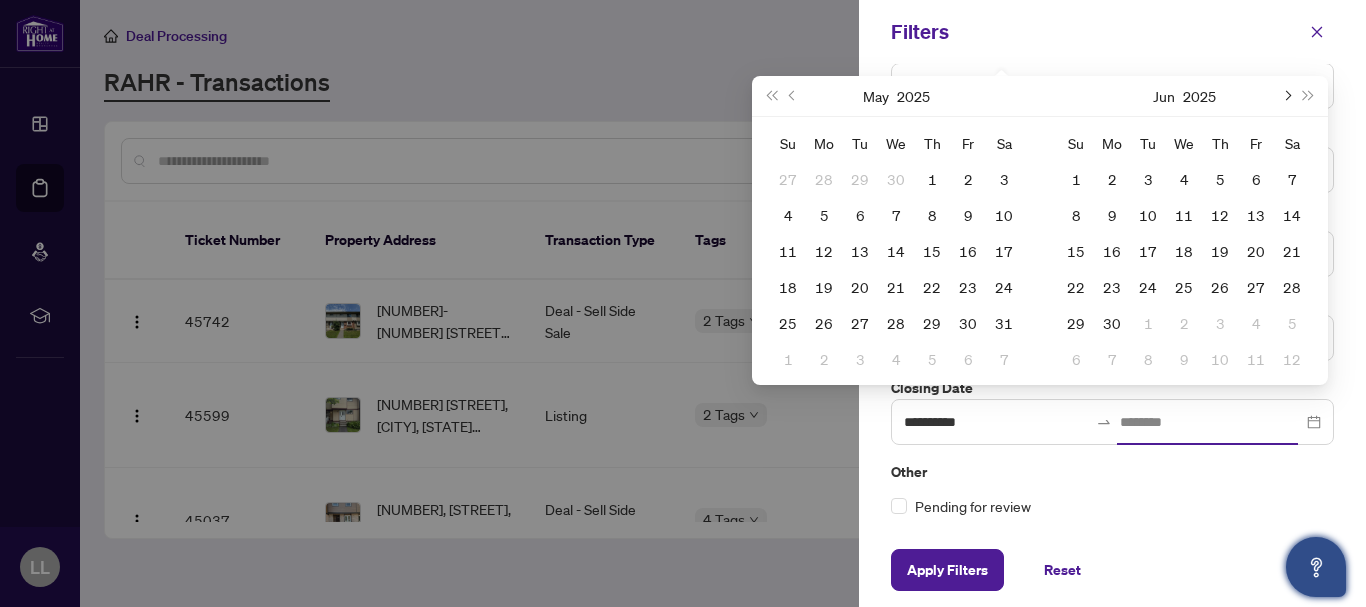 click at bounding box center (1286, 96) 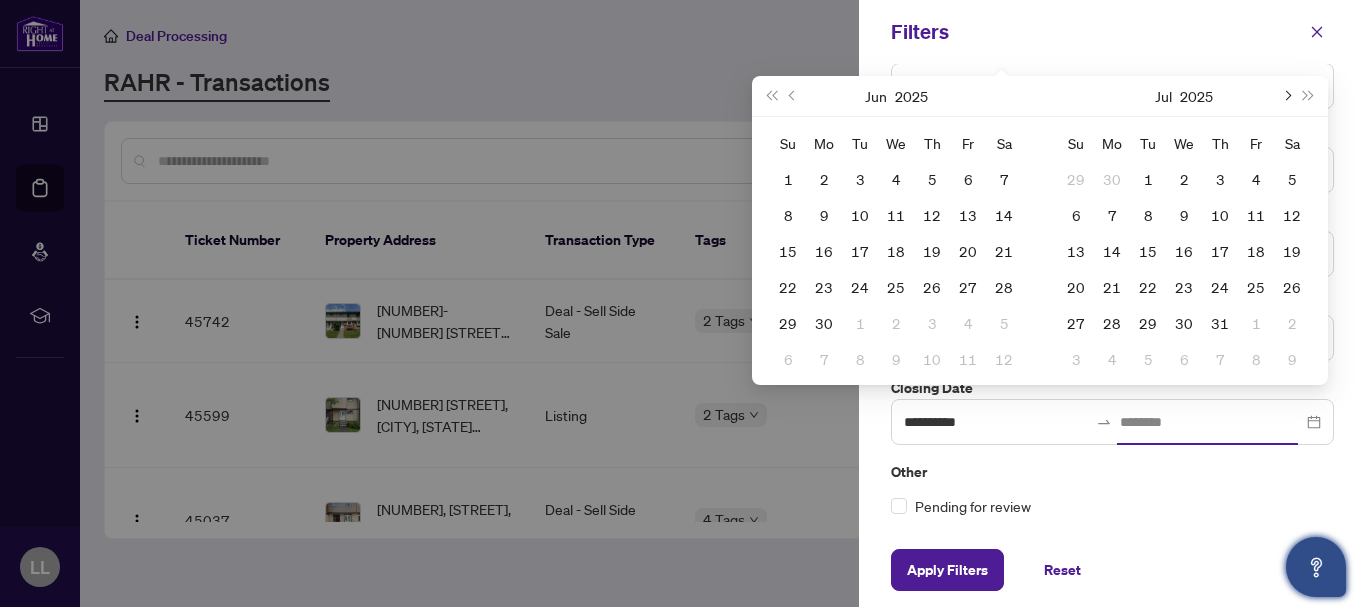 click at bounding box center [1286, 96] 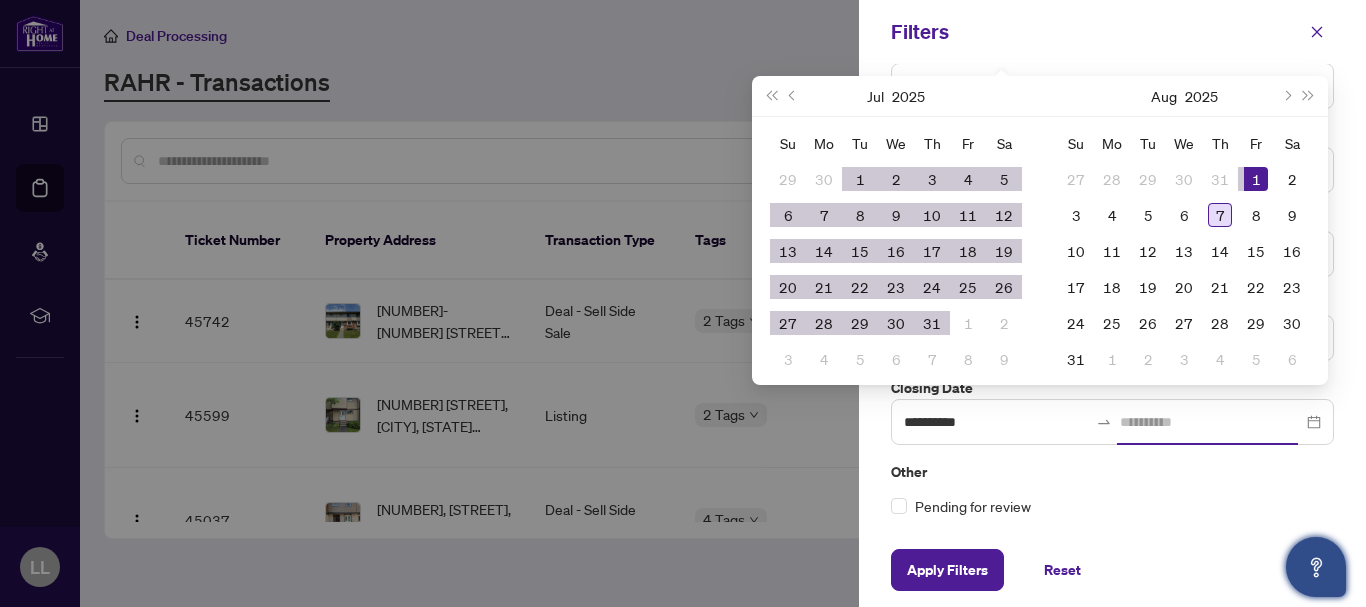 type on "**********" 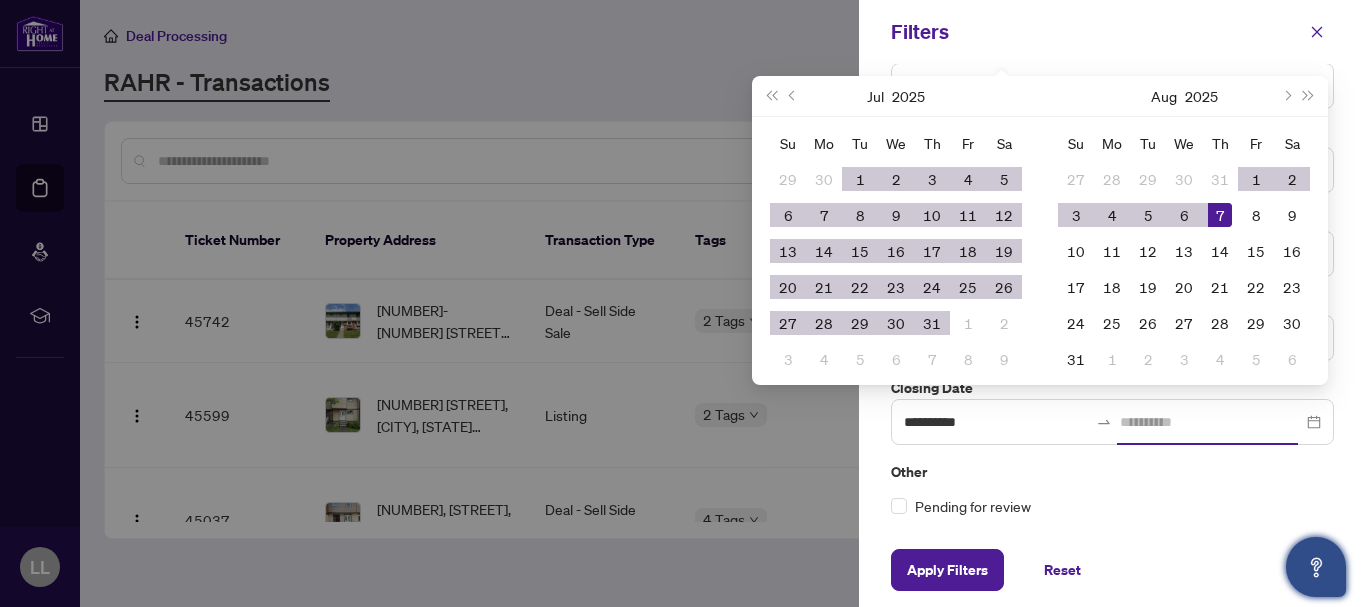click on "7" at bounding box center (1220, 215) 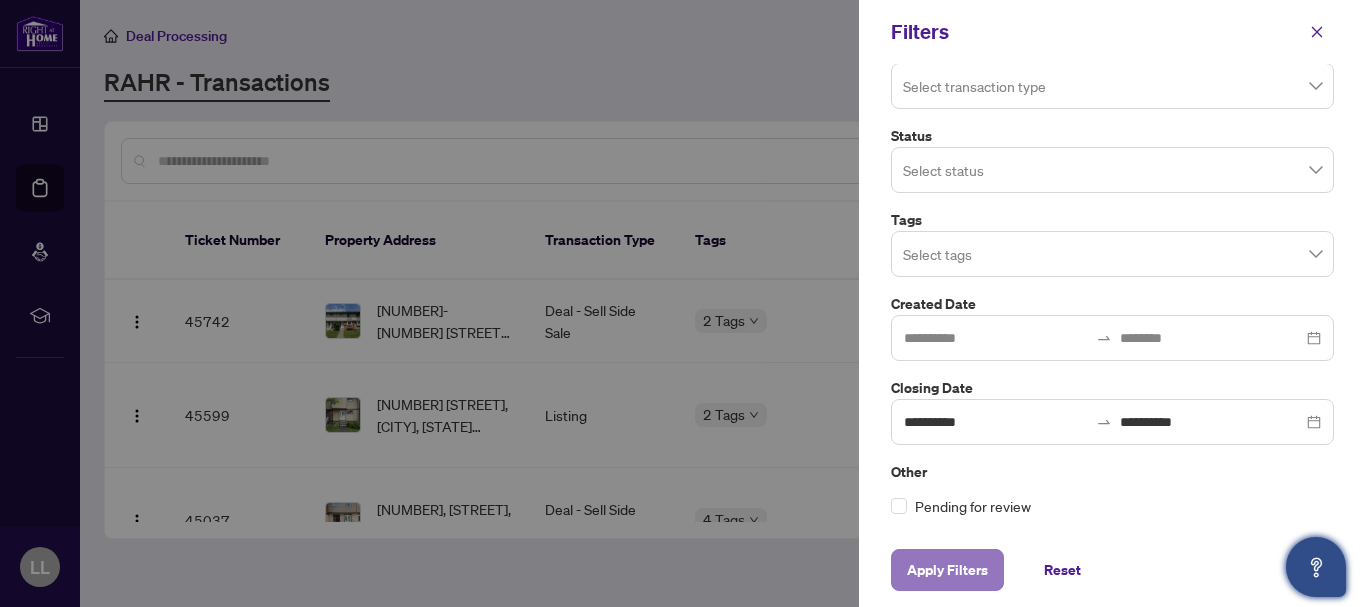click on "Apply Filters" at bounding box center (947, 570) 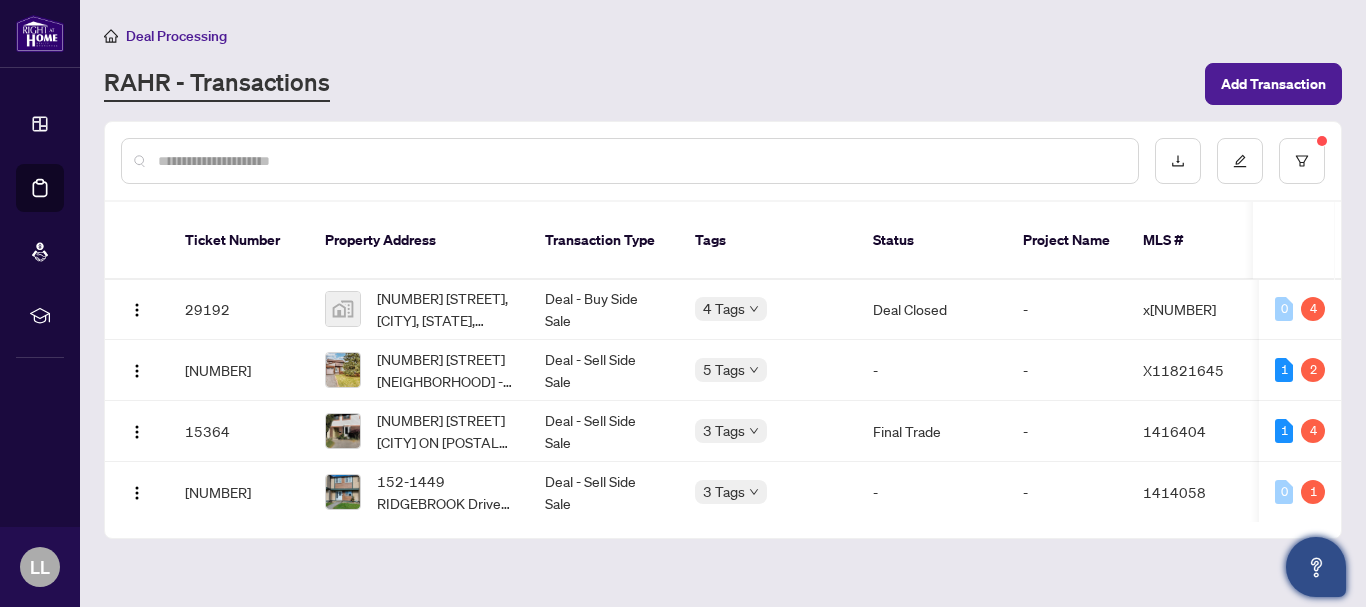 scroll, scrollTop: 374, scrollLeft: 0, axis: vertical 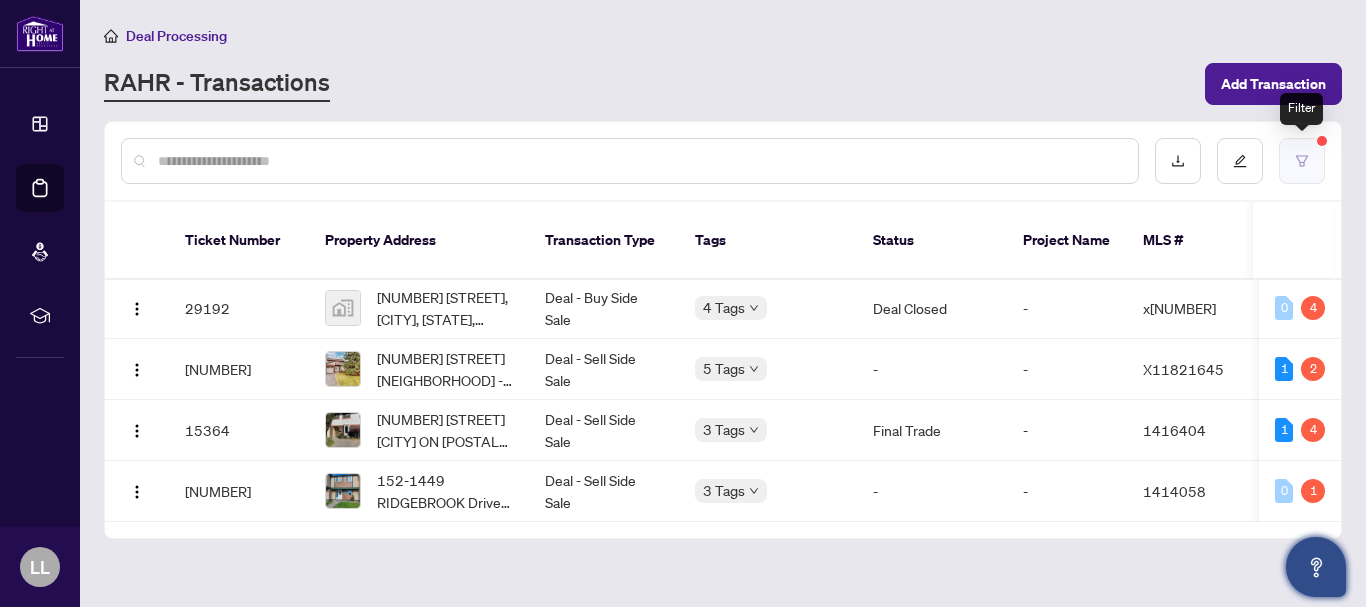 click at bounding box center [1302, 161] 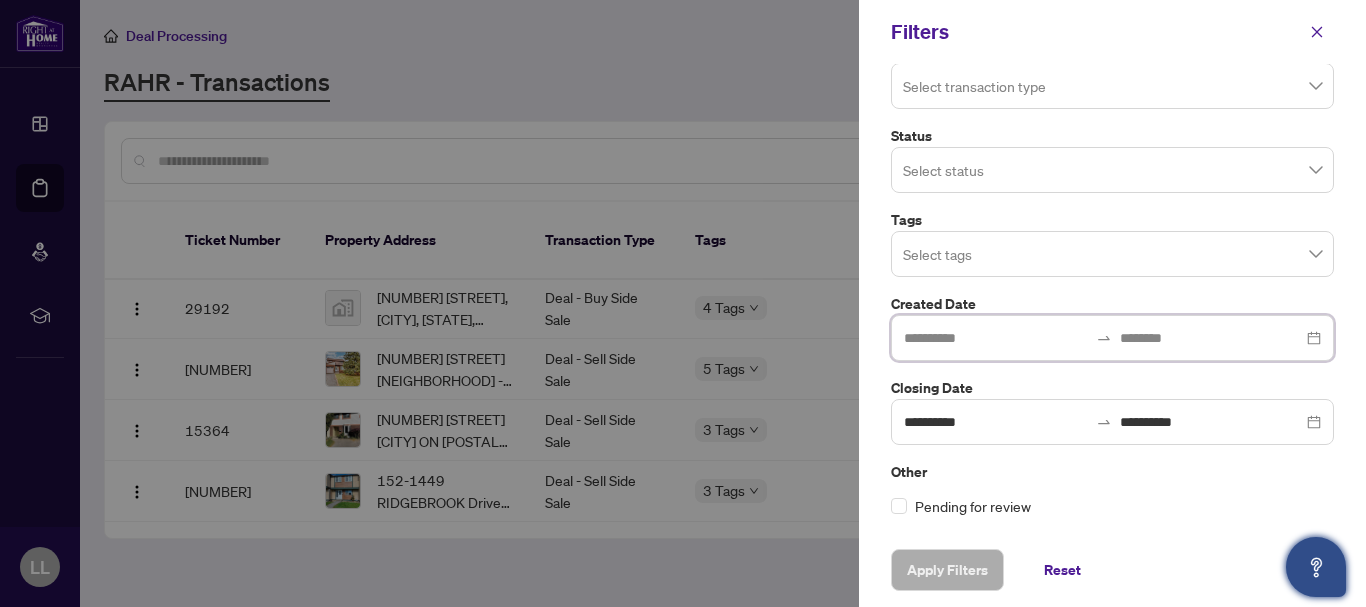 click at bounding box center (996, 338) 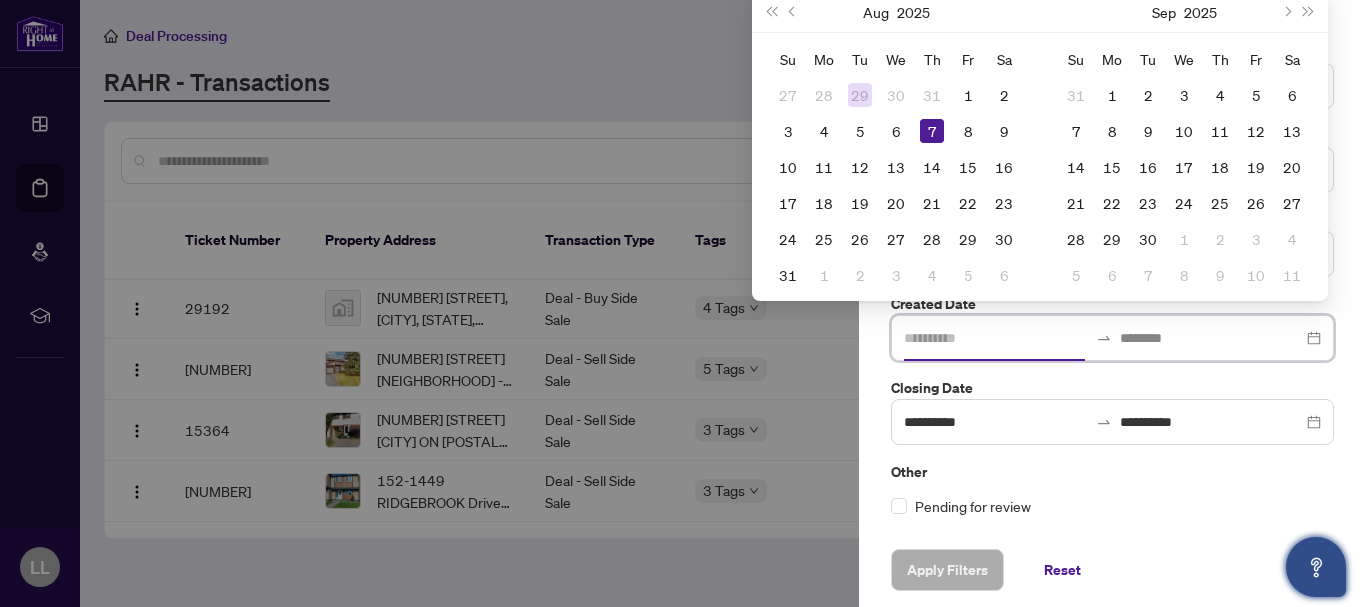 type on "**********" 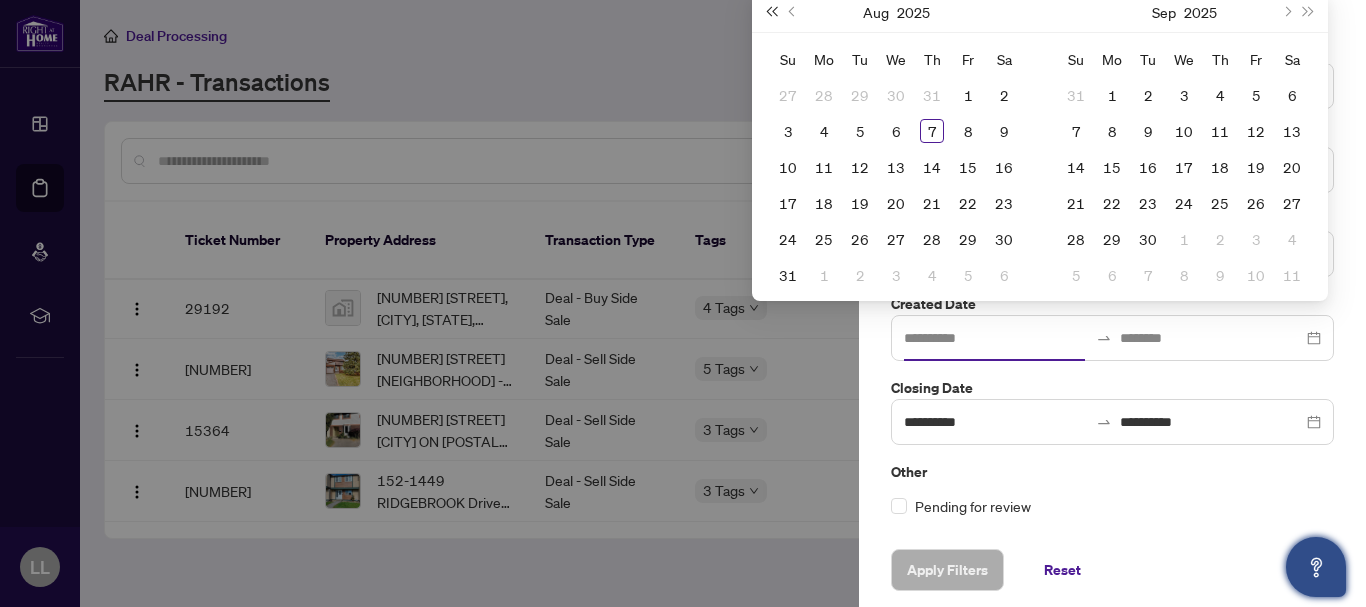 click at bounding box center [771, 12] 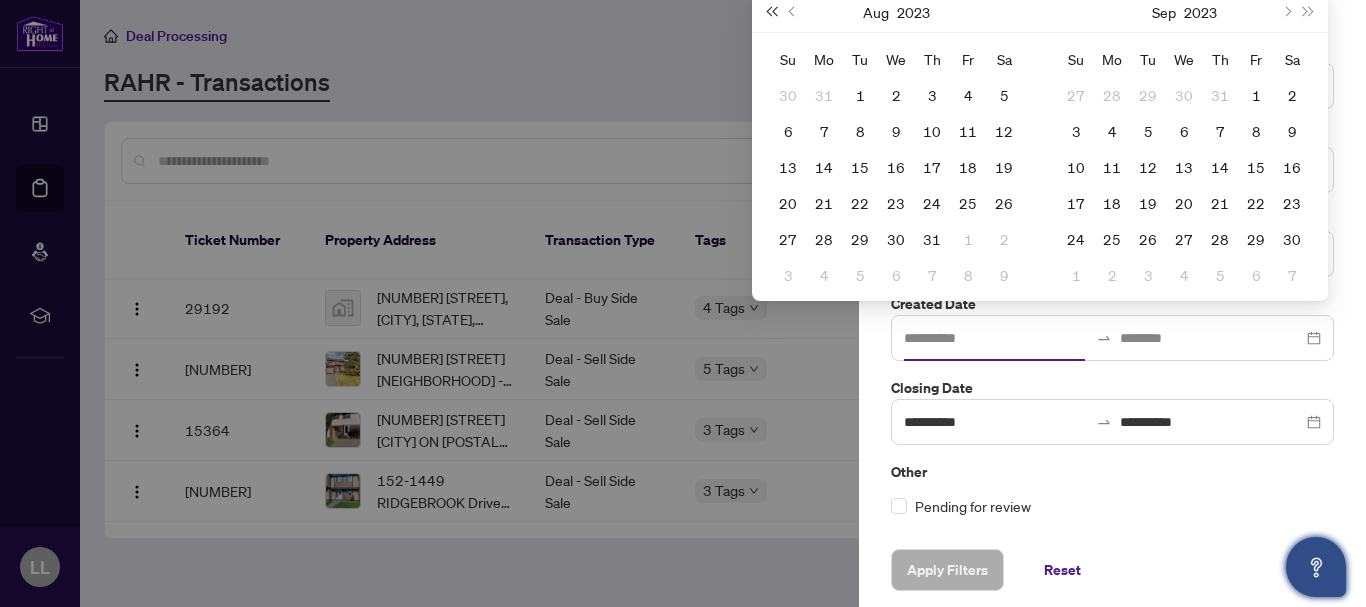 click at bounding box center (771, 12) 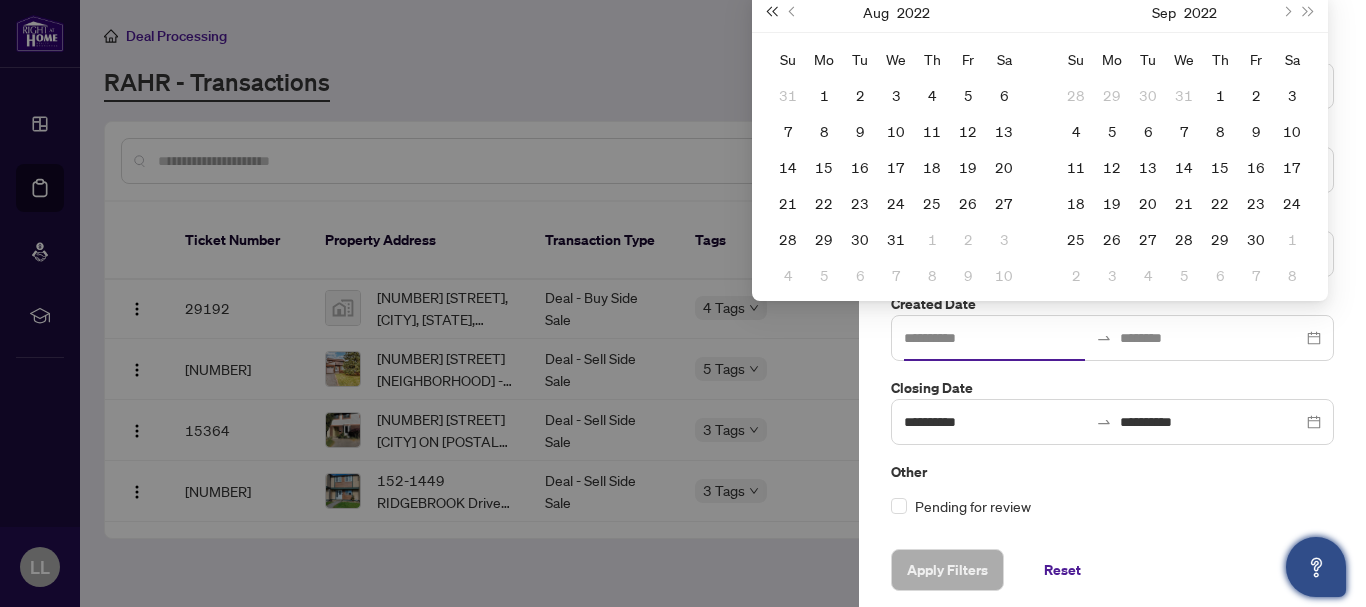 click at bounding box center (771, 12) 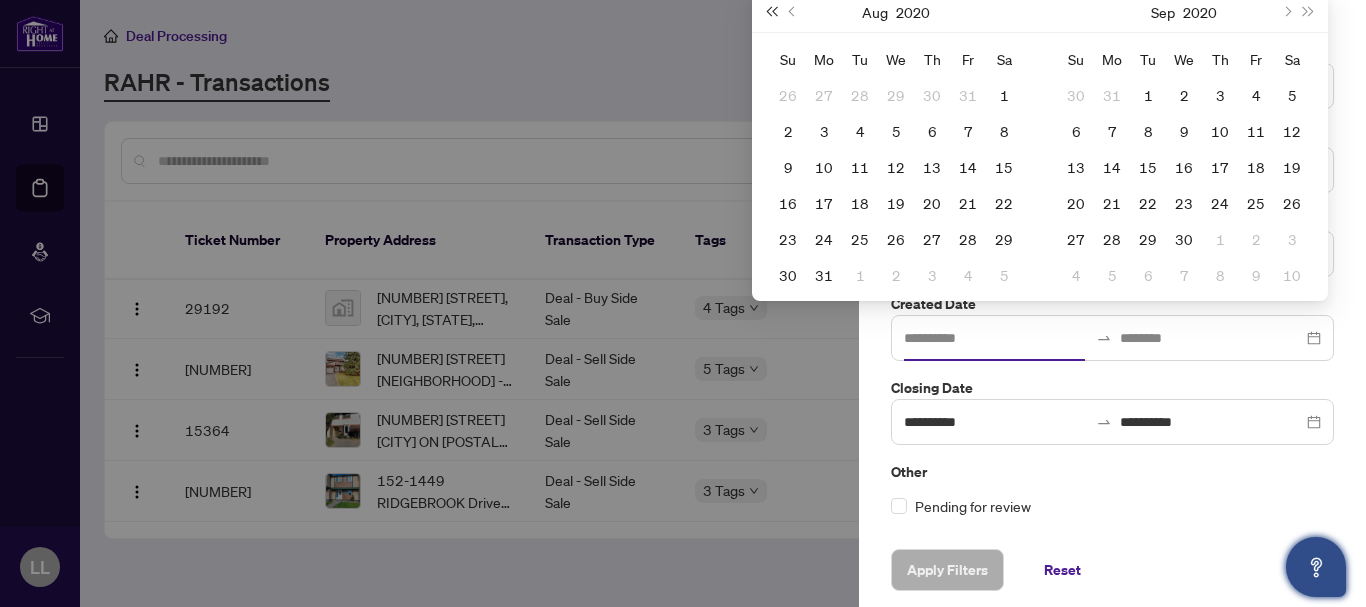 click at bounding box center [771, 12] 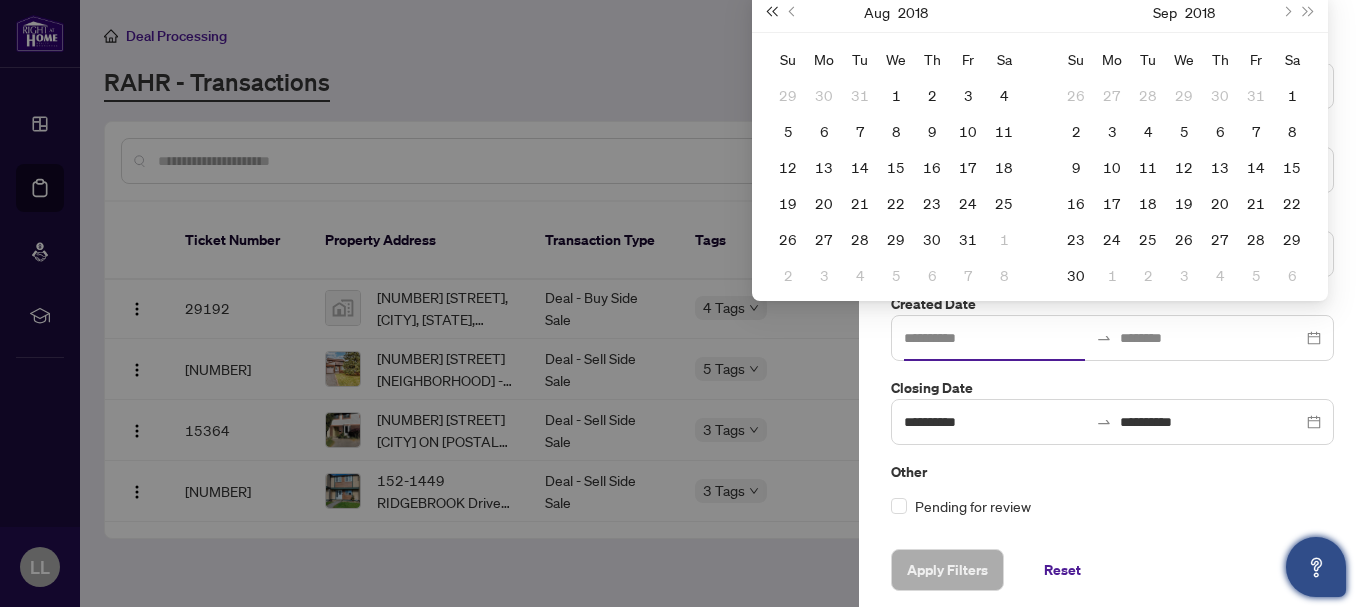 click at bounding box center (771, 12) 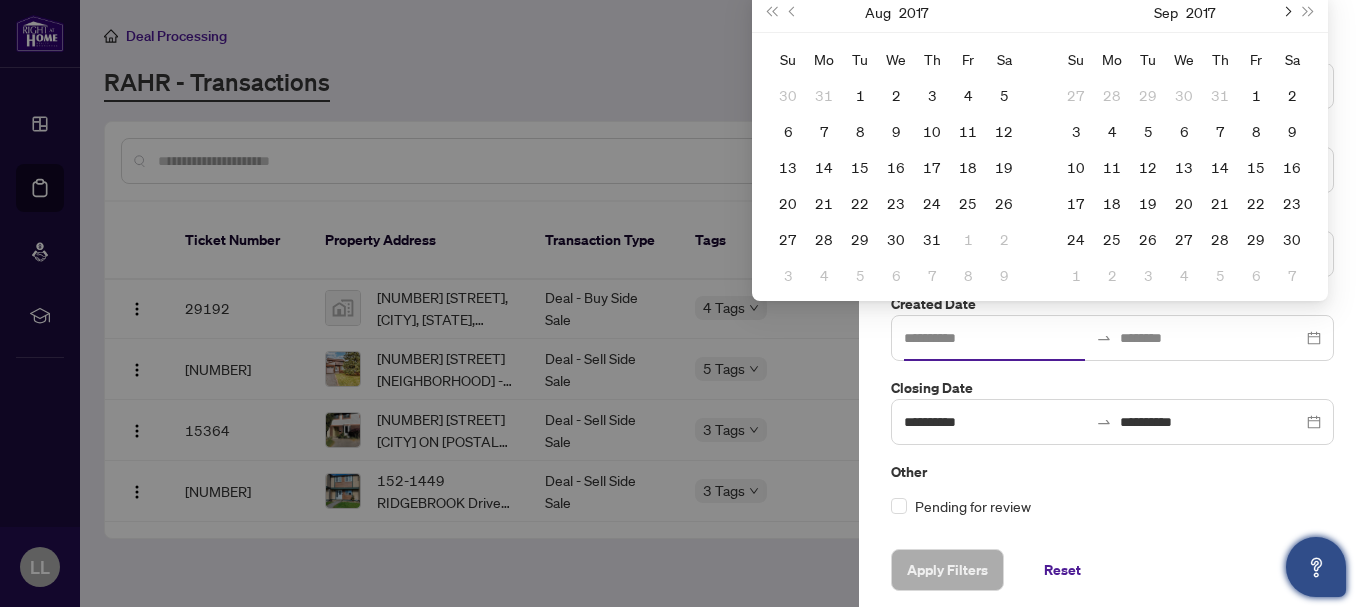 click at bounding box center (1286, 12) 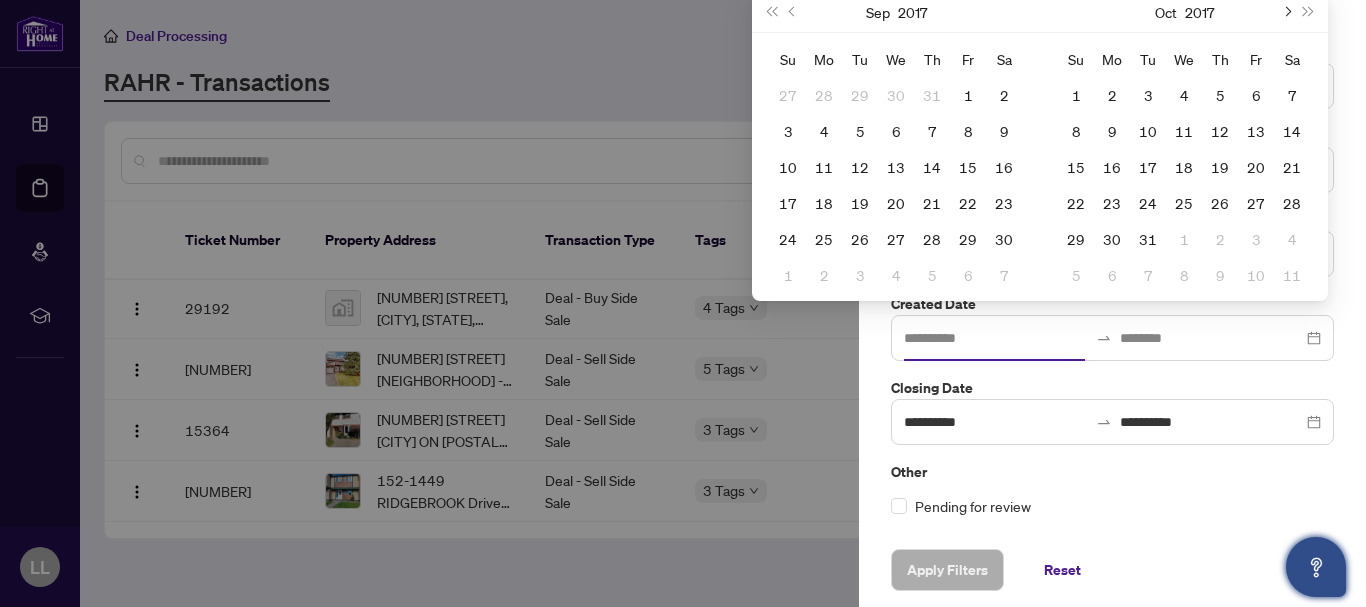 click at bounding box center (1286, 12) 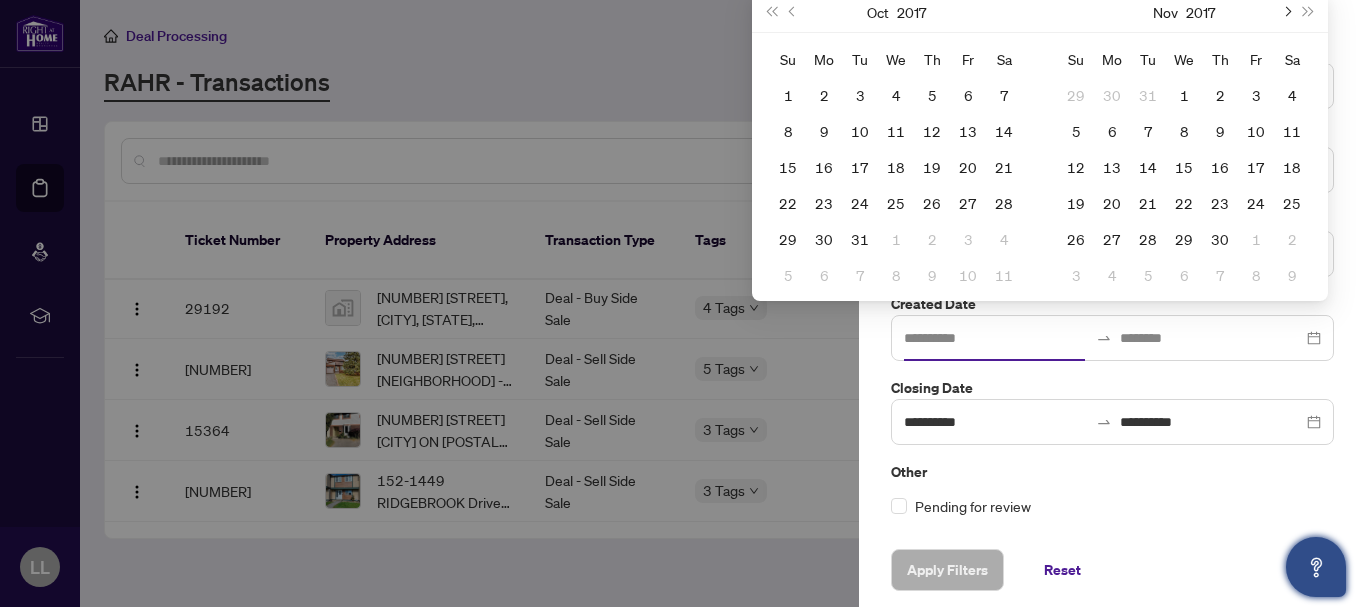 click at bounding box center (1286, 12) 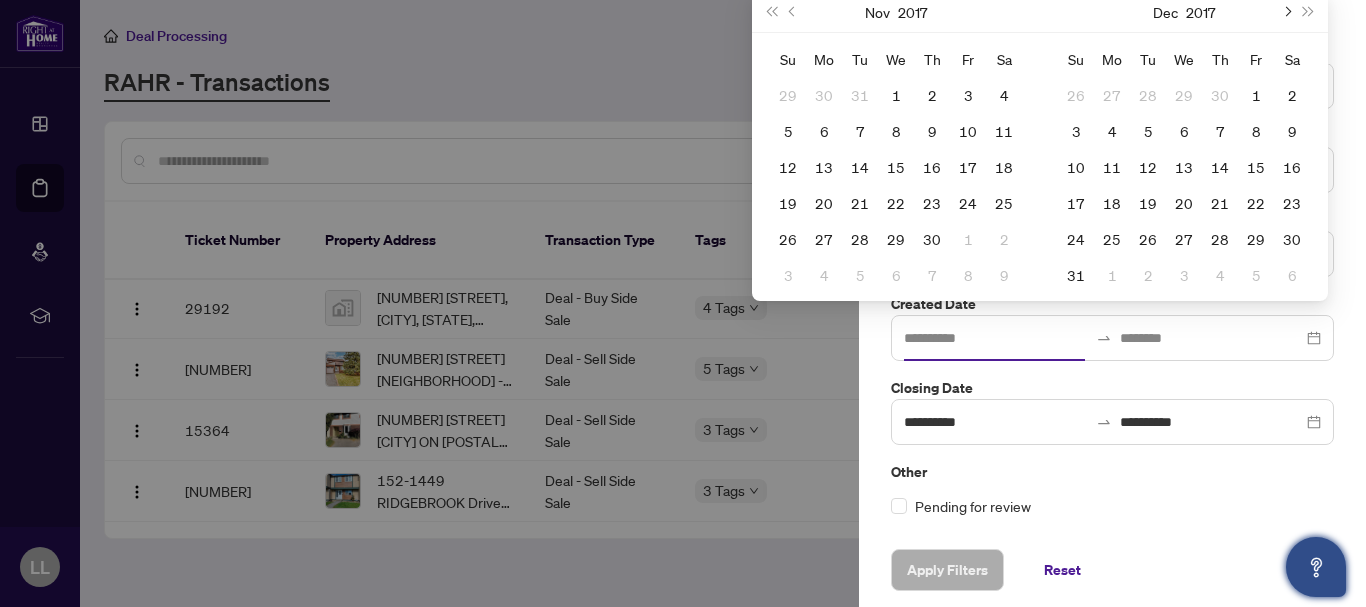 click at bounding box center (1286, 12) 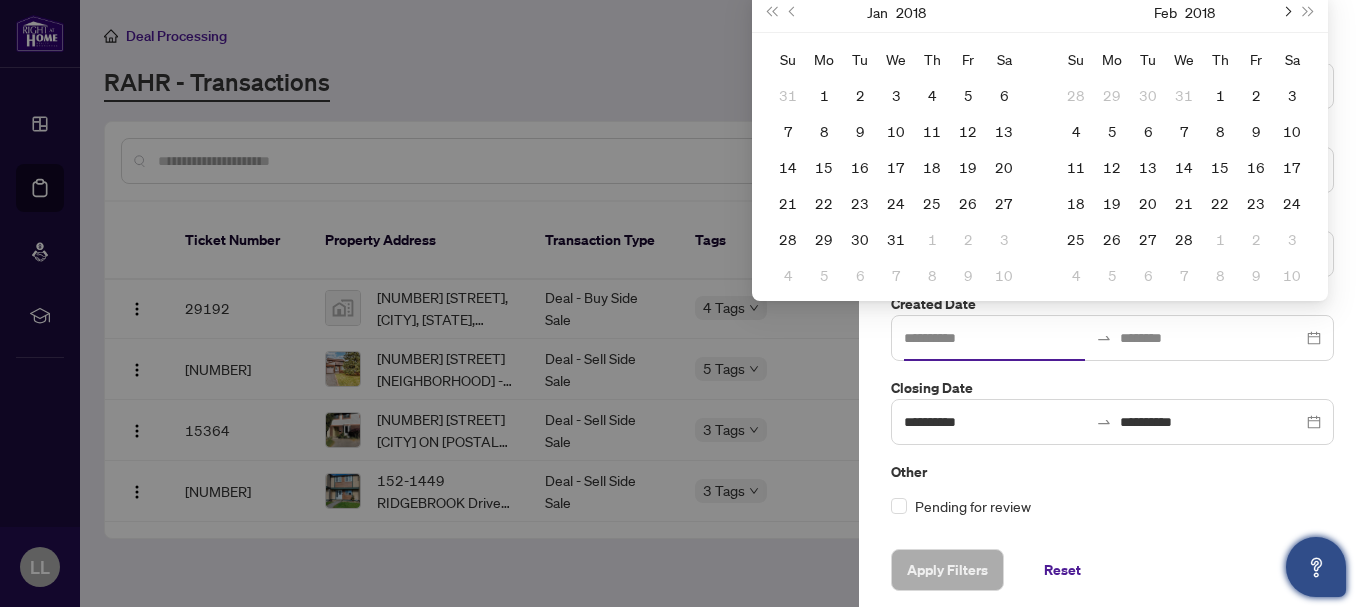 click at bounding box center (1286, 12) 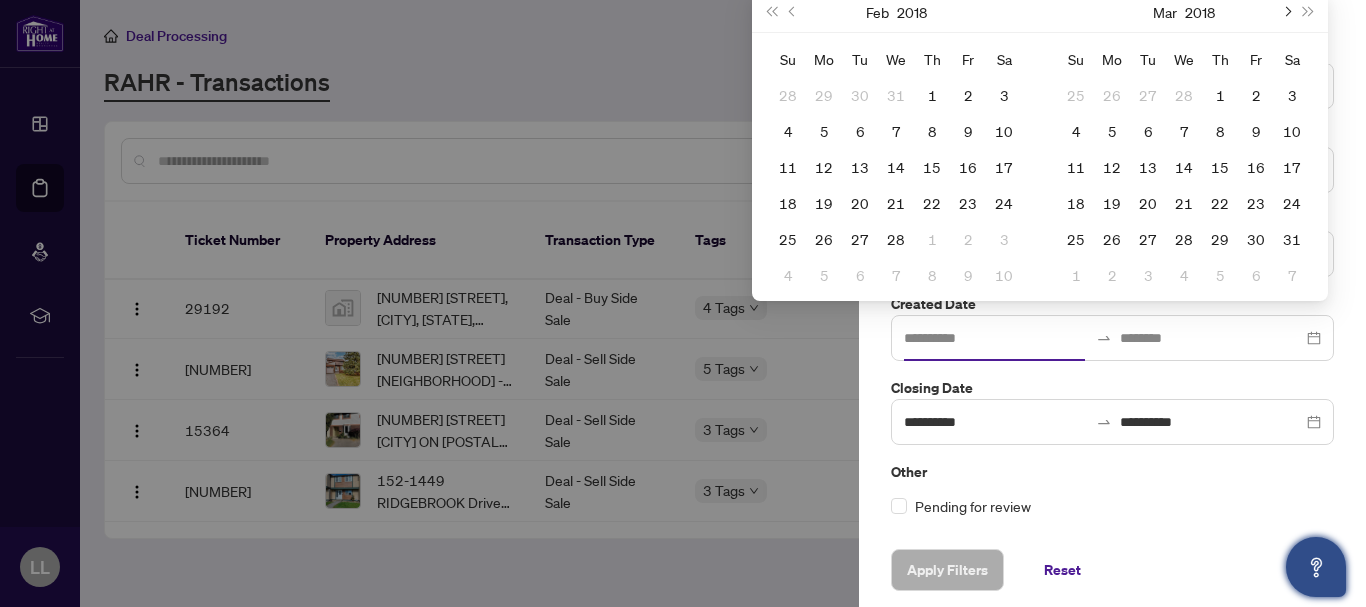 click at bounding box center [1286, 12] 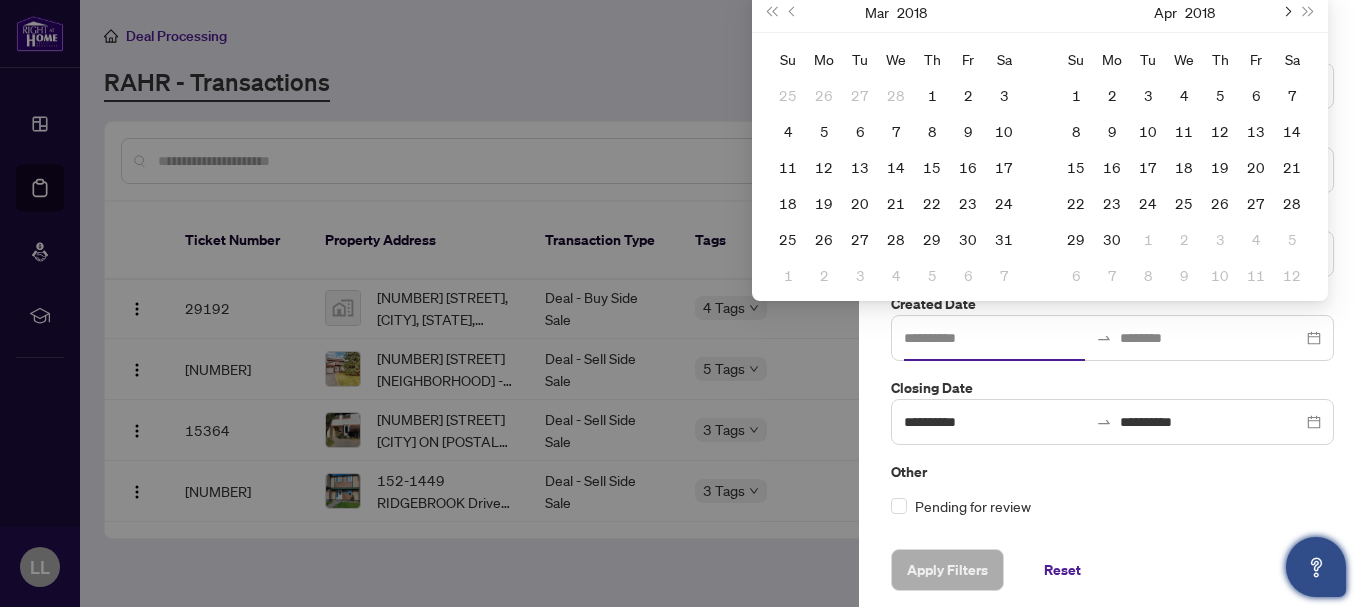 click at bounding box center (1286, 12) 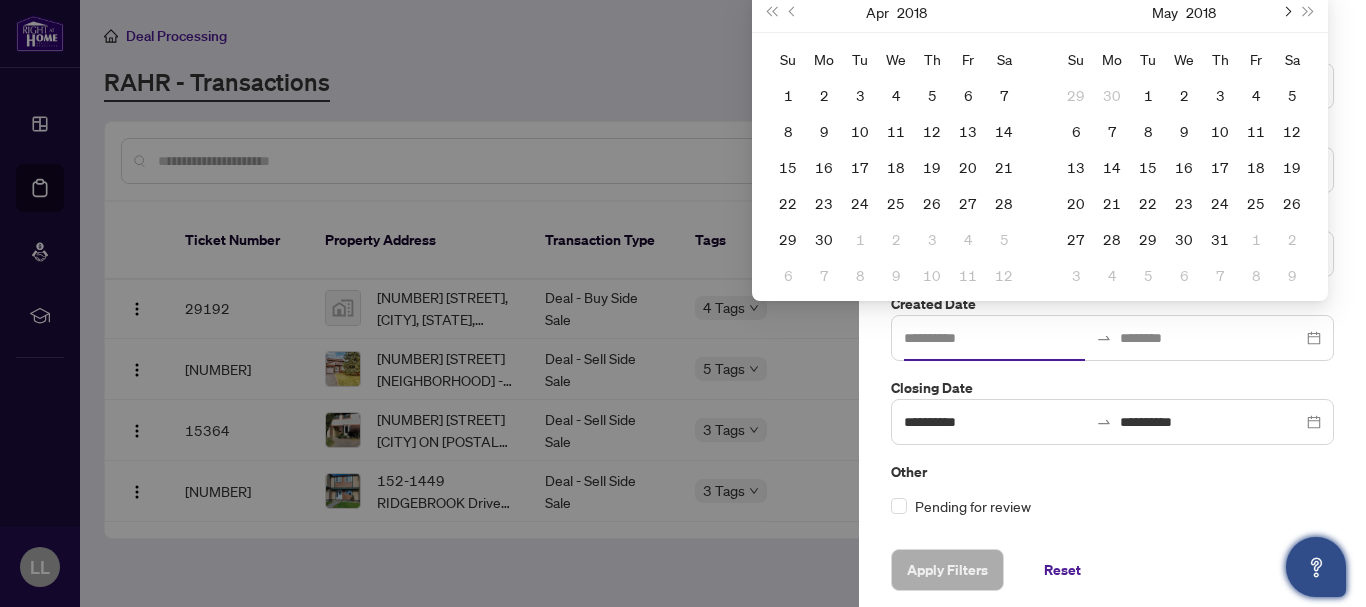 click at bounding box center [1286, 12] 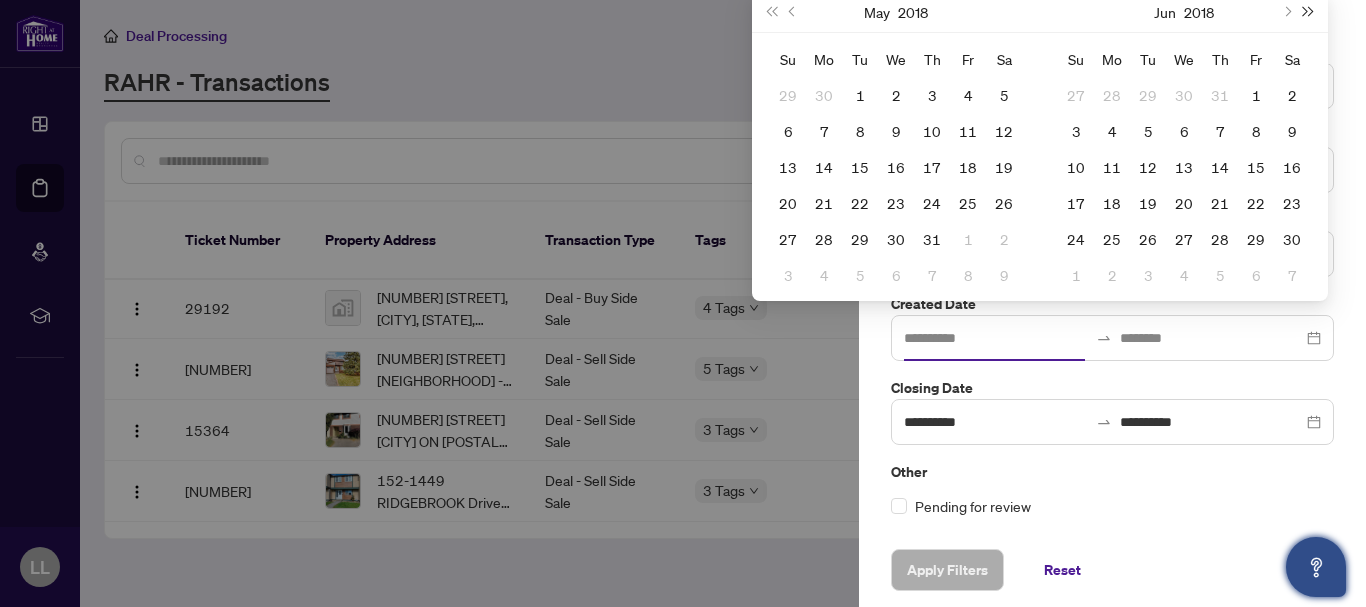 click at bounding box center (1309, 12) 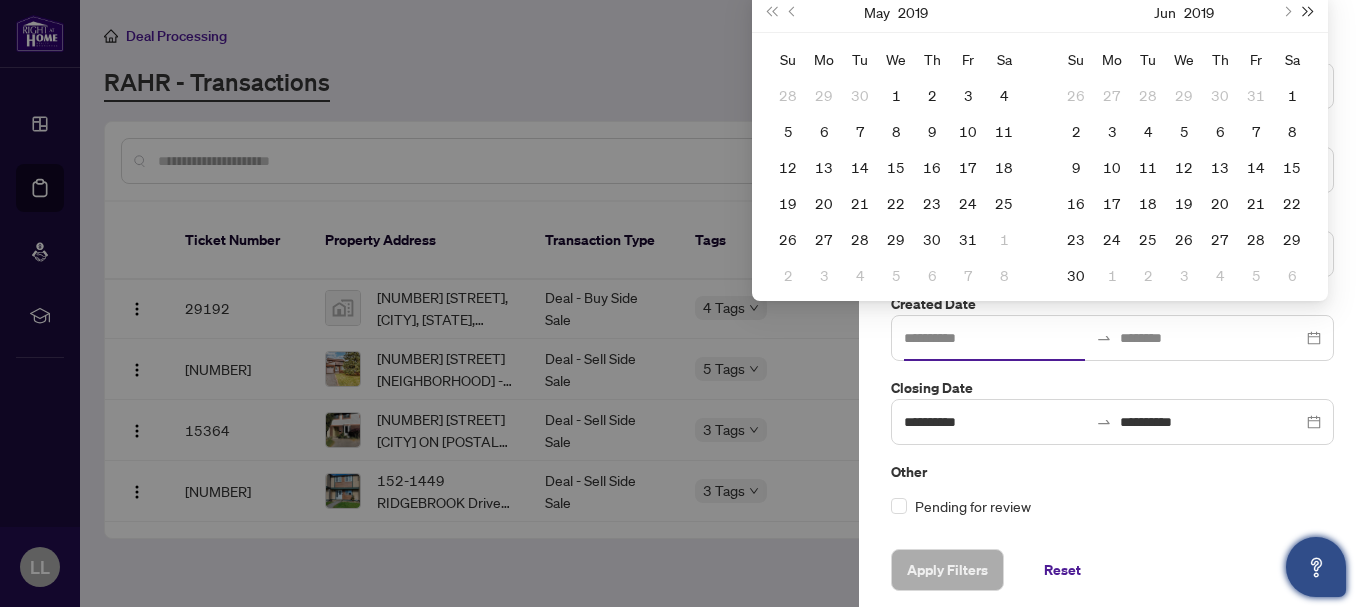 click at bounding box center (1309, 12) 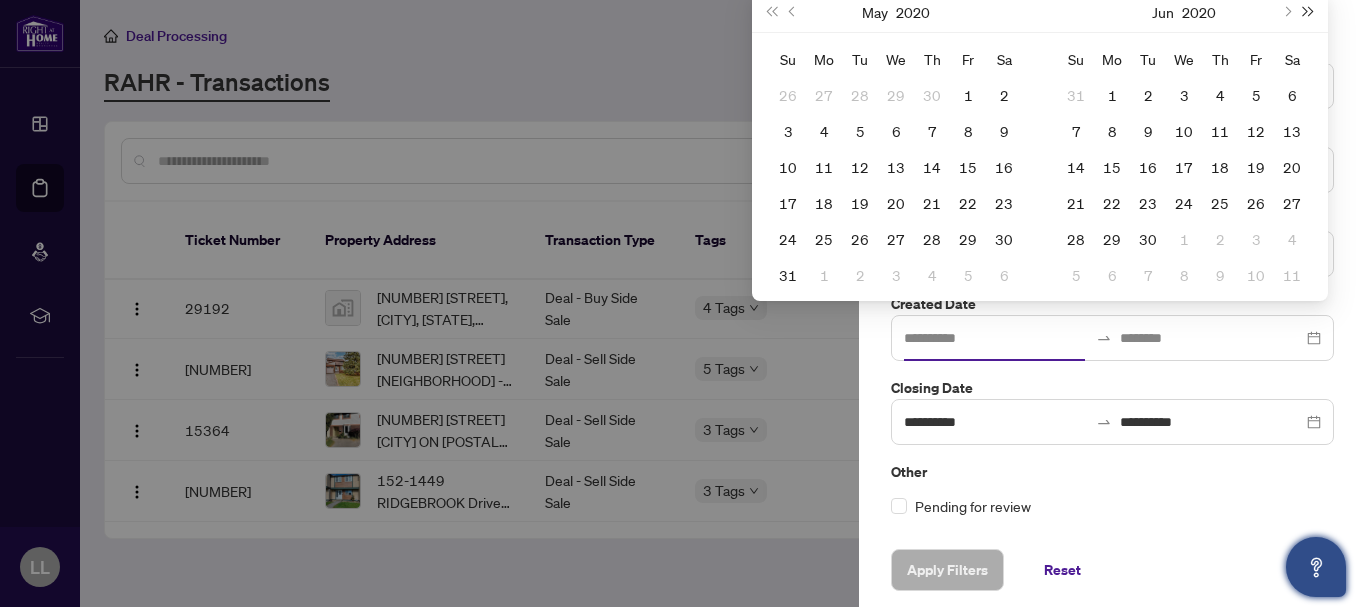 click at bounding box center (1309, 12) 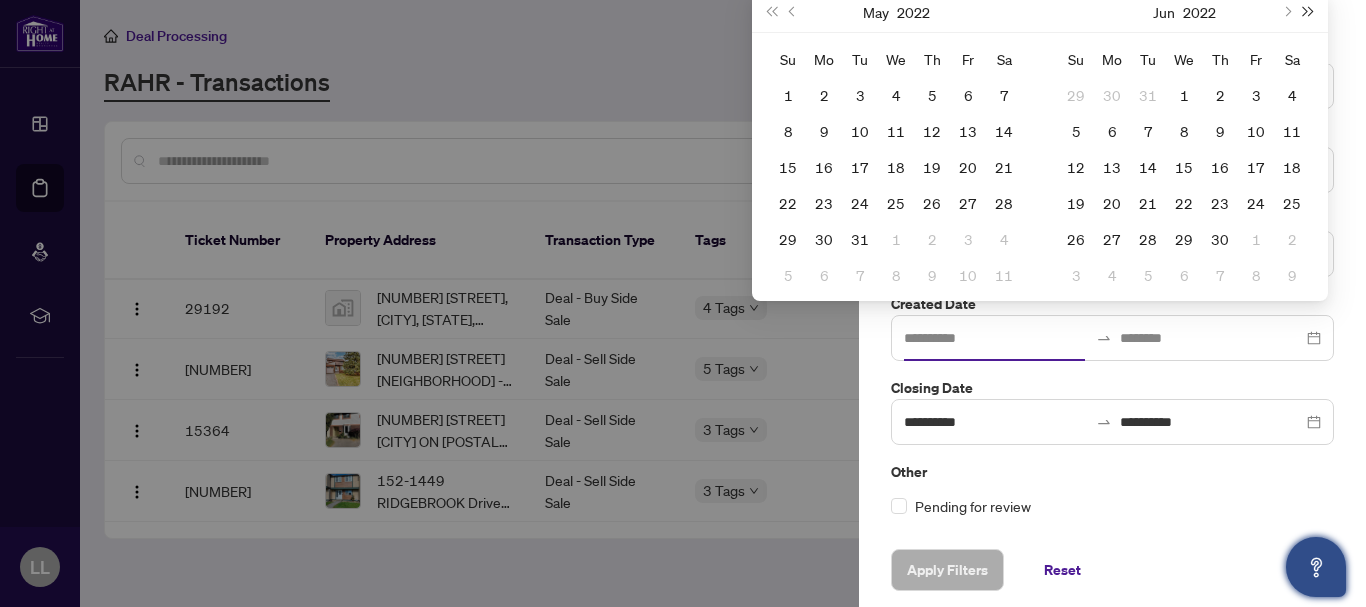 click at bounding box center [1309, 12] 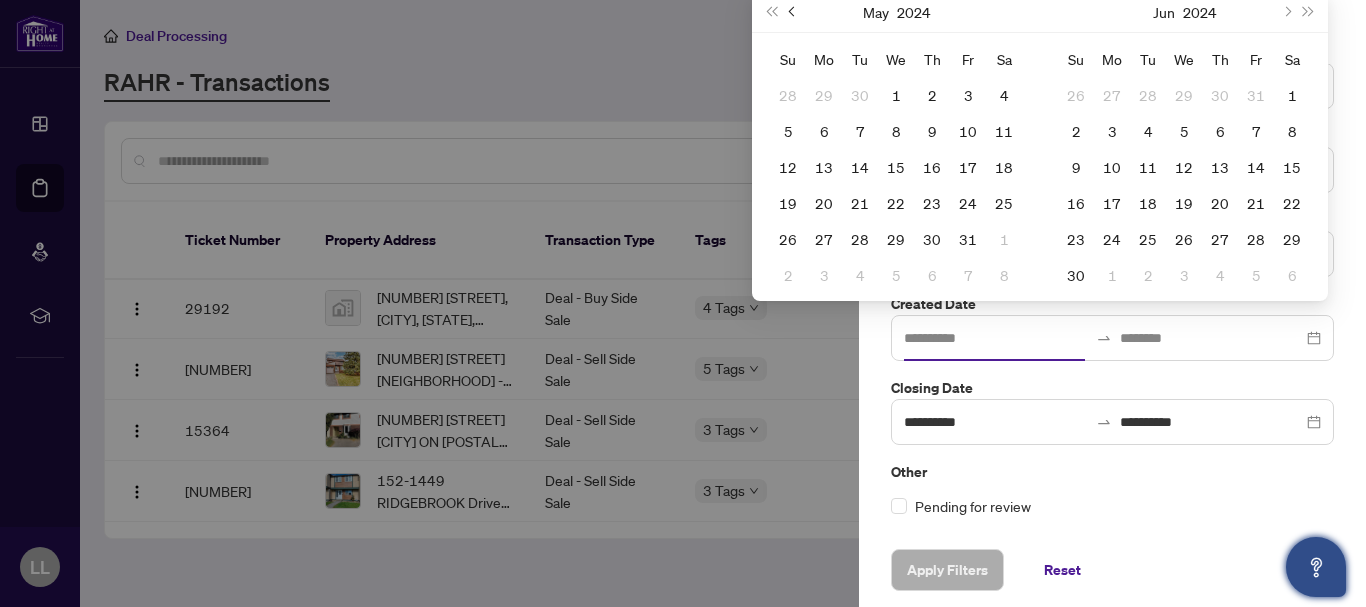 click at bounding box center [793, 12] 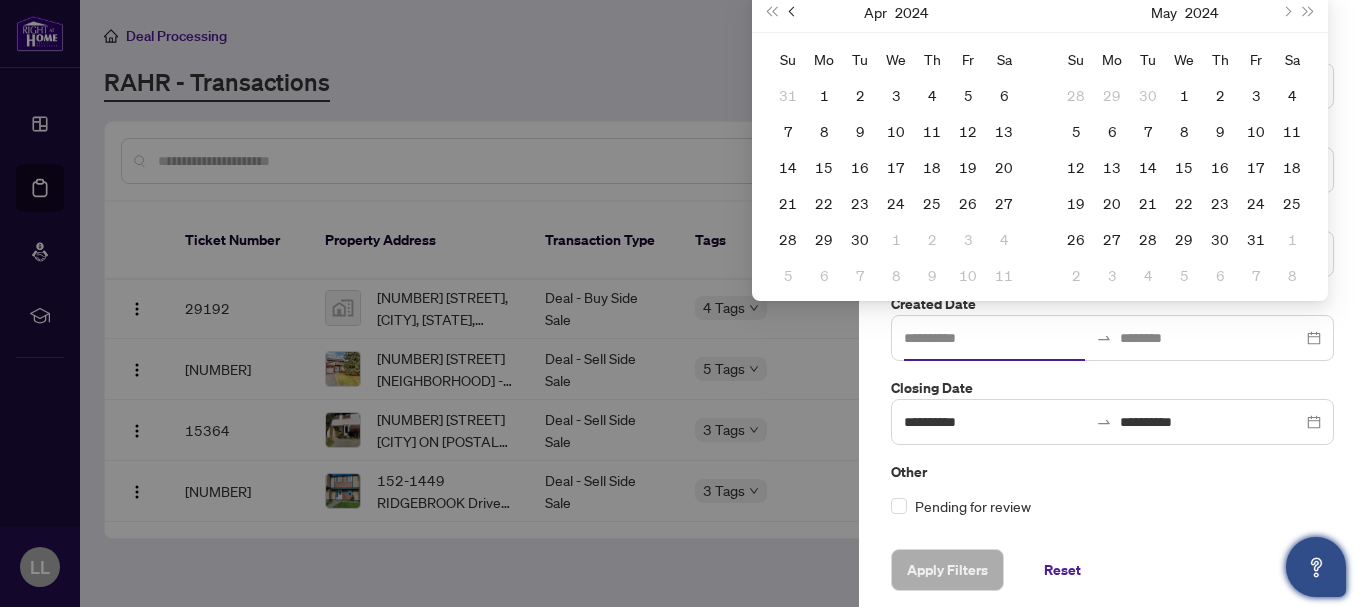 click at bounding box center [793, 12] 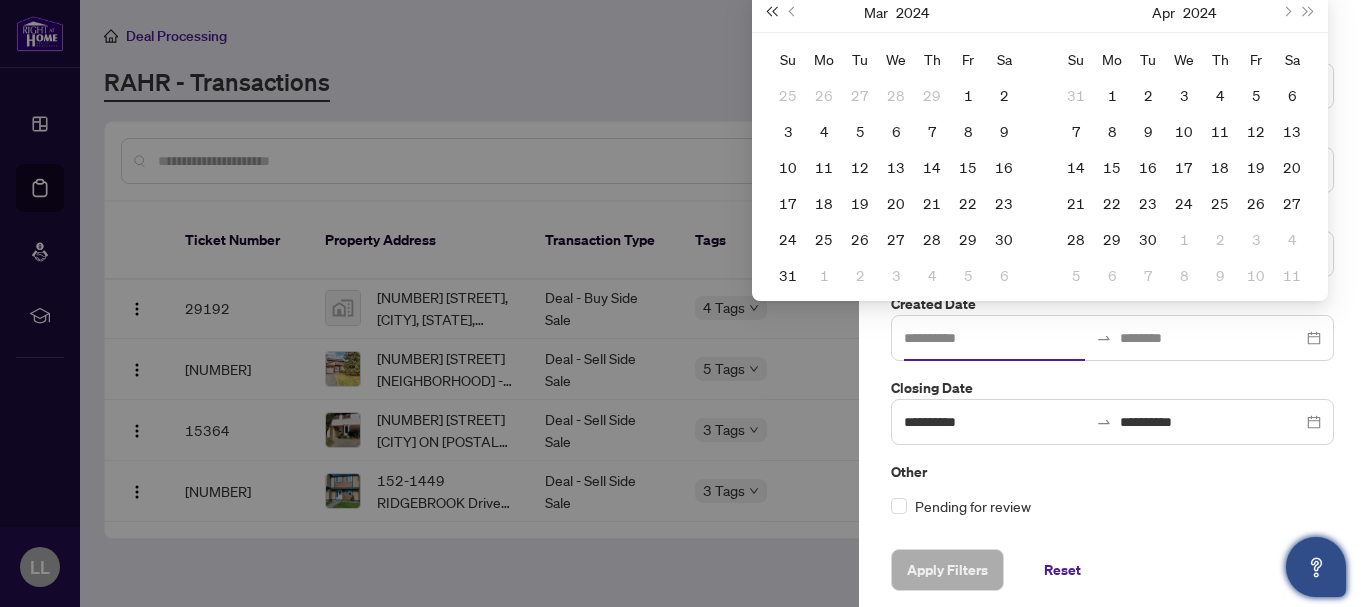 click at bounding box center [771, 12] 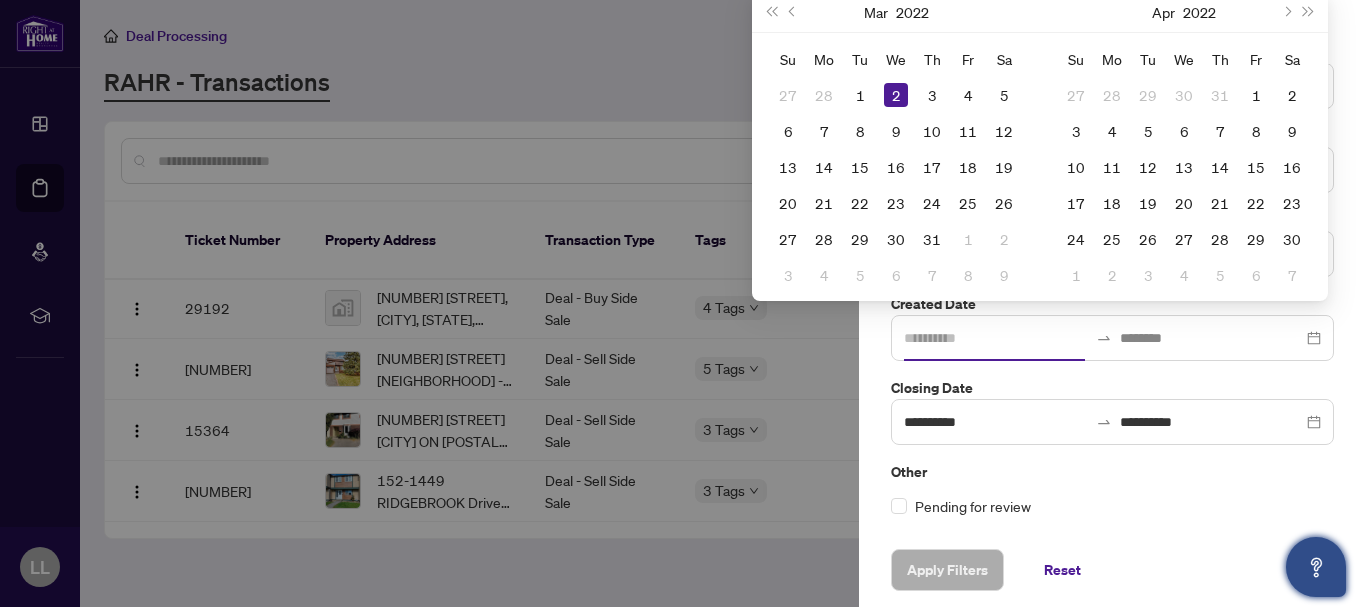 type on "**********" 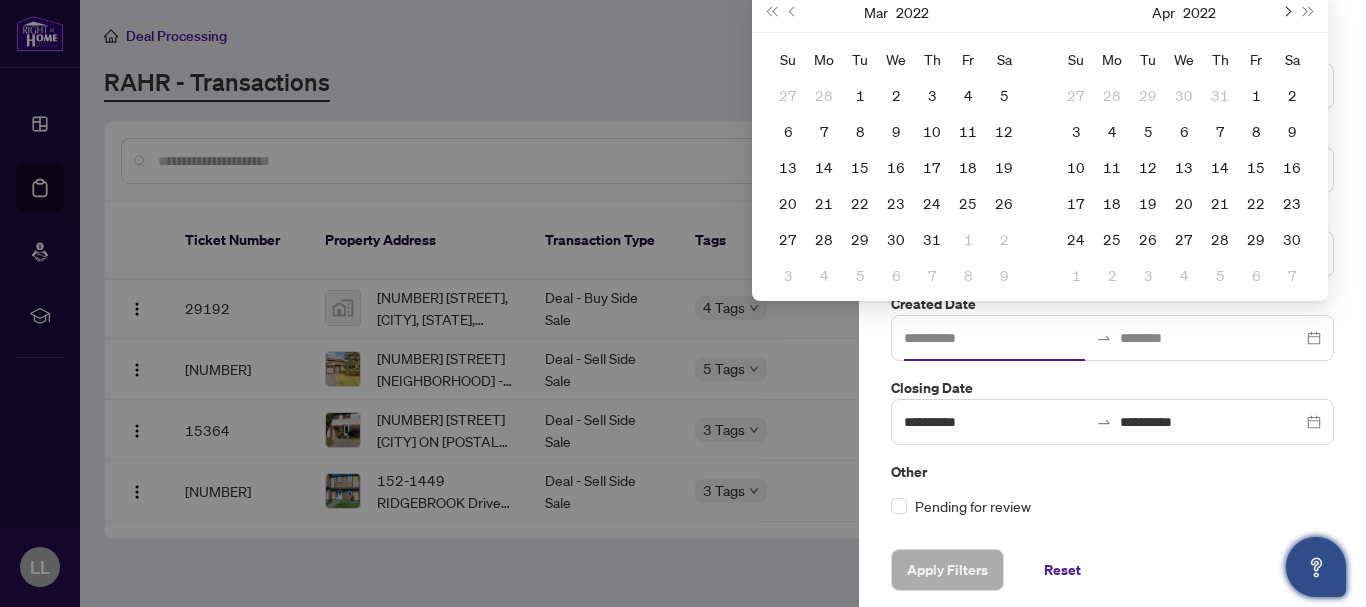 click at bounding box center [1286, 12] 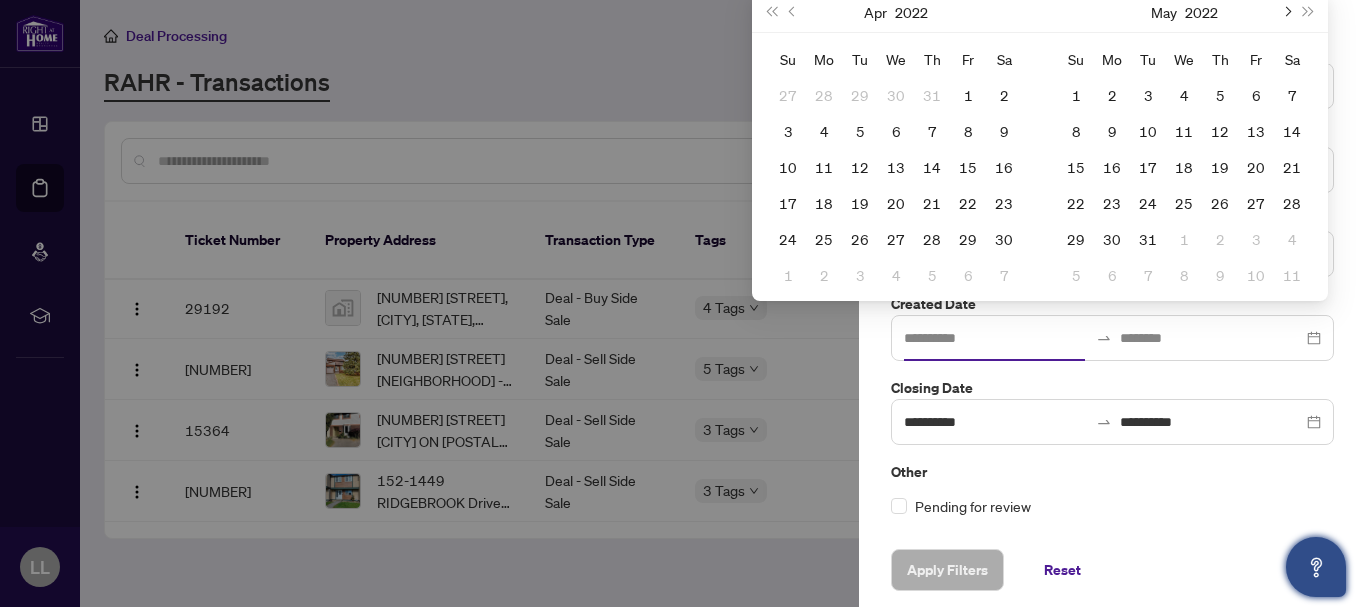click at bounding box center (1286, 12) 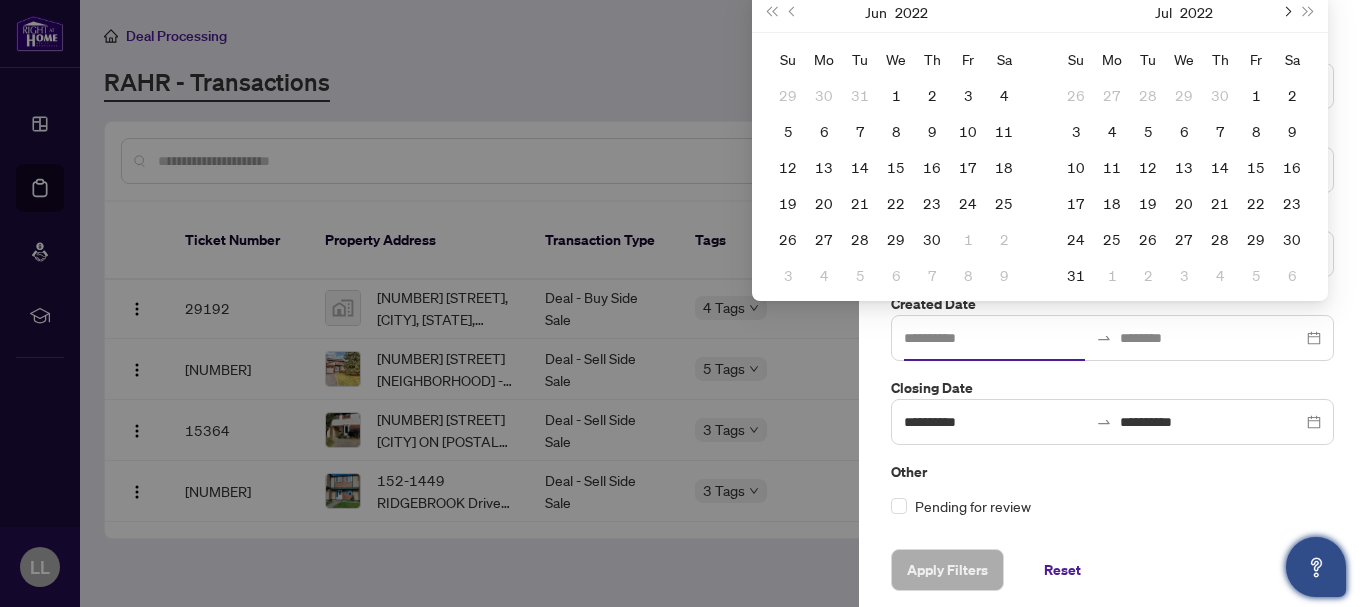 click at bounding box center (1286, 12) 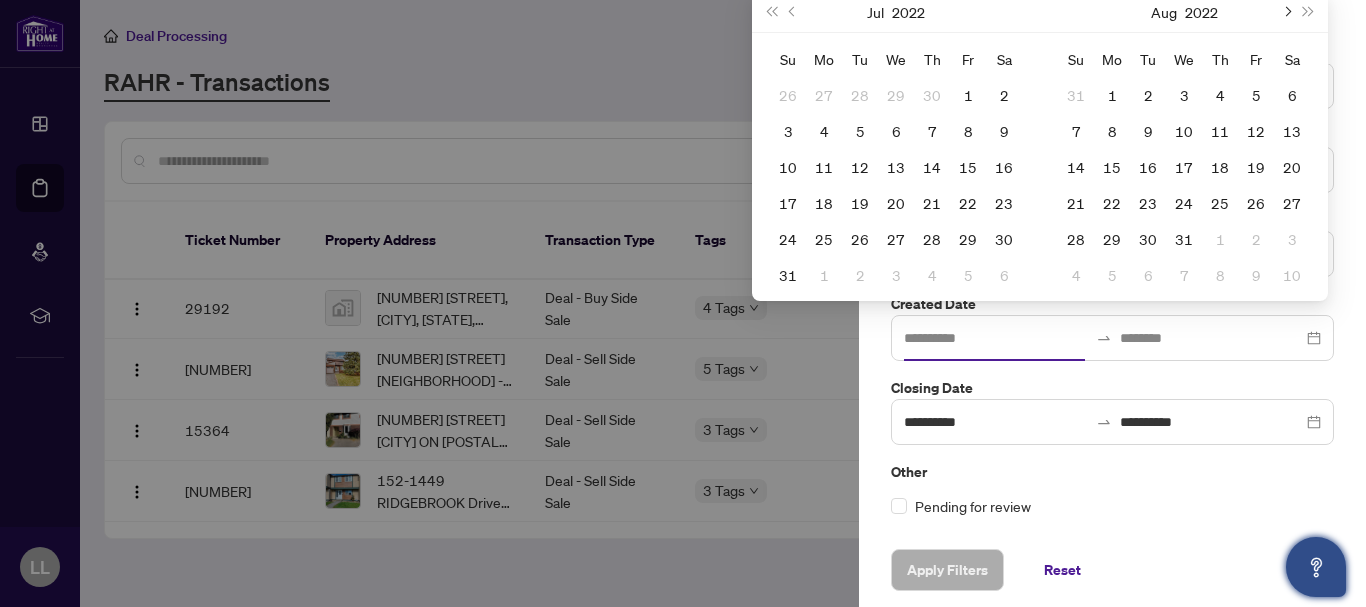 click at bounding box center [1286, 12] 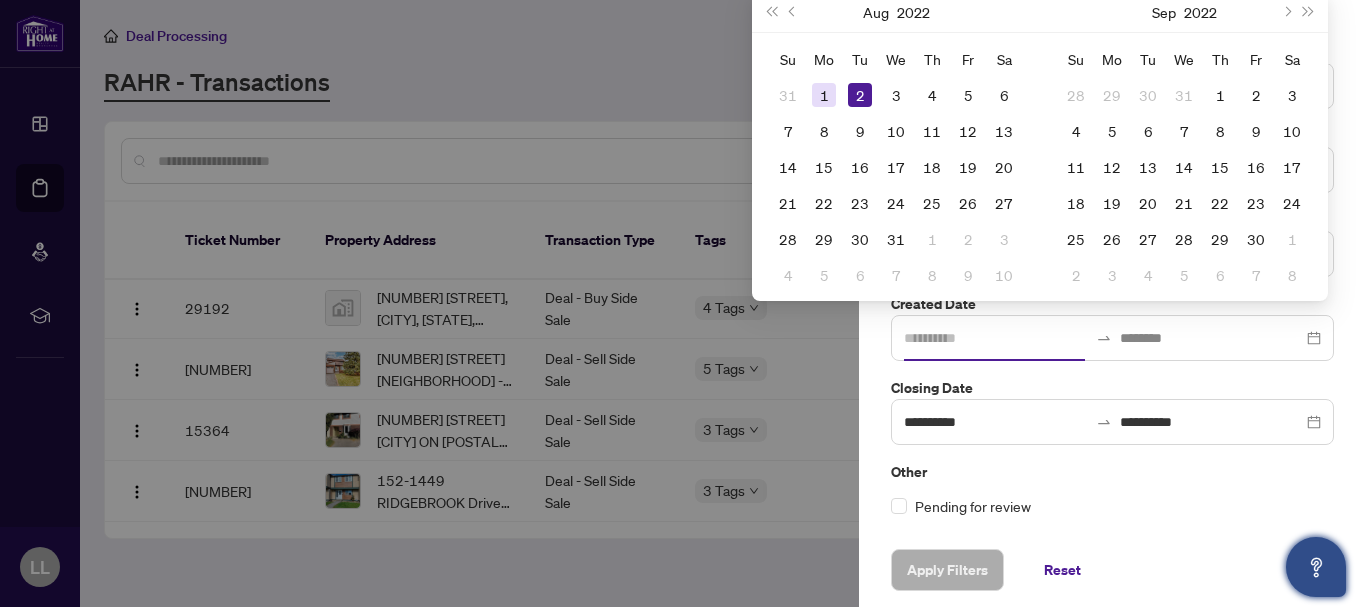 type on "**********" 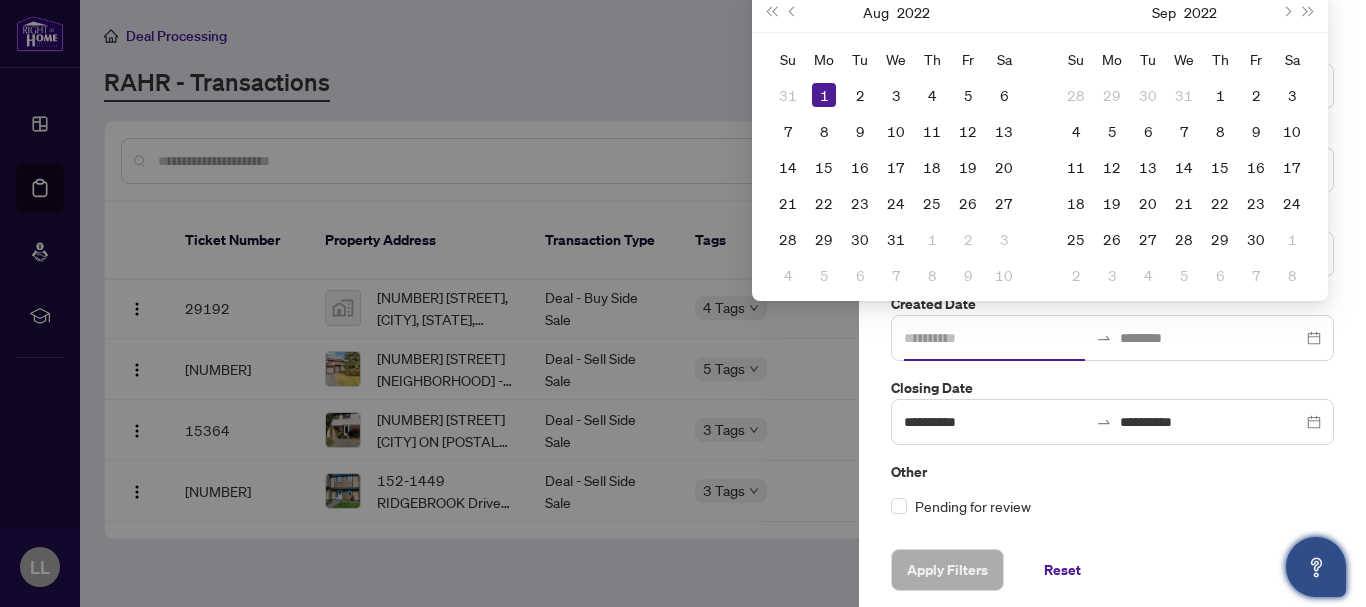 click on "1" at bounding box center (824, 95) 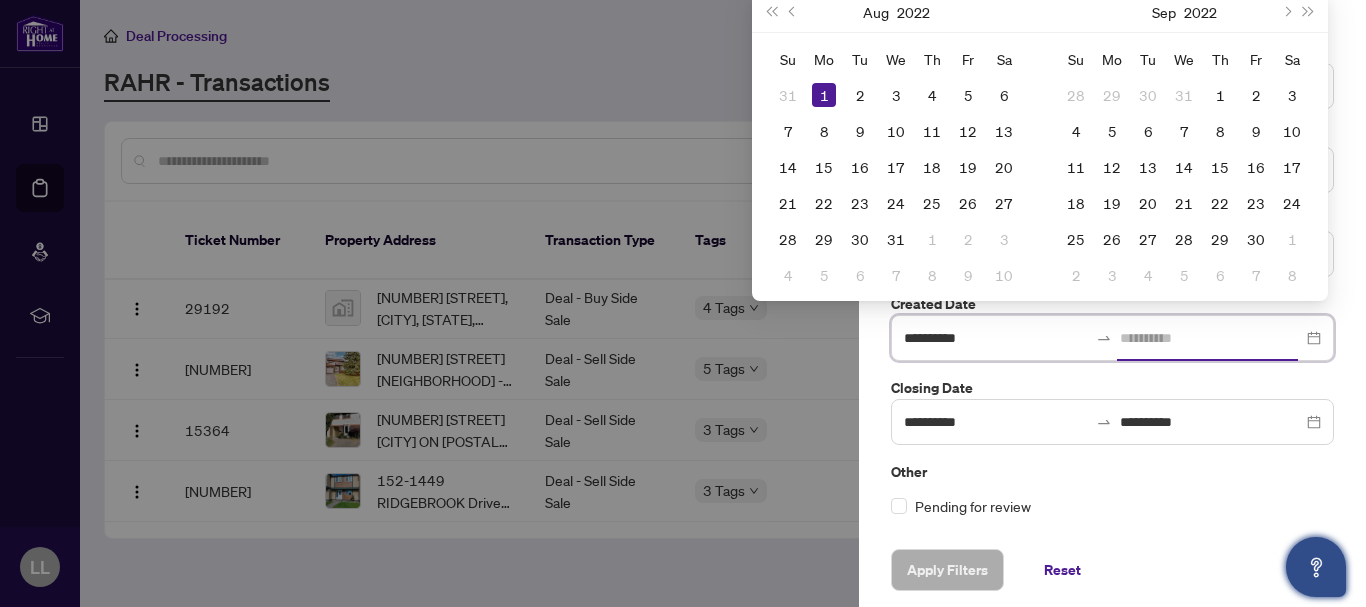 type on "**********" 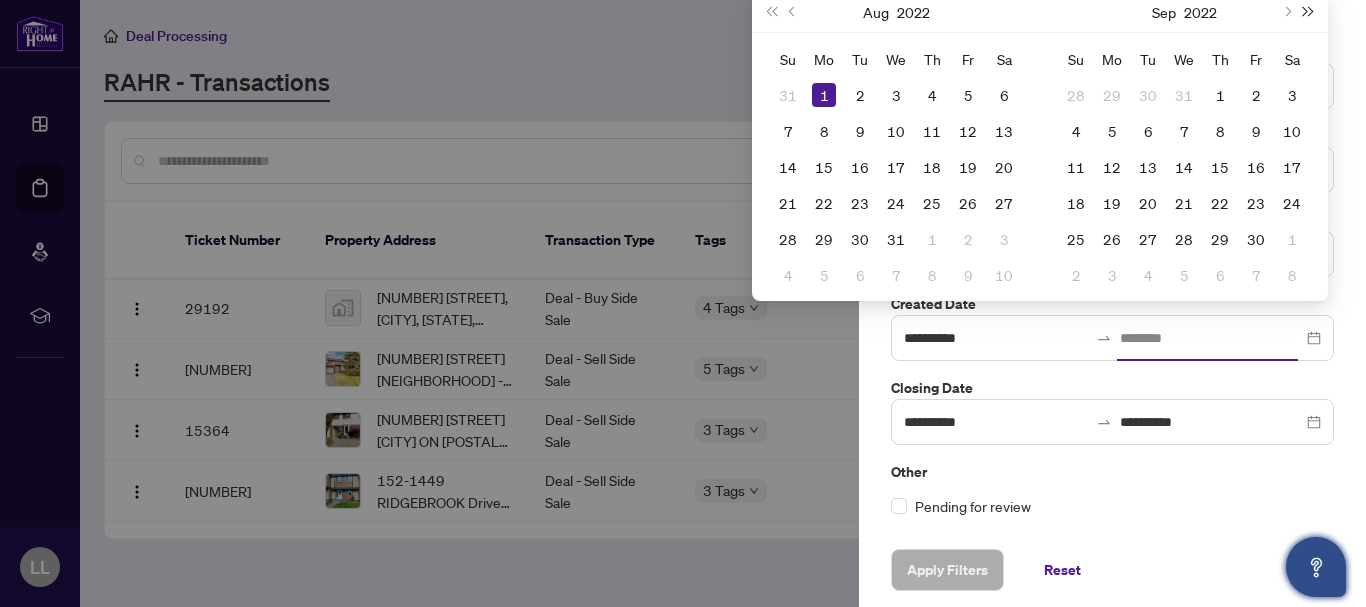 click at bounding box center [1309, 12] 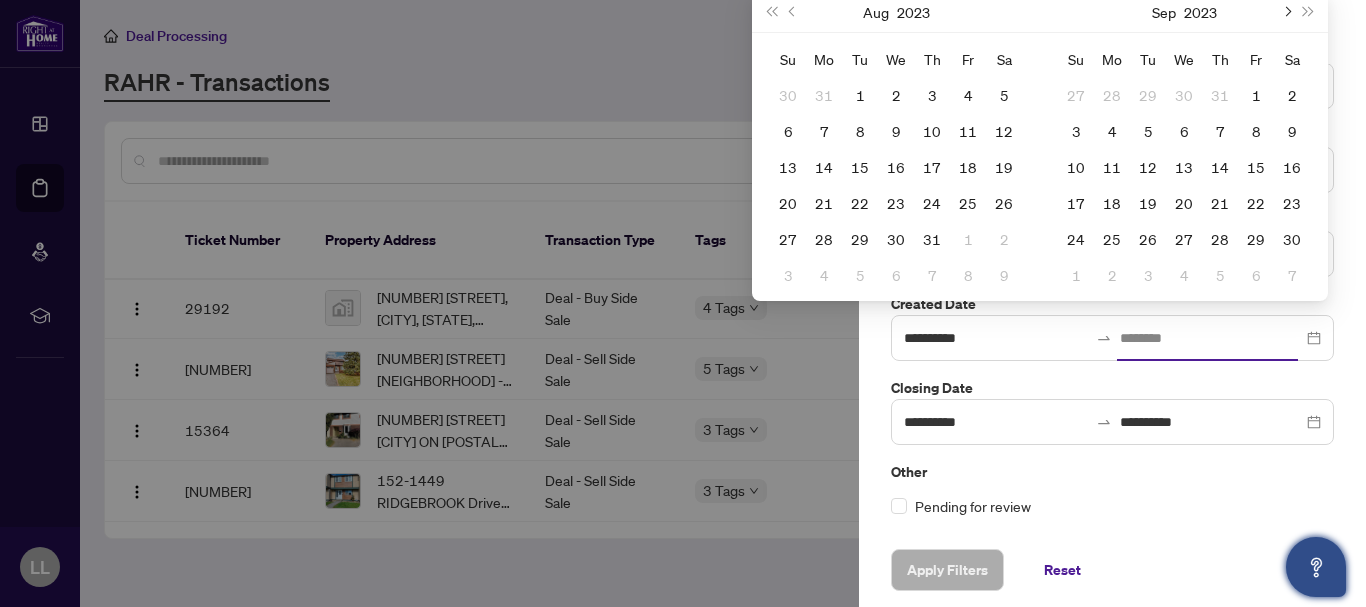 click at bounding box center [1286, 12] 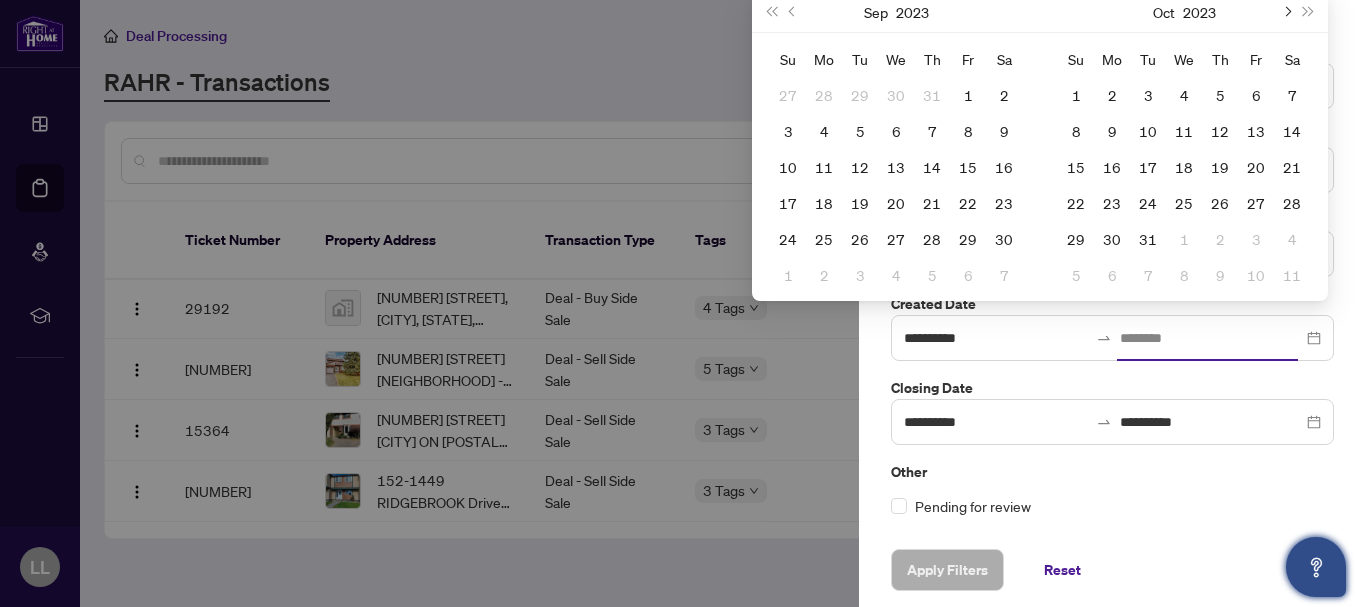 click at bounding box center (1286, 12) 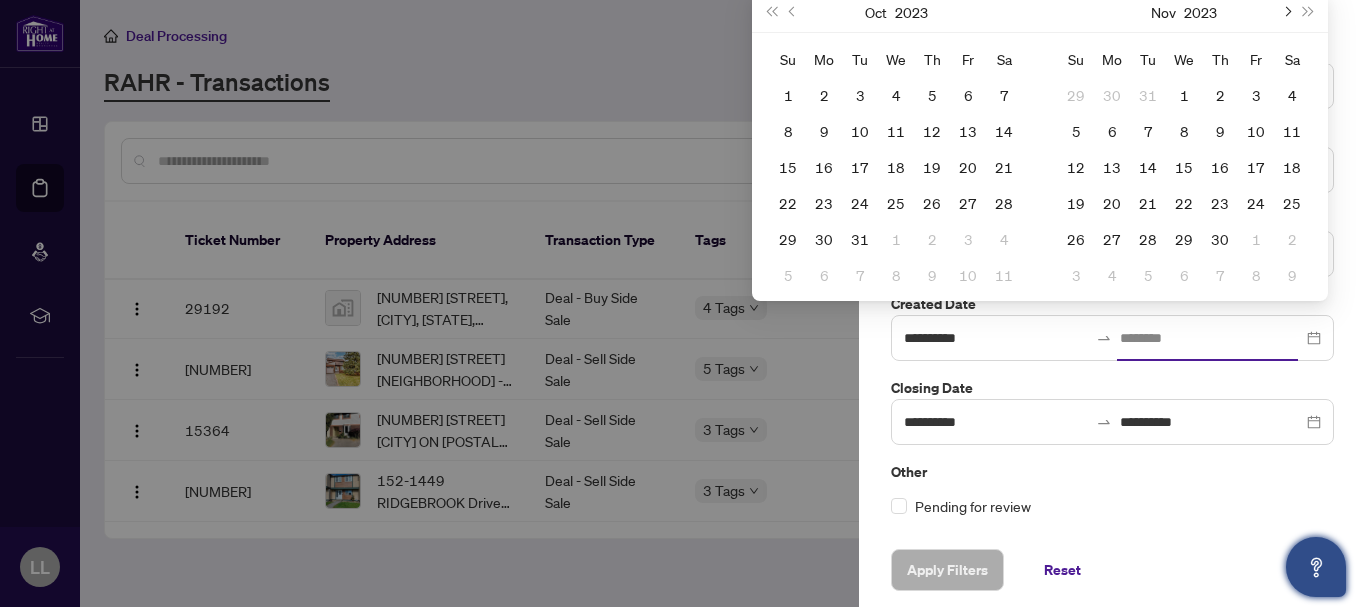 click at bounding box center [1286, 12] 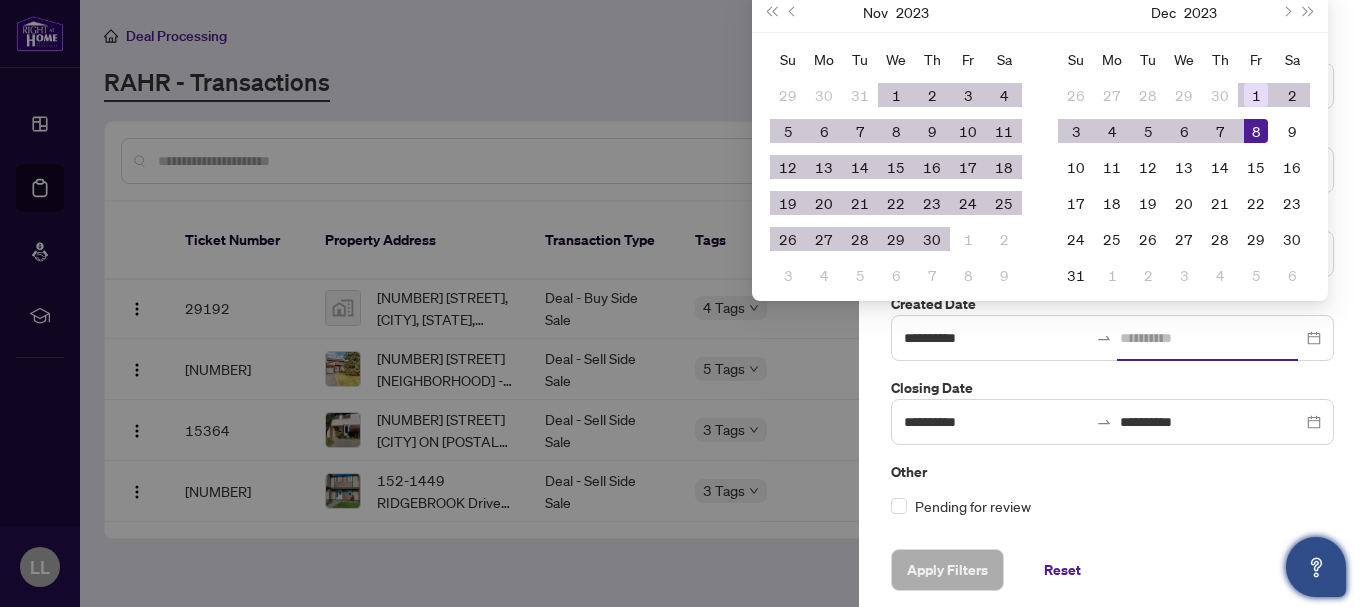 type on "**********" 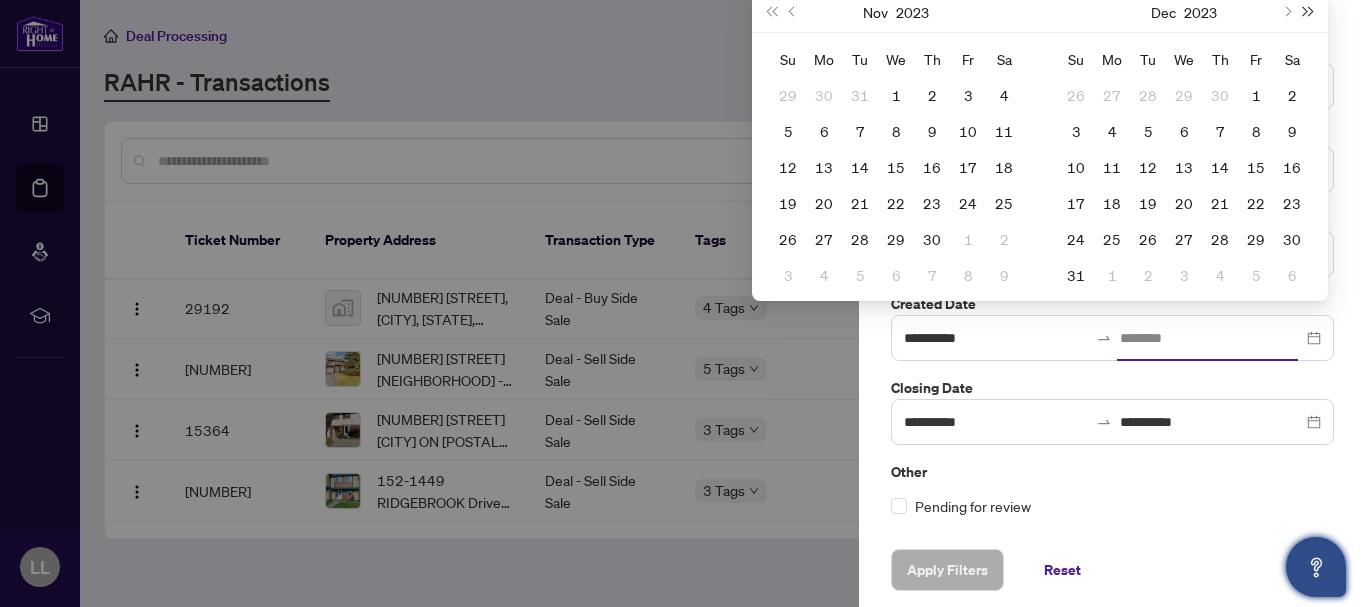 click at bounding box center [1309, 12] 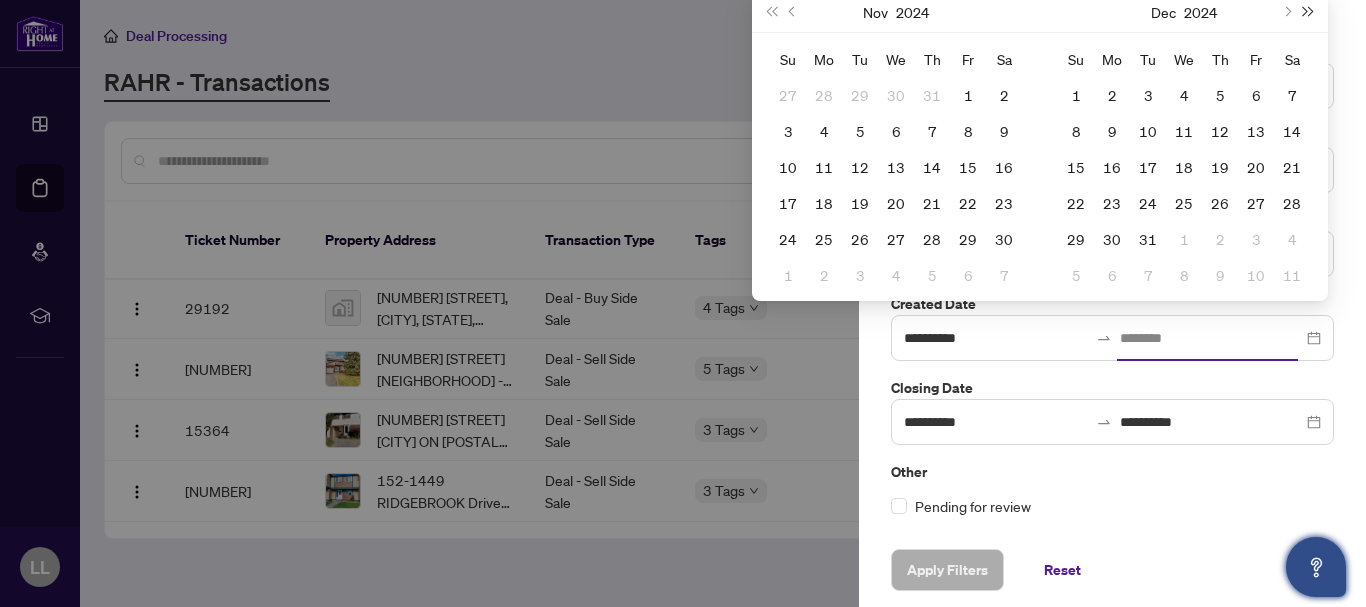 click at bounding box center (1309, 12) 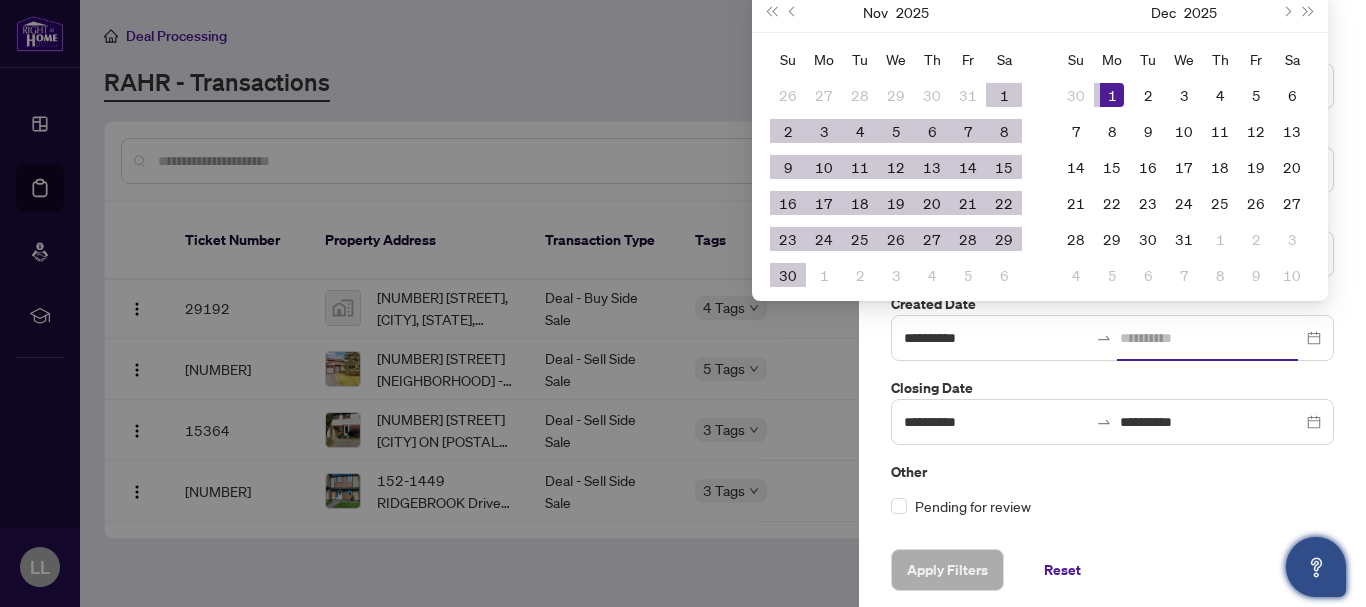 type on "**********" 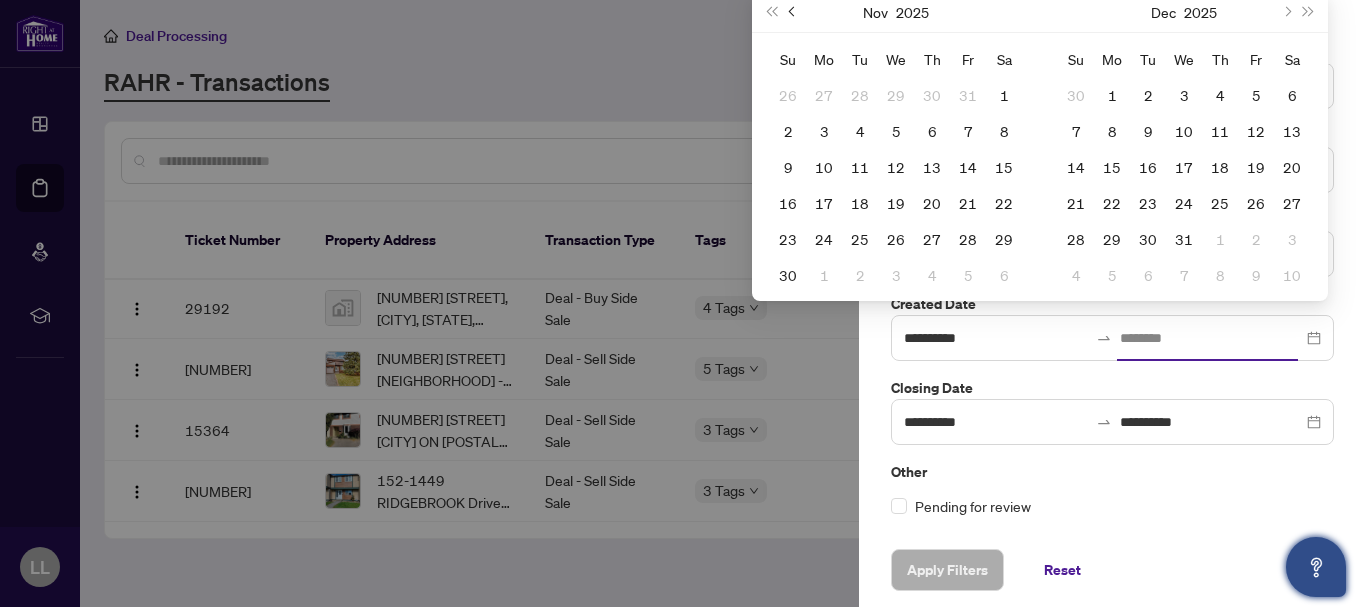 click at bounding box center (794, 12) 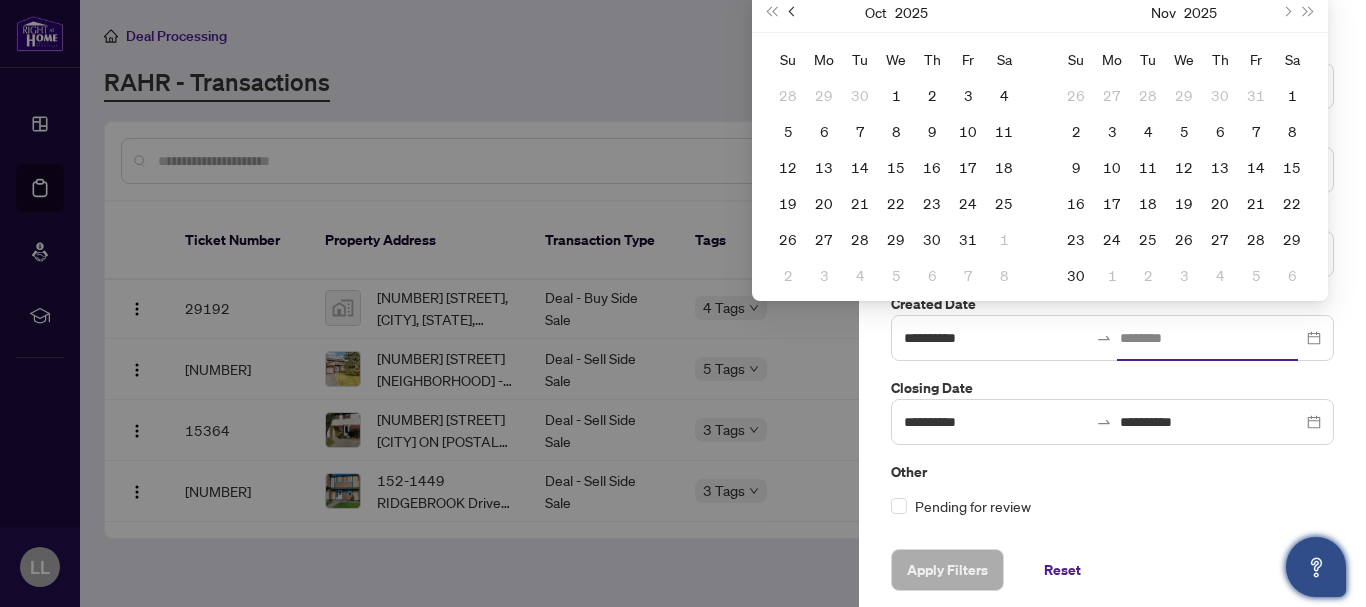 click at bounding box center [794, 12] 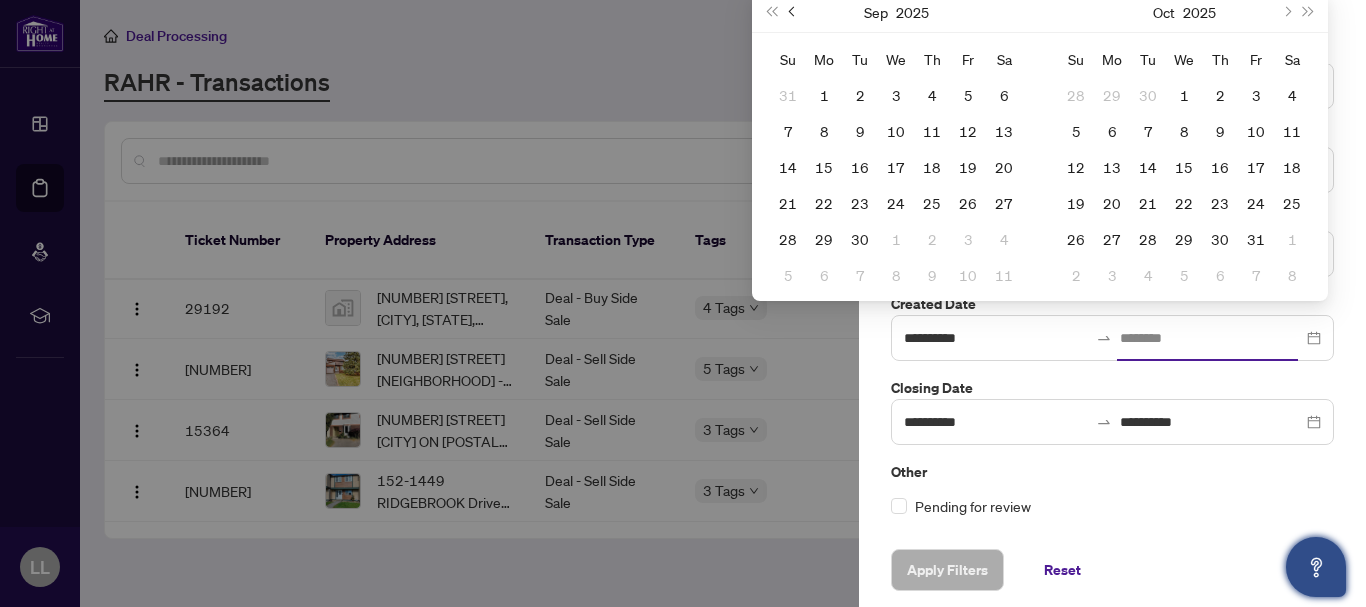 click at bounding box center (794, 12) 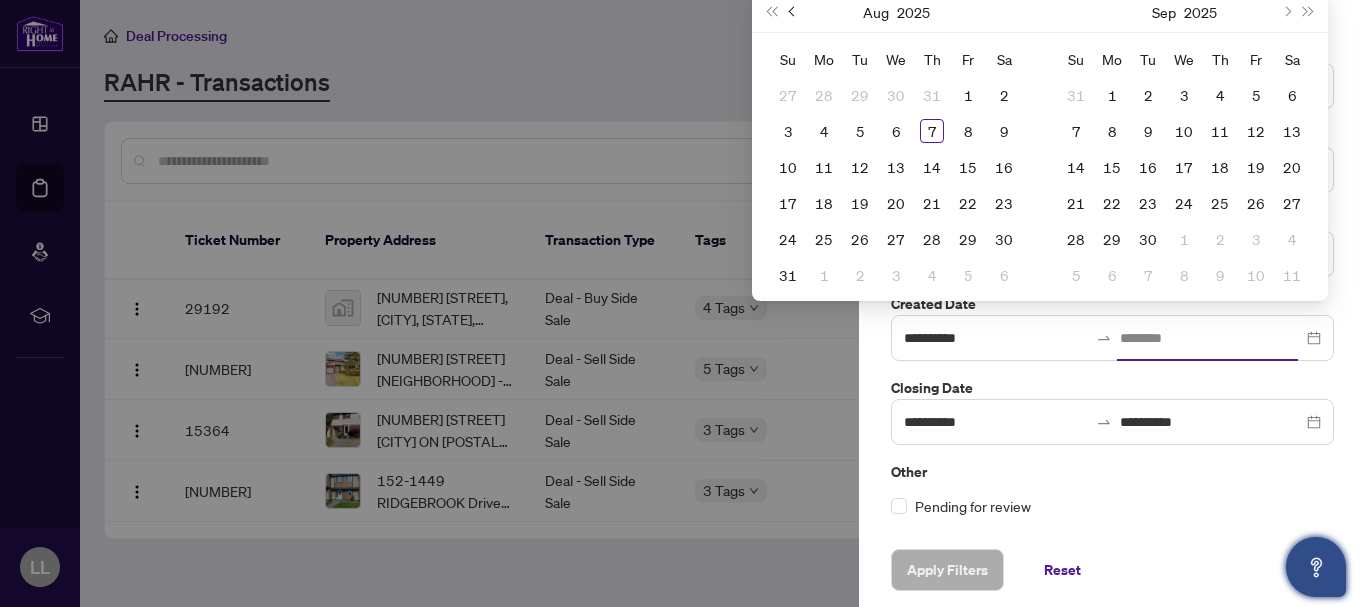 click at bounding box center (794, 12) 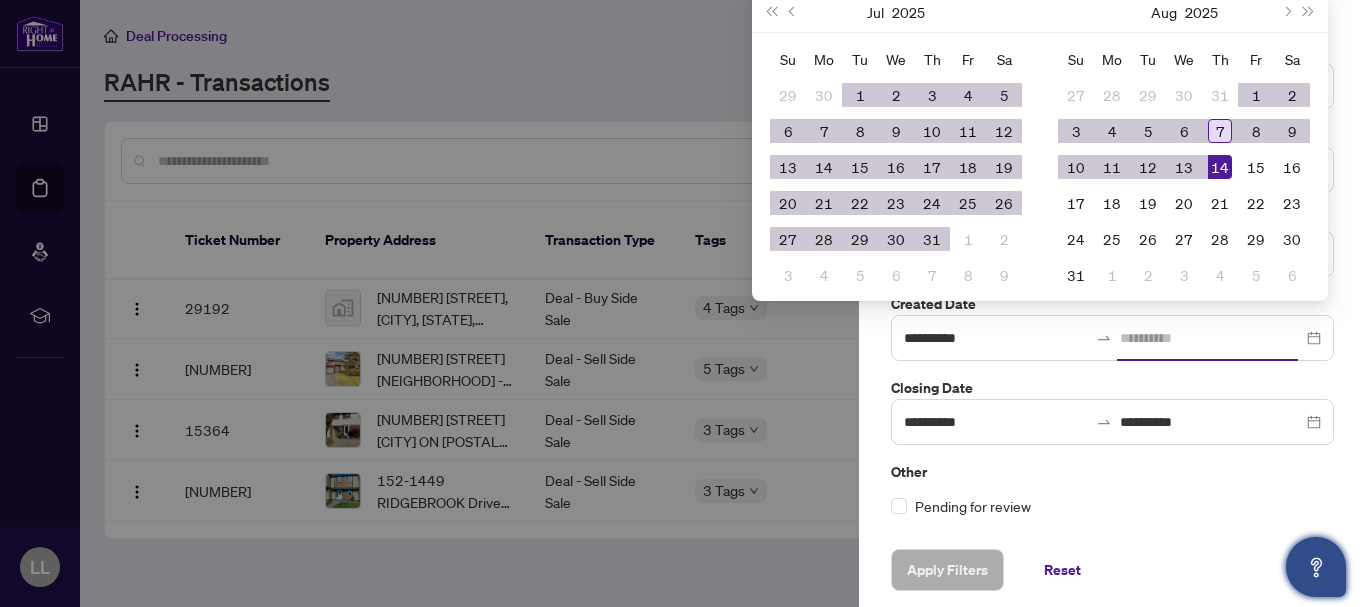 type on "**********" 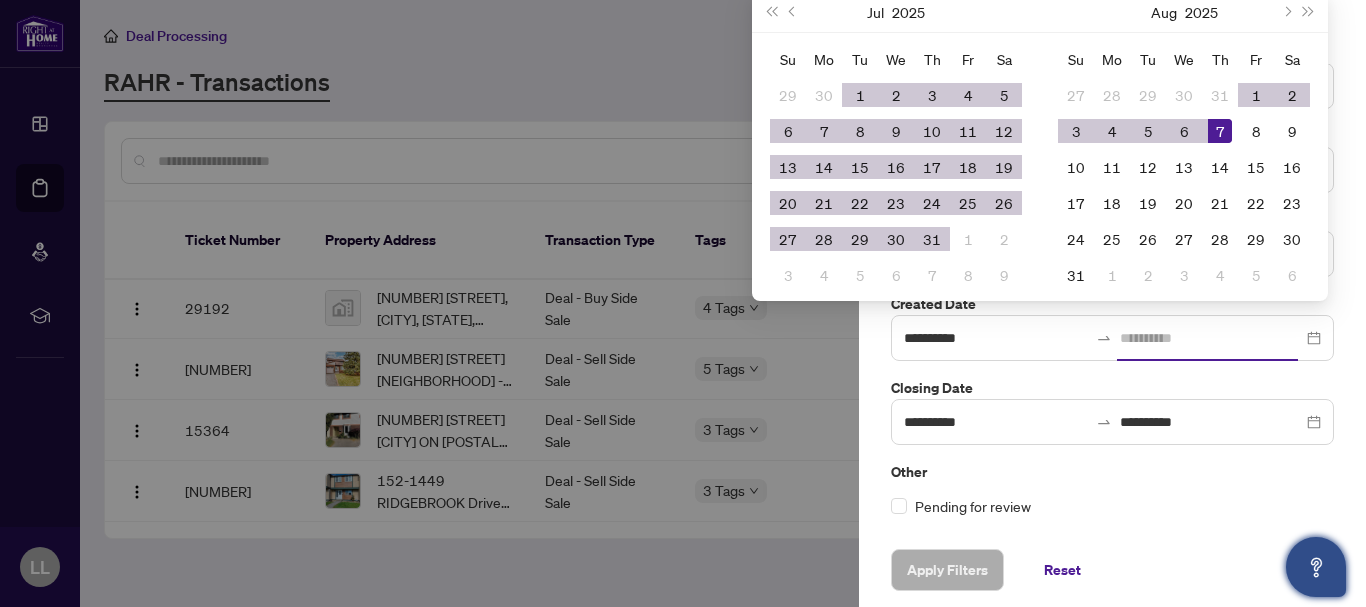 click on "7" at bounding box center [1220, 131] 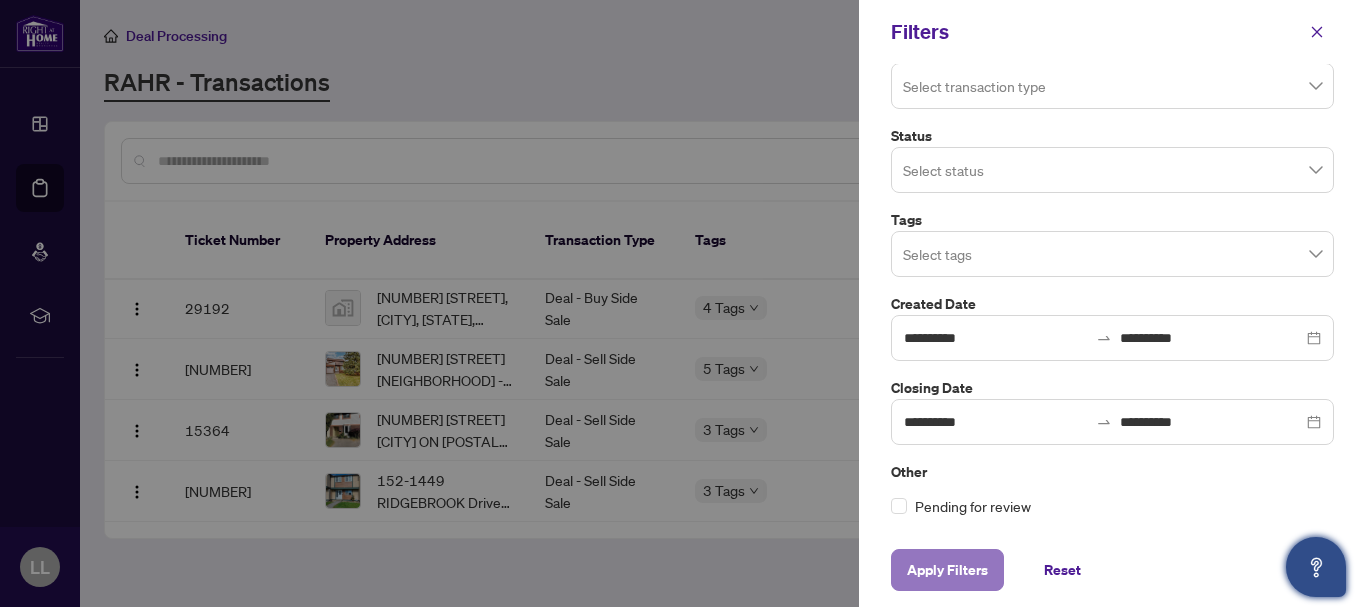 click on "Apply Filters" at bounding box center [947, 570] 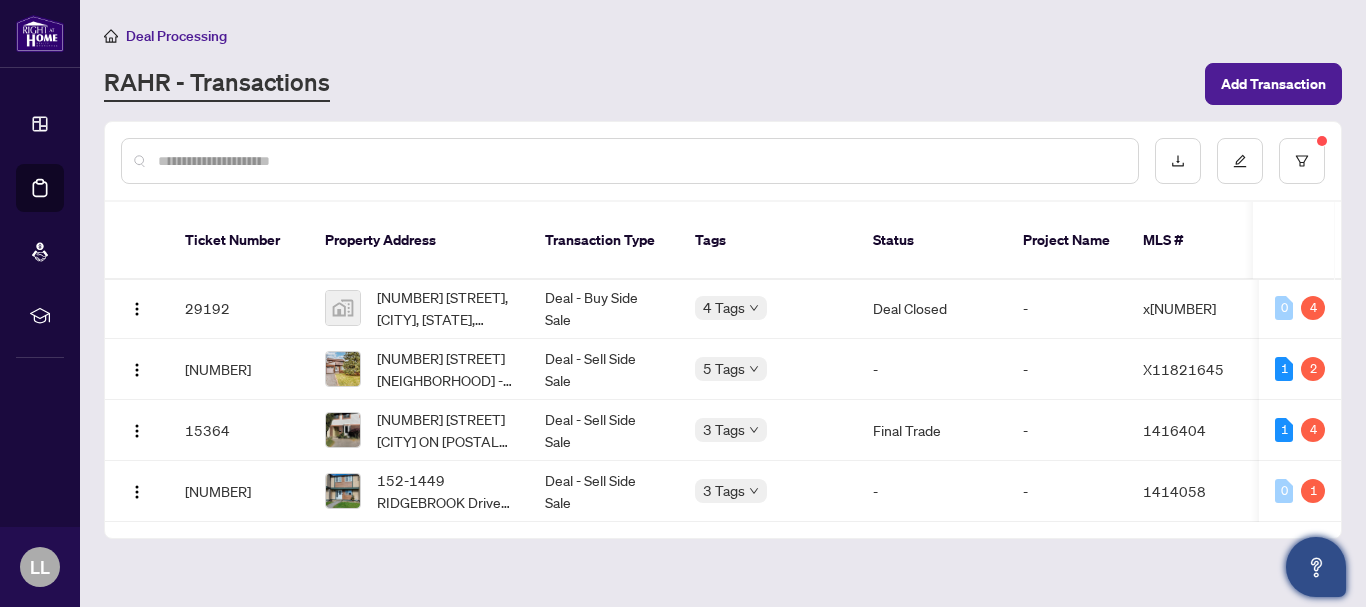 click at bounding box center (640, 161) 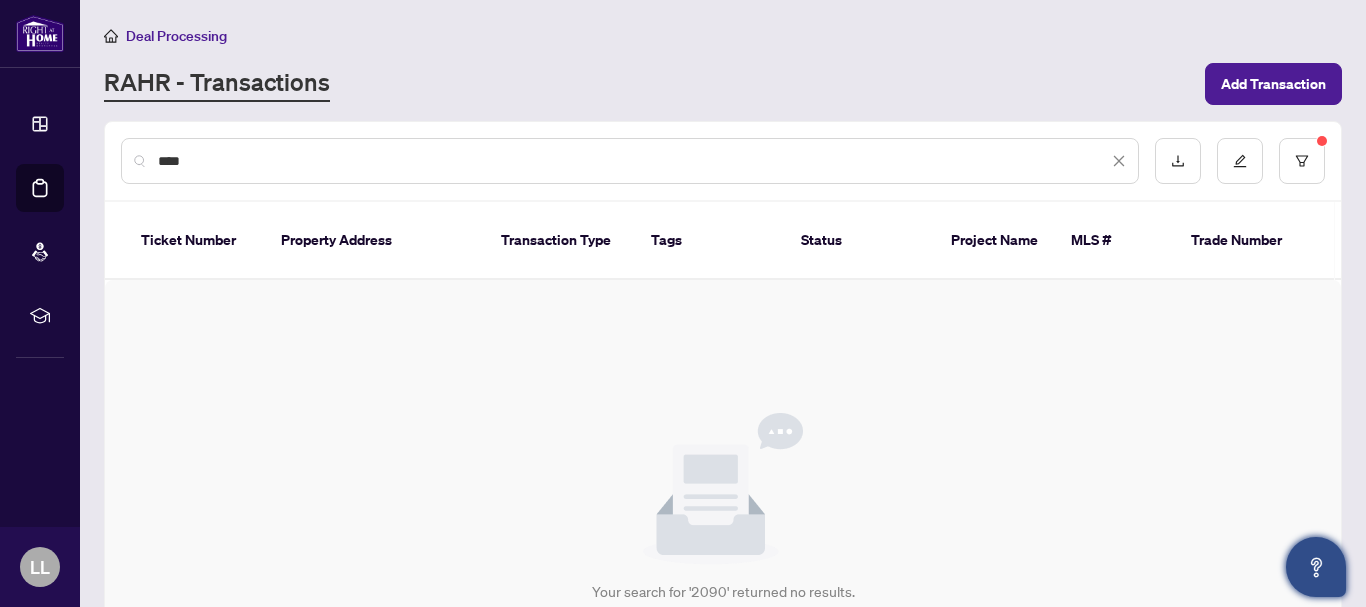 scroll, scrollTop: 0, scrollLeft: 0, axis: both 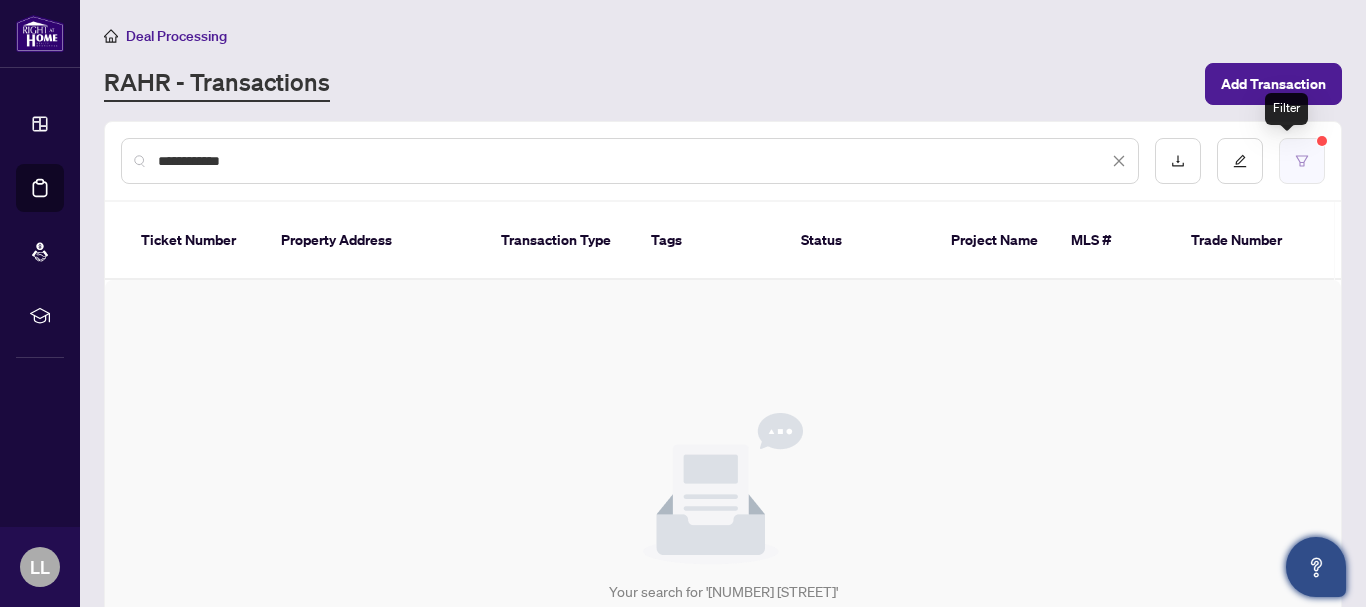 type on "**********" 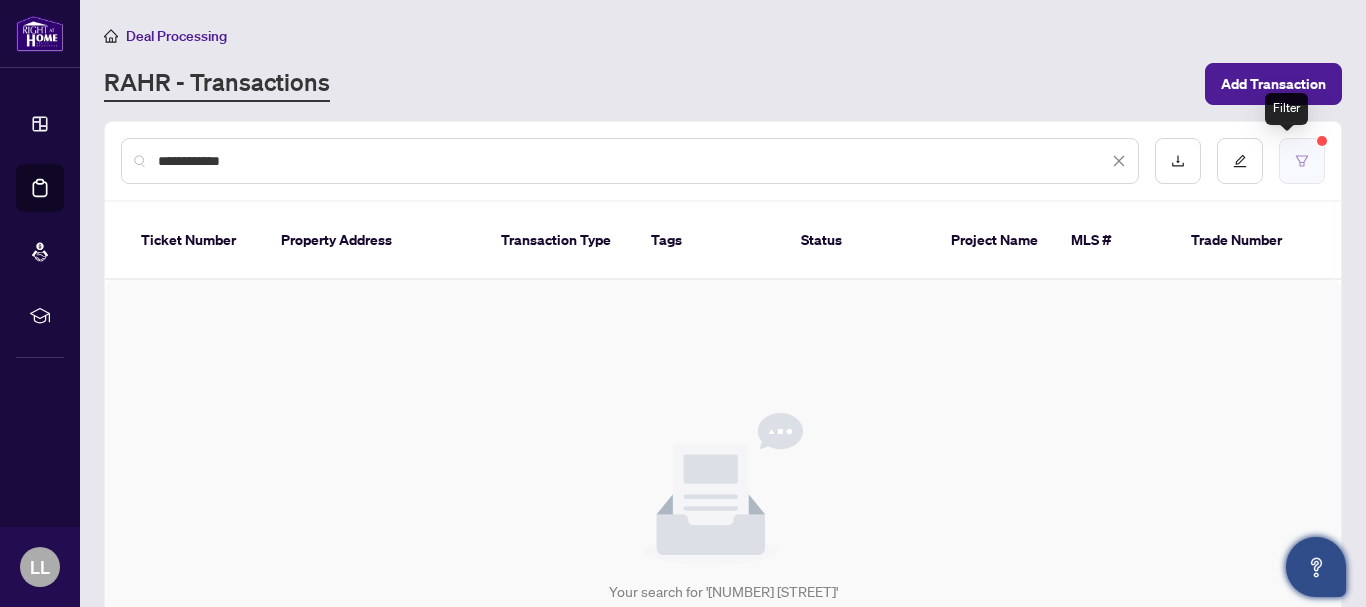click 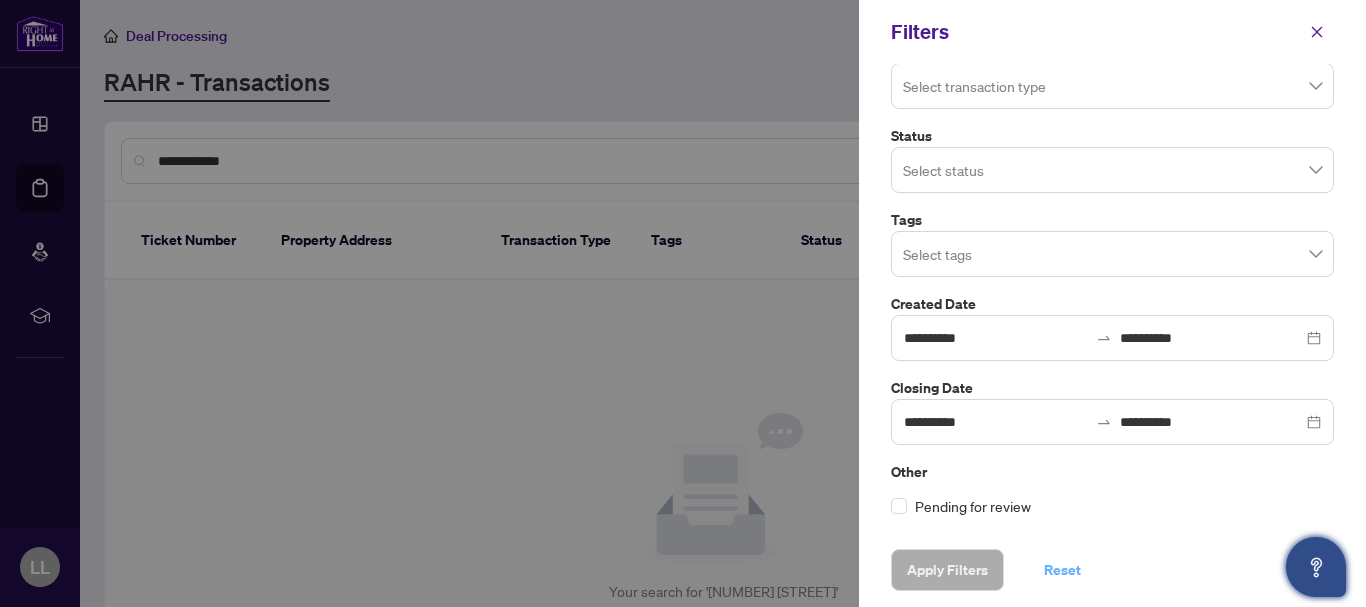 click on "Reset" at bounding box center [1062, 570] 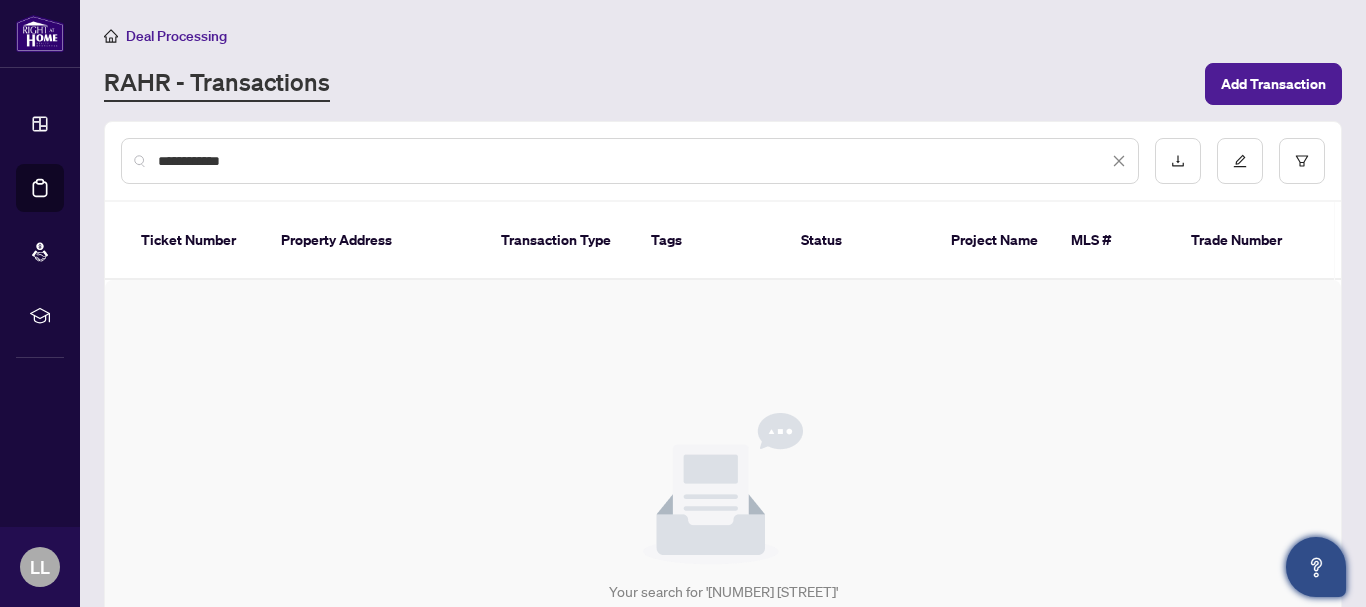 click on "**********" at bounding box center (633, 161) 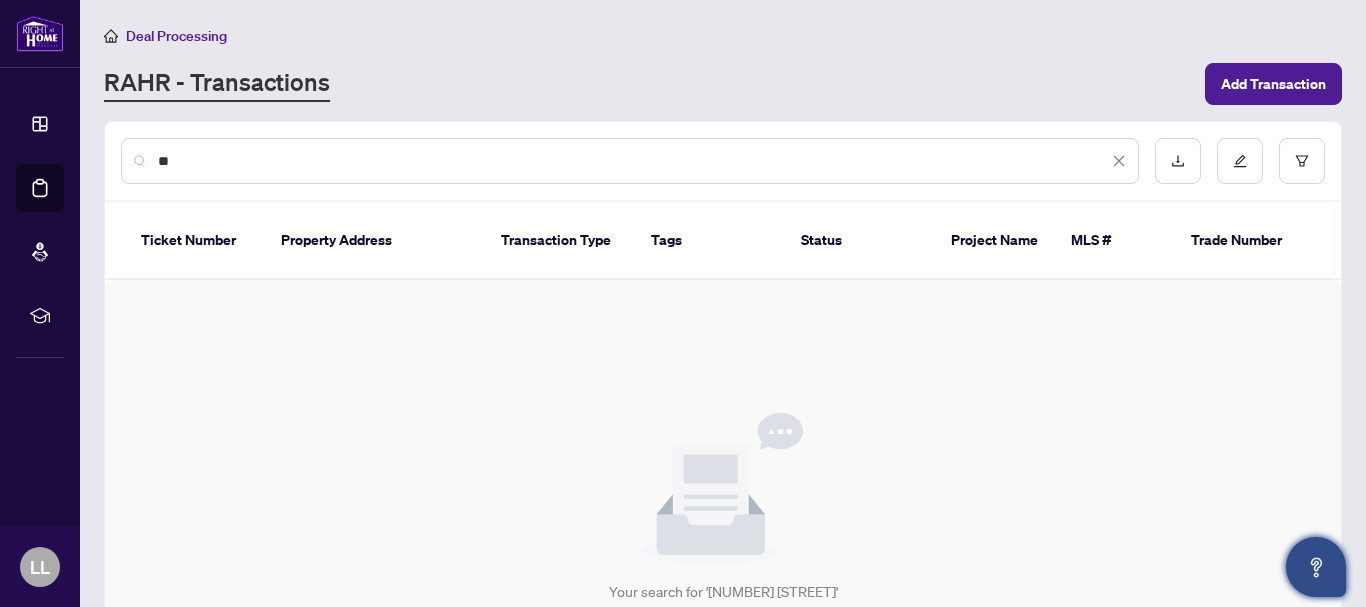 type on "*" 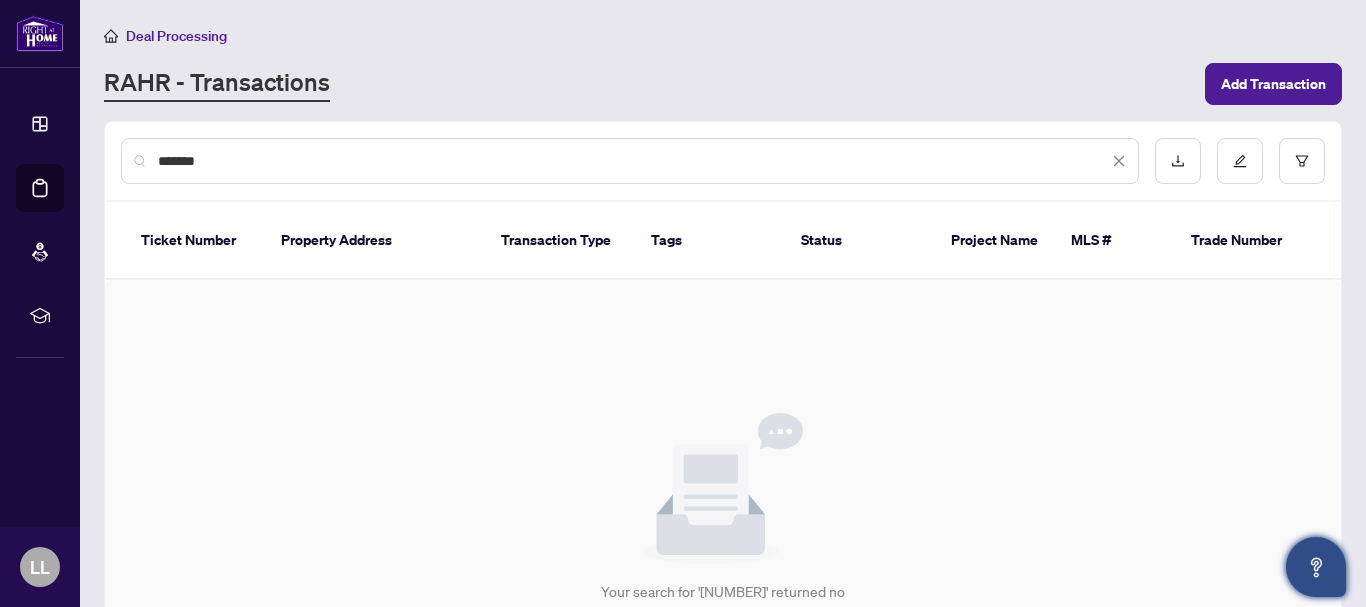 type on "*******" 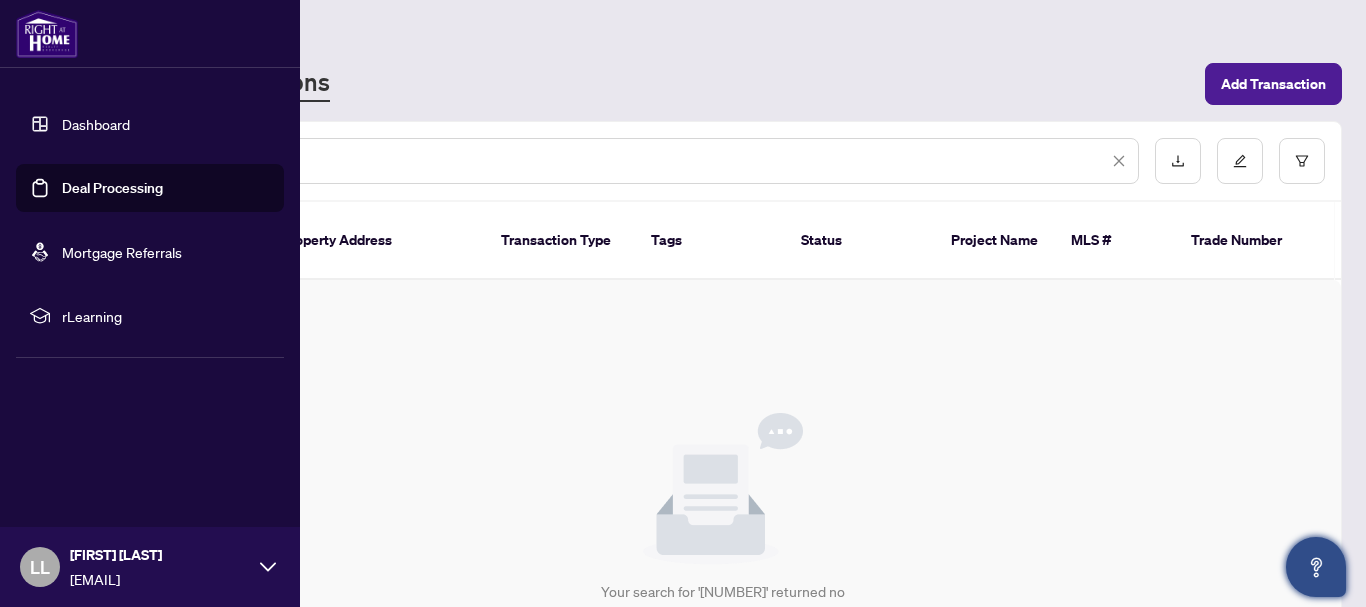 click on "Dashboard" at bounding box center (96, 124) 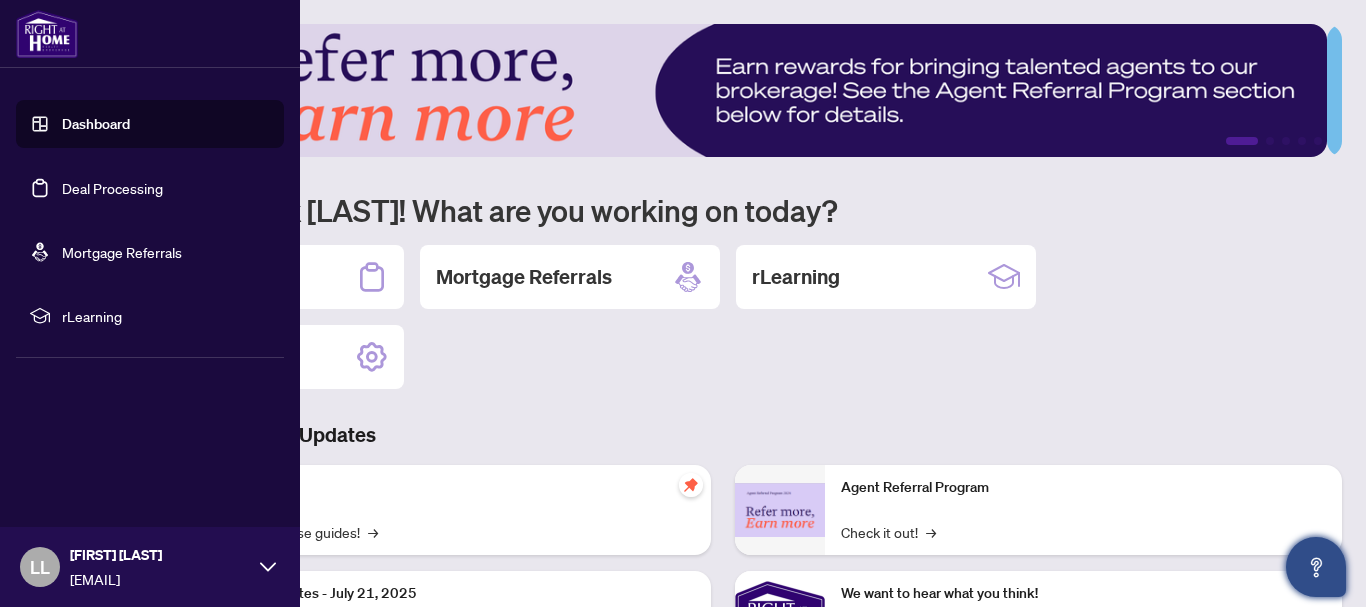 click on "Deal Processing" at bounding box center (112, 188) 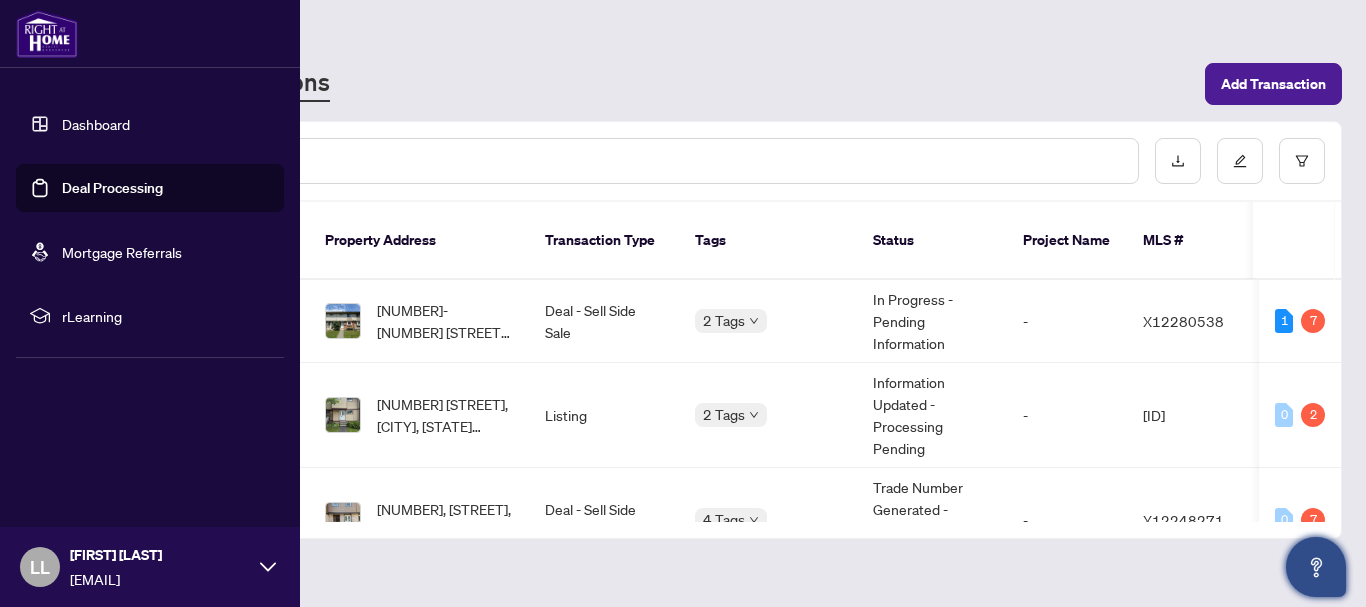 click on "rLearning" at bounding box center (150, 316) 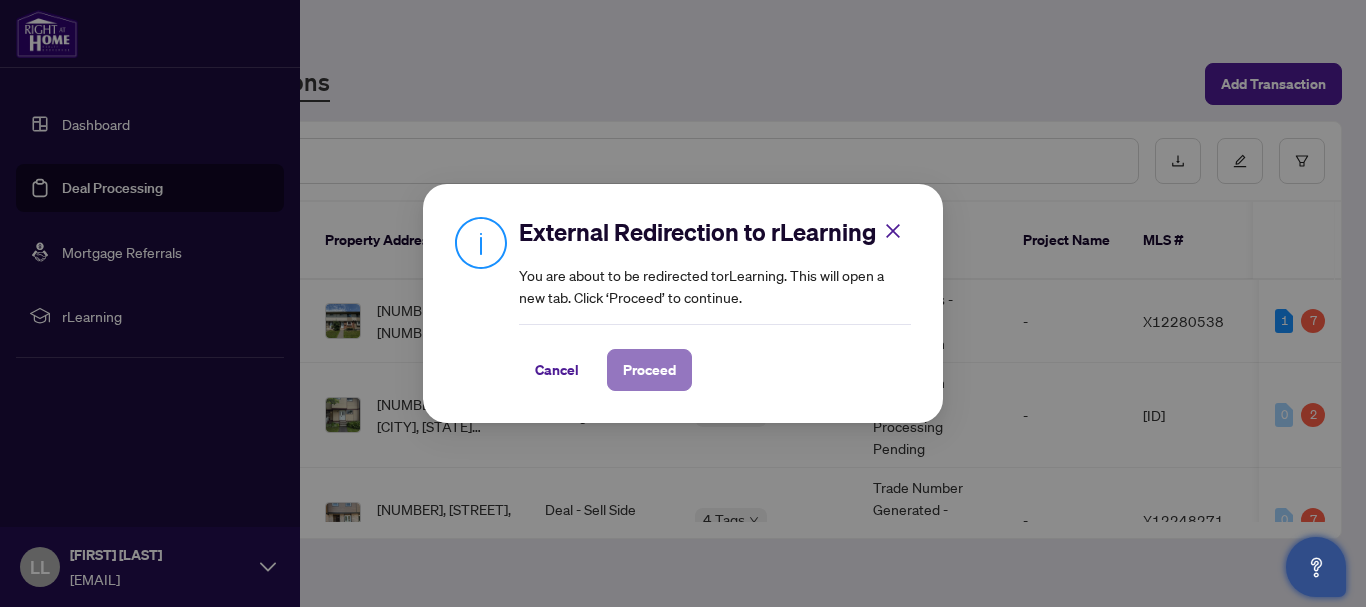 click on "Proceed" at bounding box center [649, 370] 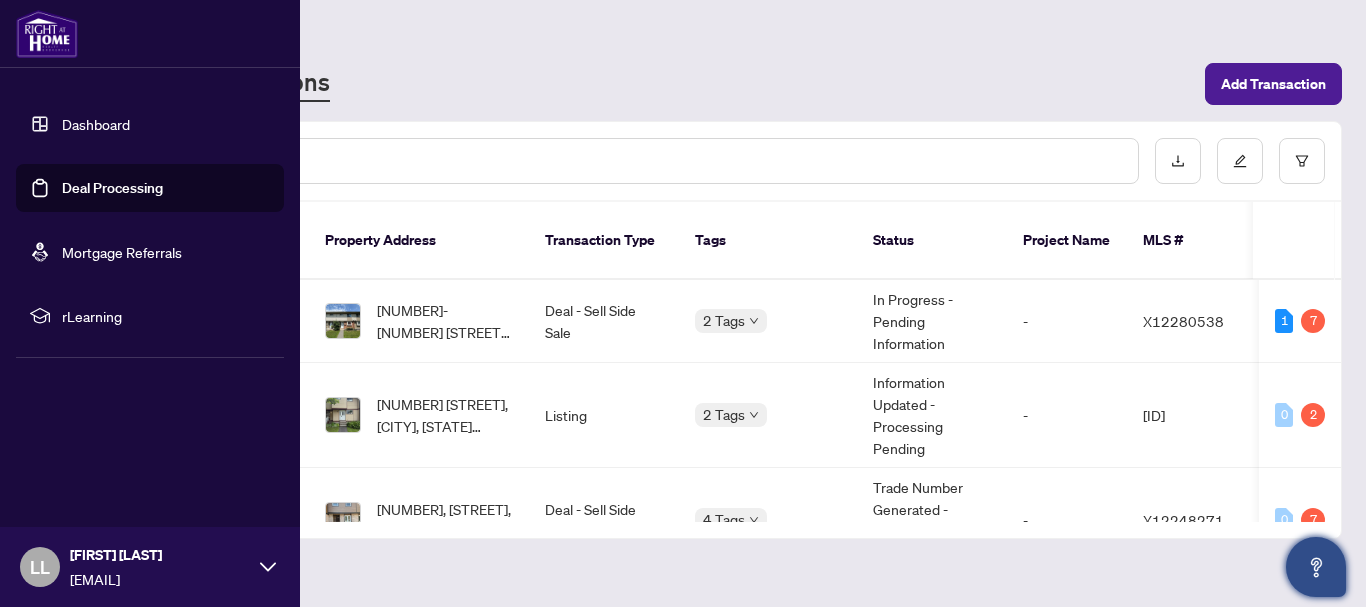 click on "rLearning" at bounding box center [166, 316] 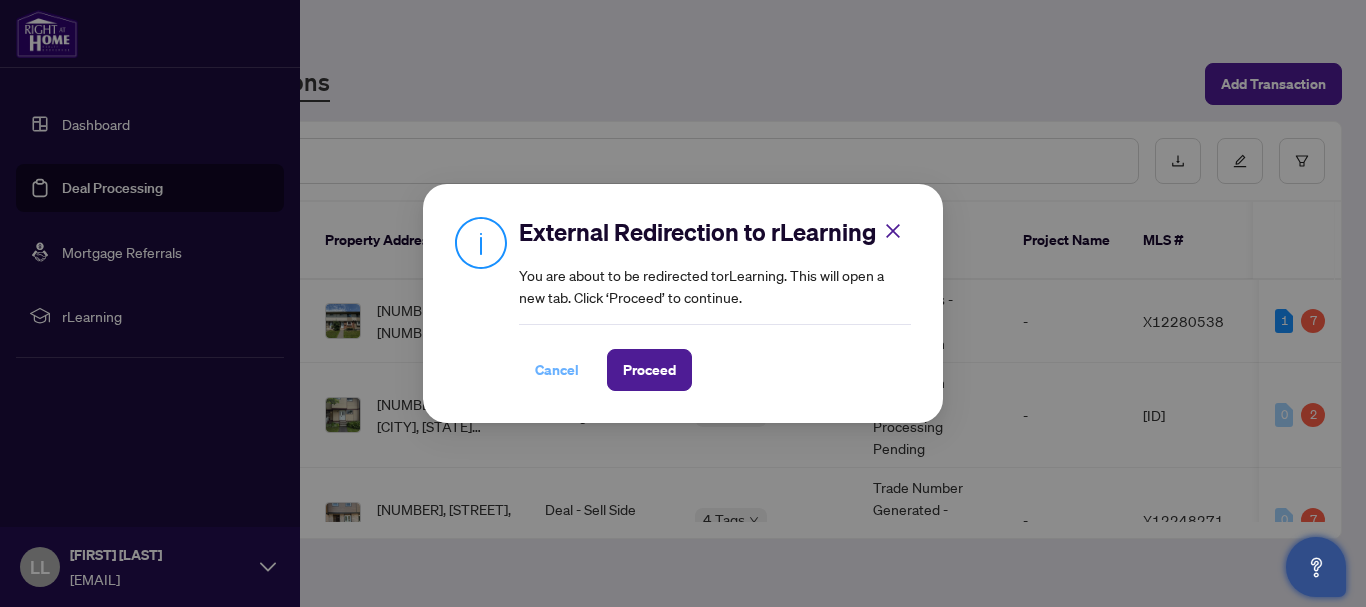 click on "Cancel" at bounding box center (557, 370) 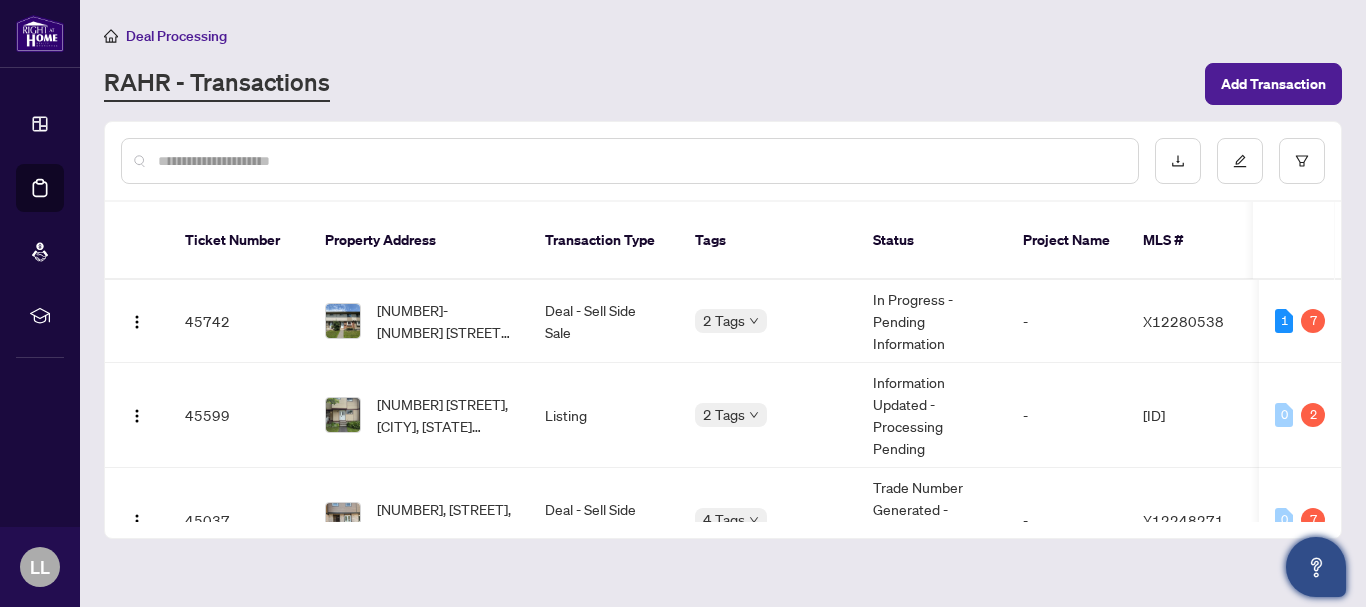 click 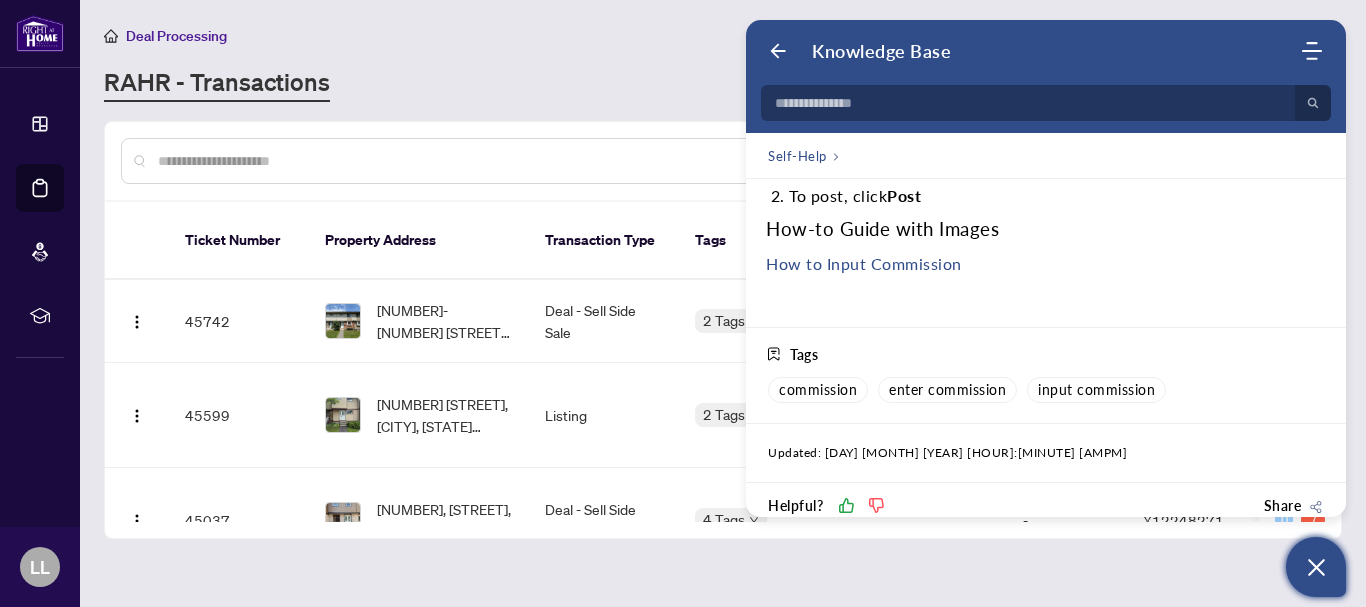 scroll, scrollTop: 832, scrollLeft: 0, axis: vertical 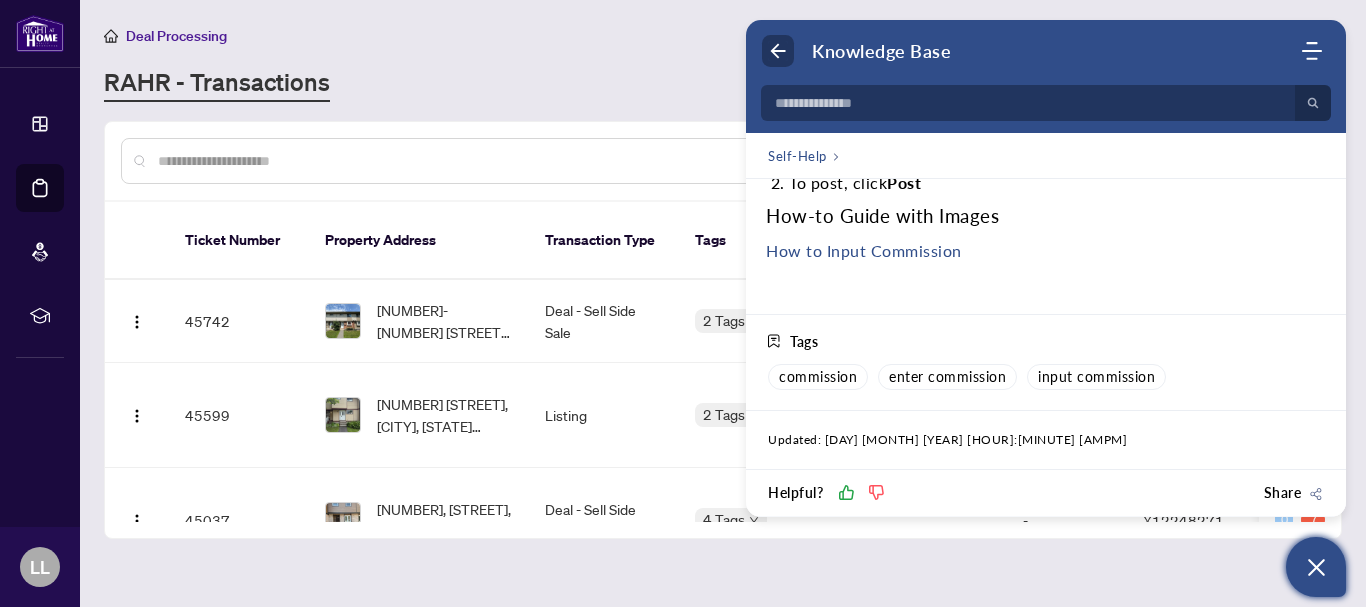 click 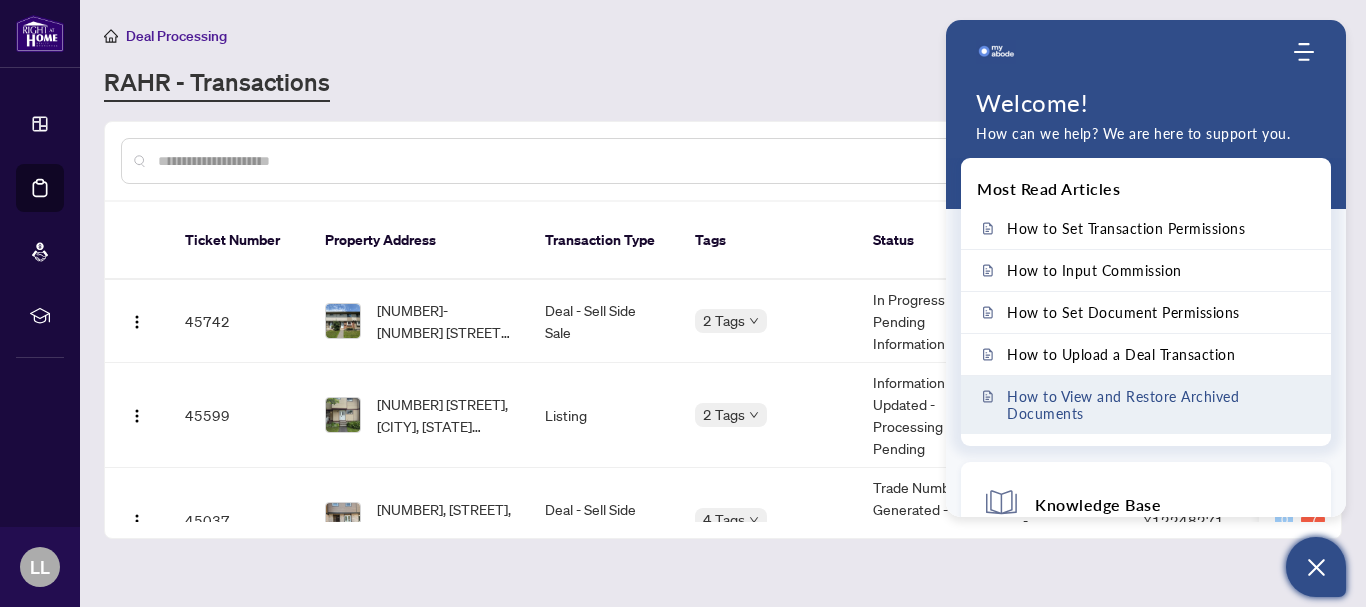scroll, scrollTop: 0, scrollLeft: 0, axis: both 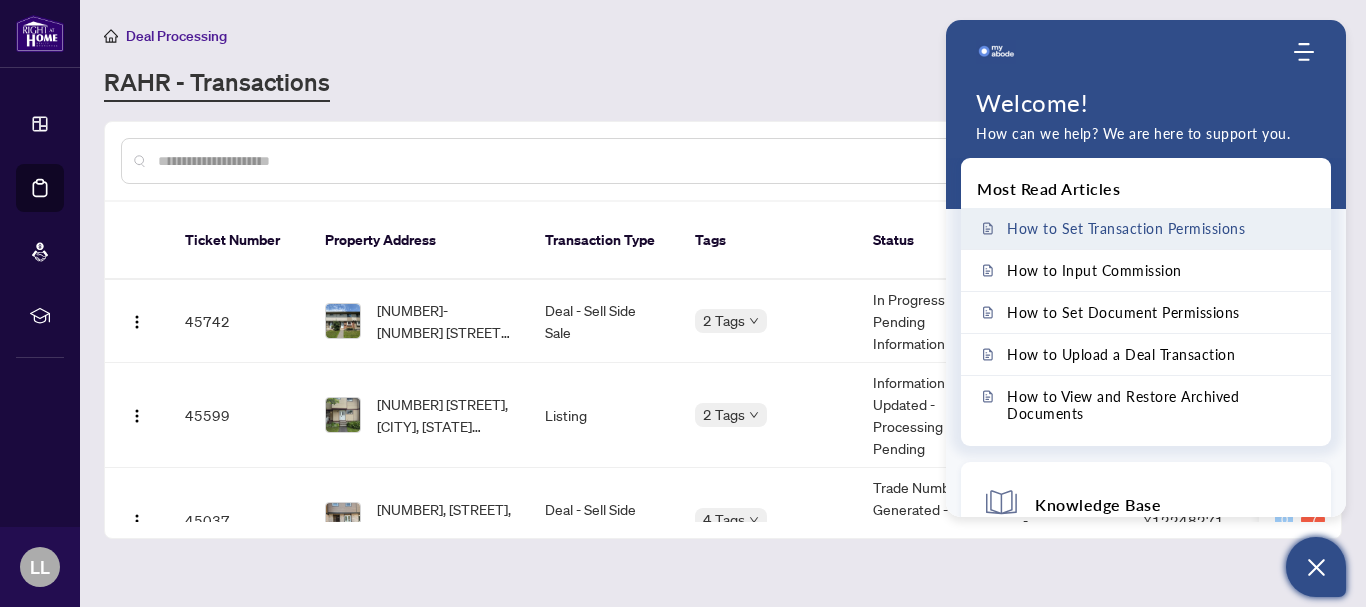 click on "How to Set Transaction Permissions" at bounding box center [1126, 228] 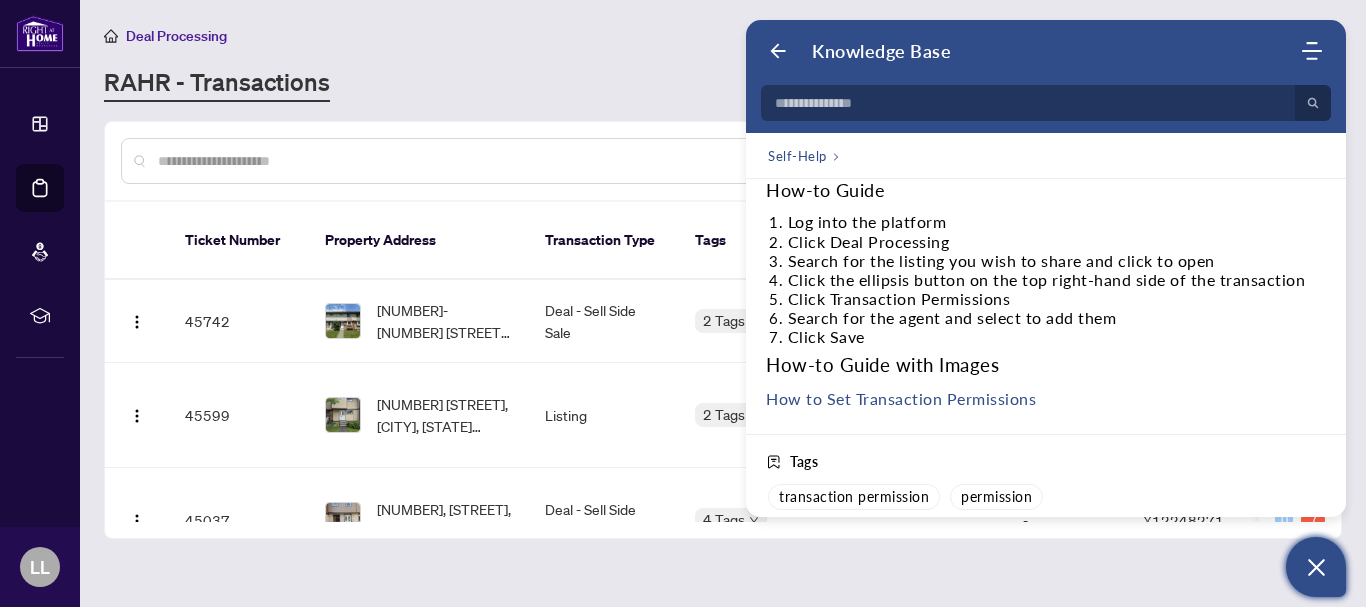 scroll, scrollTop: 218, scrollLeft: 0, axis: vertical 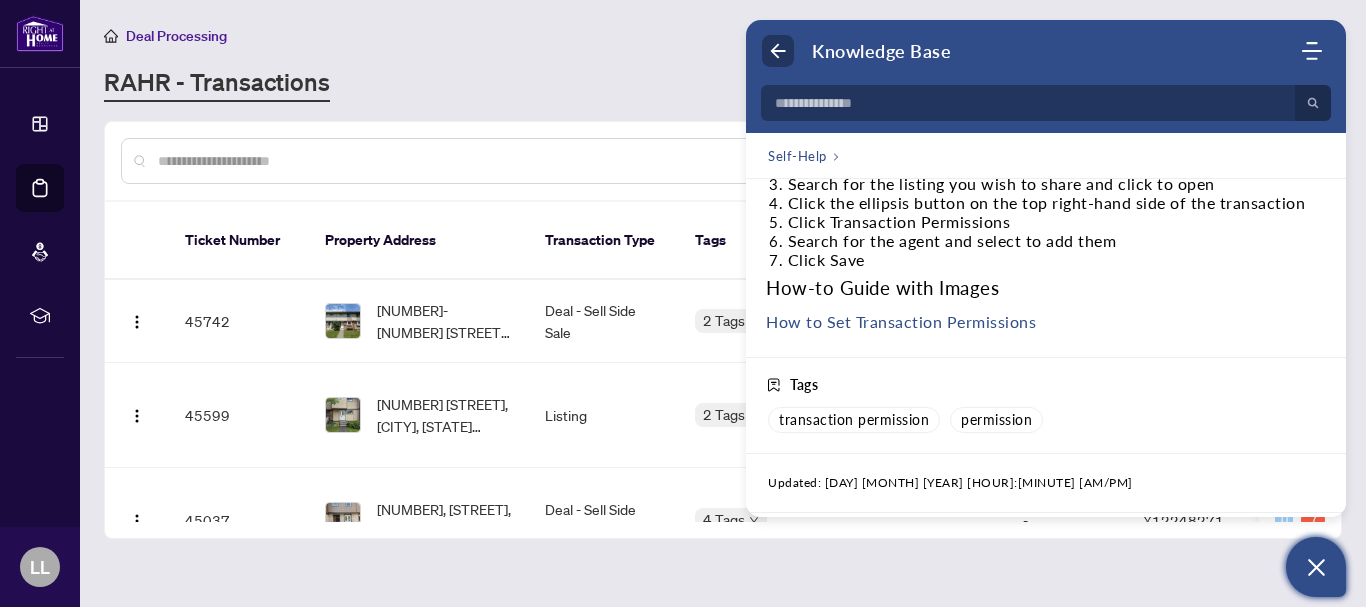 click 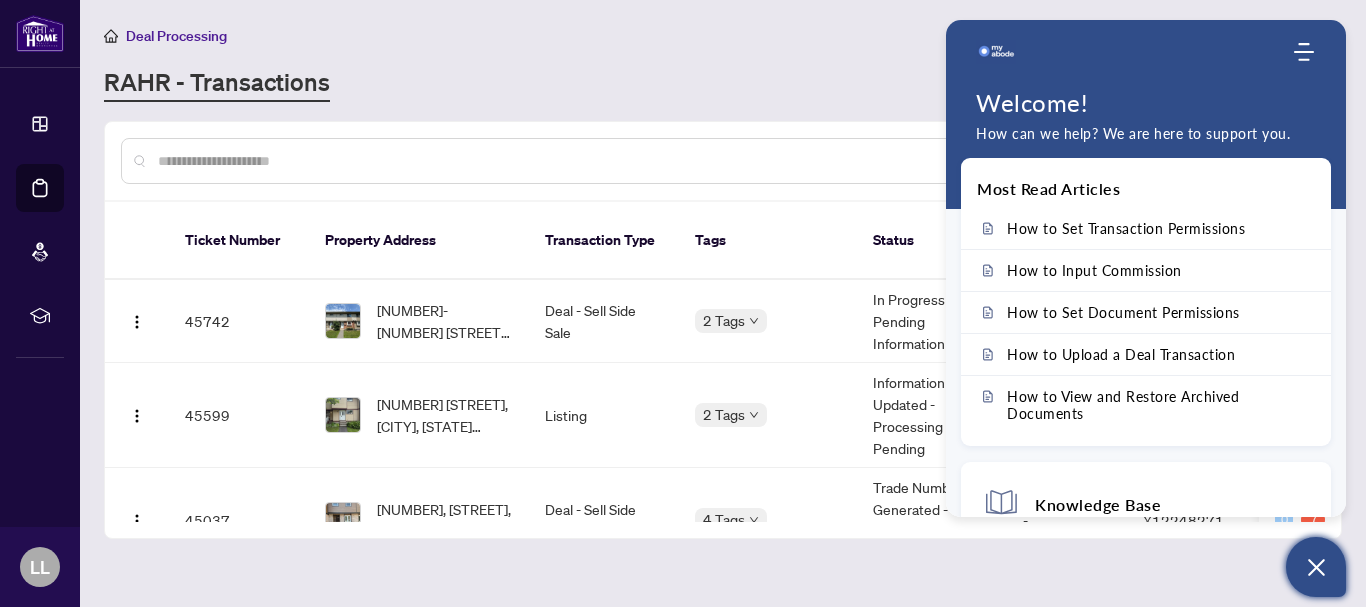click 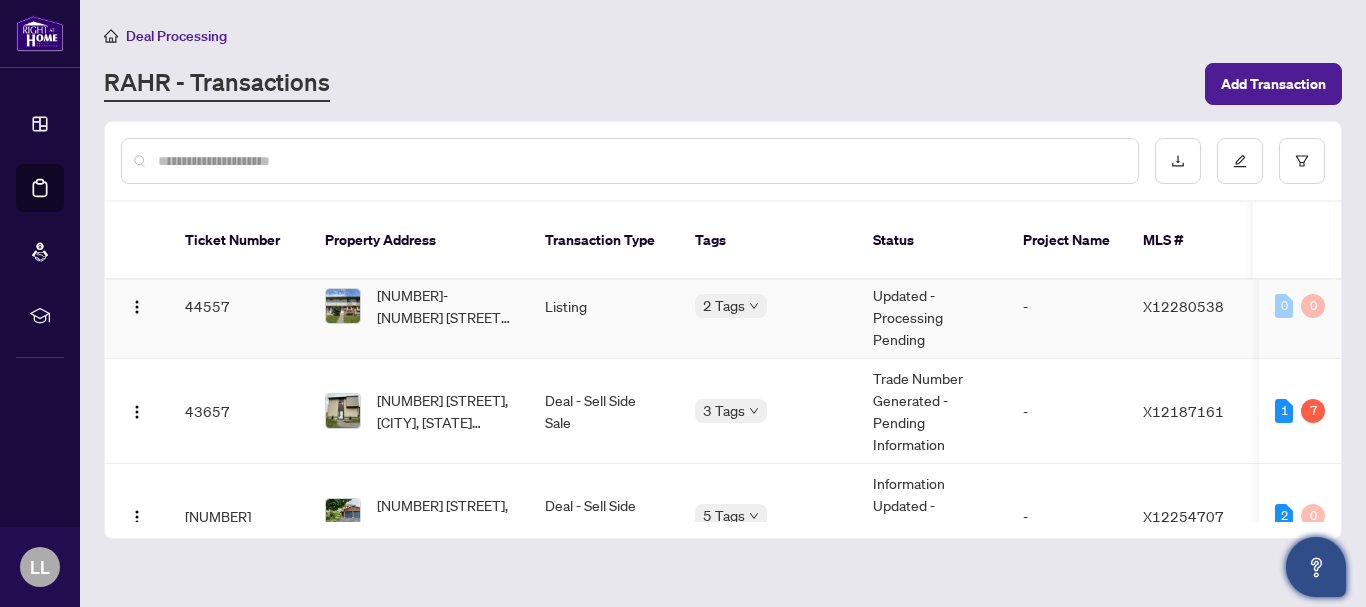 scroll, scrollTop: 320, scrollLeft: 0, axis: vertical 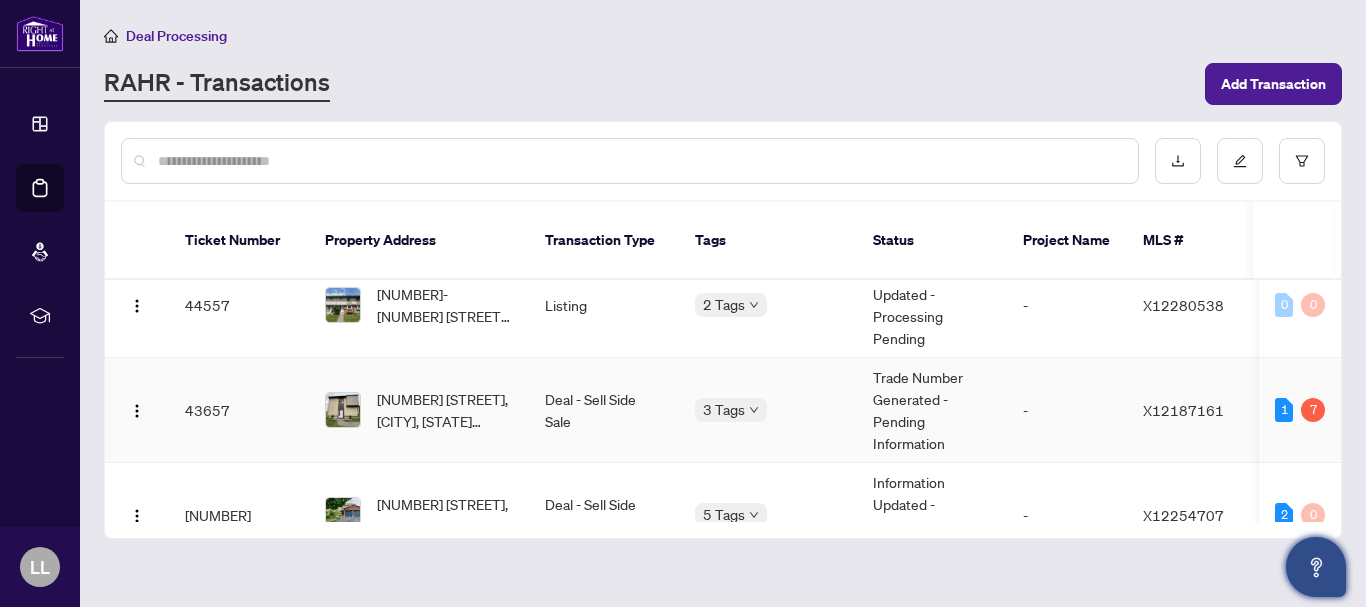 click on "43657" at bounding box center (239, 410) 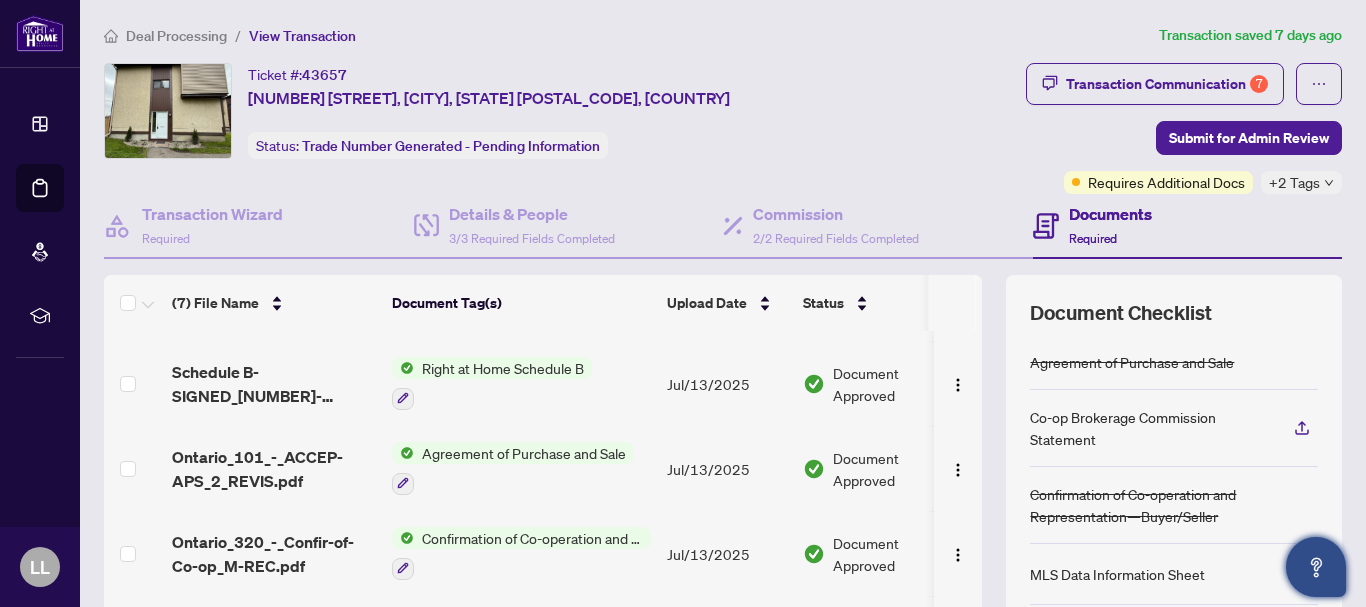 scroll, scrollTop: 292, scrollLeft: 0, axis: vertical 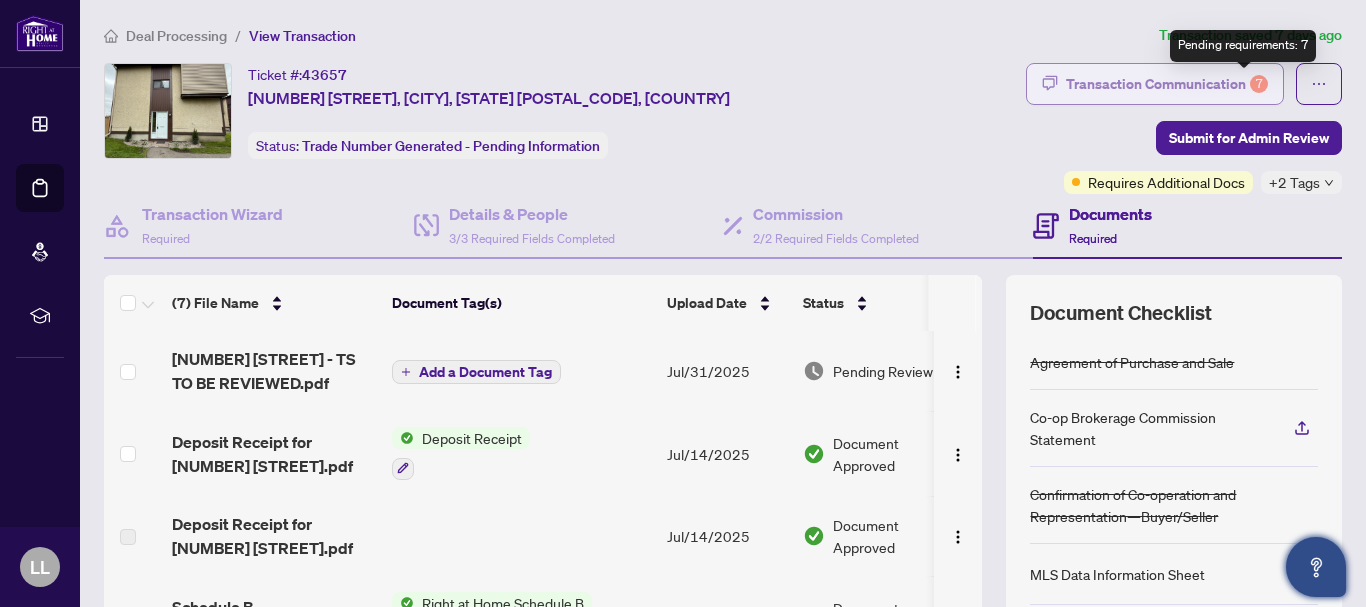 click on "7" at bounding box center [1259, 84] 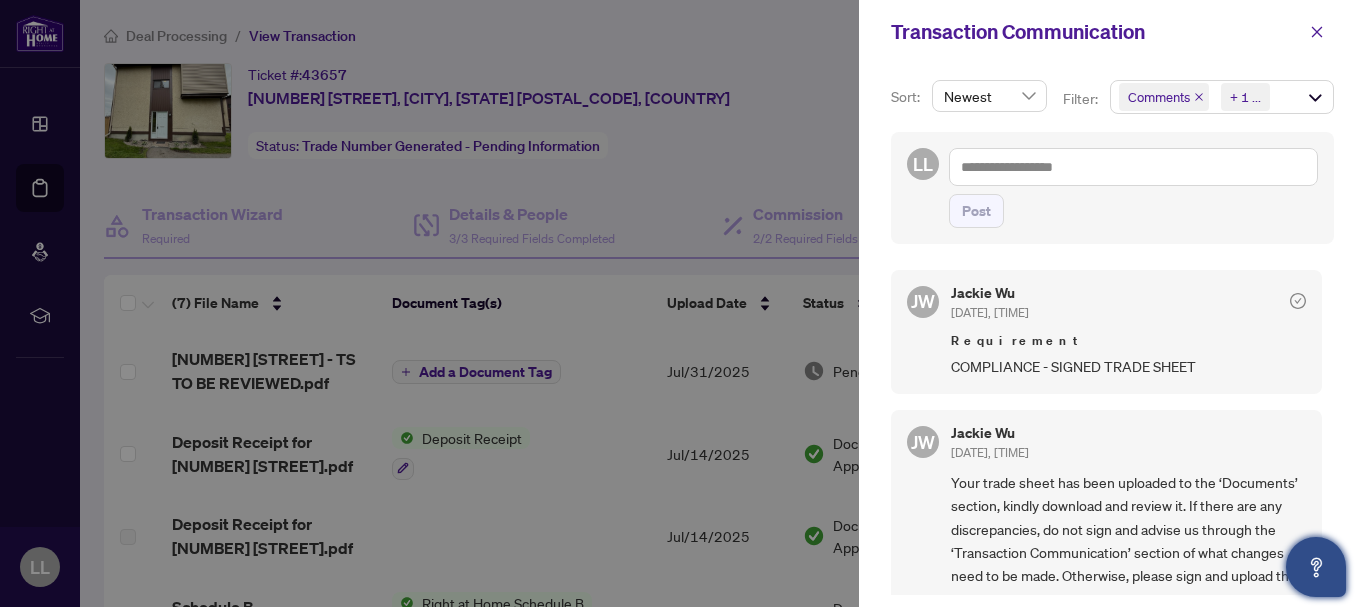 scroll, scrollTop: 990, scrollLeft: 0, axis: vertical 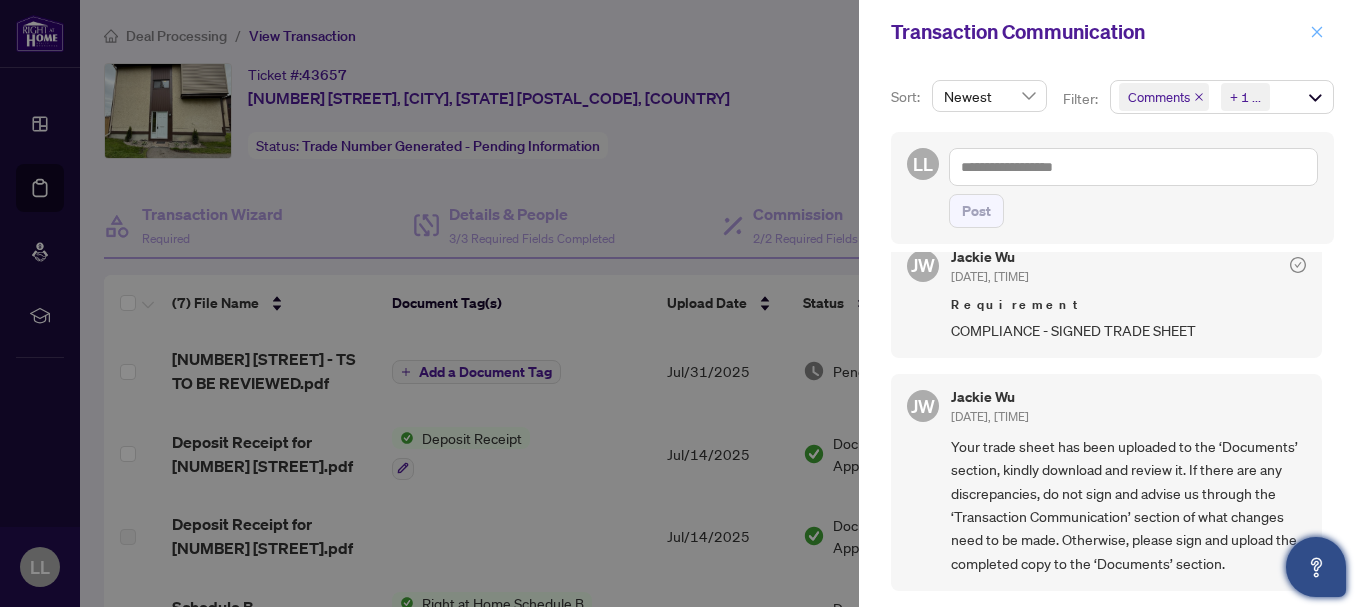 click 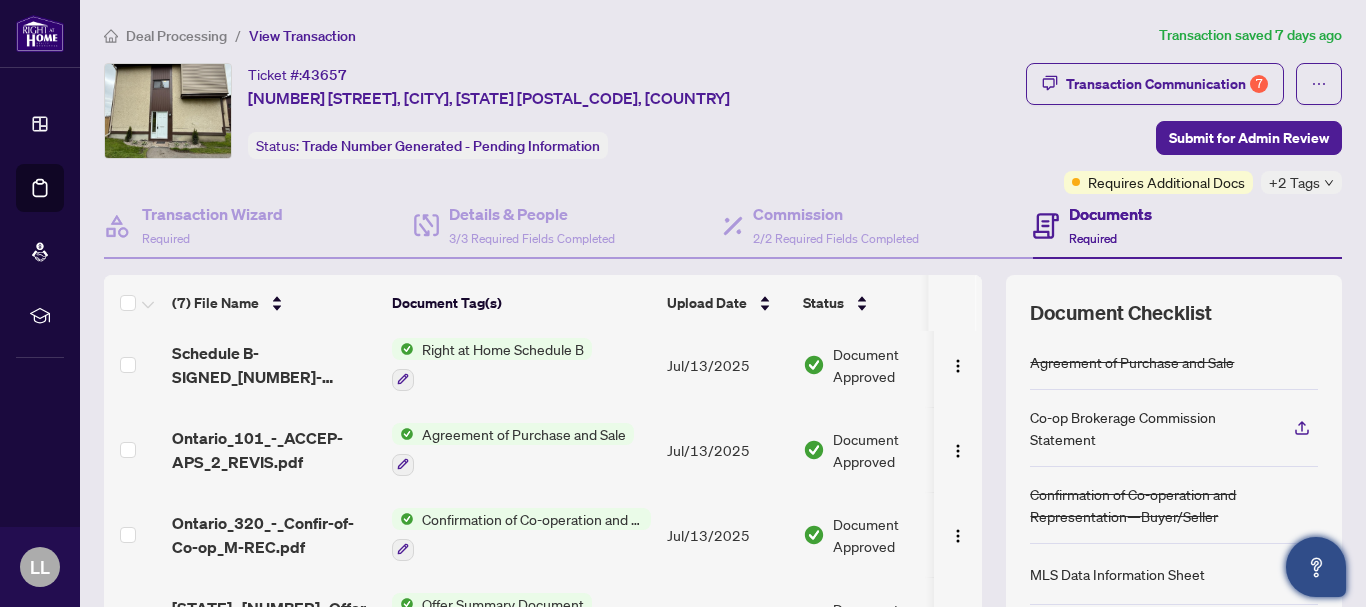 scroll, scrollTop: 292, scrollLeft: 0, axis: vertical 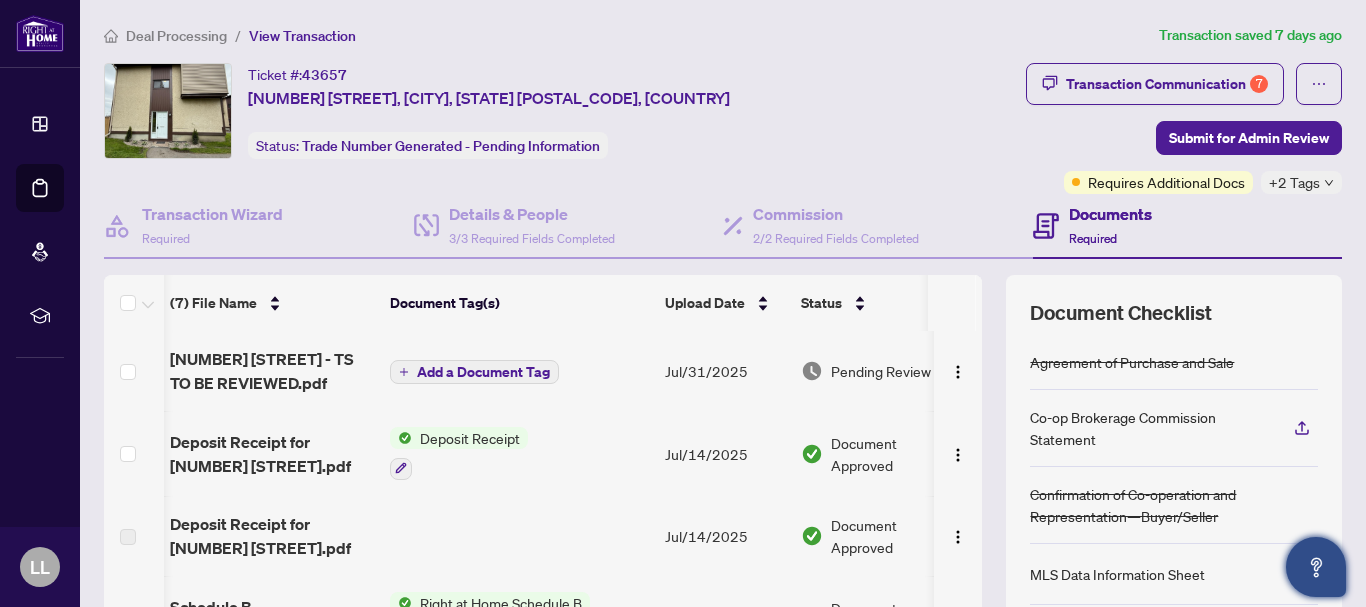 click on "+2 Tags" at bounding box center [1301, 182] 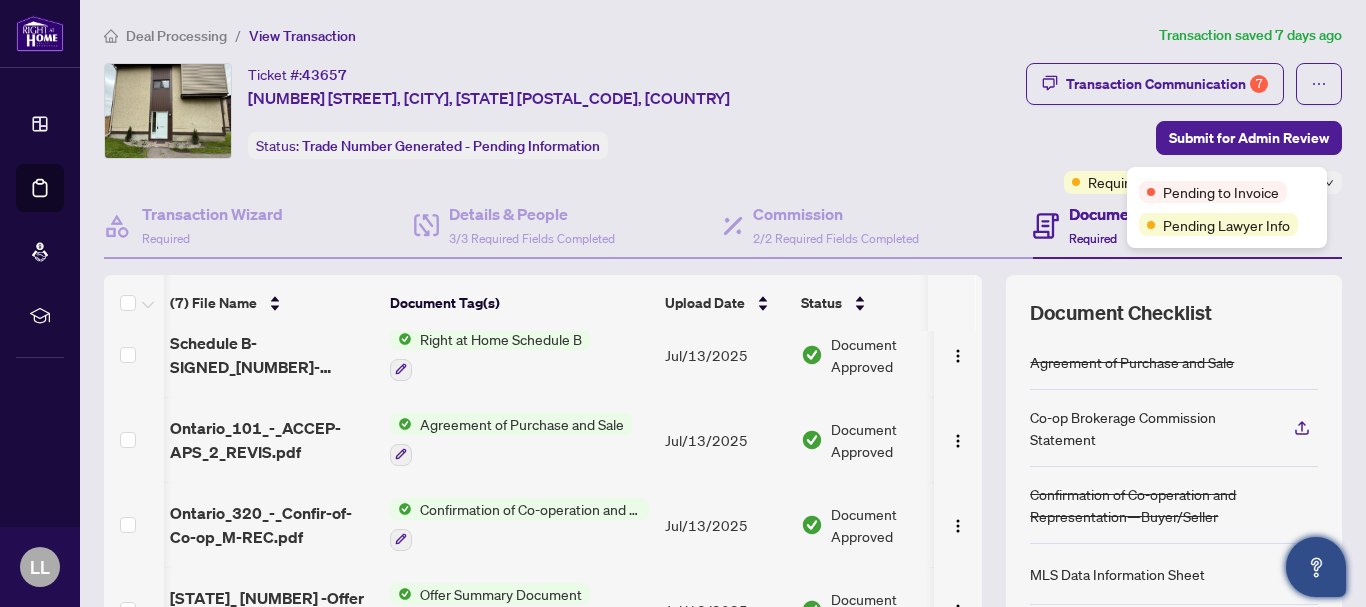 scroll, scrollTop: 292, scrollLeft: 2, axis: both 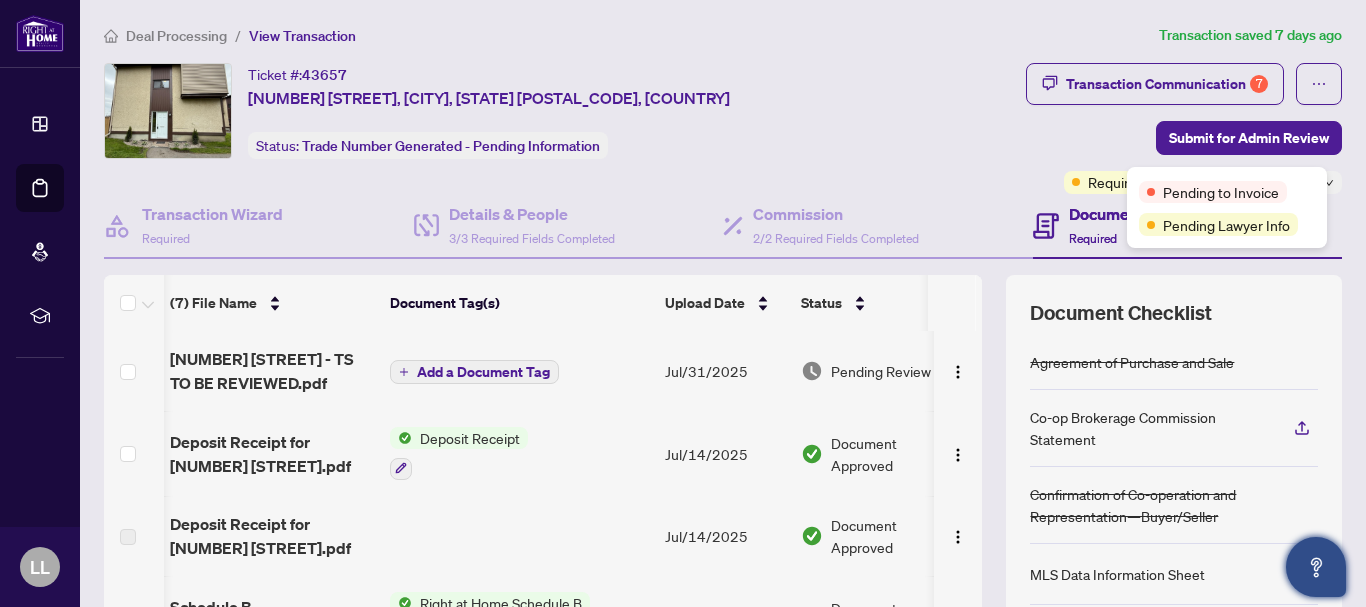click on "Transaction Communication Submit for Admin Review Requires Additional Docs + Tags" at bounding box center (1112, 128) 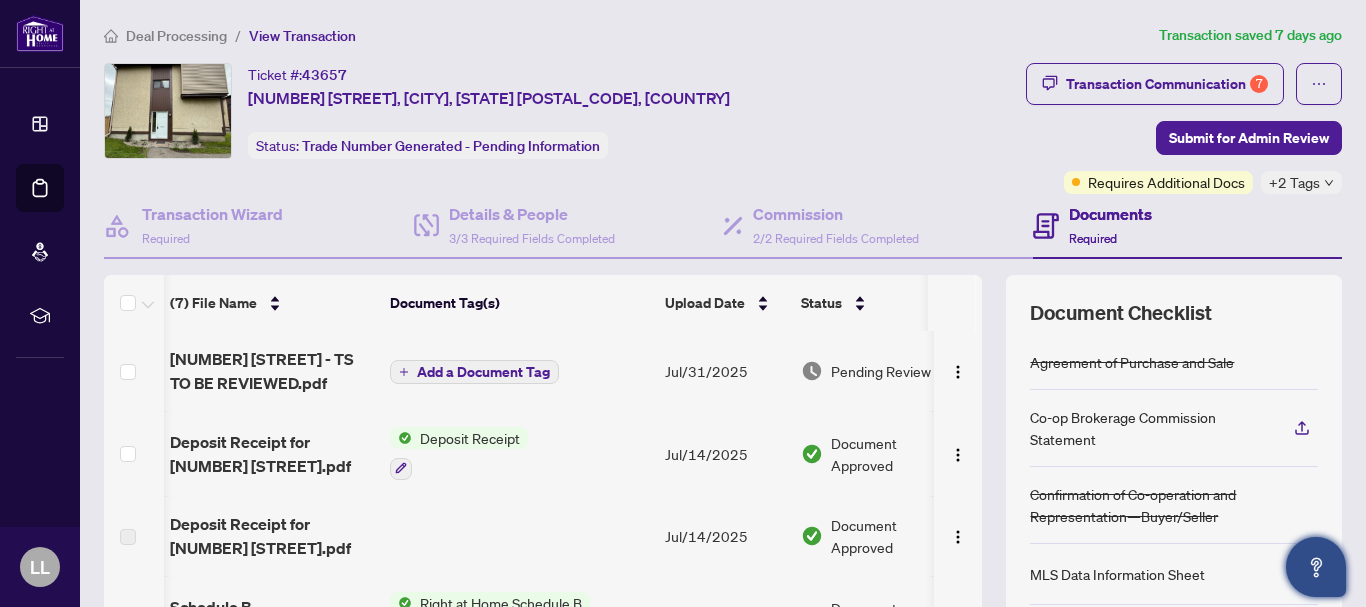 click 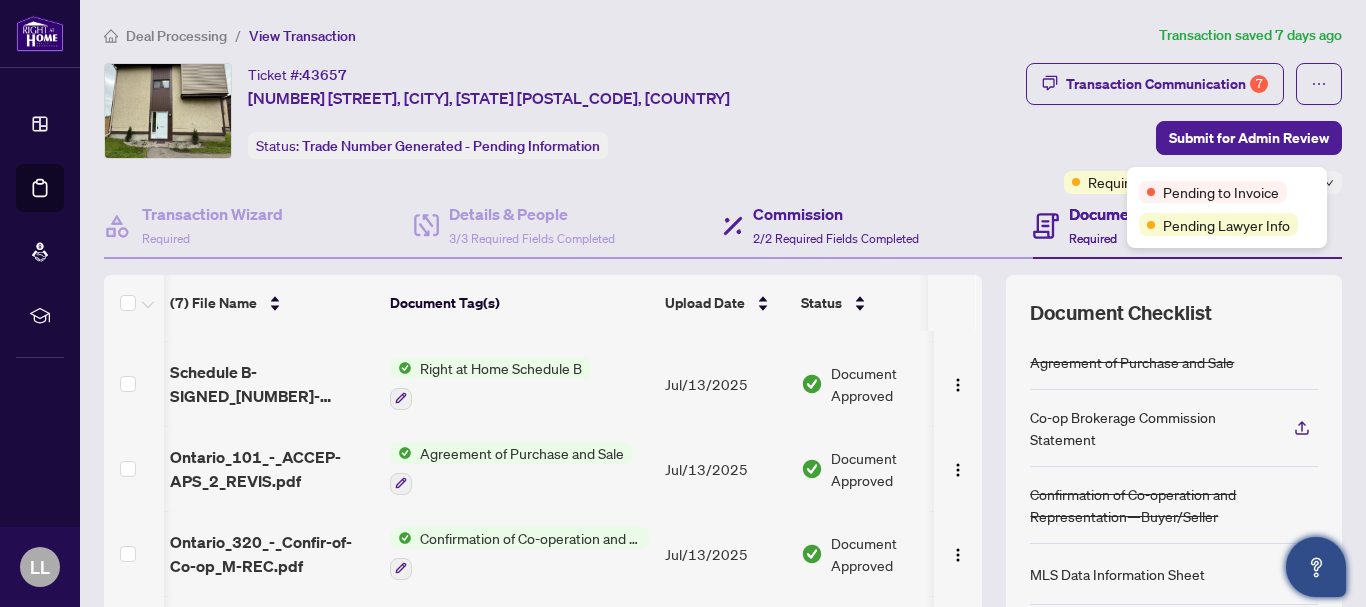 scroll, scrollTop: 292, scrollLeft: 2, axis: both 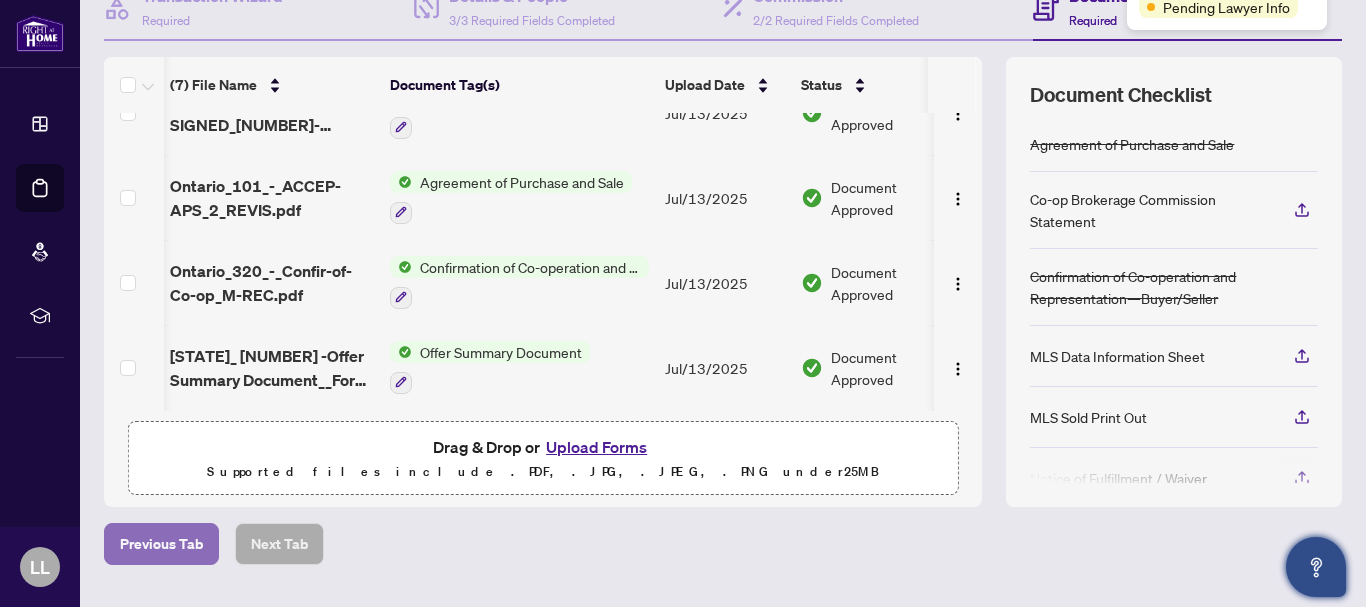 click on "Previous Tab" at bounding box center (161, 544) 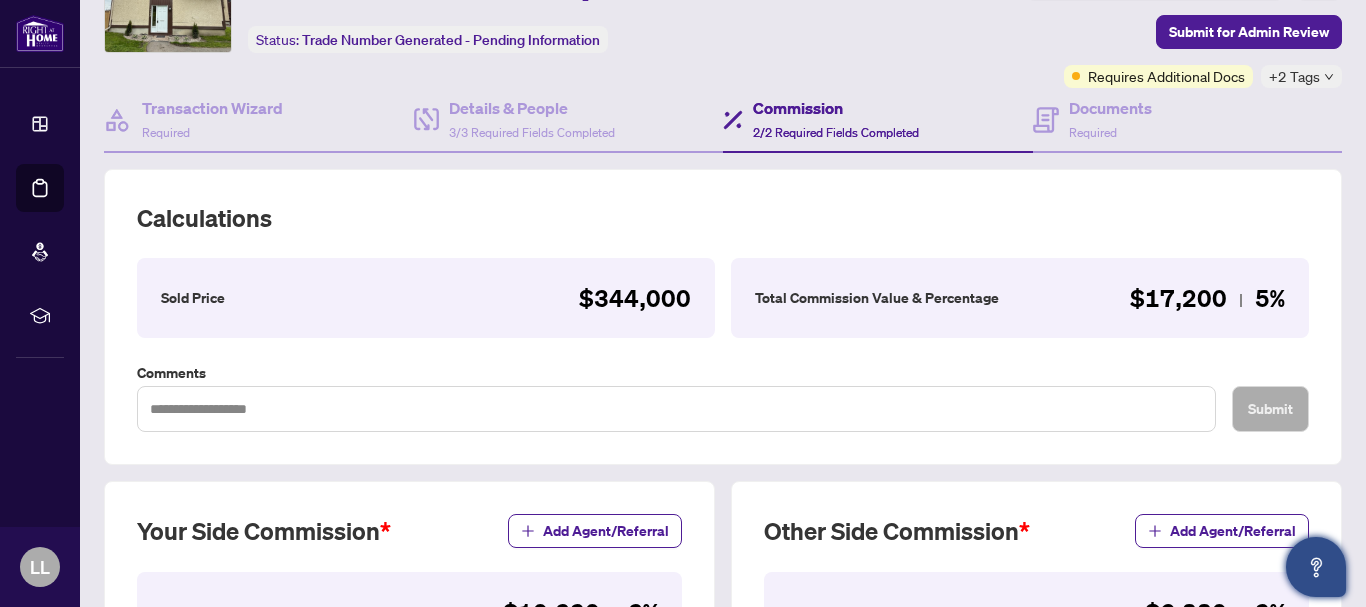 scroll, scrollTop: 0, scrollLeft: 0, axis: both 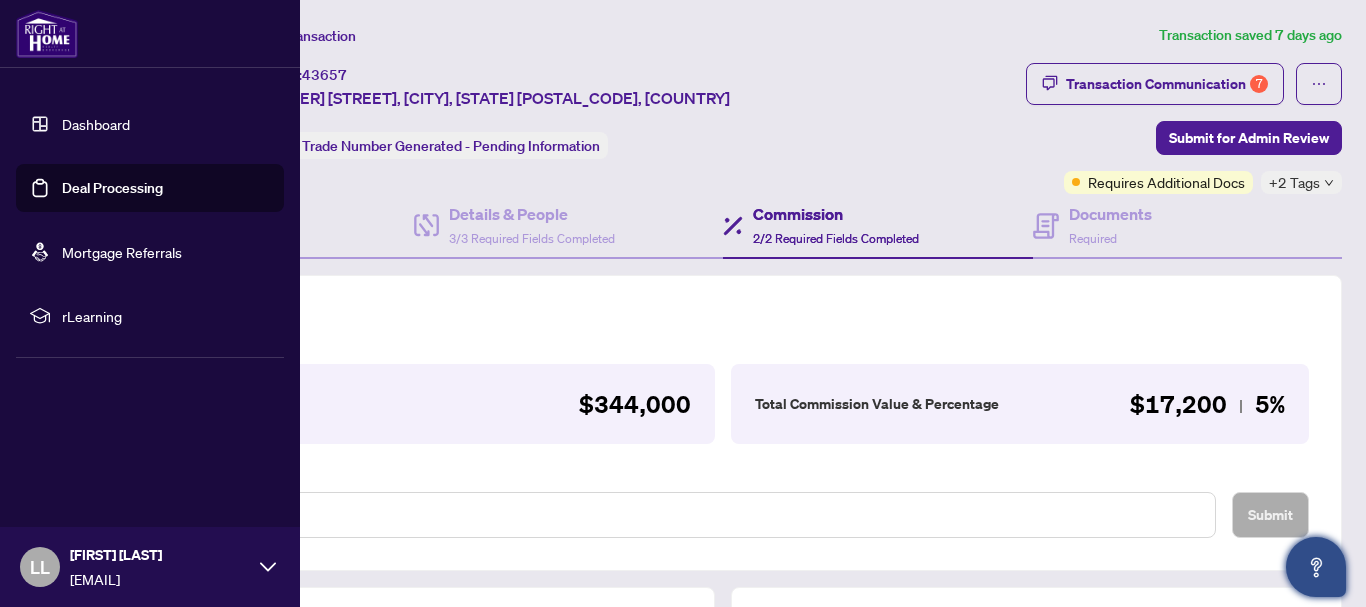 click on "Deal Processing" at bounding box center (112, 188) 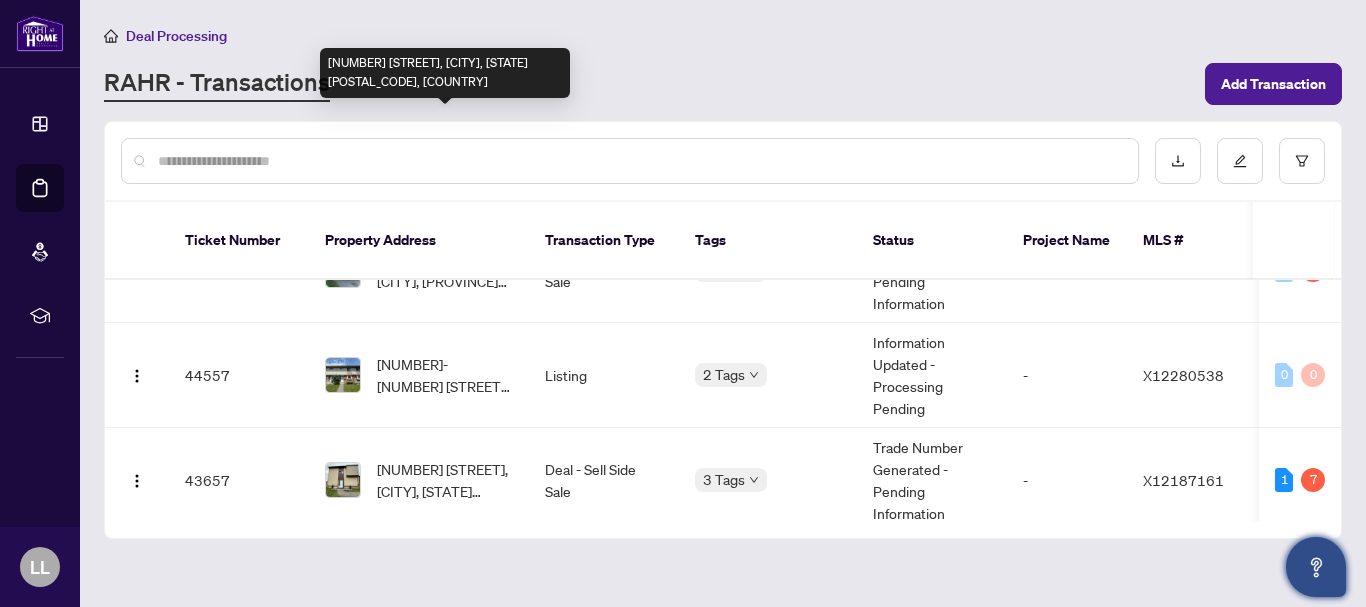 scroll, scrollTop: 261, scrollLeft: 0, axis: vertical 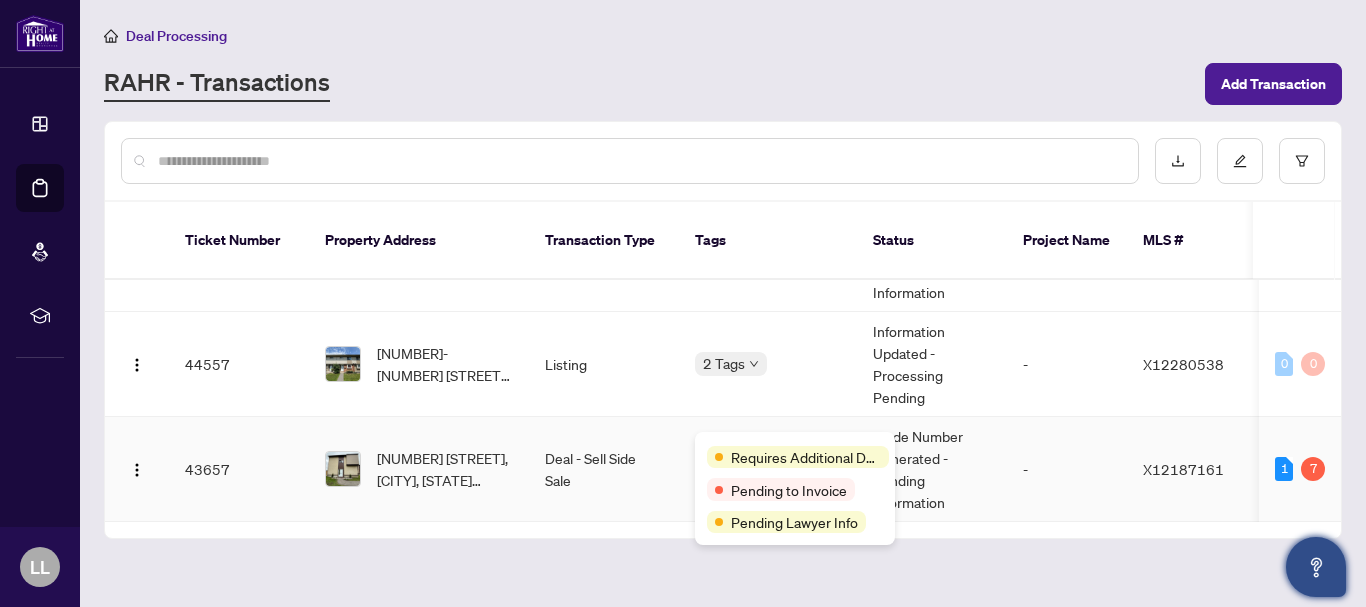 click on "Requires Additional Docs Pending to Invoice Pending Lawyer Info" at bounding box center (795, 488) 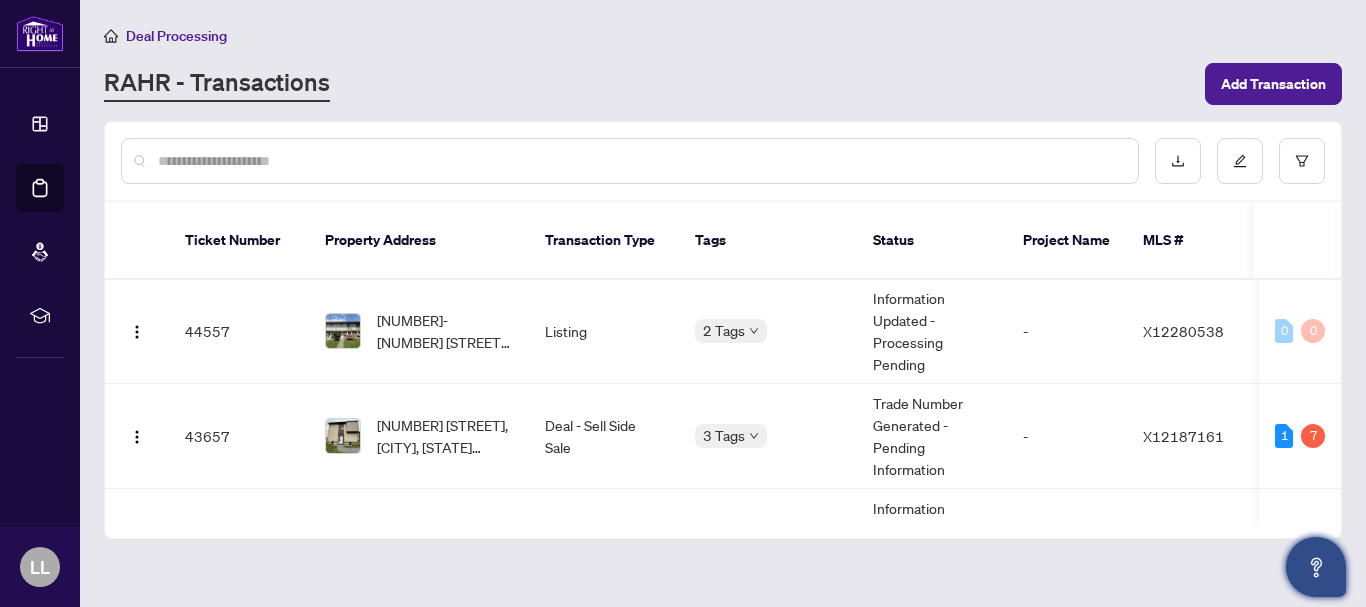 scroll, scrollTop: 295, scrollLeft: 0, axis: vertical 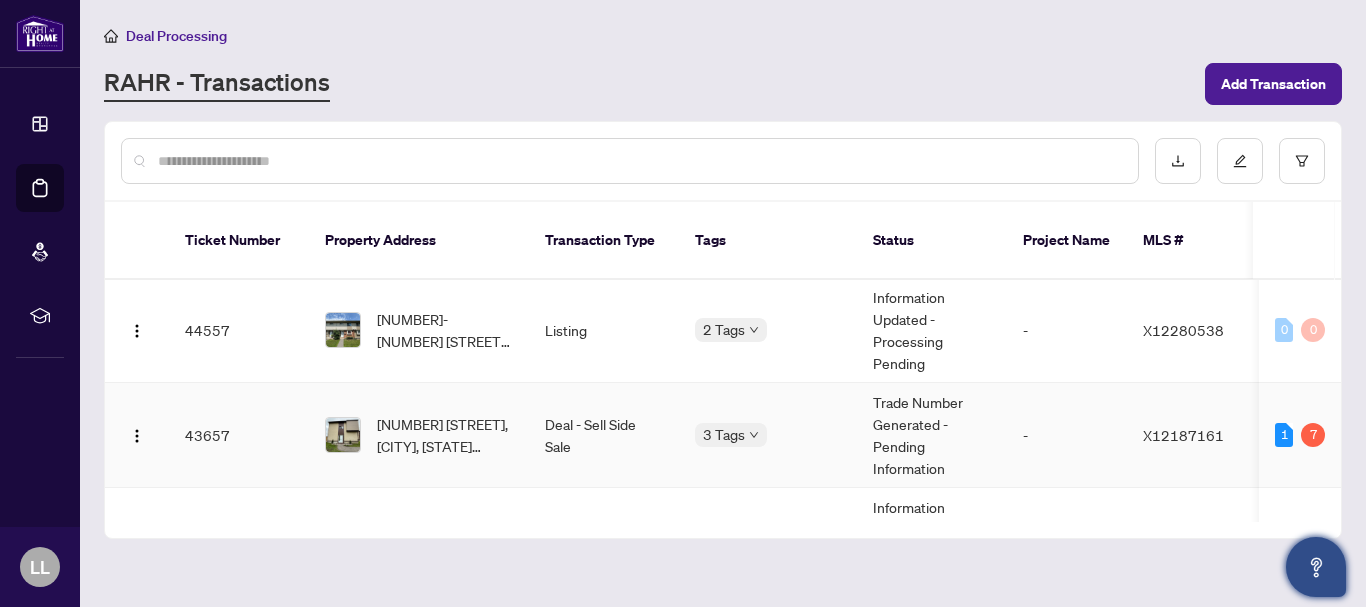 click on "43657" at bounding box center [239, 435] 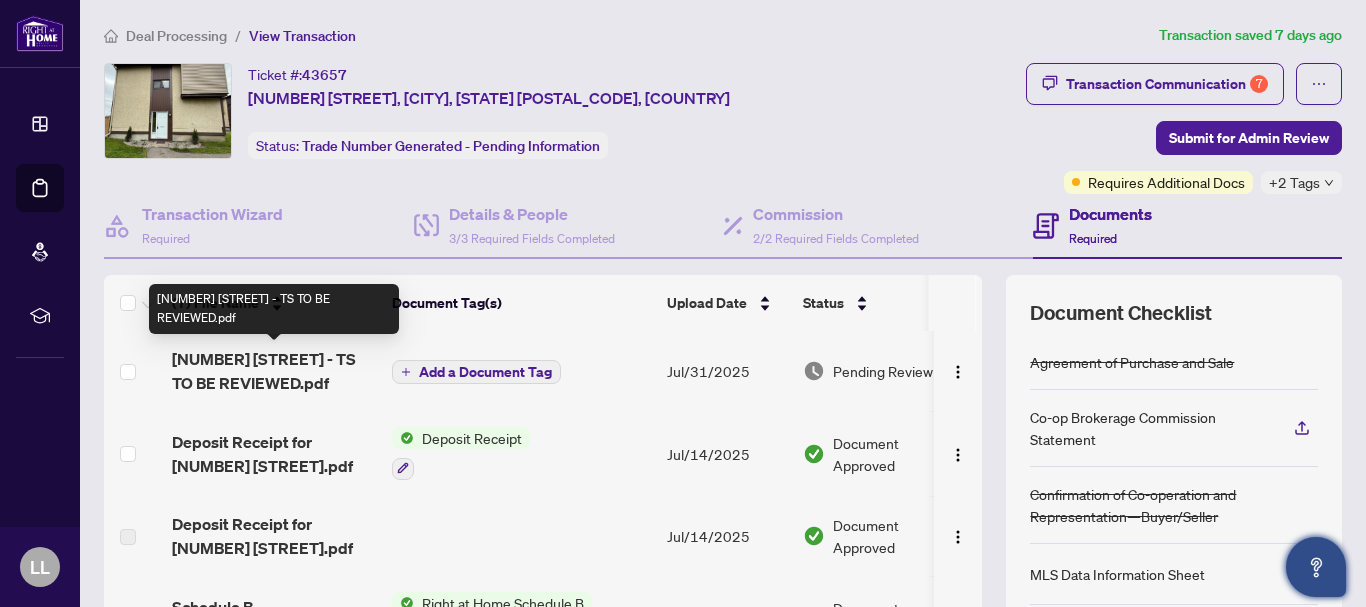 click on "[NUMBER] [STREET] - TS TO BE REVIEWED.pdf" at bounding box center (274, 371) 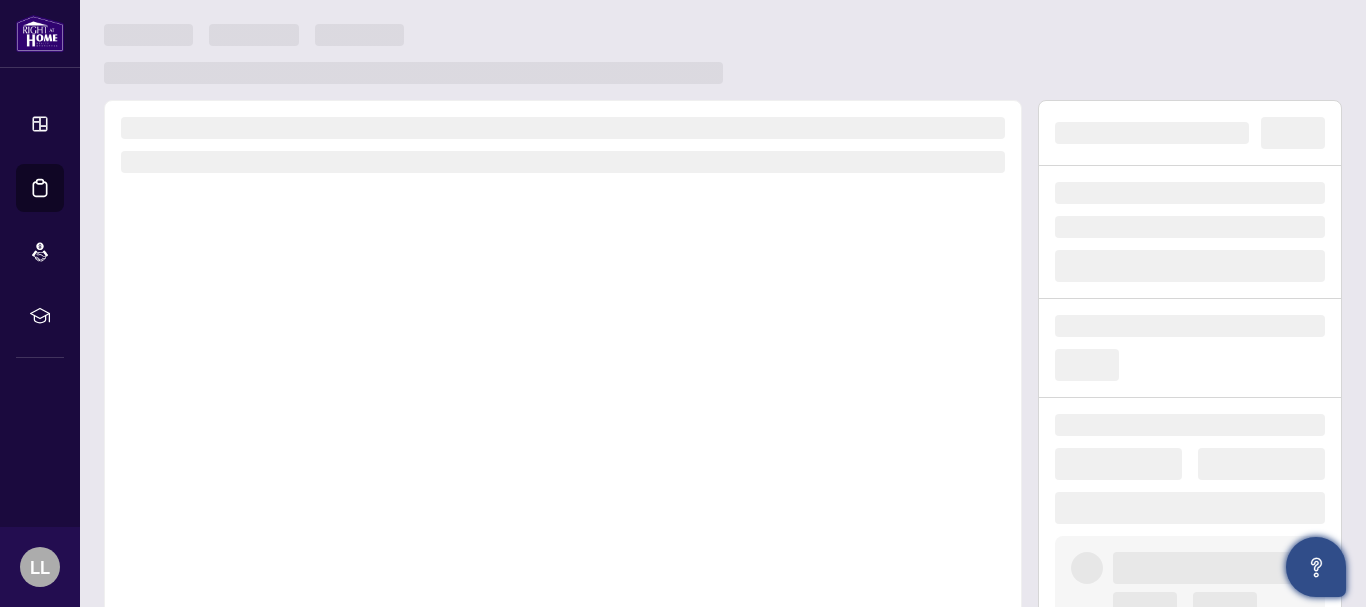 click at bounding box center (563, 378) 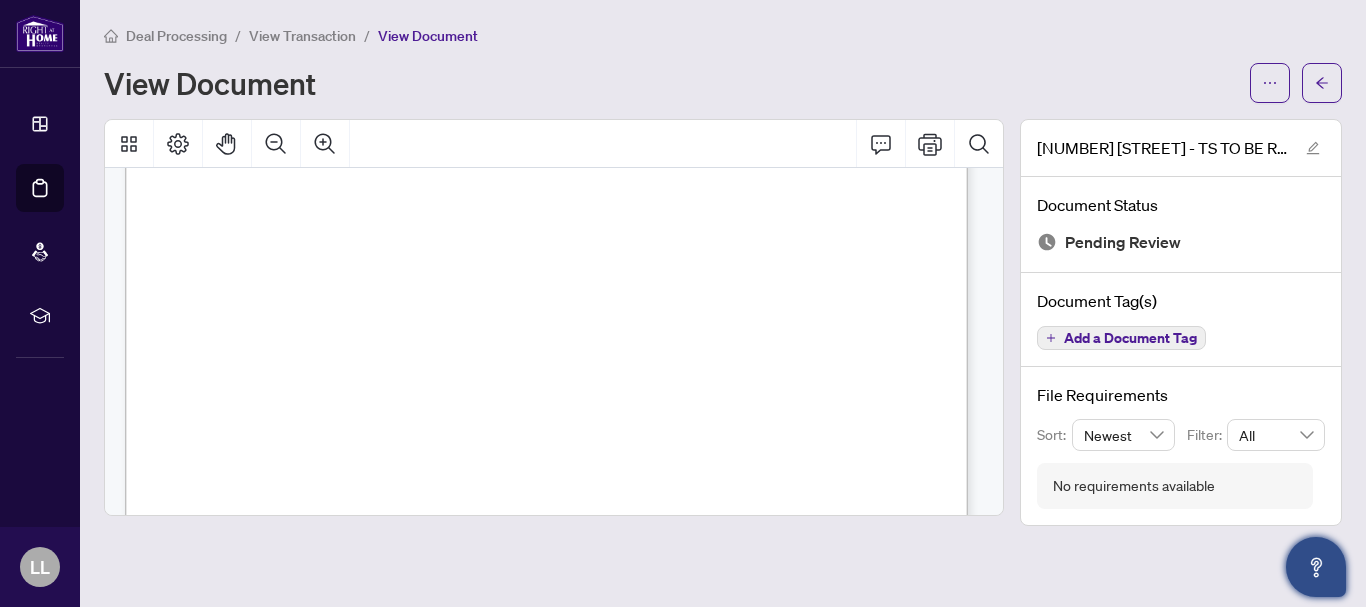 scroll, scrollTop: 0, scrollLeft: 0, axis: both 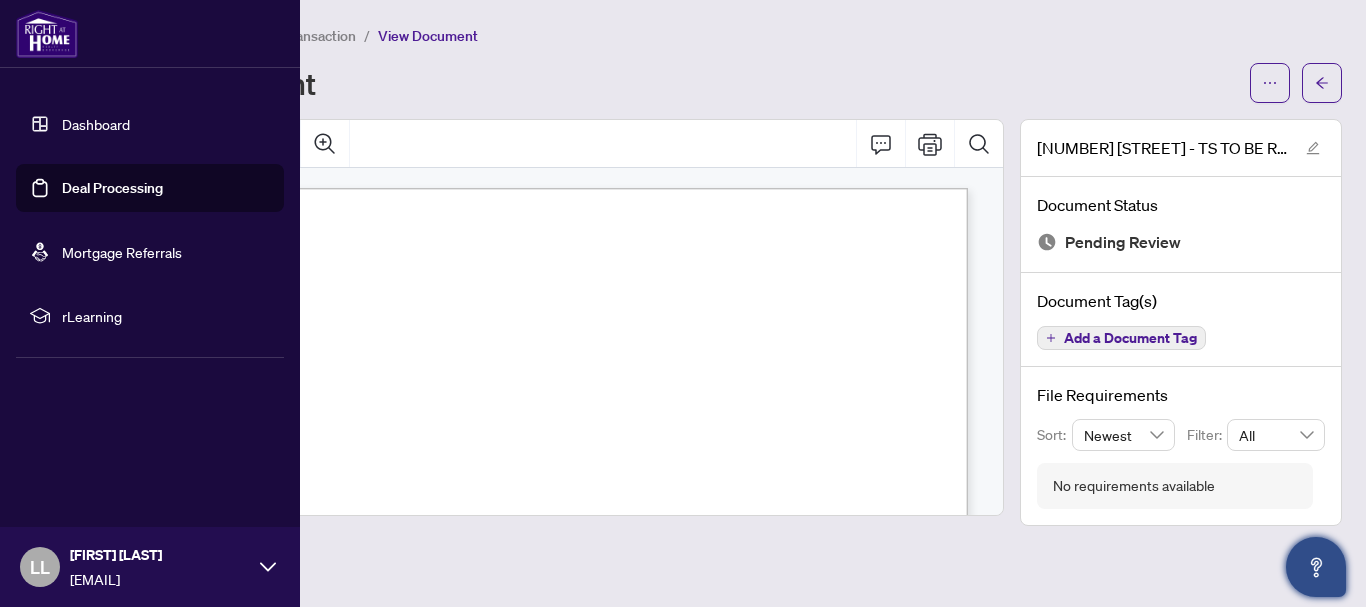 click on "Deal Processing" at bounding box center (112, 188) 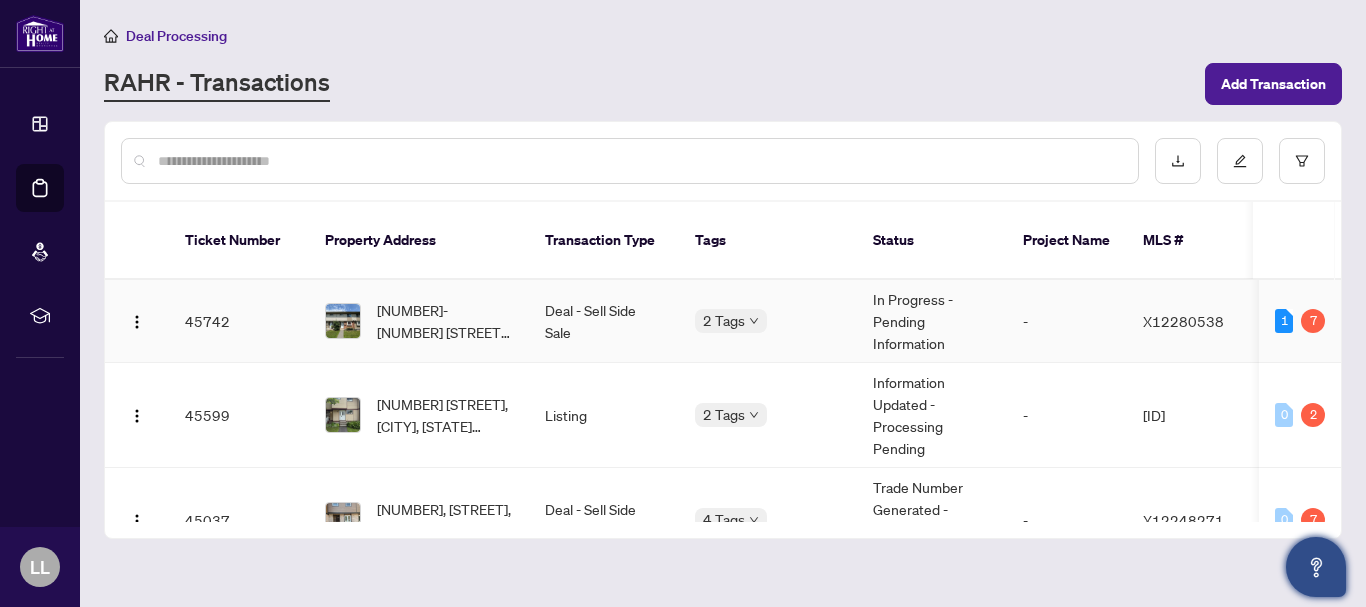 click on "45742" at bounding box center (239, 321) 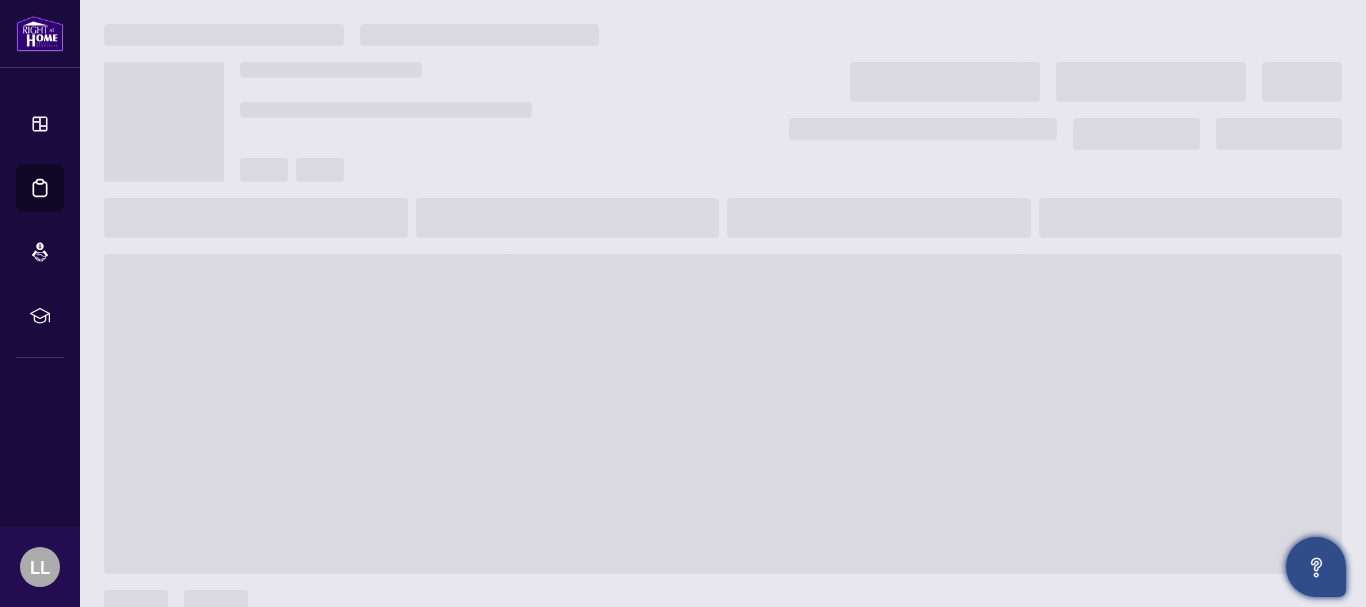 click at bounding box center (723, 414) 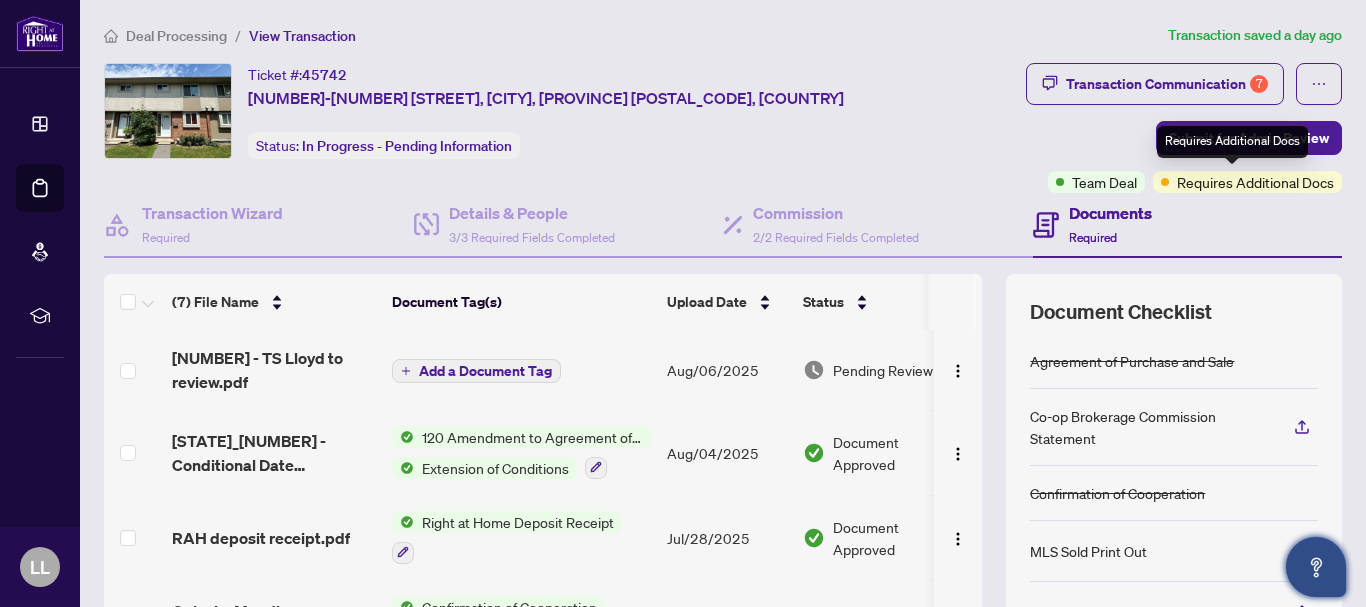 click on "Requires Additional Docs" at bounding box center (1255, 182) 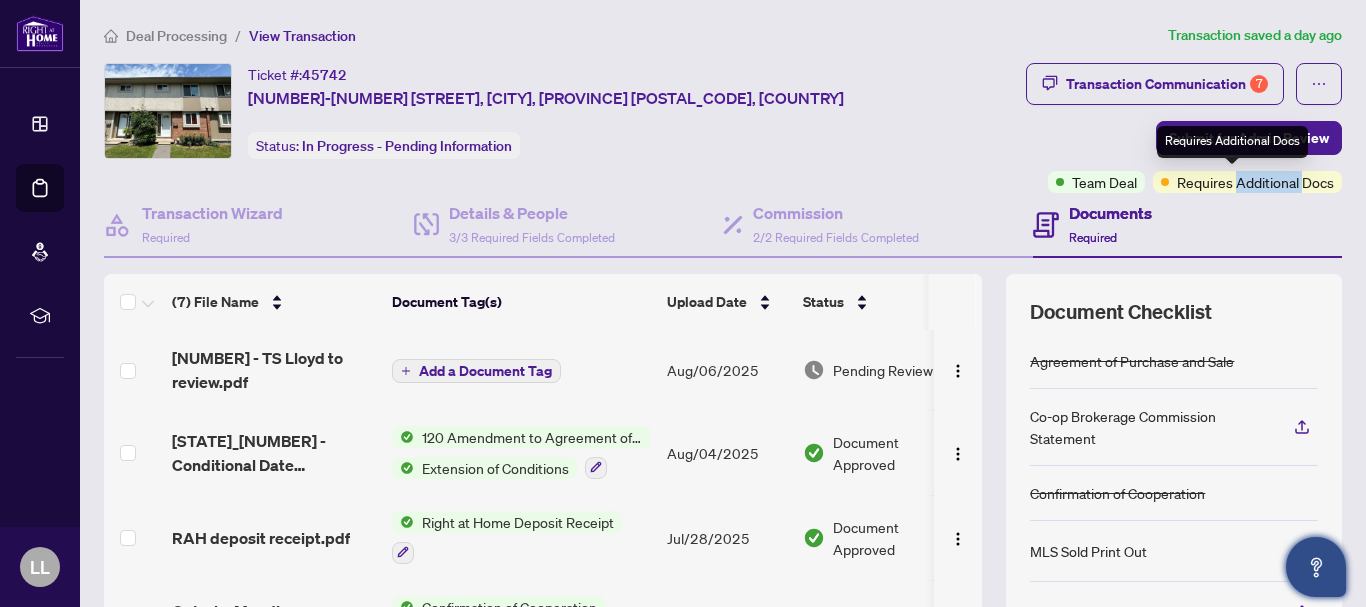 click on "Requires Additional Docs" at bounding box center [1255, 182] 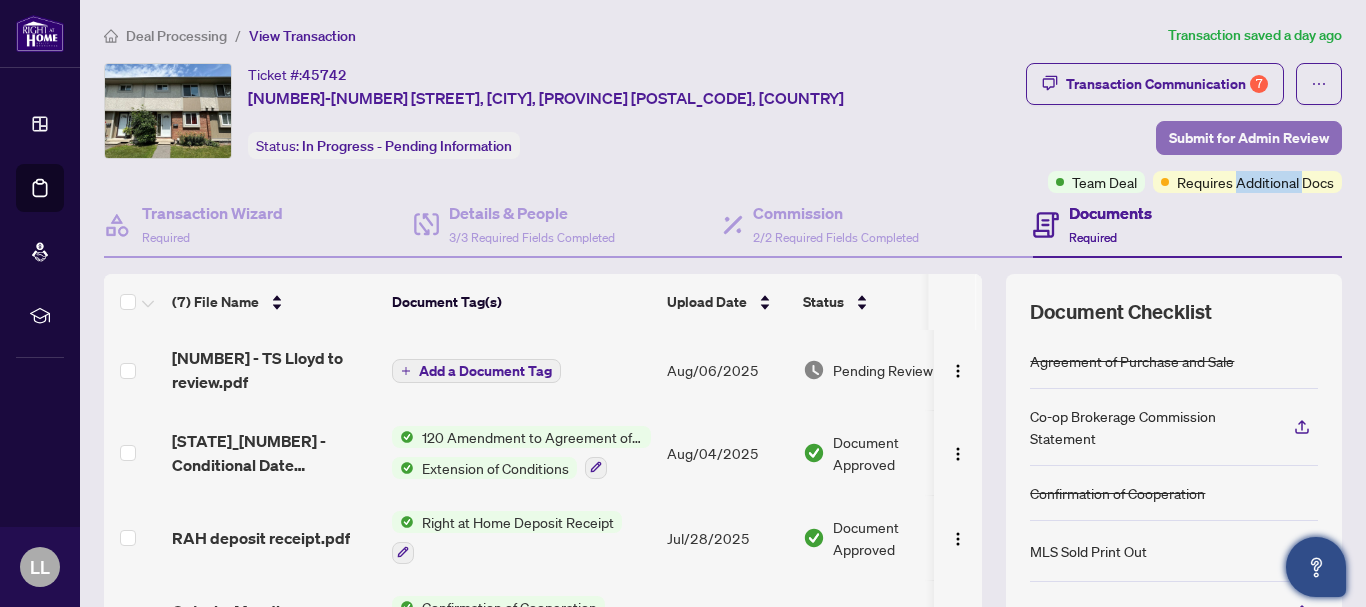 click on "Submit for Admin Review" at bounding box center [1249, 138] 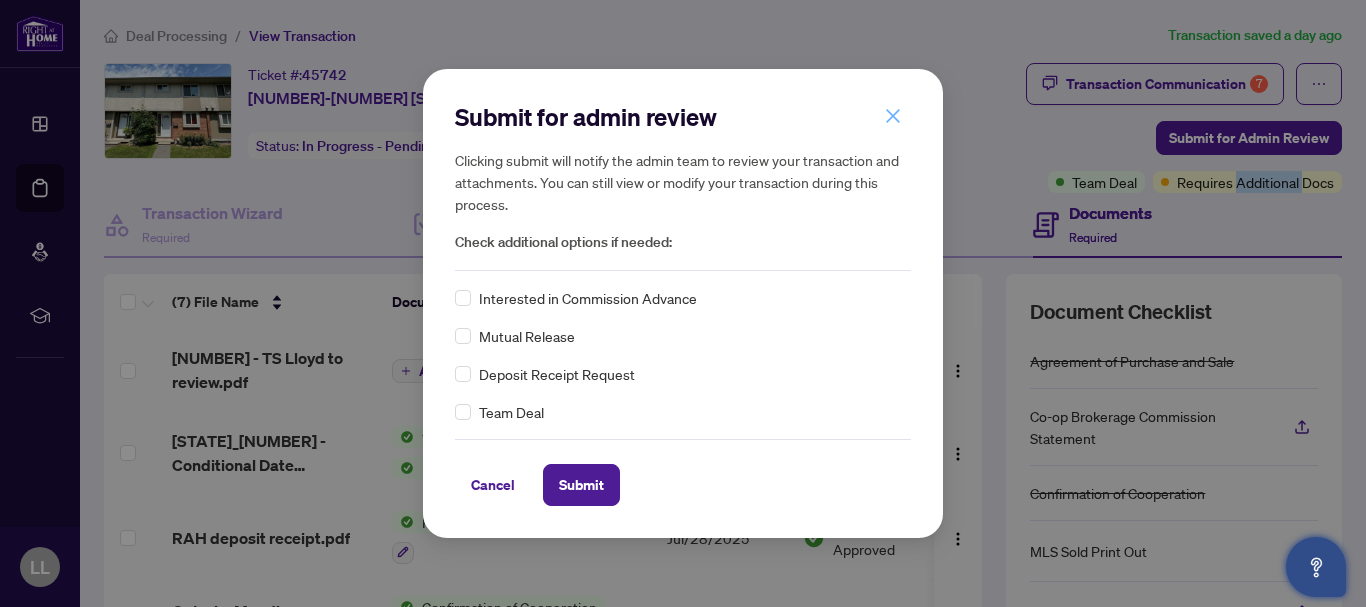 click 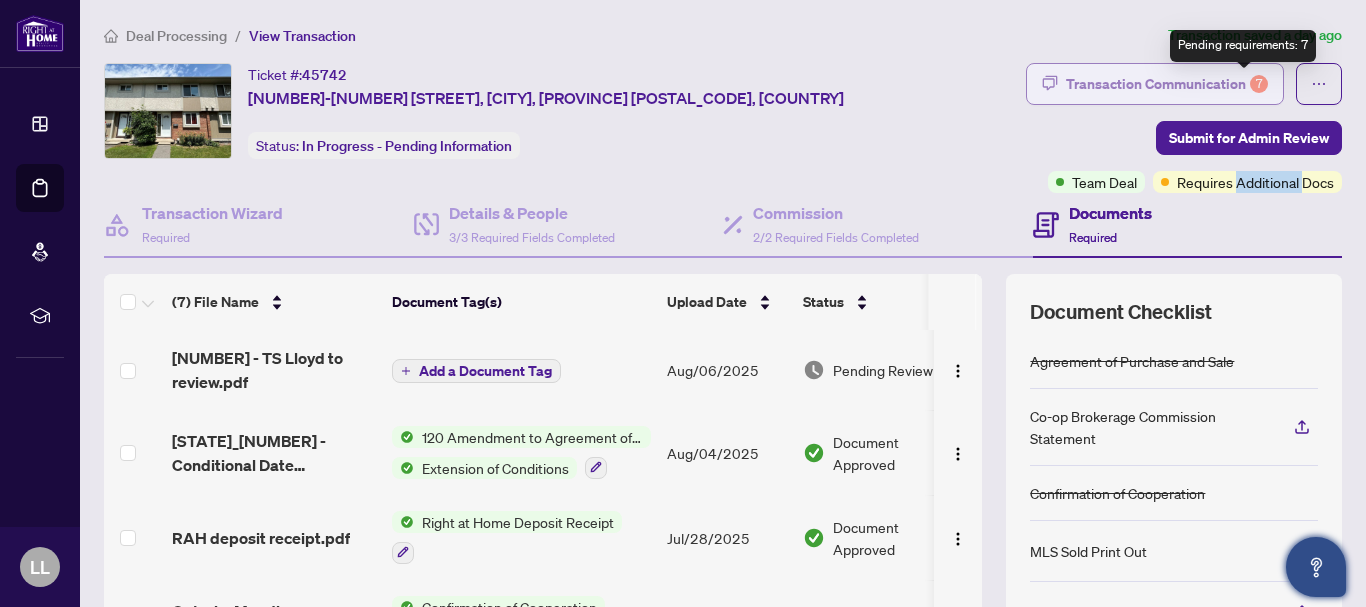 click on "7" at bounding box center (1259, 84) 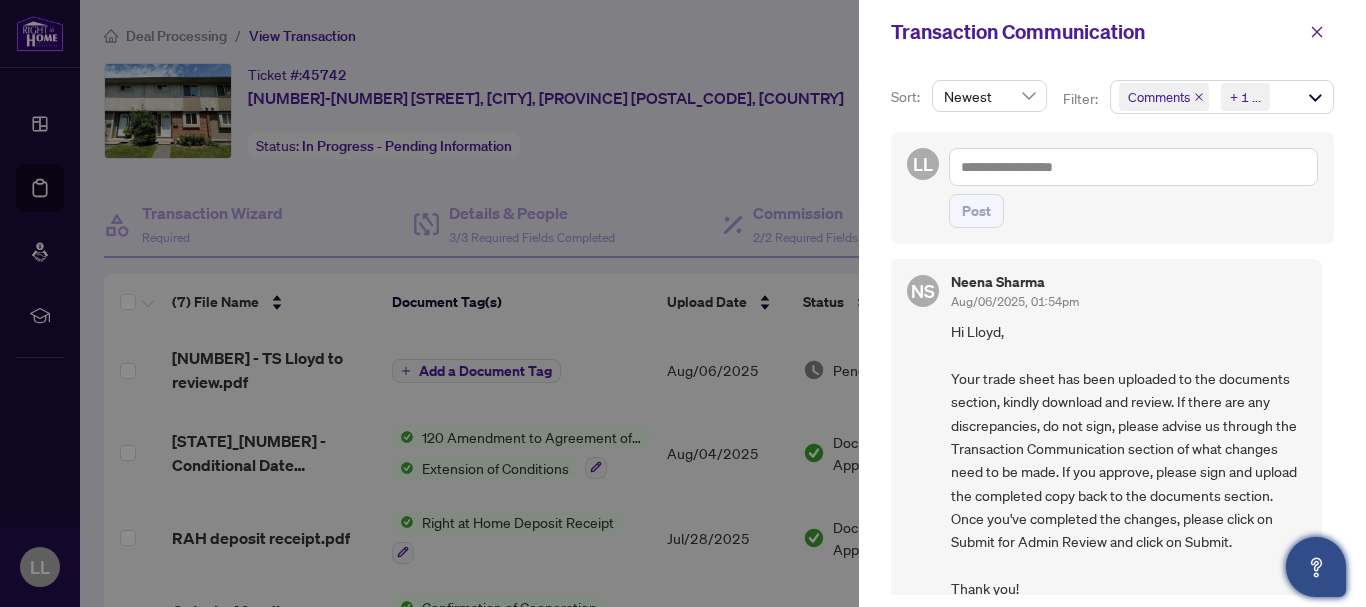scroll, scrollTop: 0, scrollLeft: 0, axis: both 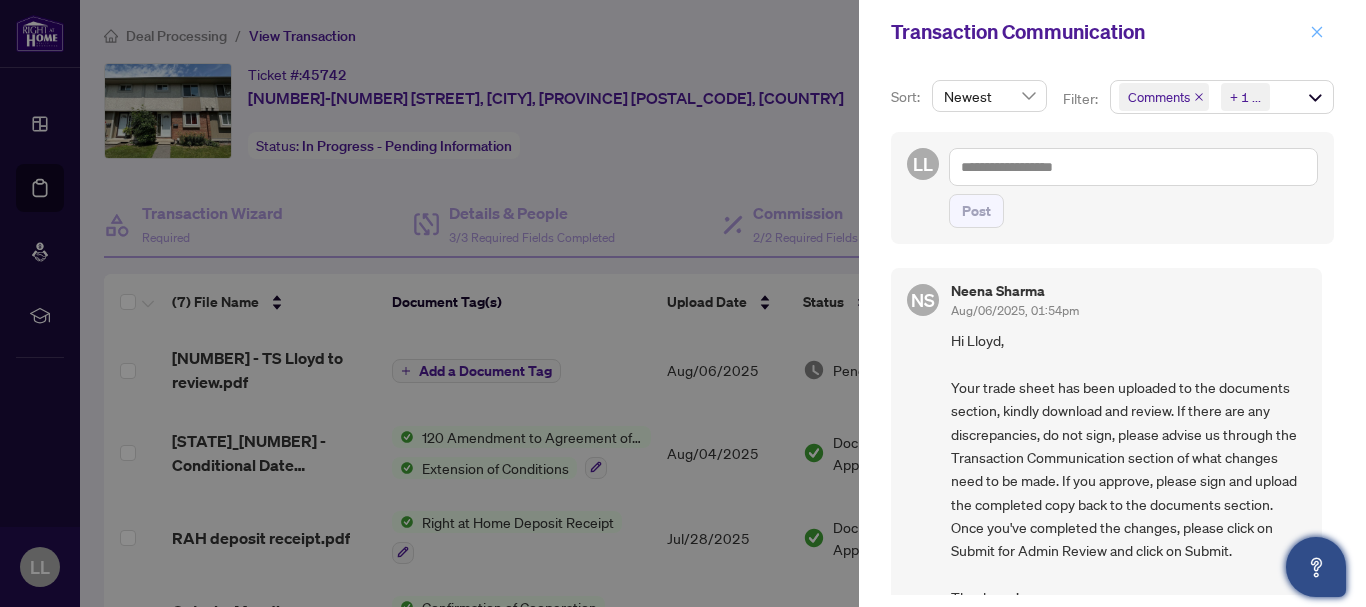 click 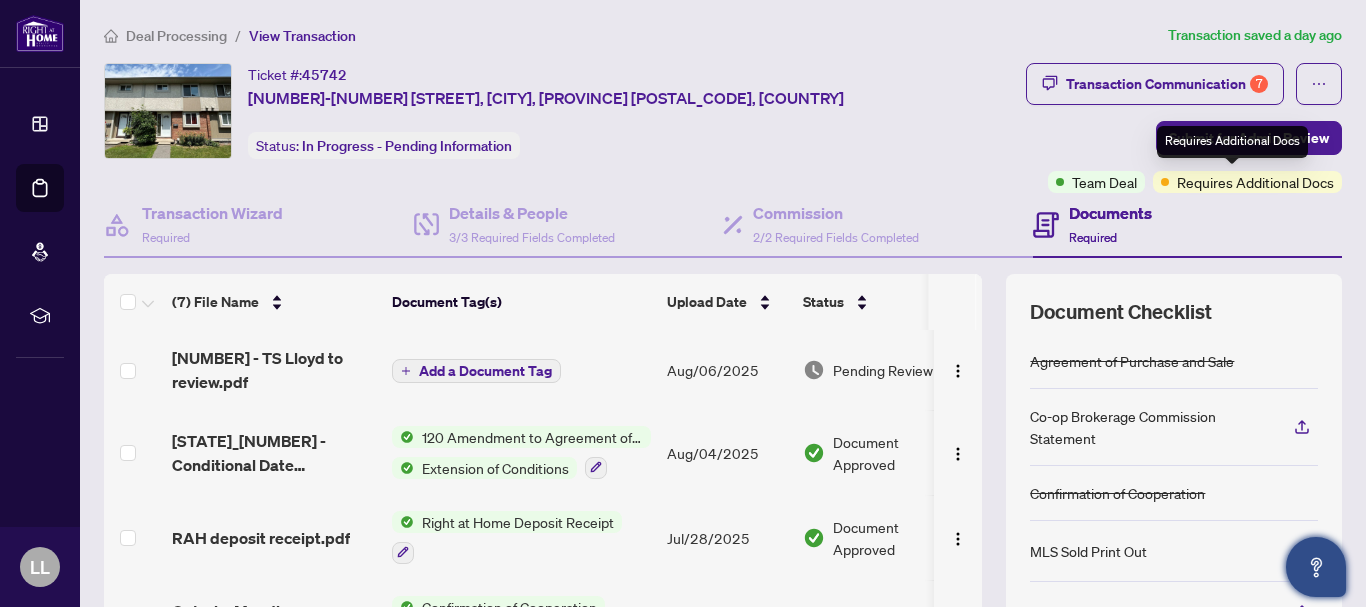 click on "Requires Additional Docs" at bounding box center (1255, 182) 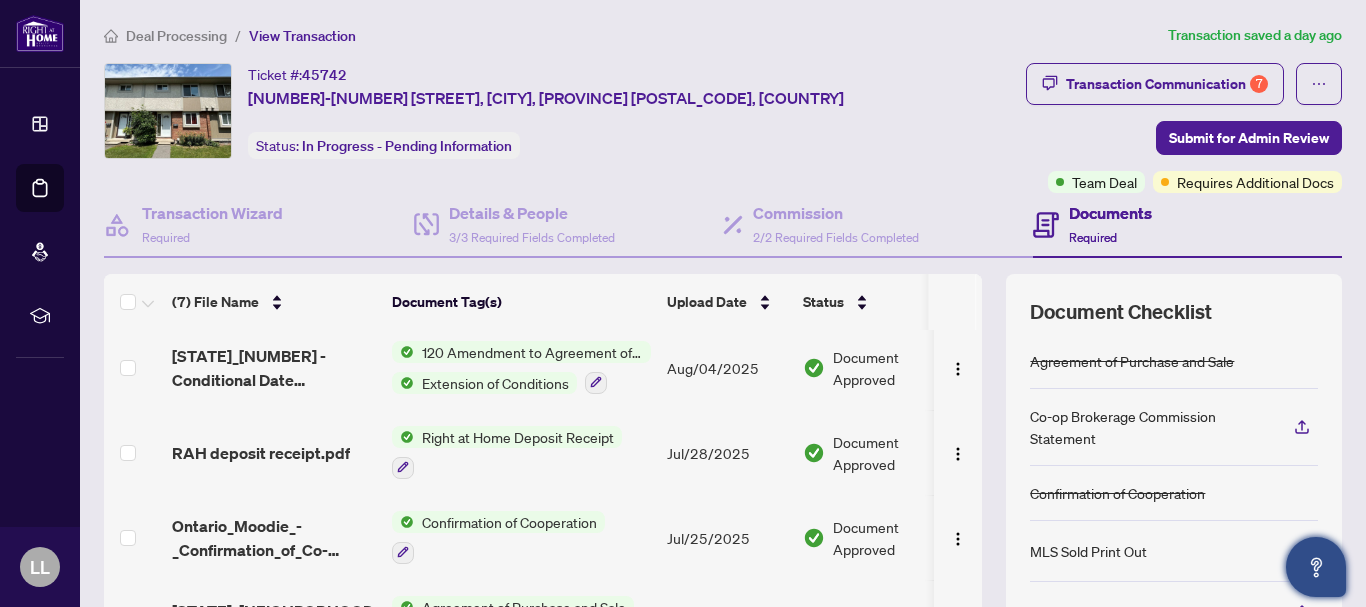 scroll, scrollTop: 0, scrollLeft: 0, axis: both 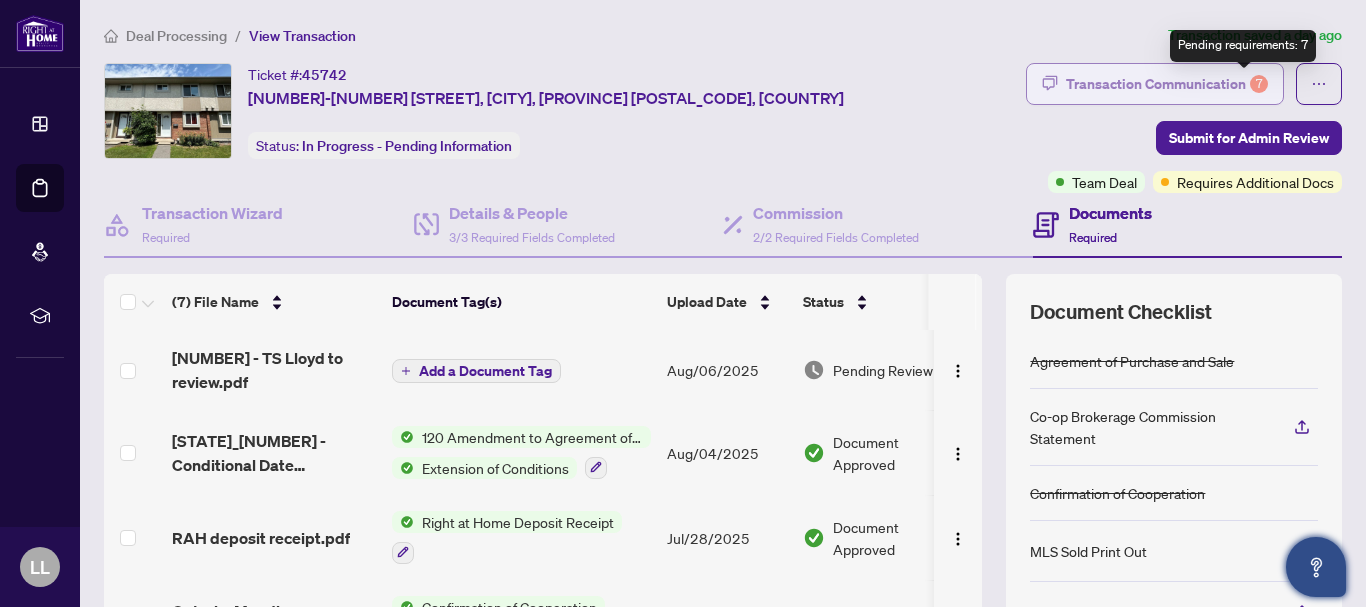 click on "7" at bounding box center [1259, 84] 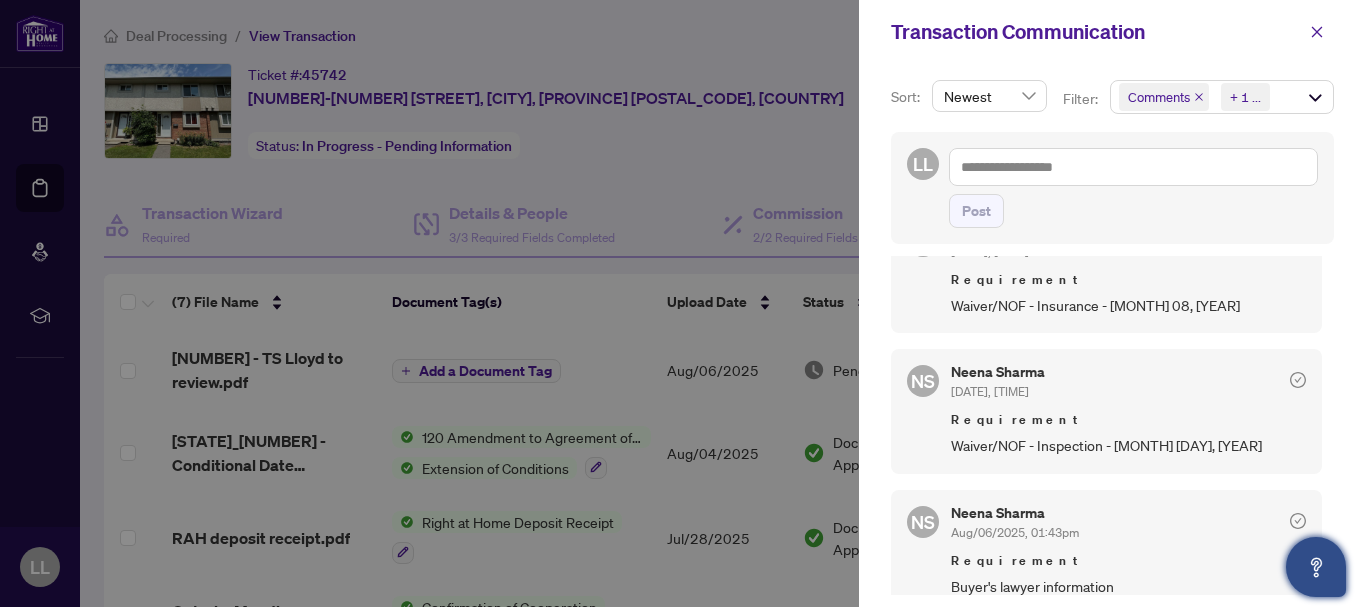 scroll, scrollTop: 852, scrollLeft: 0, axis: vertical 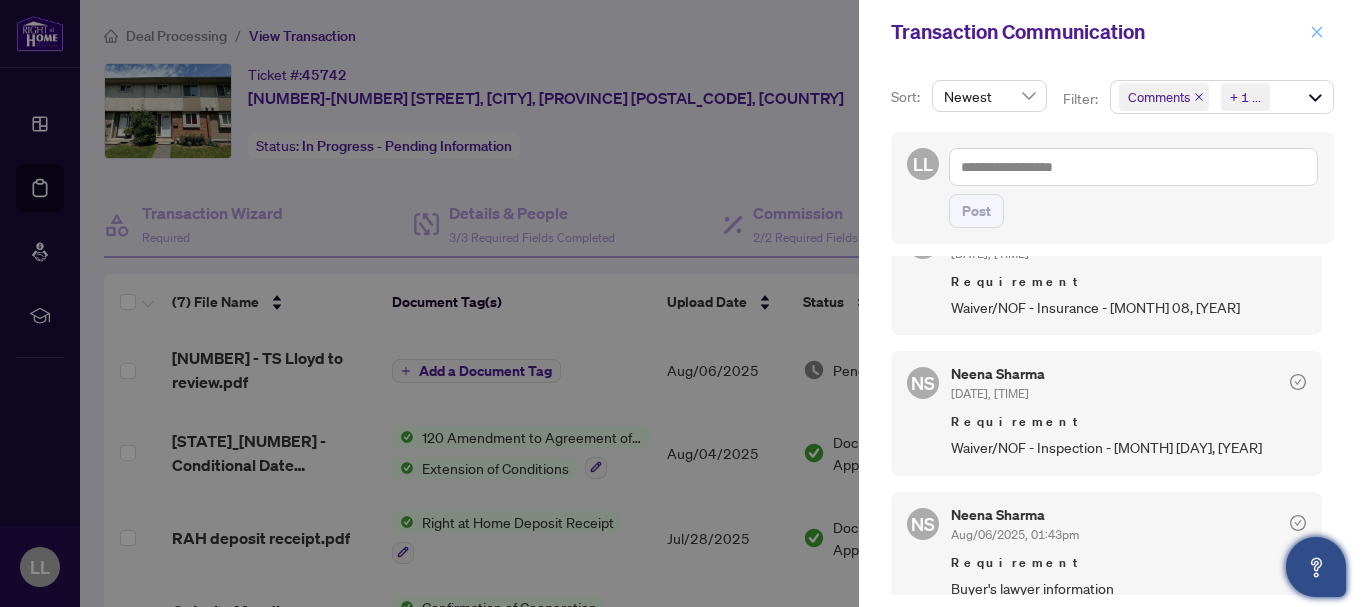 click 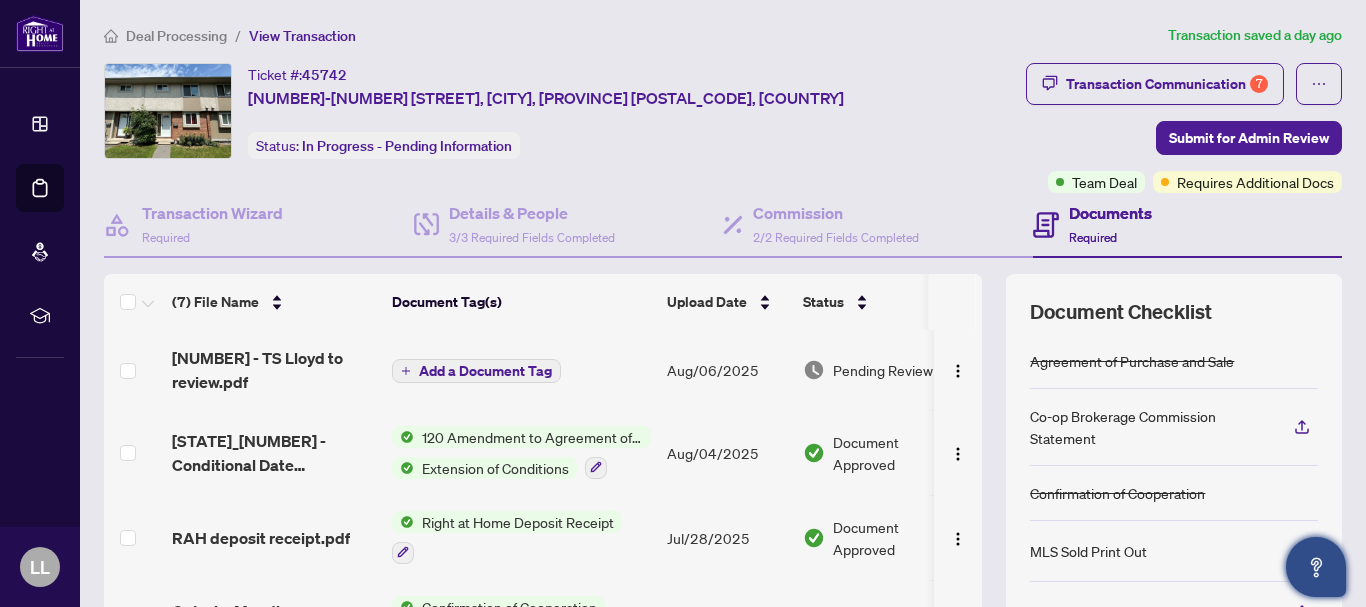 click on "120 Amendment to Agreement of Purchase and Sale" at bounding box center (532, 437) 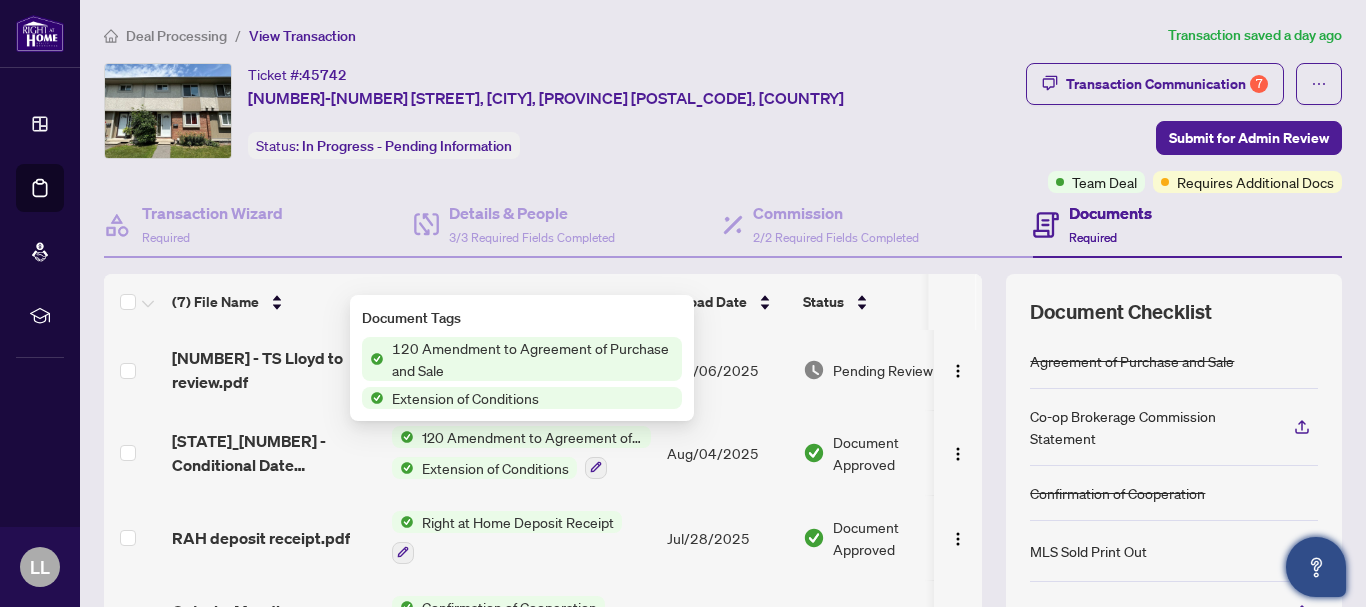 click on "120 Amendment to Agreement of Purchase and Sale" at bounding box center (532, 437) 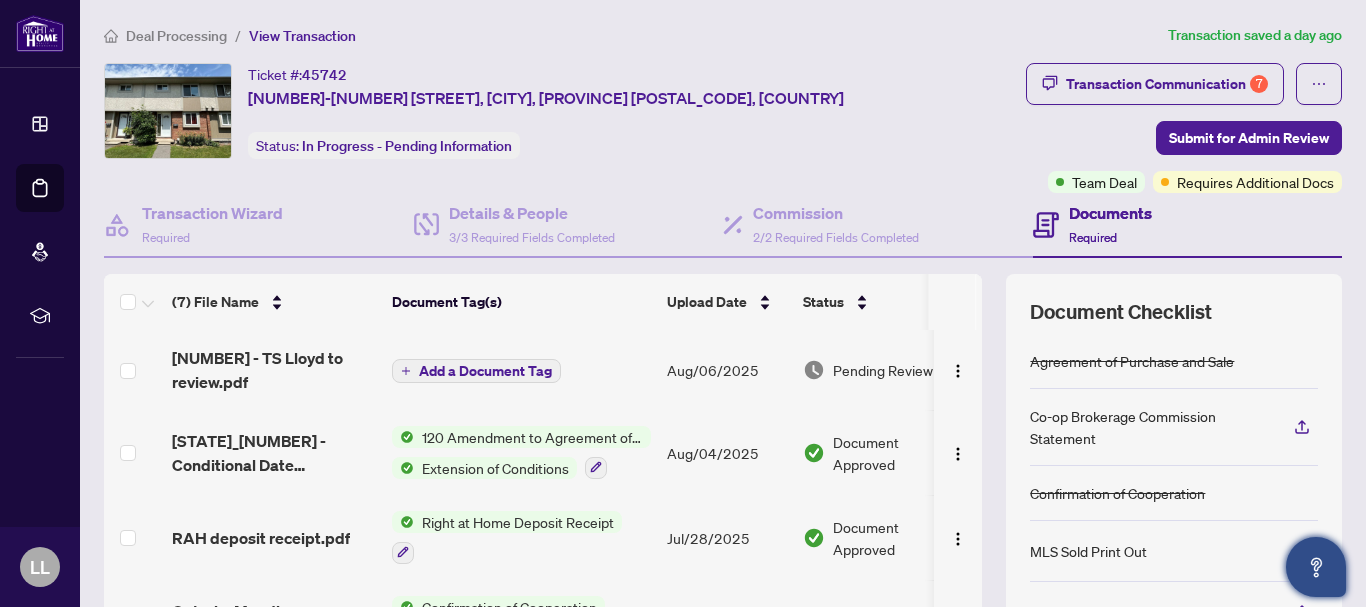 click on "120 Amendment to Agreement of Purchase and Sale" at bounding box center (532, 437) 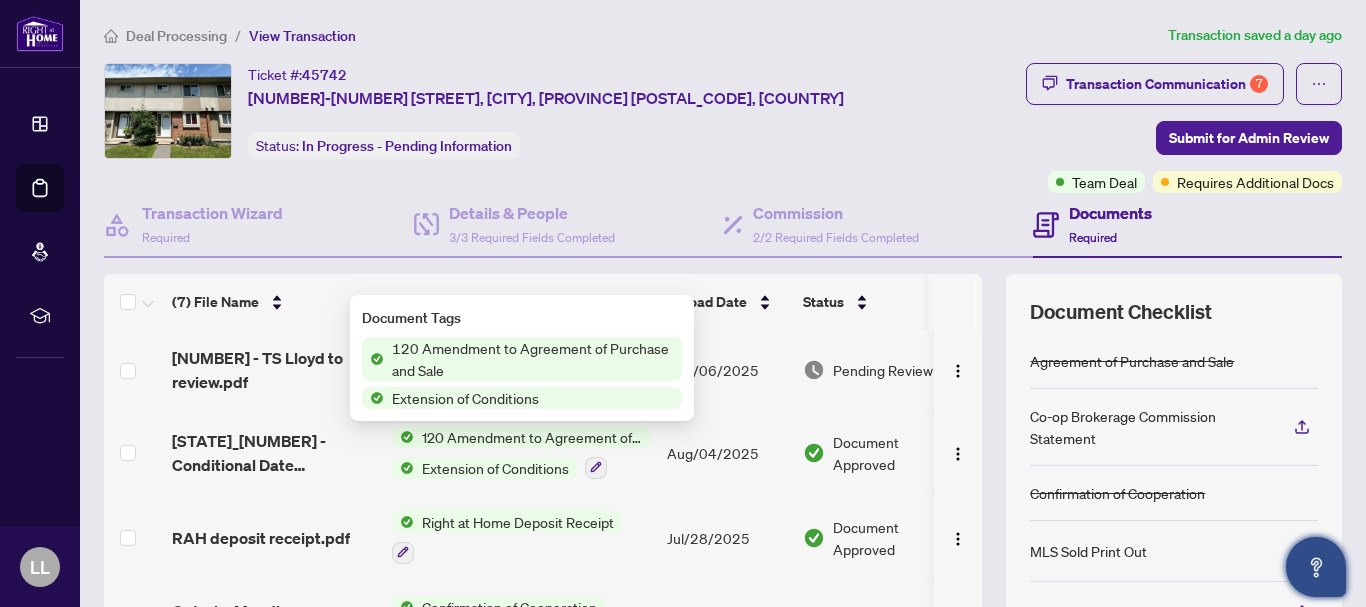 click on "Extension of Conditions" at bounding box center [495, 468] 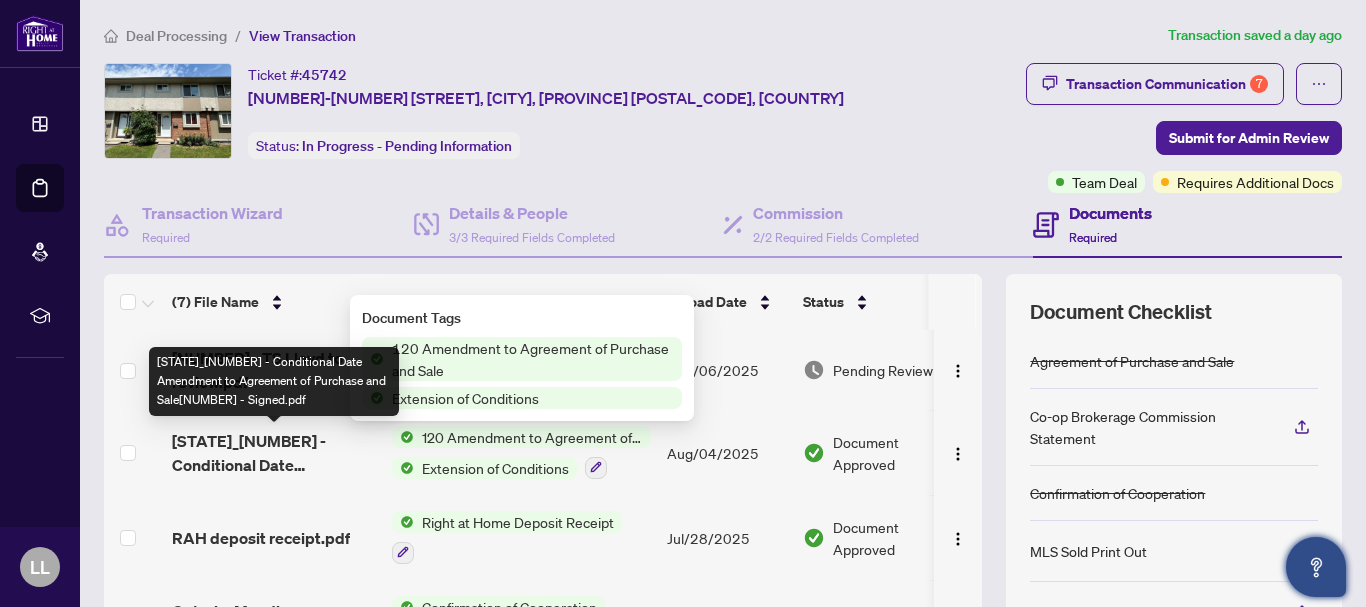 click on "[STATE]_[NUMBER] - Conditional Date Amendment to Agreement of Purchase and Sale[NUMBER] - Signed.pdf" at bounding box center [274, 453] 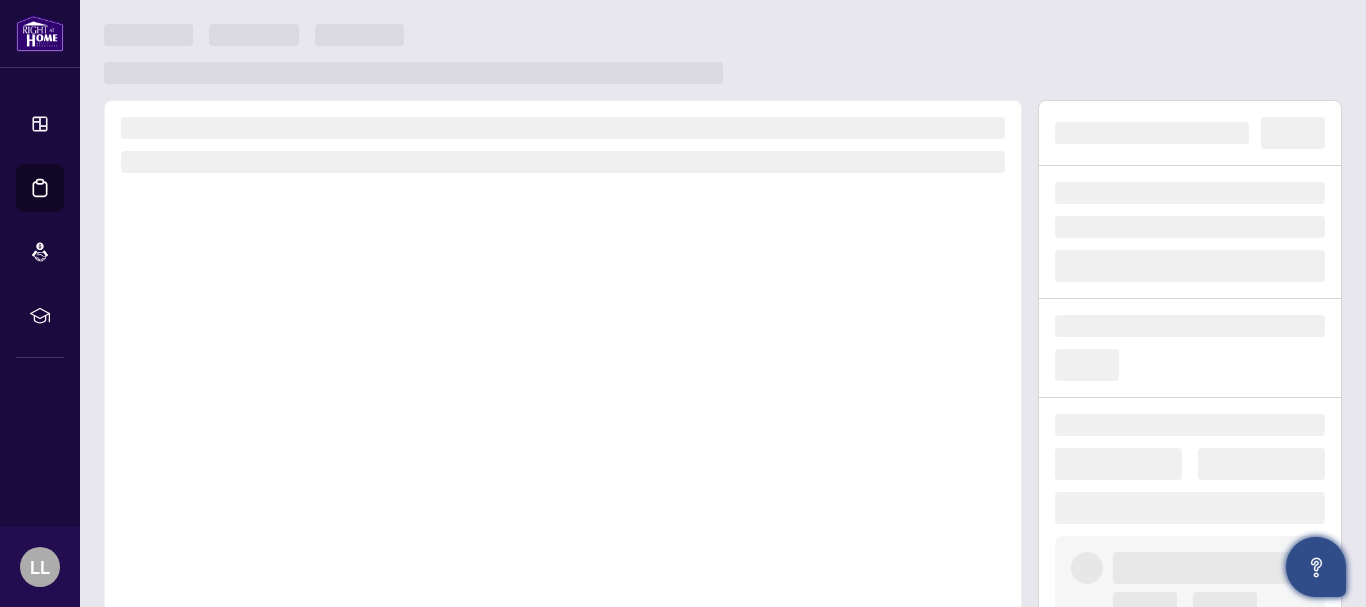 click at bounding box center [563, 378] 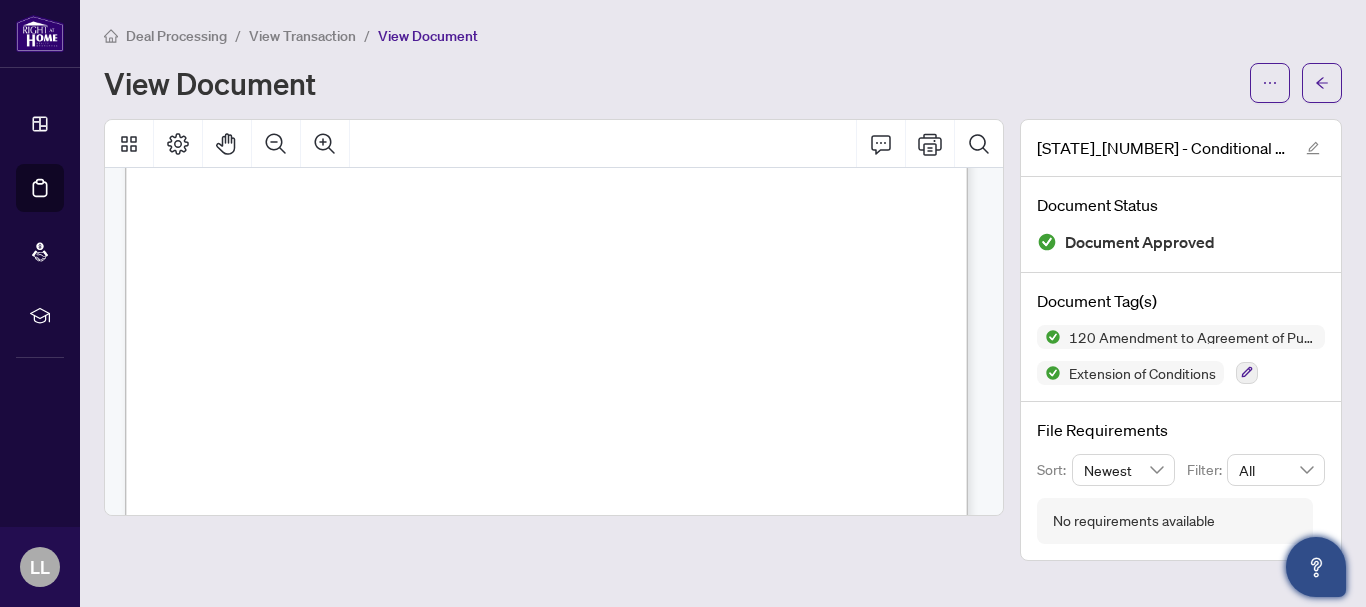 scroll, scrollTop: 746, scrollLeft: 0, axis: vertical 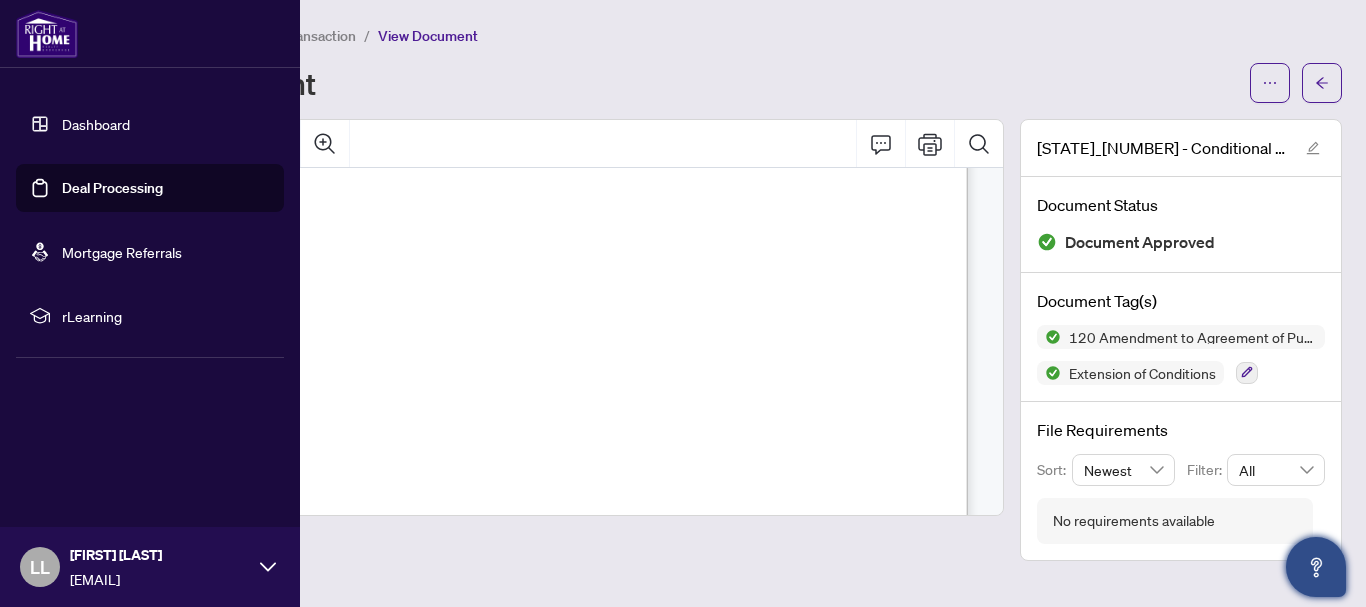 click on "Deal Processing" at bounding box center (112, 188) 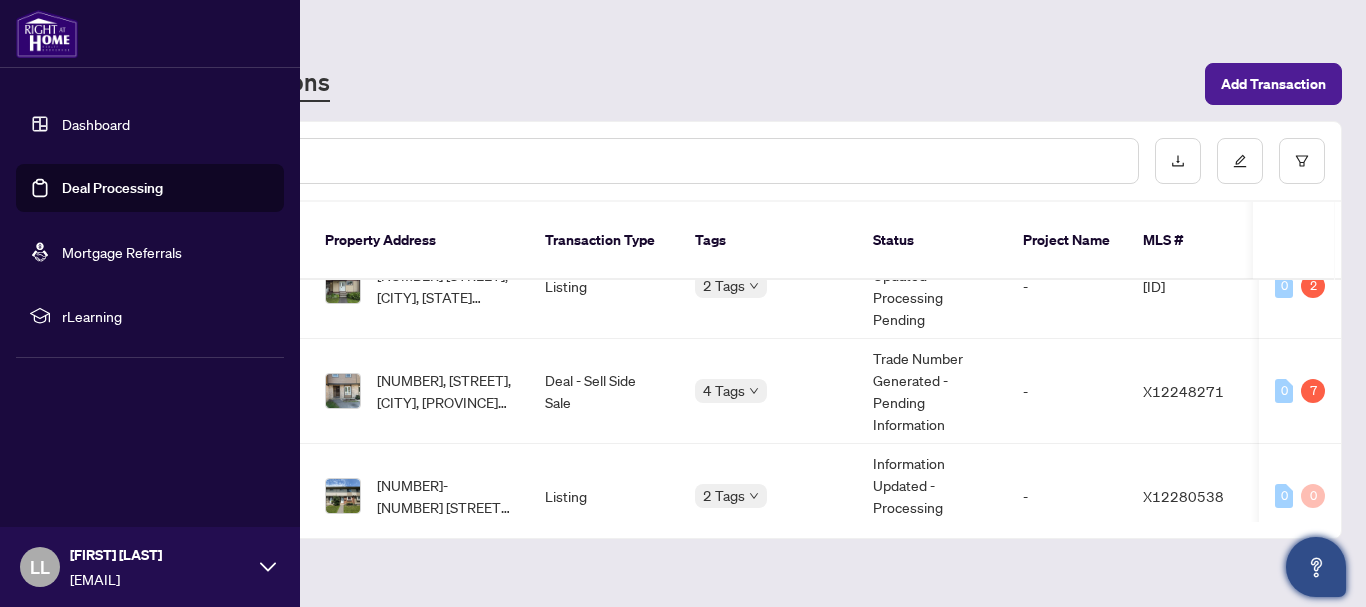 scroll, scrollTop: 132, scrollLeft: 0, axis: vertical 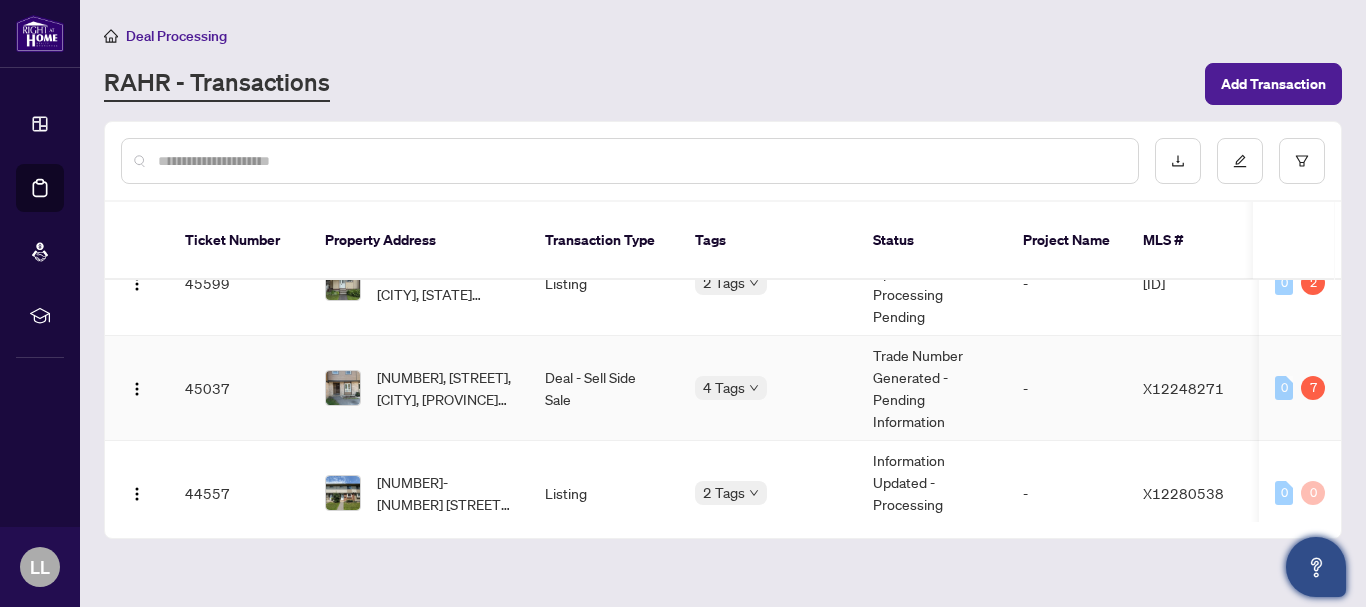 click on "45037" at bounding box center (239, 388) 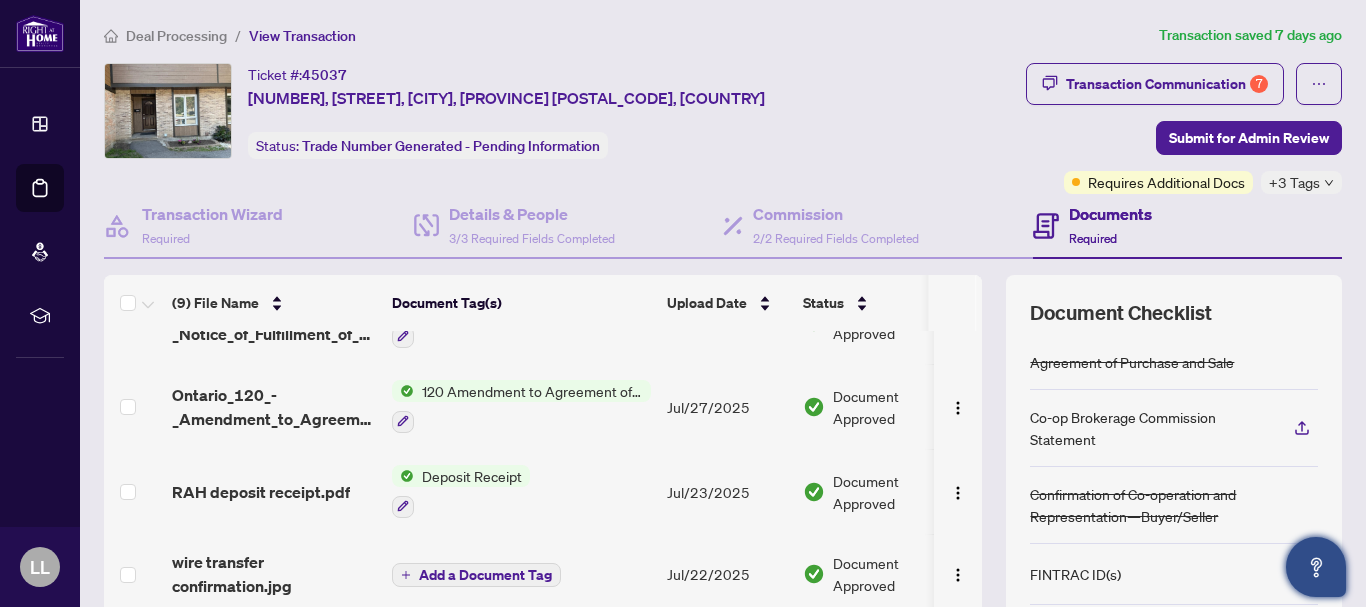 scroll, scrollTop: 97, scrollLeft: 0, axis: vertical 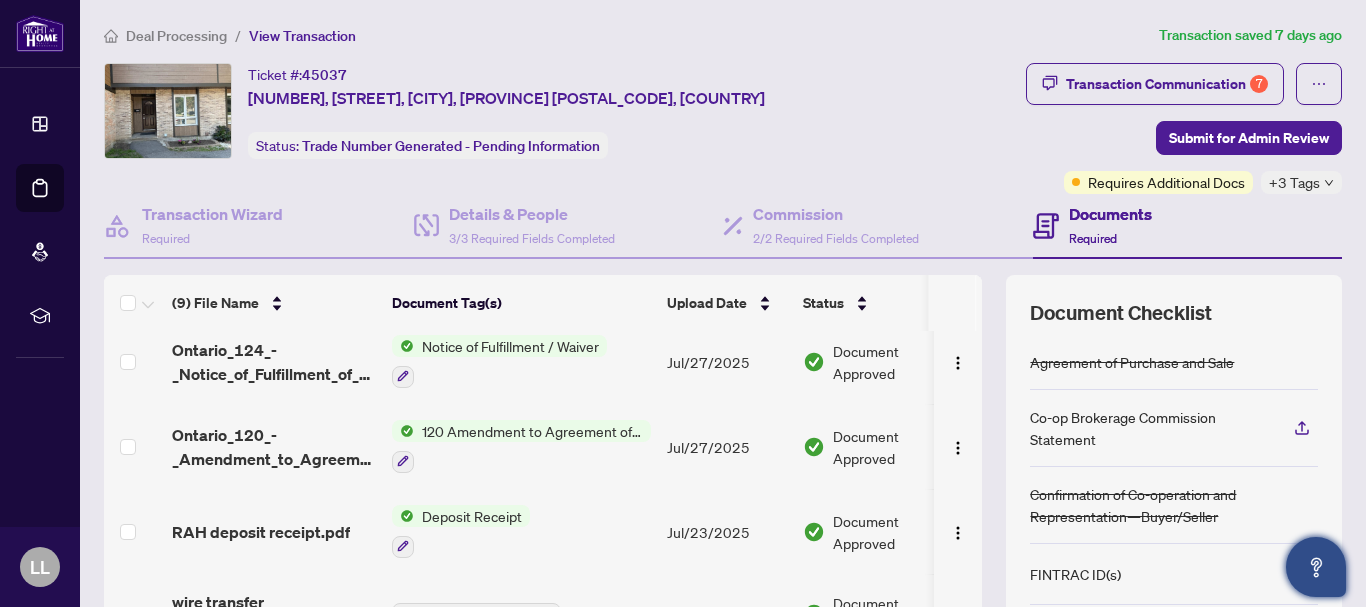 click on "+3 Tags" at bounding box center (1294, 182) 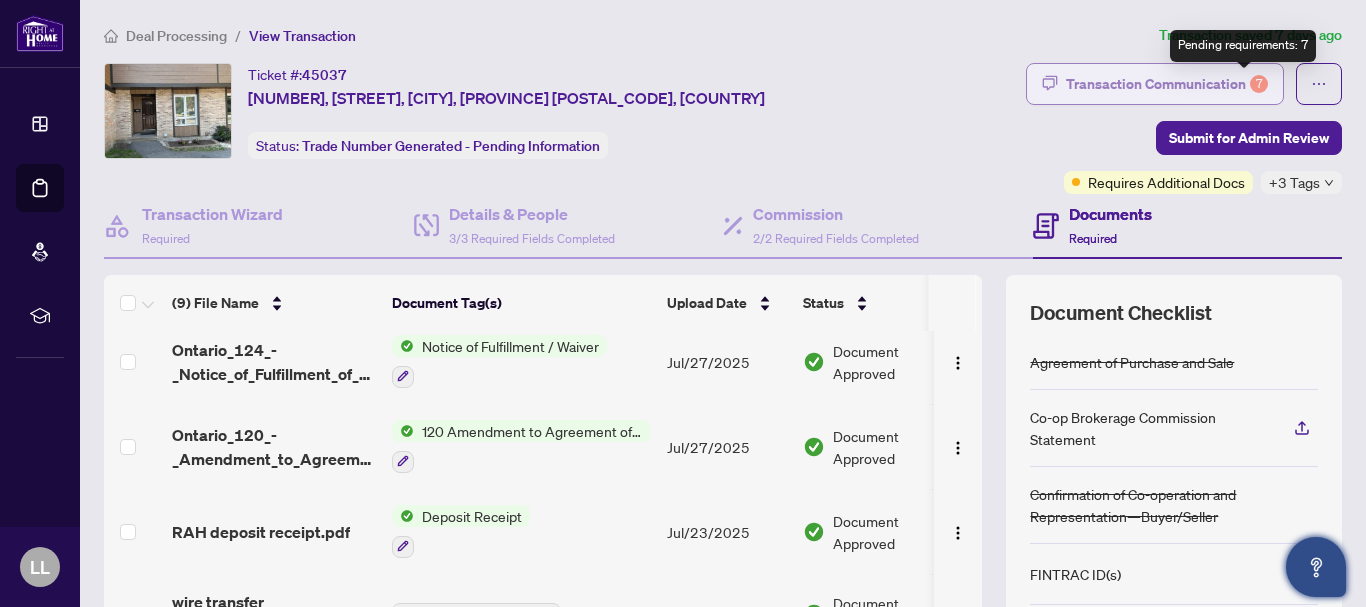 click on "7" at bounding box center (1259, 84) 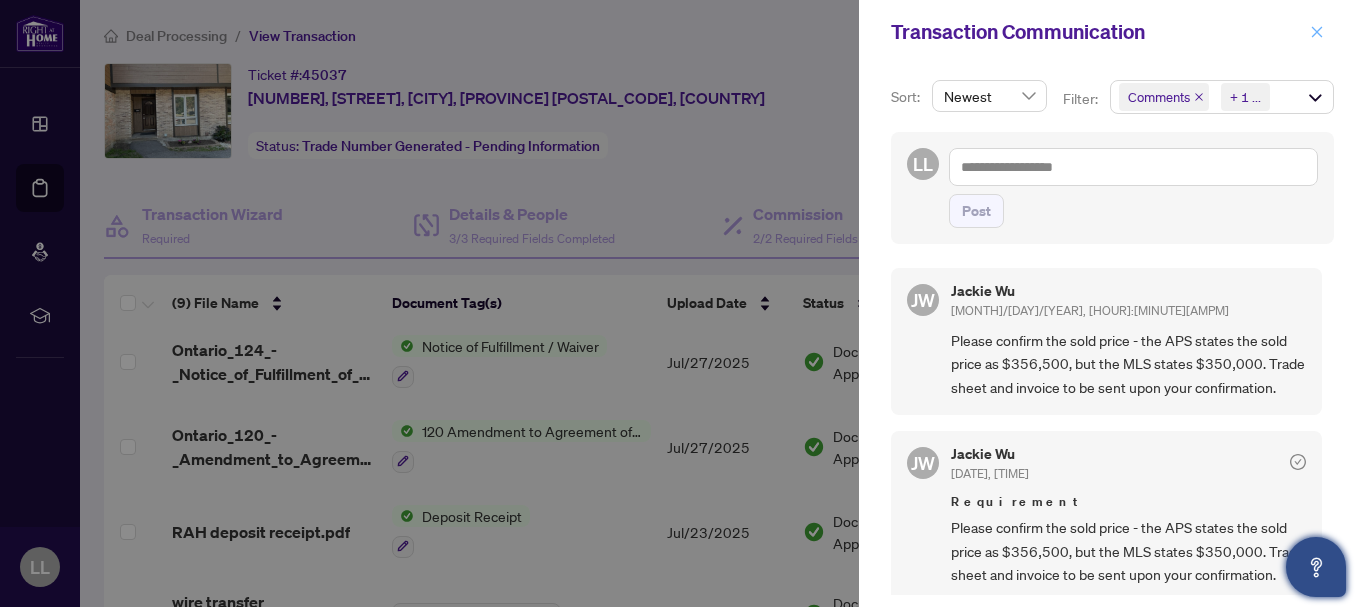 click at bounding box center [1317, 32] 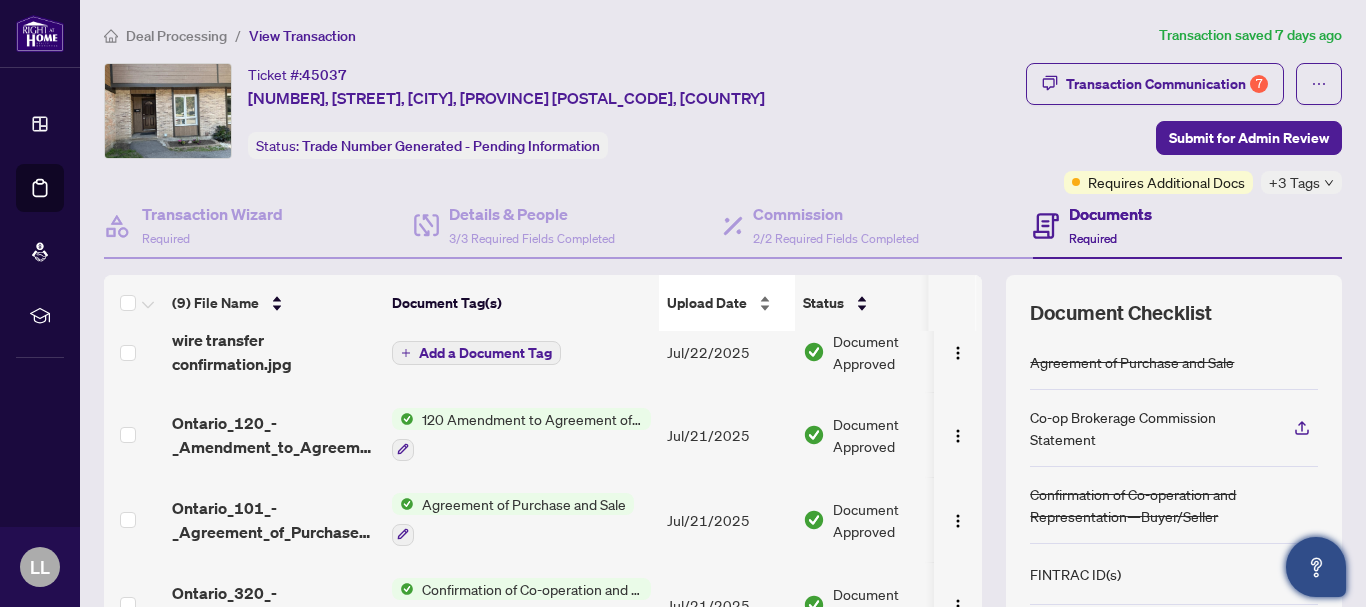 scroll, scrollTop: 371, scrollLeft: 0, axis: vertical 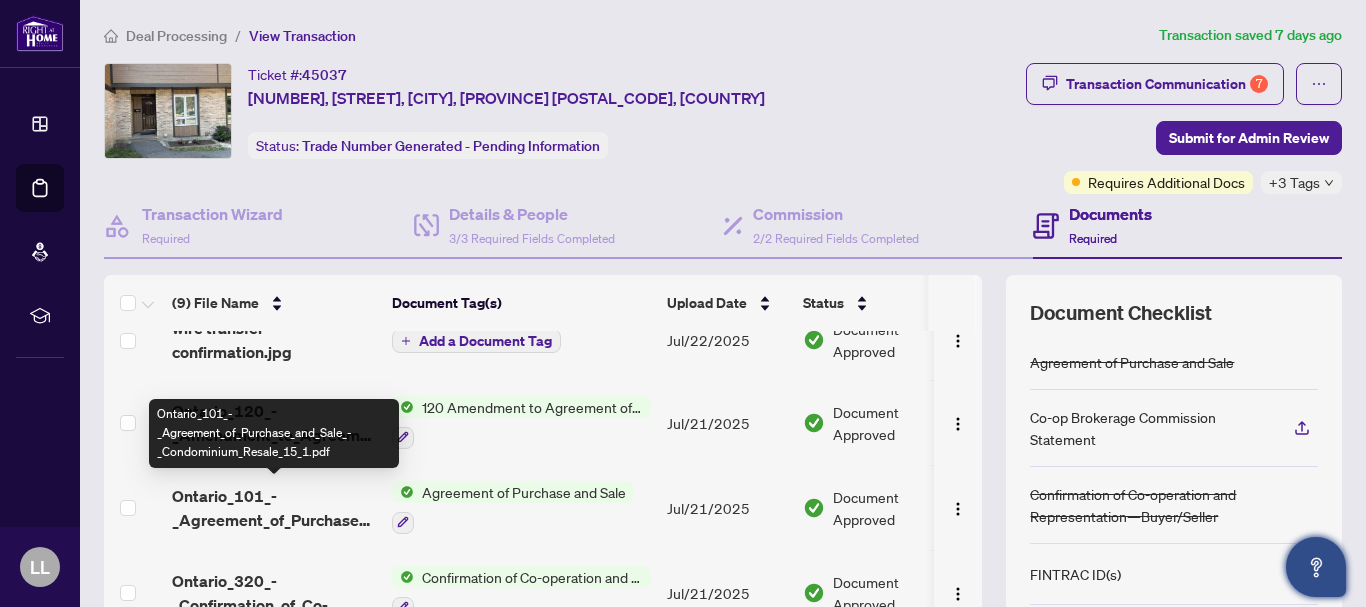 click on "Ontario_101_-_Agreement_of_Purchase_and_Sale_-_Condominium_Resale_15_1.pdf" at bounding box center [274, 508] 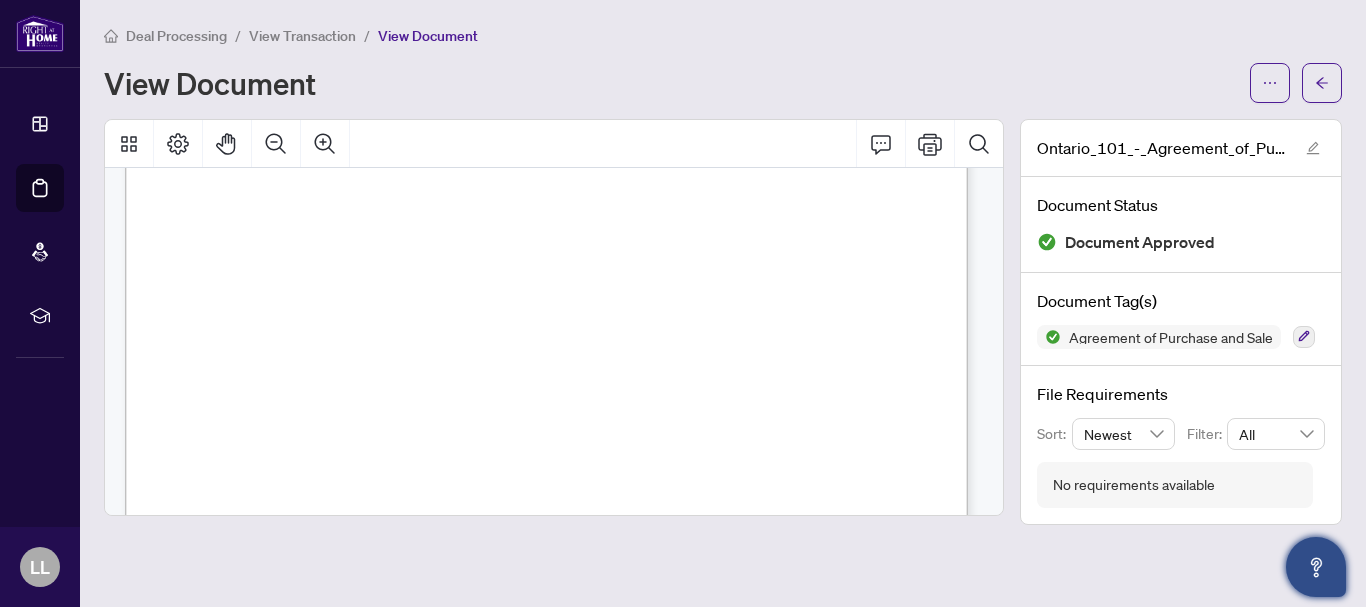 scroll, scrollTop: 1891, scrollLeft: 0, axis: vertical 